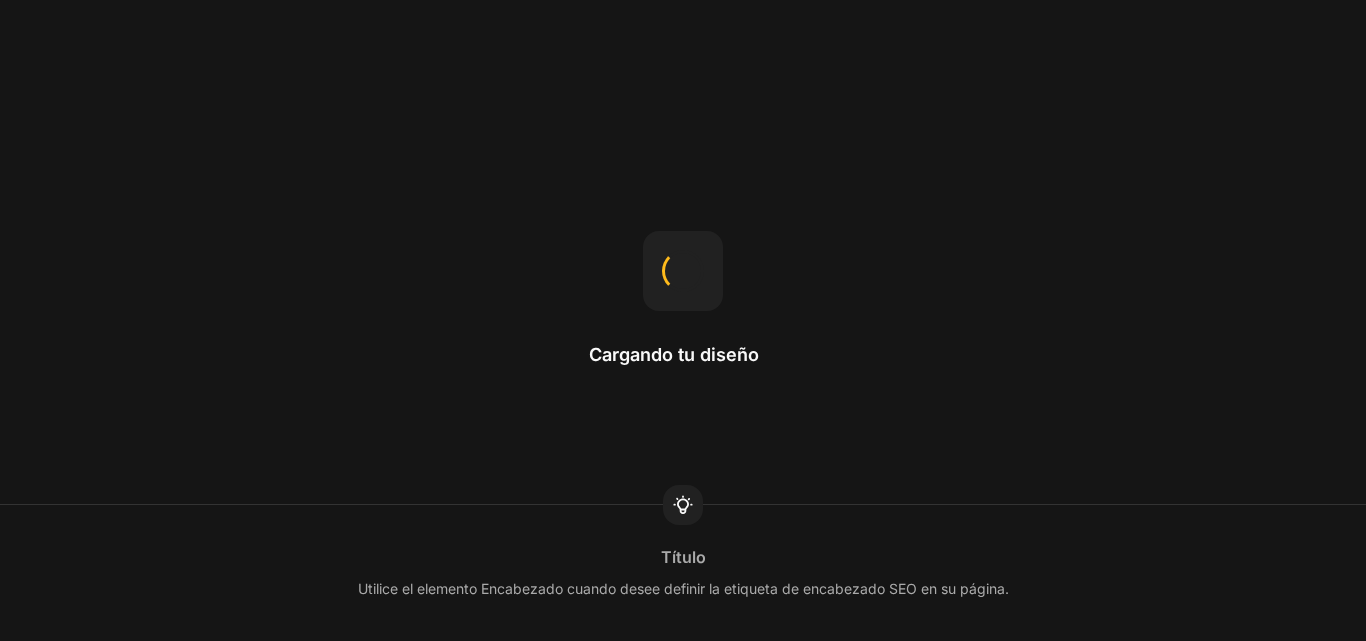 scroll, scrollTop: 0, scrollLeft: 0, axis: both 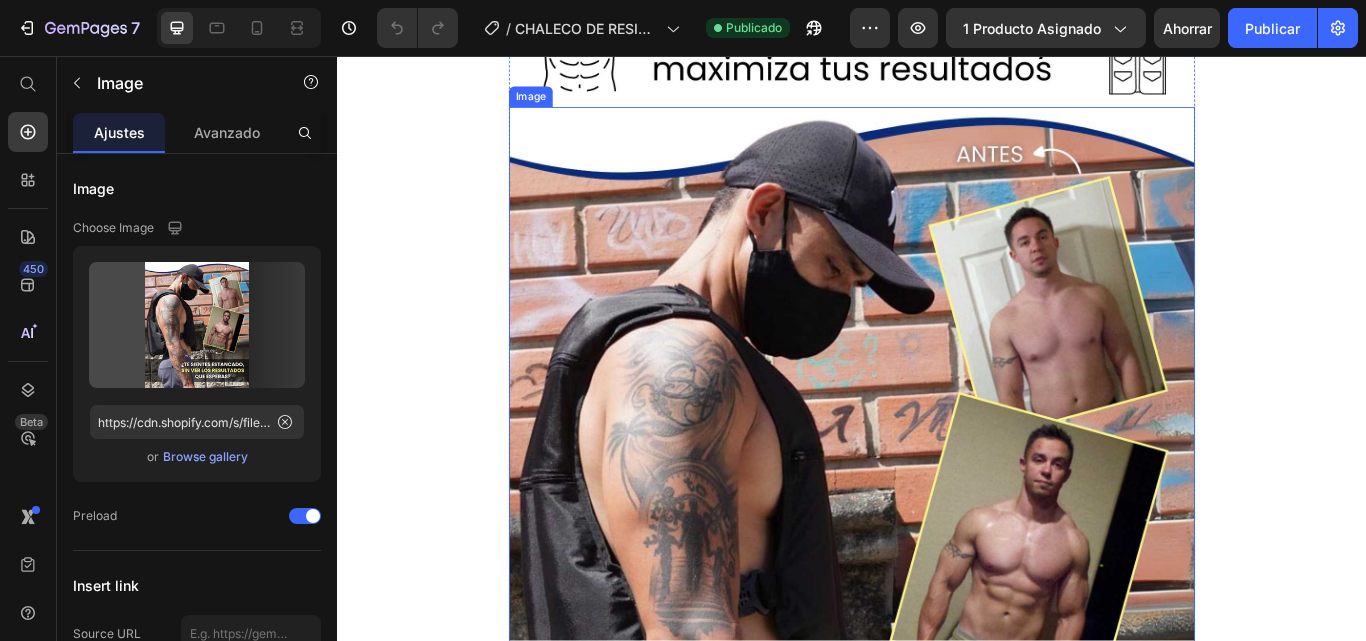 click at bounding box center [937, 597] 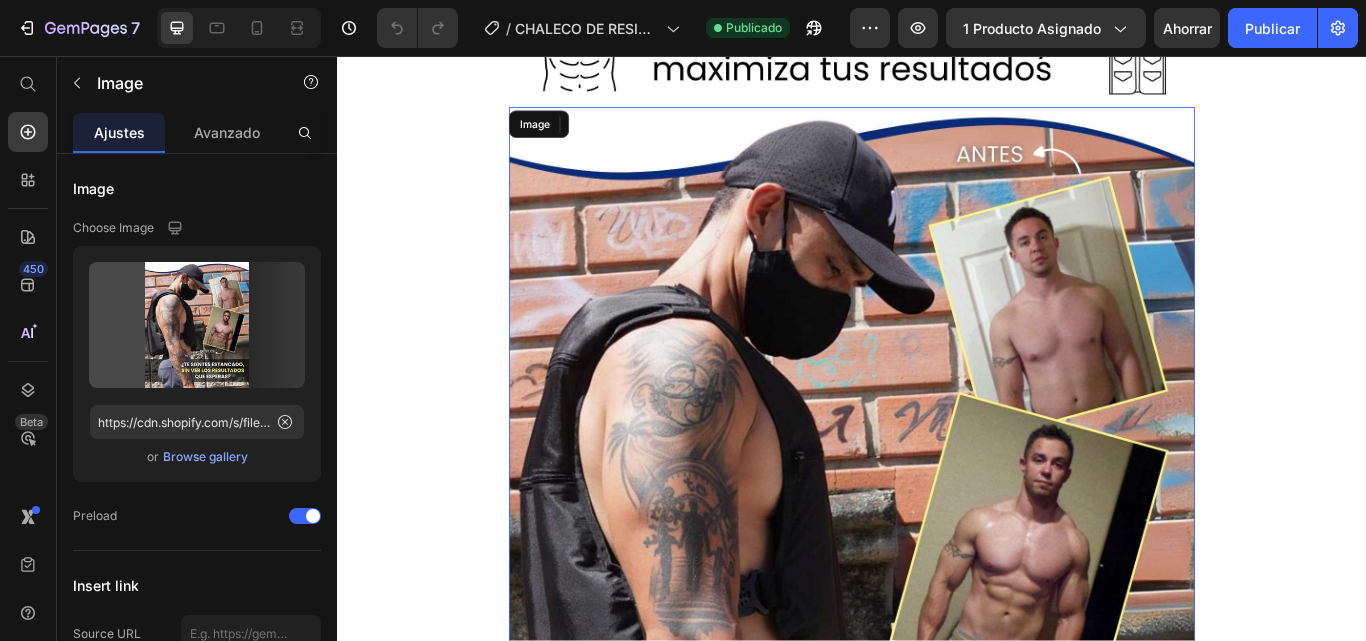 click at bounding box center [937, 597] 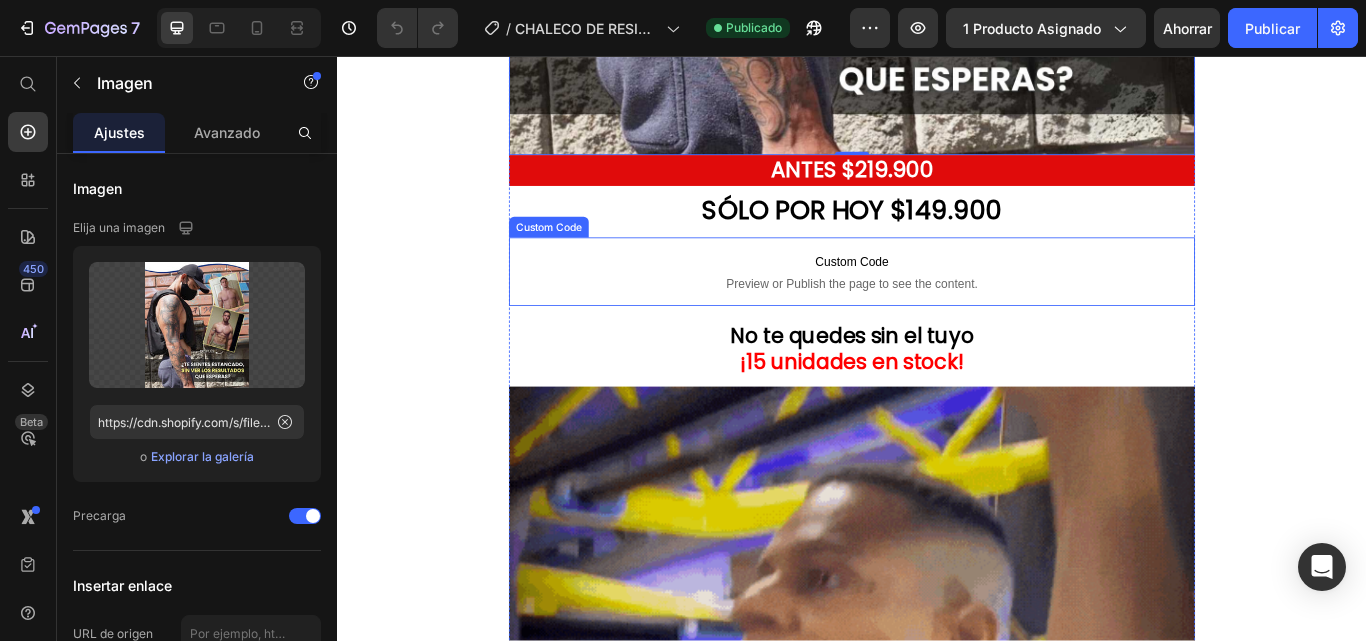 scroll, scrollTop: 1200, scrollLeft: 0, axis: vertical 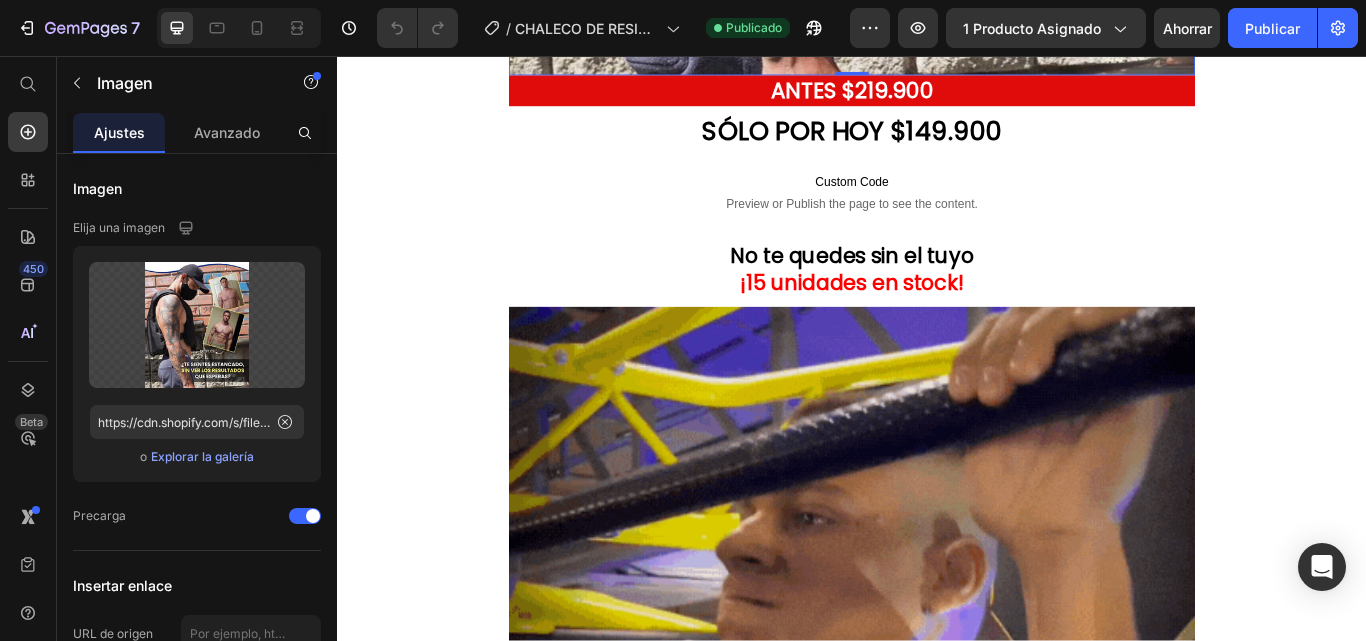 click on "0" at bounding box center [937, 95] 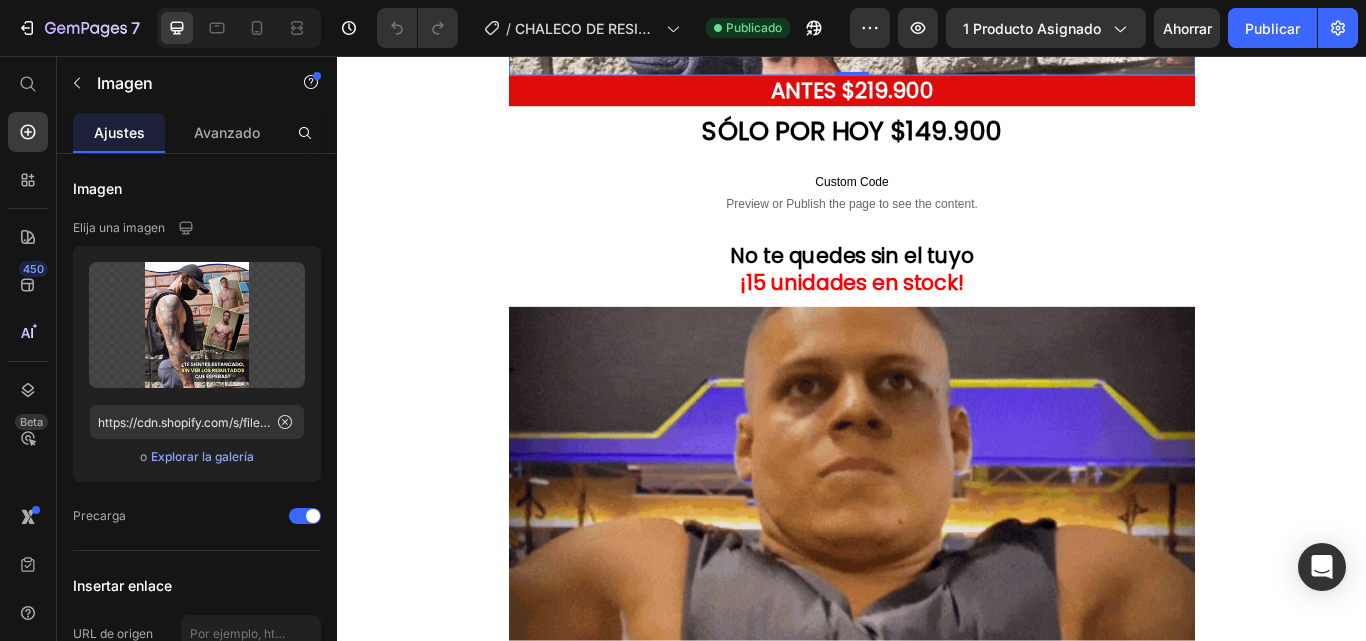 click on "0" at bounding box center (937, 95) 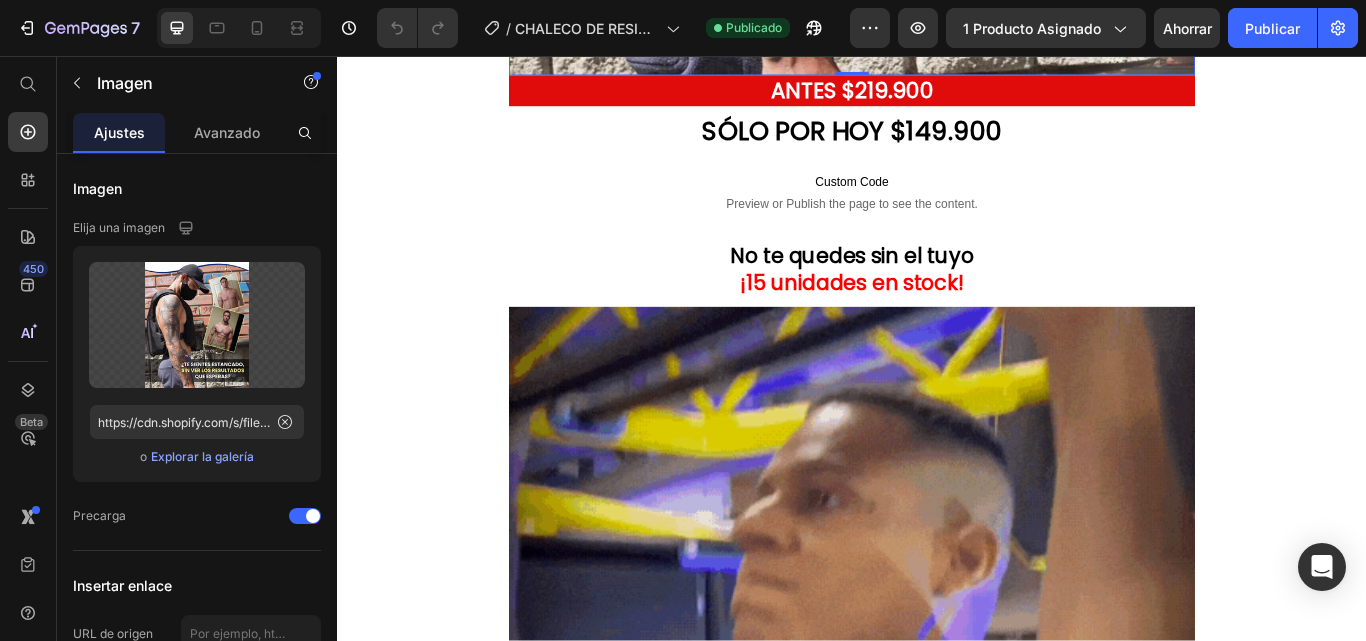 click on "0" at bounding box center [937, 95] 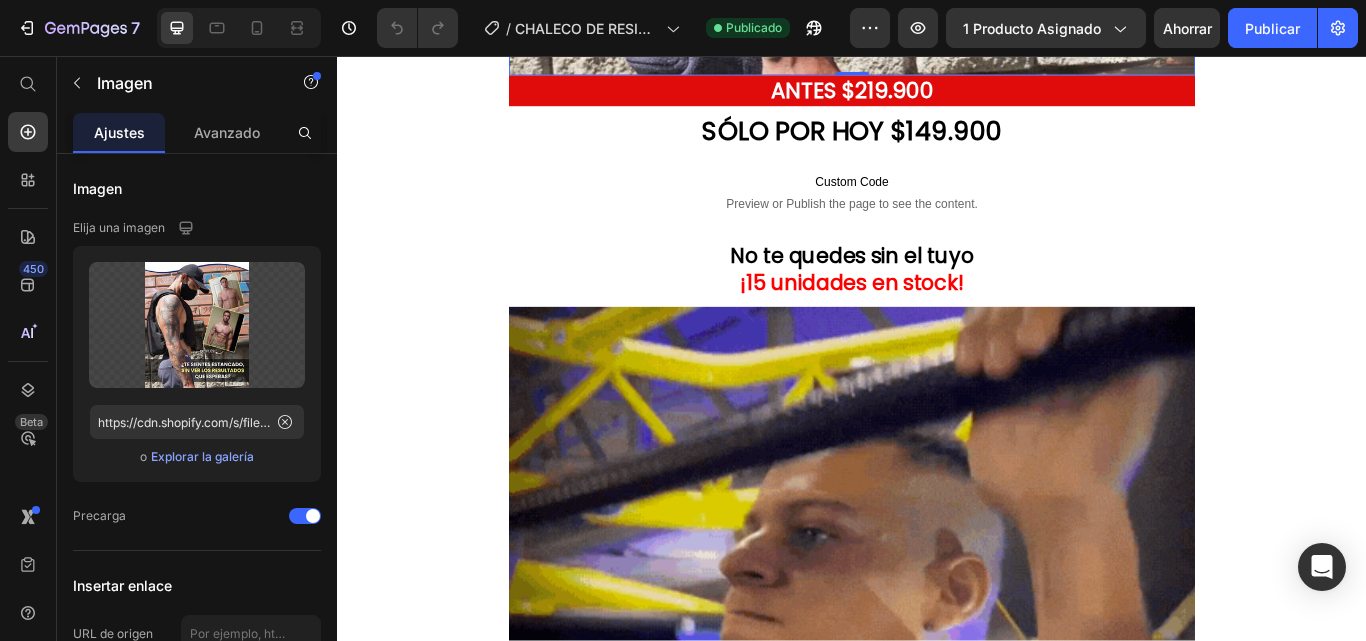 click on "0" at bounding box center [937, 95] 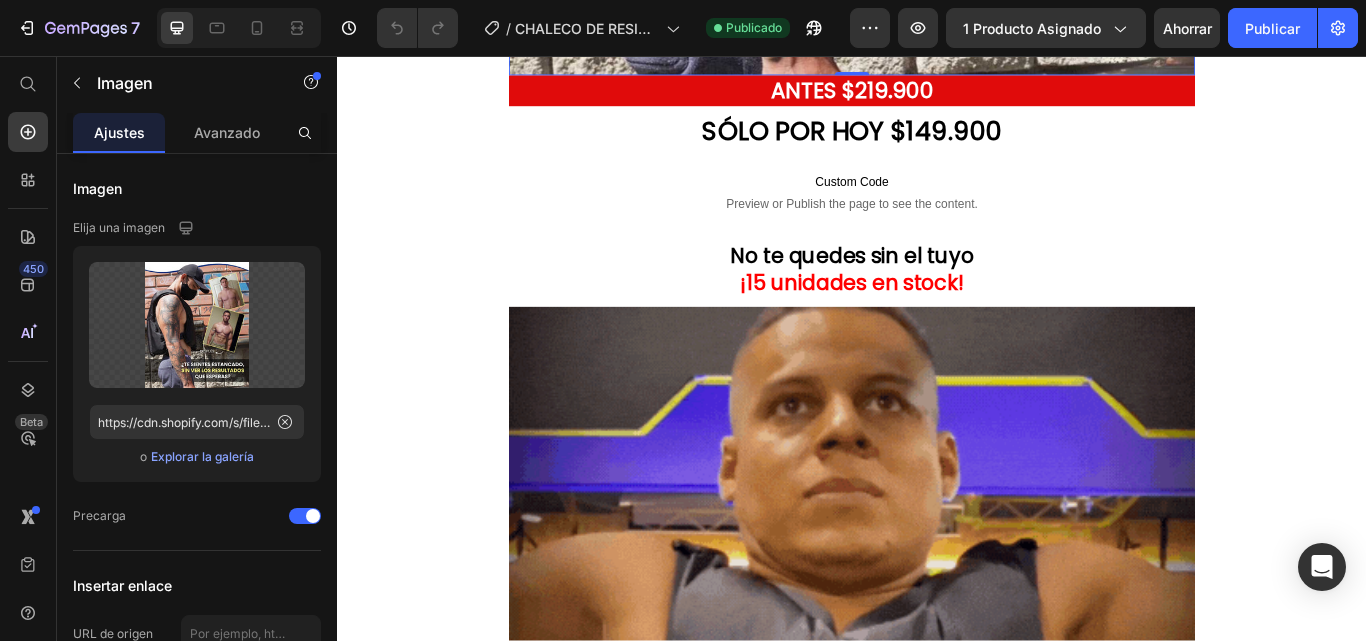 click on "0" at bounding box center (937, 95) 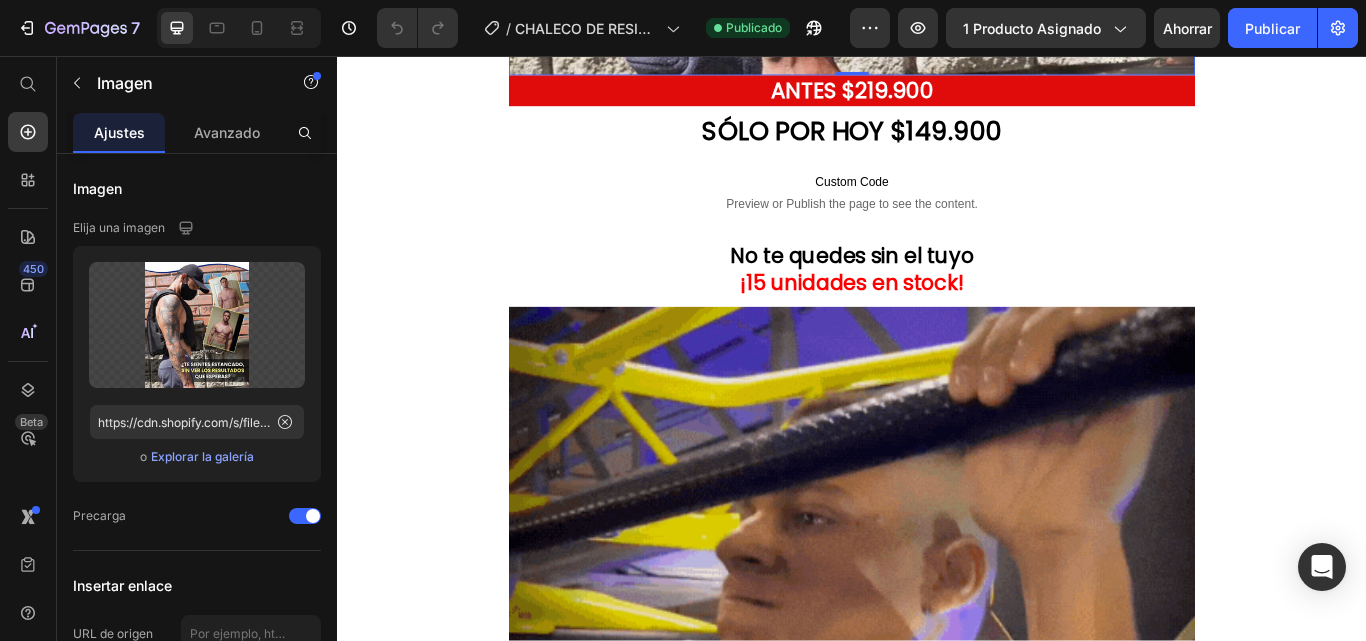 click on "0" at bounding box center [937, 95] 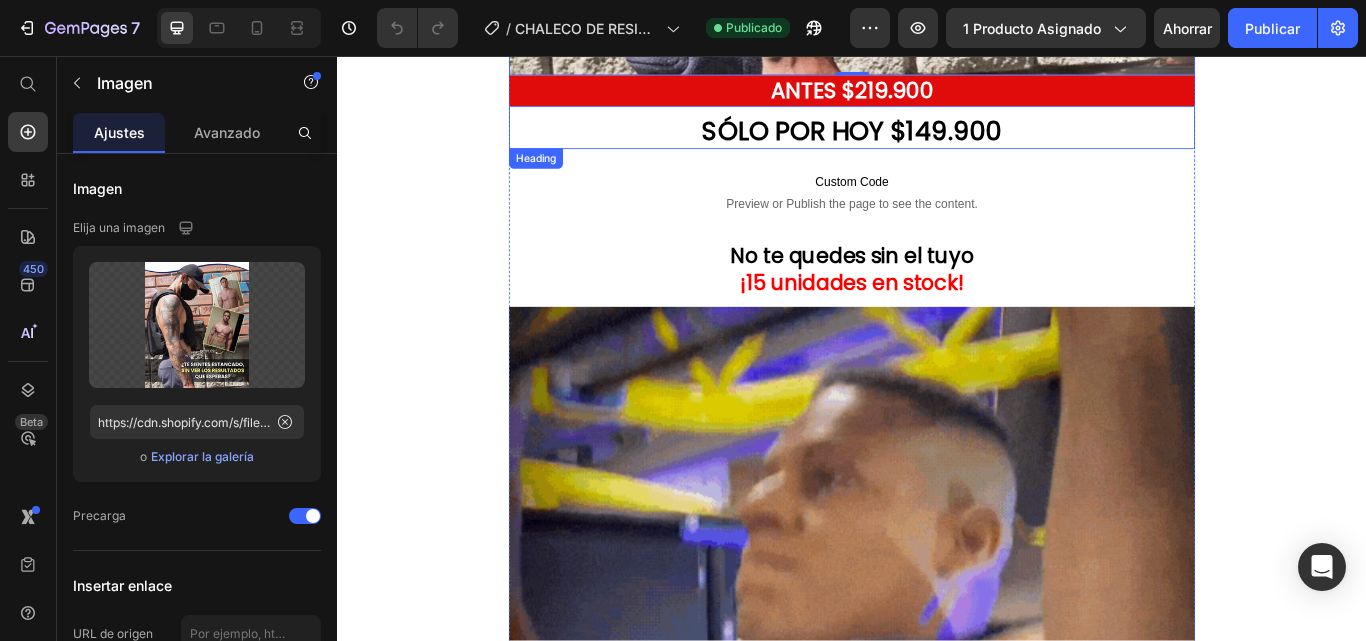 click on "SÓLO POR HOY $149.900" at bounding box center [937, 143] 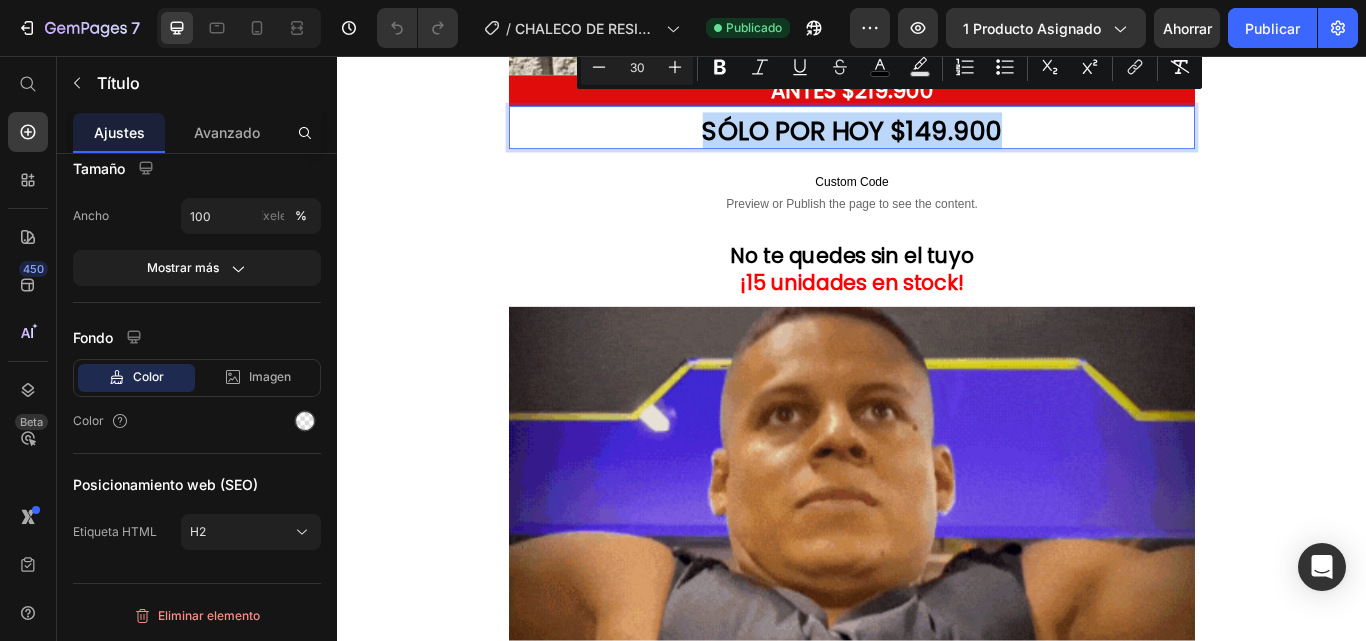 scroll, scrollTop: 0, scrollLeft: 0, axis: both 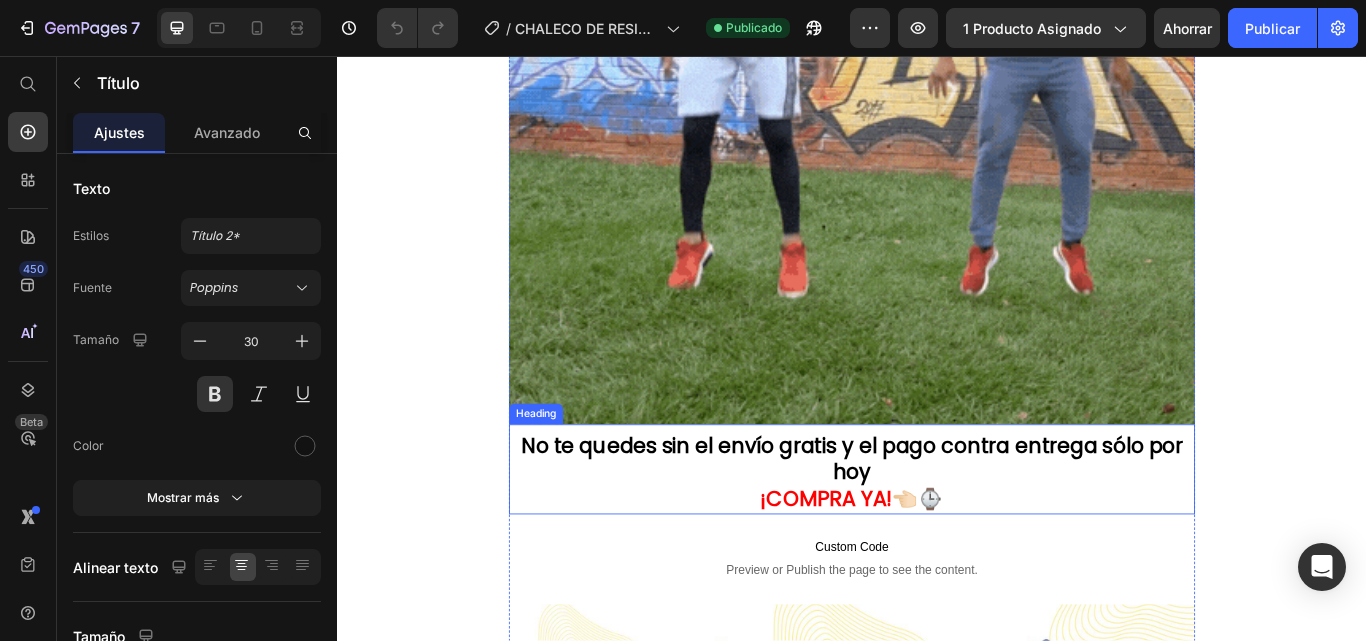 click on "No te quedes sin el envío gratis y el pago contra entrega sólo por hoy" at bounding box center (937, 526) 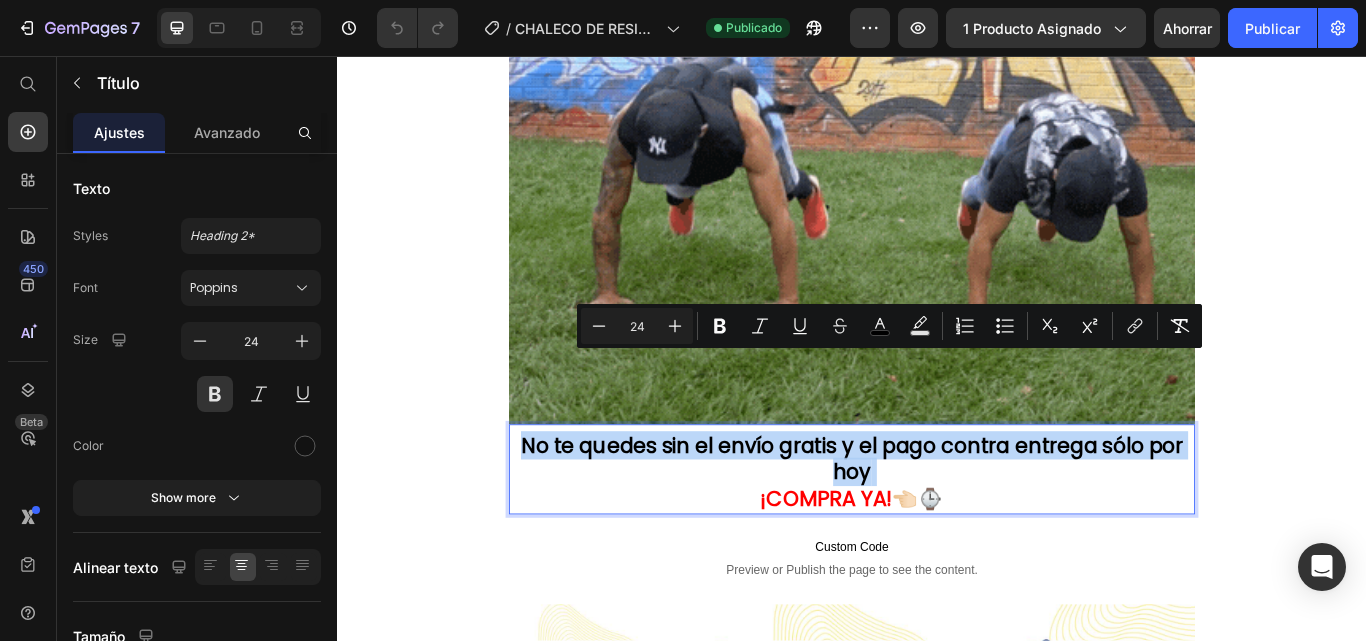 click on "No te quedes sin el envío gratis y el pago contra entrega sólo por hoy" at bounding box center (937, 526) 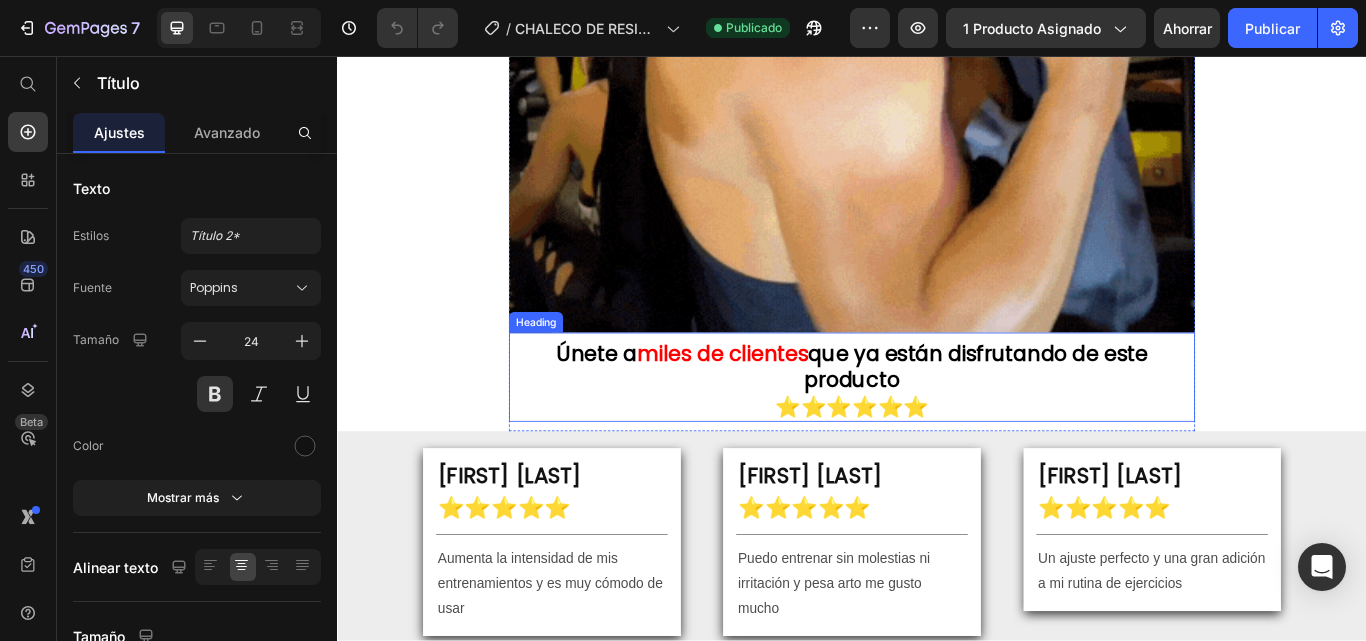 scroll, scrollTop: 6679, scrollLeft: 0, axis: vertical 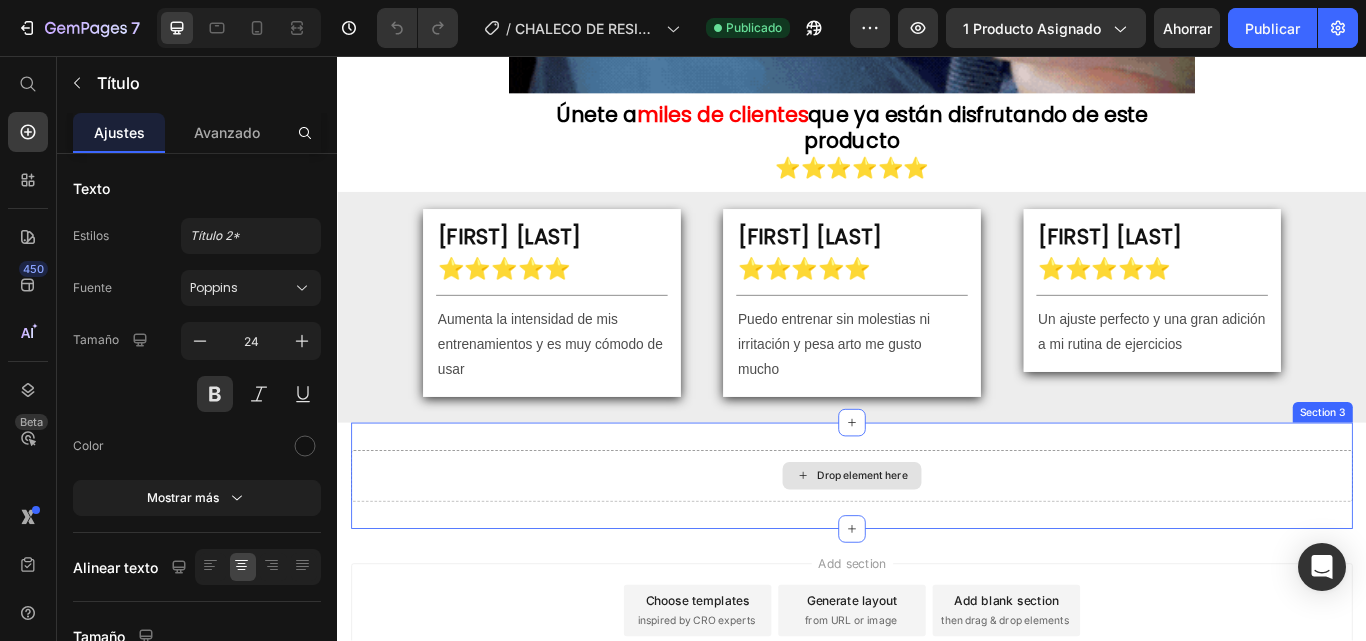 click on "Drop element here" at bounding box center (949, 546) 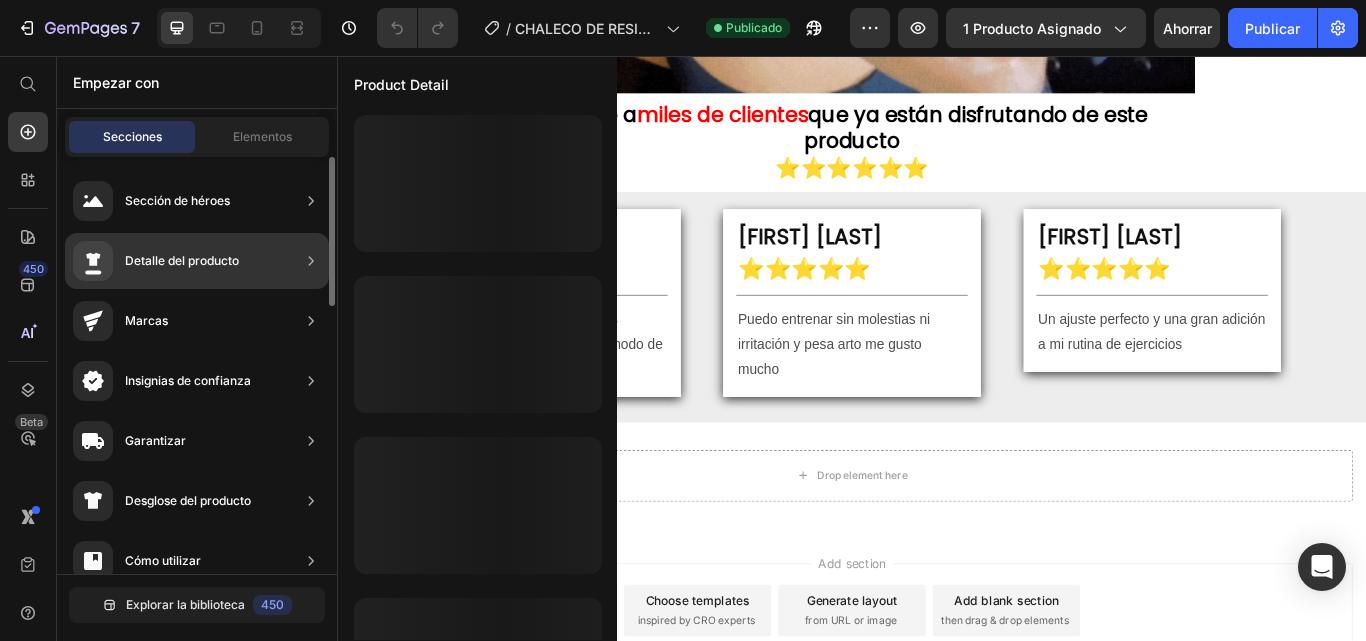 click on "Detalle del producto" at bounding box center [182, 260] 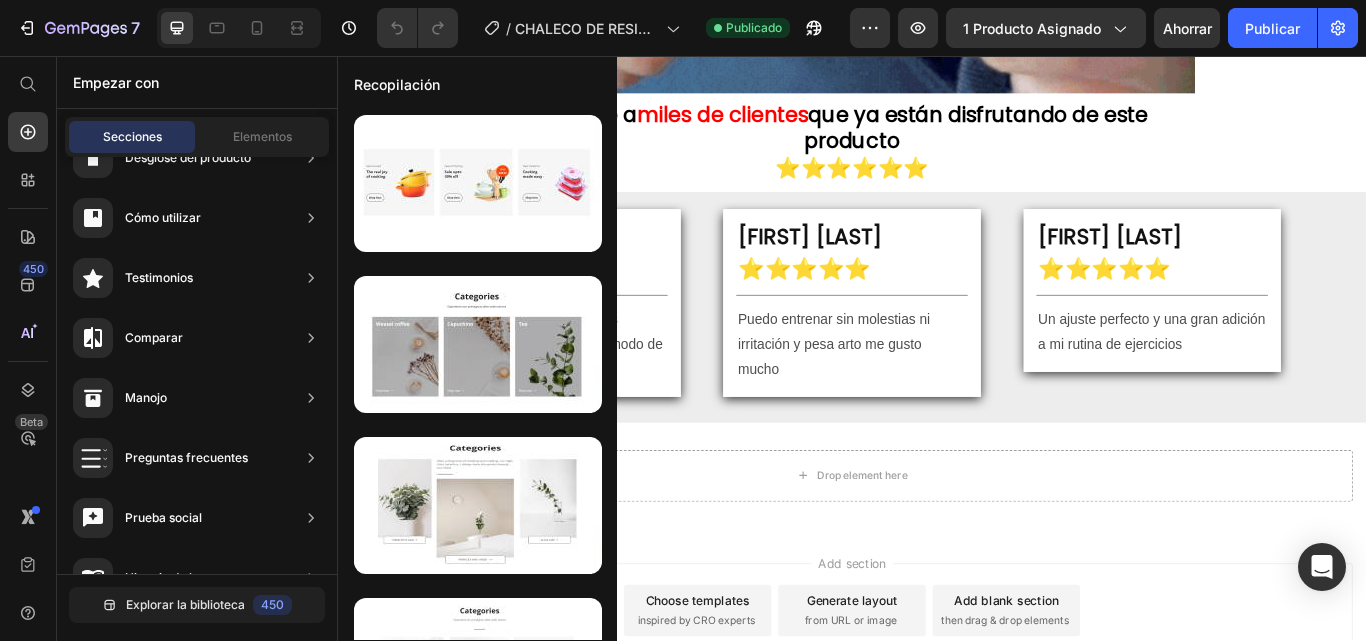 scroll, scrollTop: 0, scrollLeft: 0, axis: both 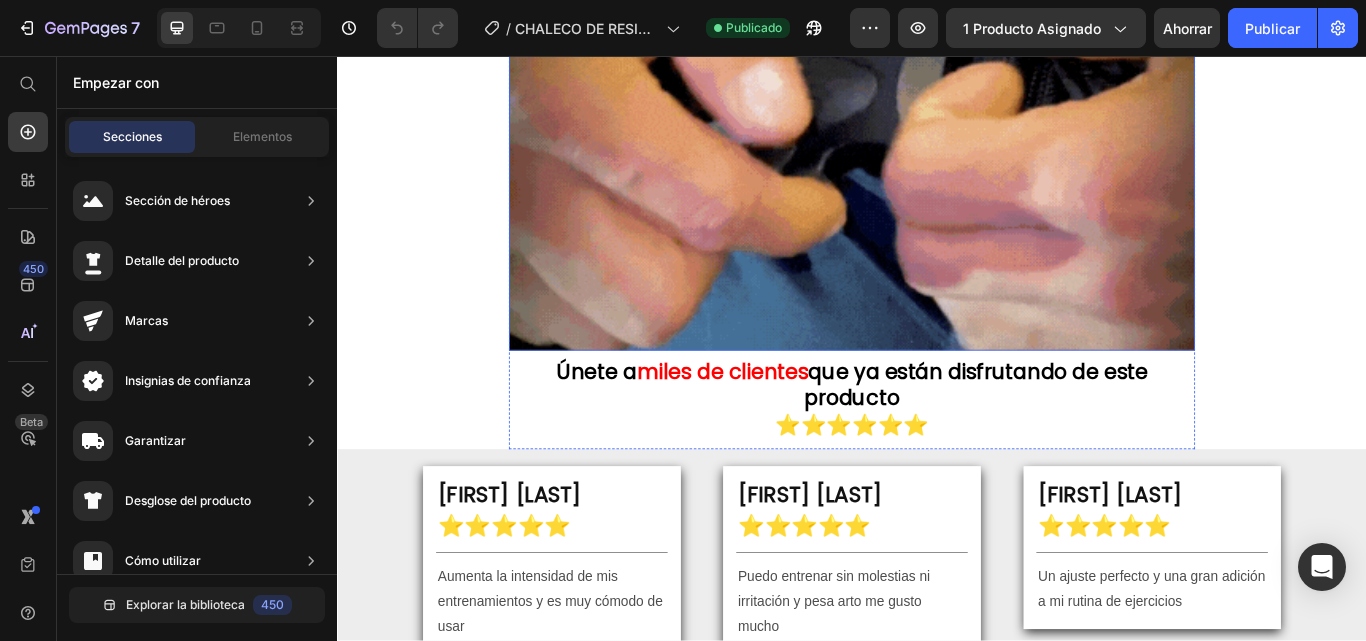 click at bounding box center (937, 0) 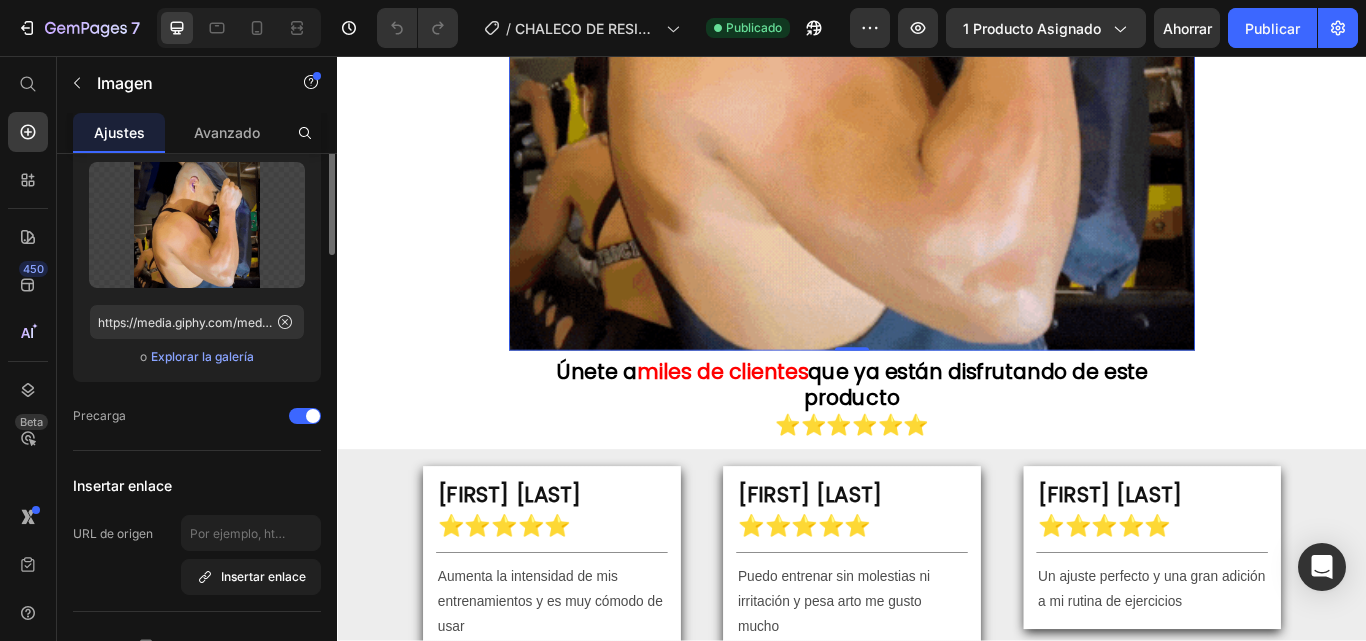 scroll, scrollTop: 0, scrollLeft: 0, axis: both 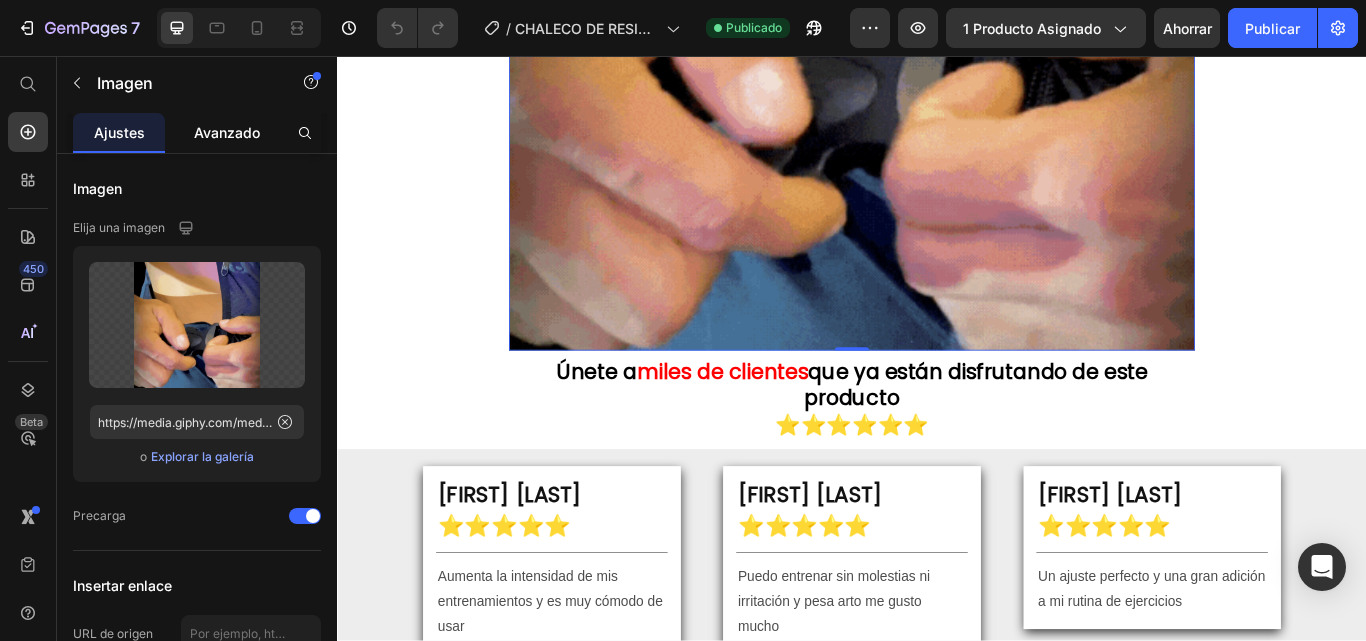 click on "Avanzado" at bounding box center [227, 132] 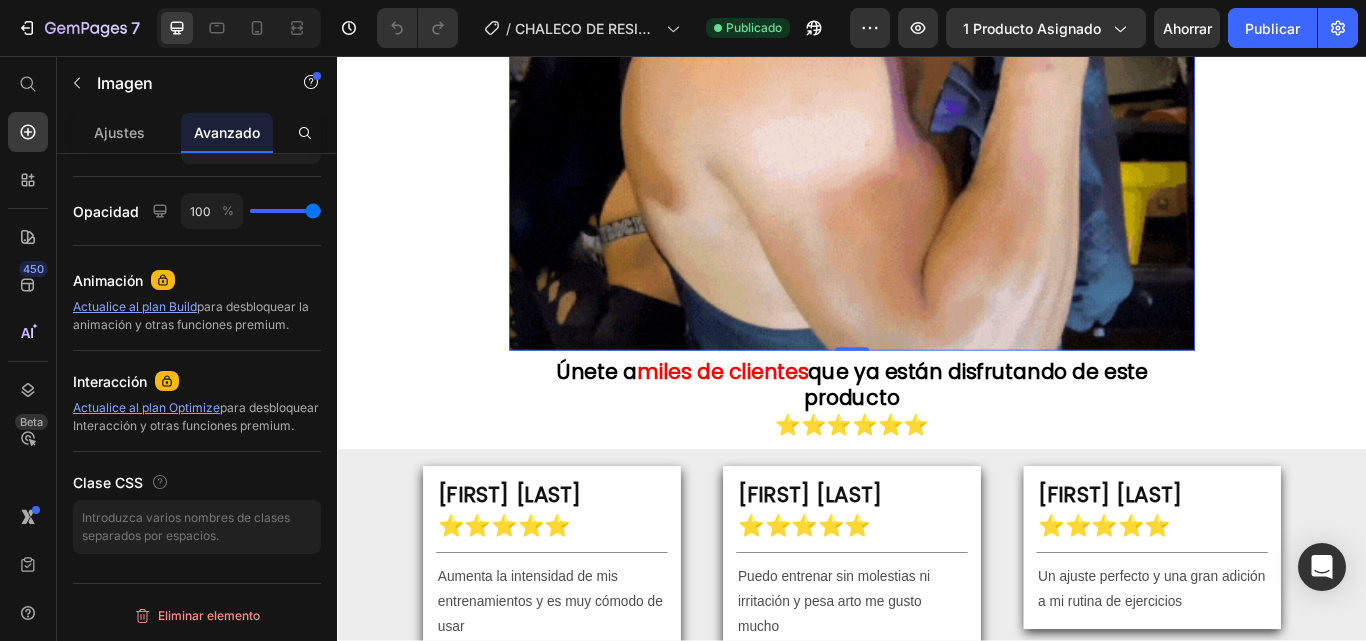 scroll, scrollTop: 0, scrollLeft: 0, axis: both 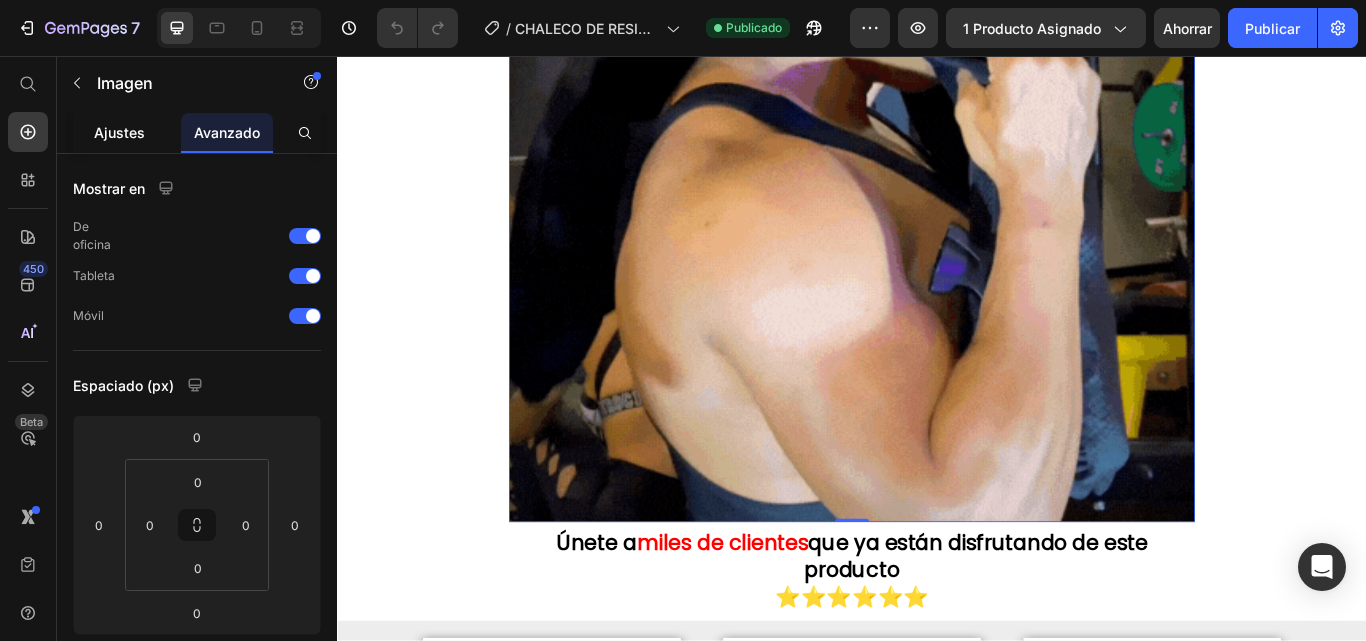 click on "Ajustes" at bounding box center (119, 132) 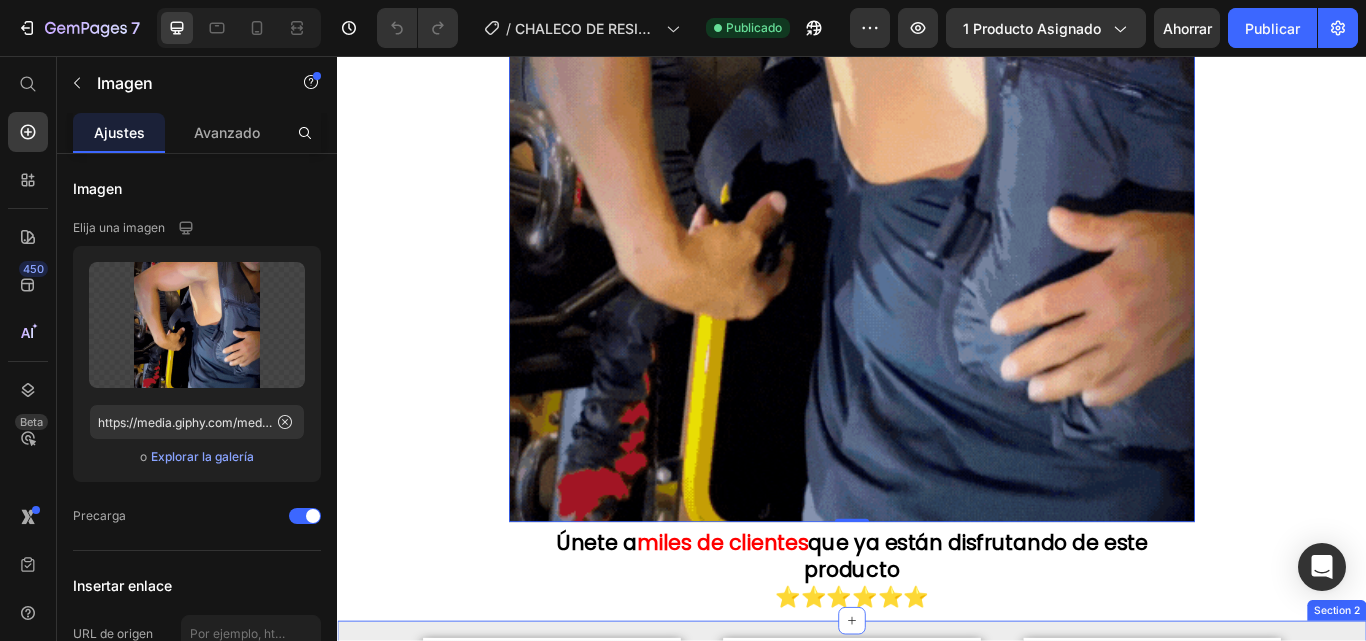 click on "[FIRST] [LAST] Heading ⭐⭐⭐⭐⭐ Heading Title Line Aumenta la intensidad de mis entrenamientos y es muy cómodo de usar Text Block Row Row [FIRST] [LAST] Heading ⭐⭐⭐⭐⭐ Heading Title Line Puedo entrenar sin molestias ni irritación y pesa arto me gusto mucho Text Block Row [FIRST] [LAST] Heading ⭐⭐⭐⭐⭐ Heading Title Line Un ajuste perfecto y una gran adición a mi rutina de ejercicios Text Block Row Section 2" at bounding box center (937, 849) 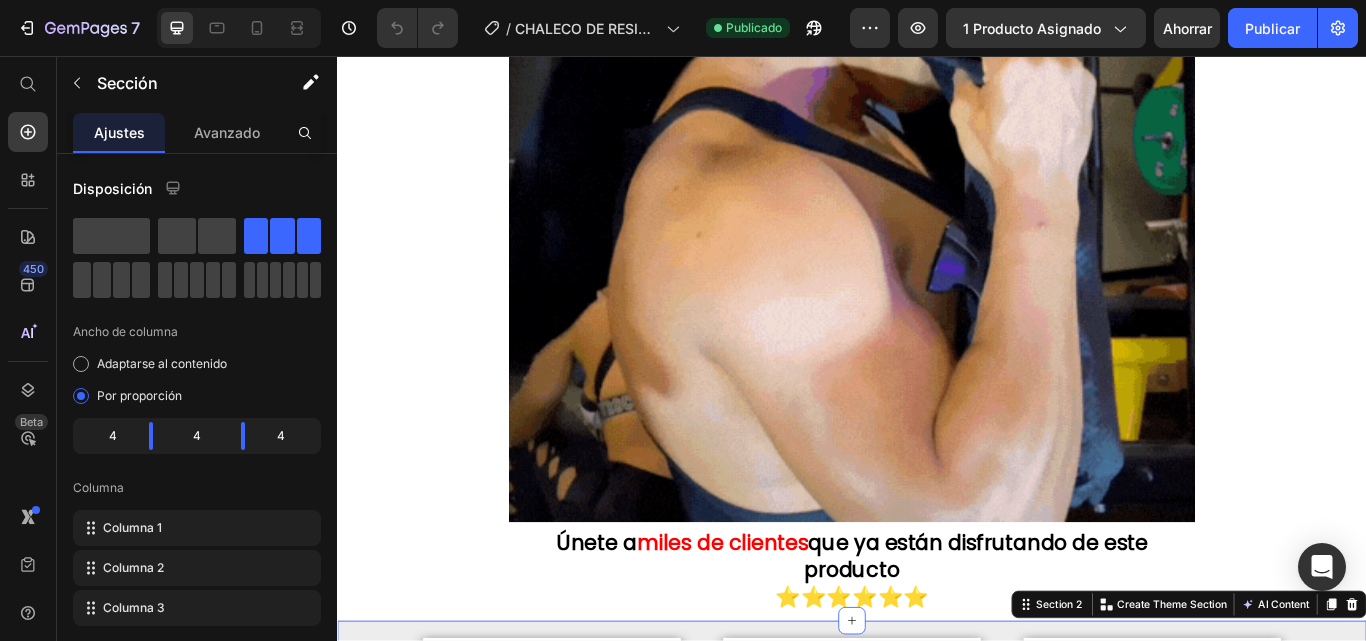 click on "[FIRST] [LAST] Heading ⭐⭐⭐⭐⭐ Heading Title Line Aumenta la intensidad de mis entrenamientos y es muy cómodo de usar Text Block Row Row [FIRST] [LAST] Heading ⭐⭐⭐⭐⭐ Heading Title Line Puedo entrenar sin molestias ni irritación y pesa arto me gusto mucho Text Block Row [FIRST] [LAST] Heading ⭐⭐⭐⭐⭐ Heading Title Line Un ajuste perfecto y una gran adición a mi rutina de ejercicios Text Block Row Section 2 You can create reusable sections Create Theme Section AI Content Write with GemAI What would you like to describe here? Tone and Voice Persuasive Product Getting products... Show more Generate" at bounding box center (937, 849) 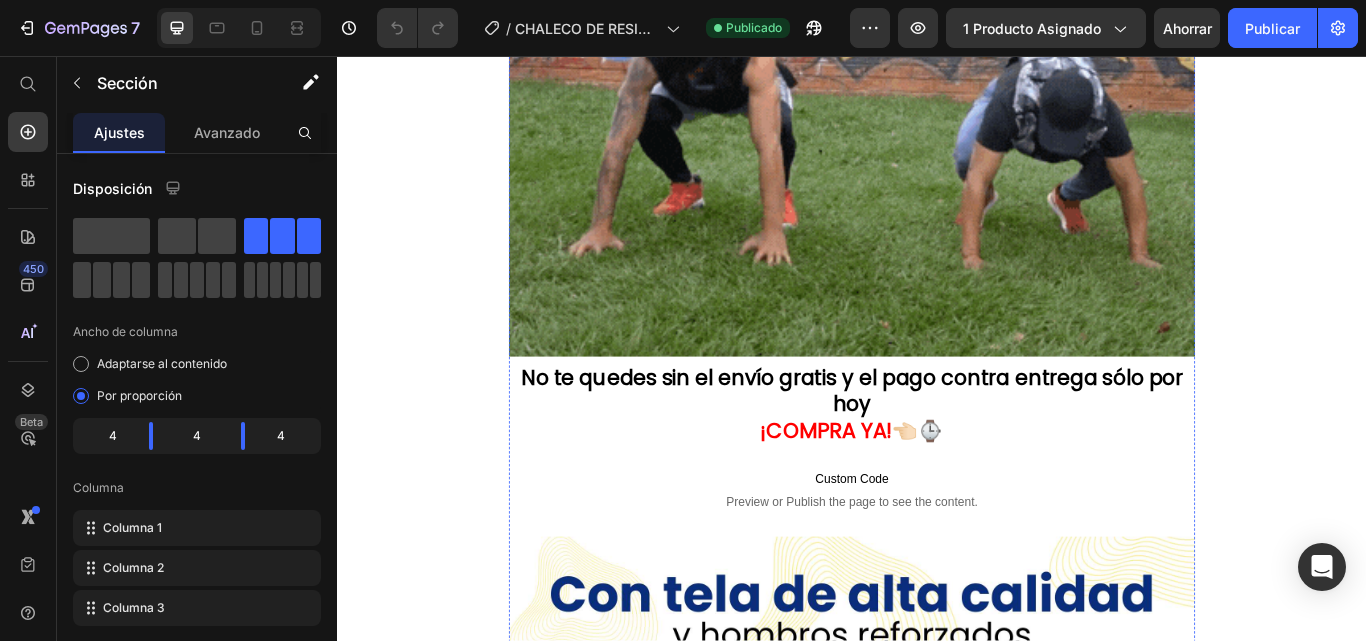 scroll, scrollTop: 5379, scrollLeft: 0, axis: vertical 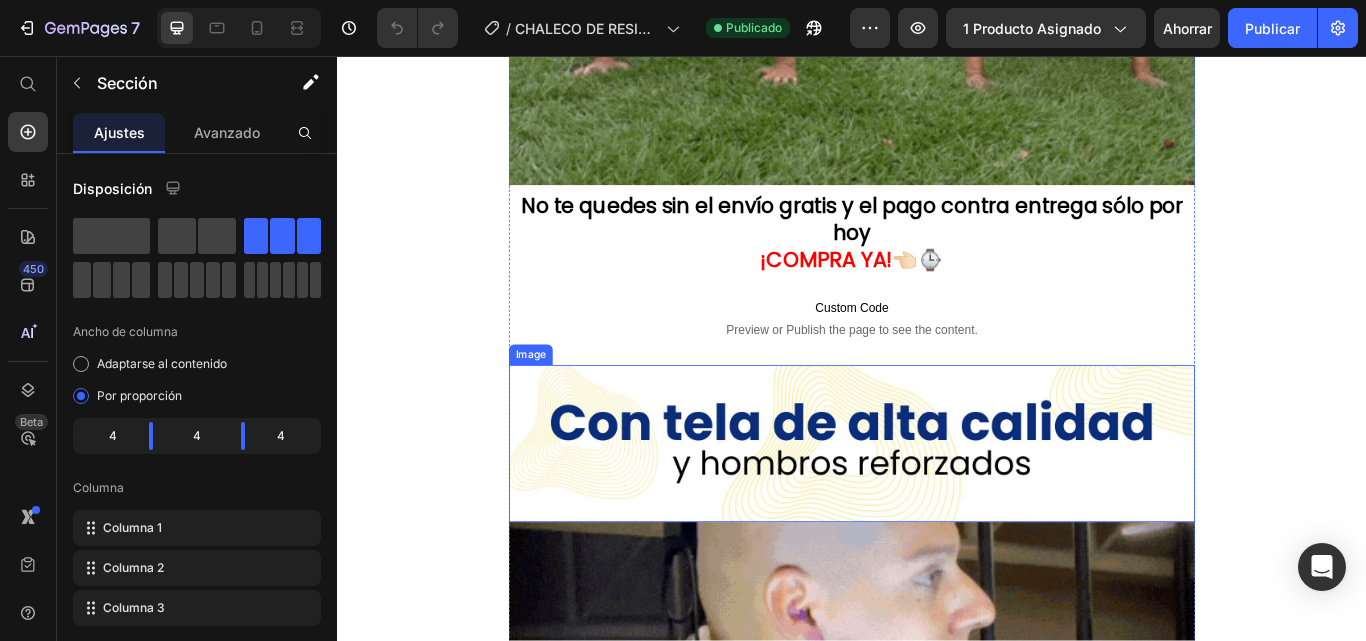 click at bounding box center [937, 508] 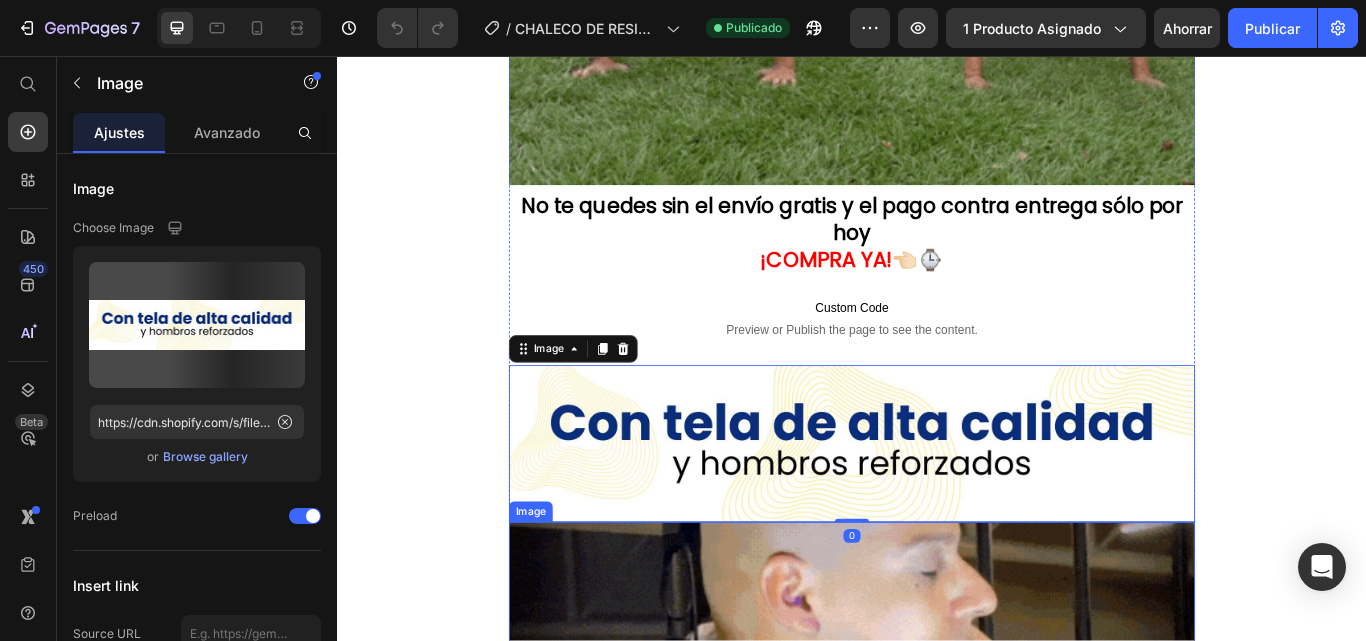 scroll, scrollTop: 5579, scrollLeft: 0, axis: vertical 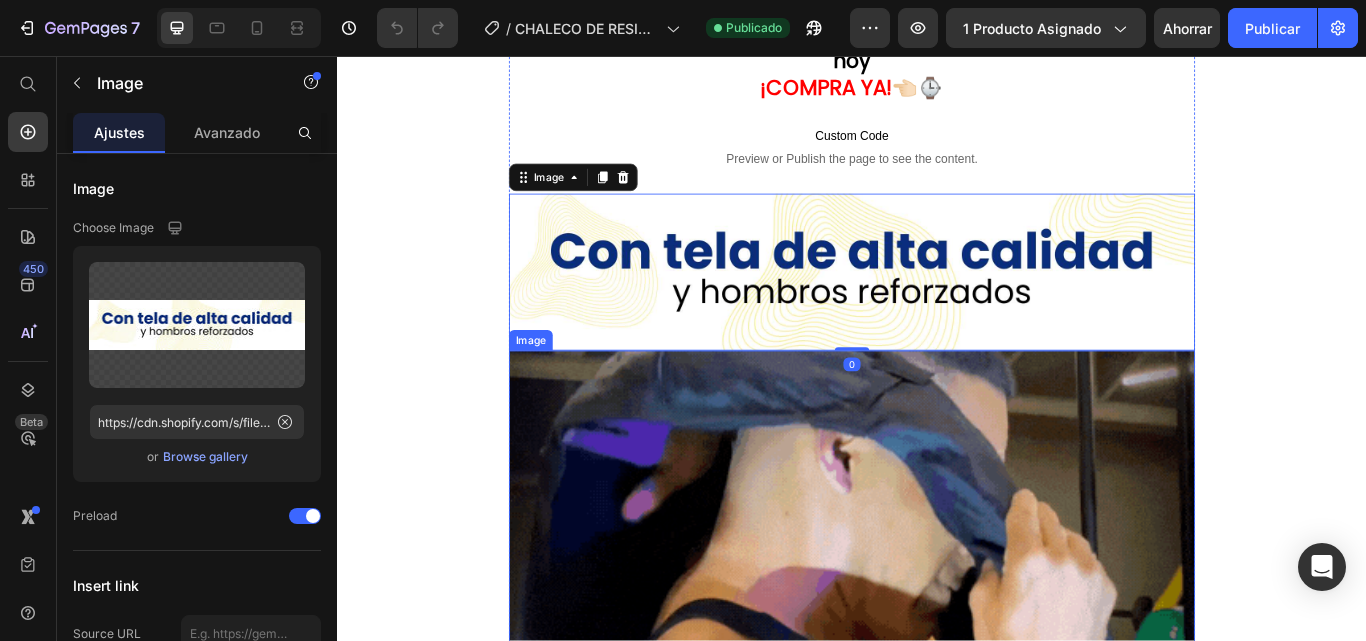 click at bounding box center (937, 800) 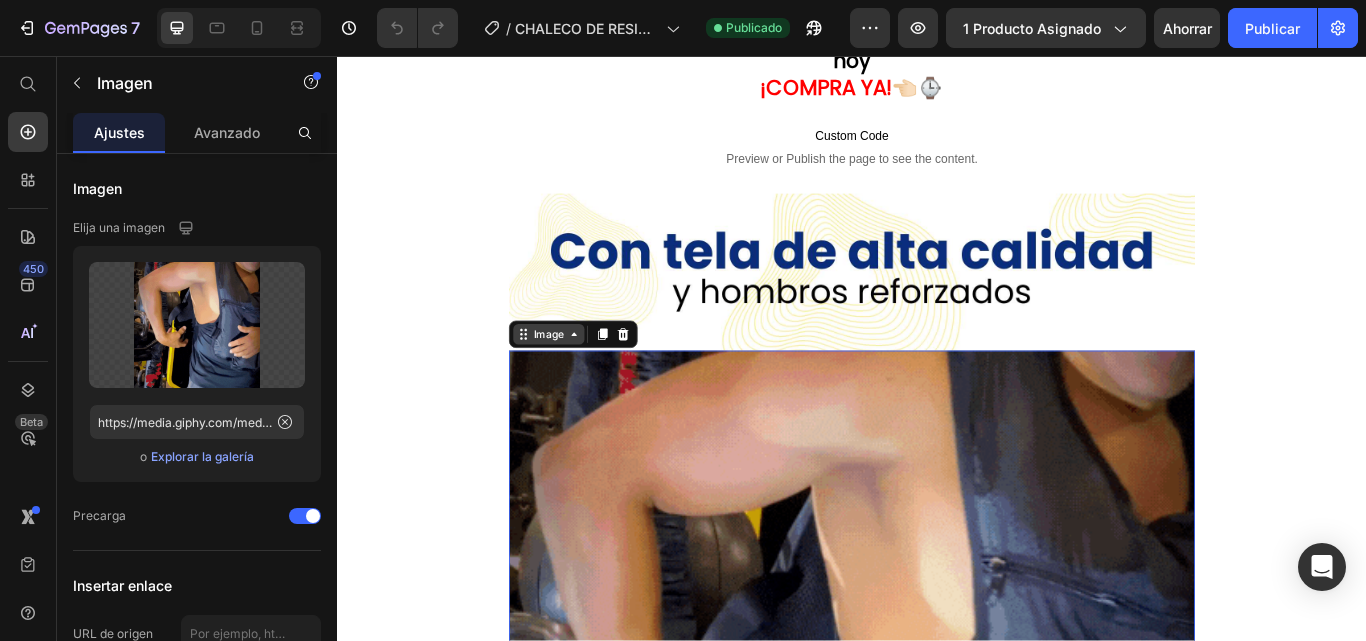click on "Image" at bounding box center [583, 381] 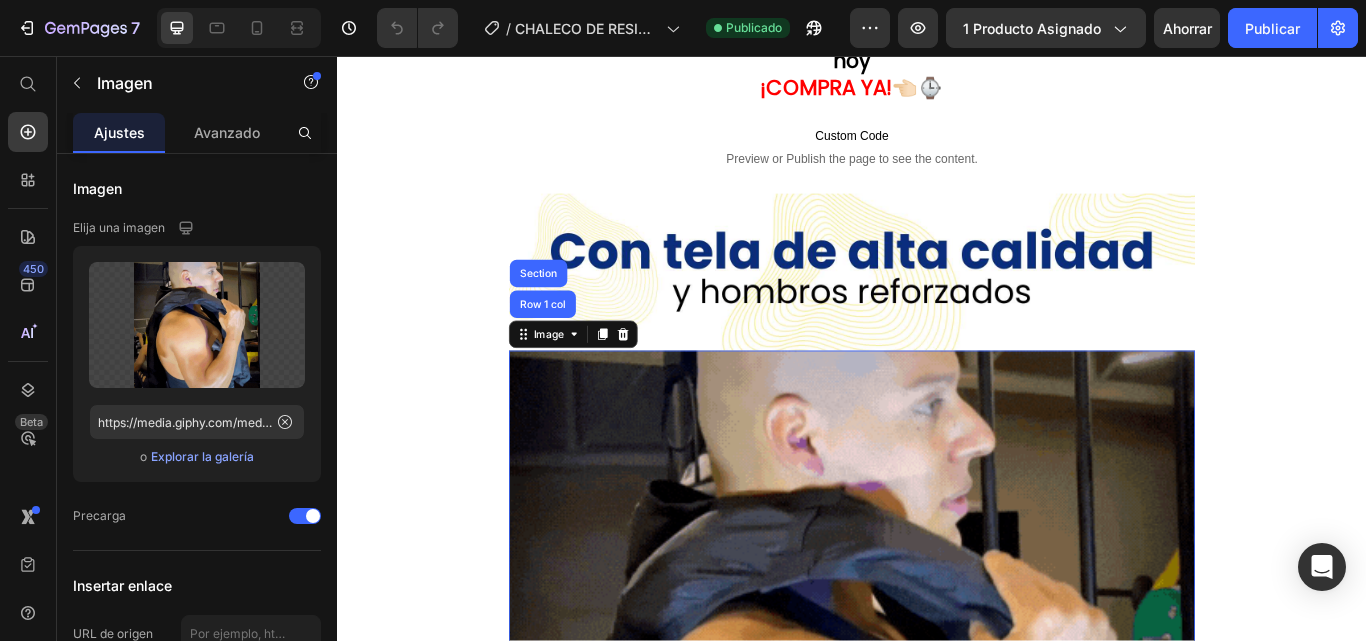 click at bounding box center [937, 800] 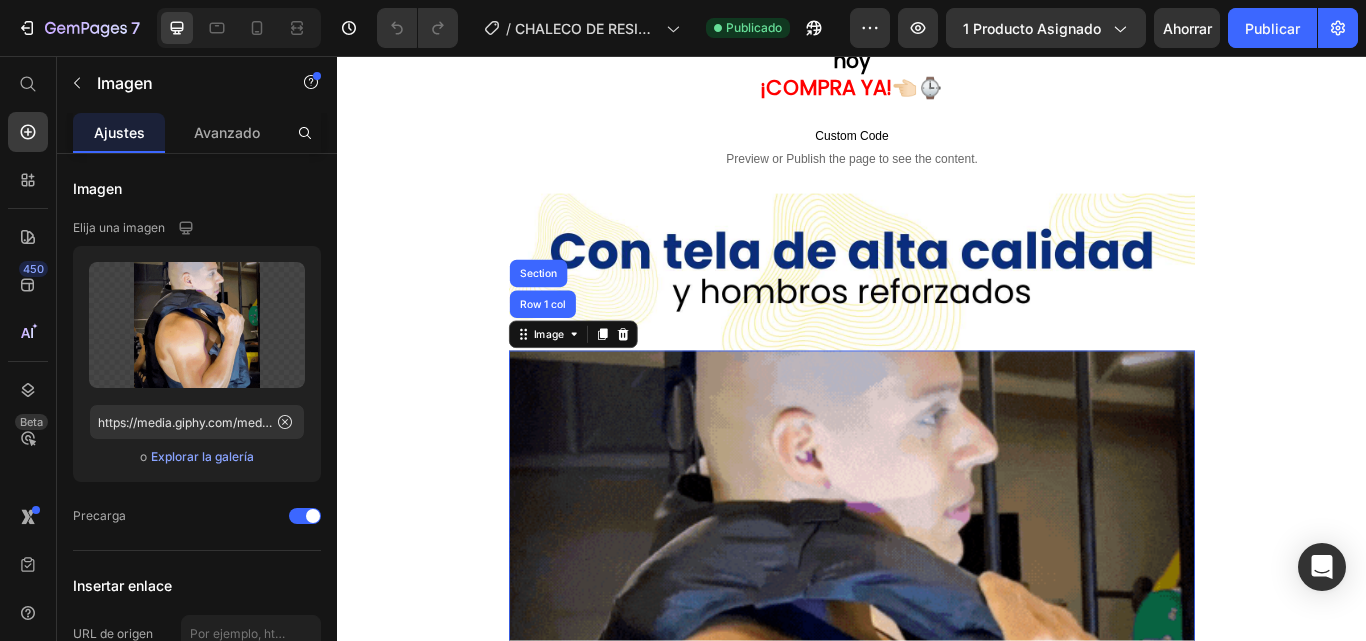 click at bounding box center (937, 800) 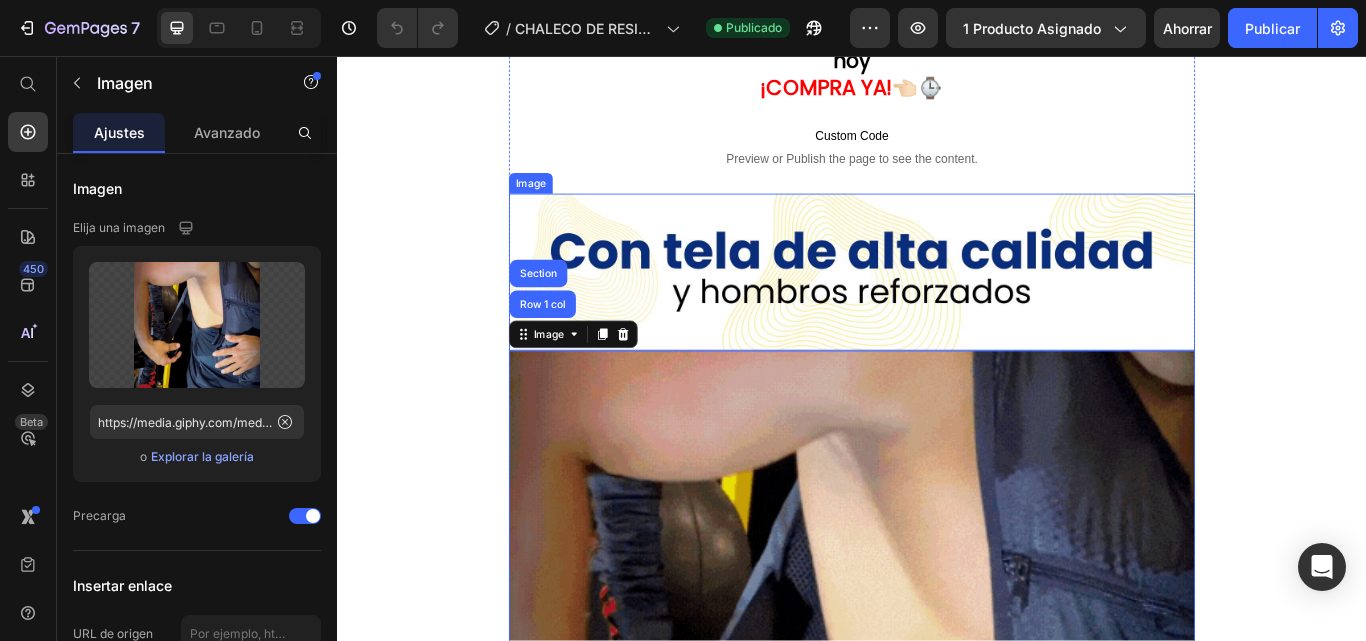 click at bounding box center (937, 308) 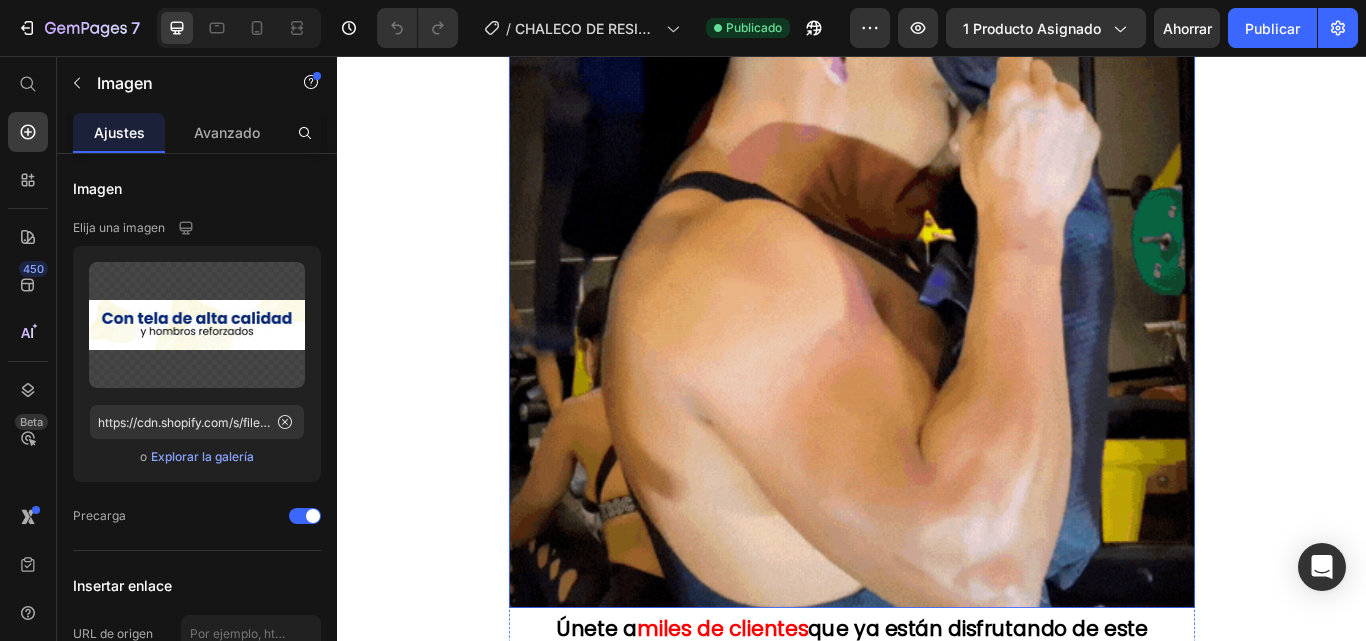 scroll, scrollTop: 6379, scrollLeft: 0, axis: vertical 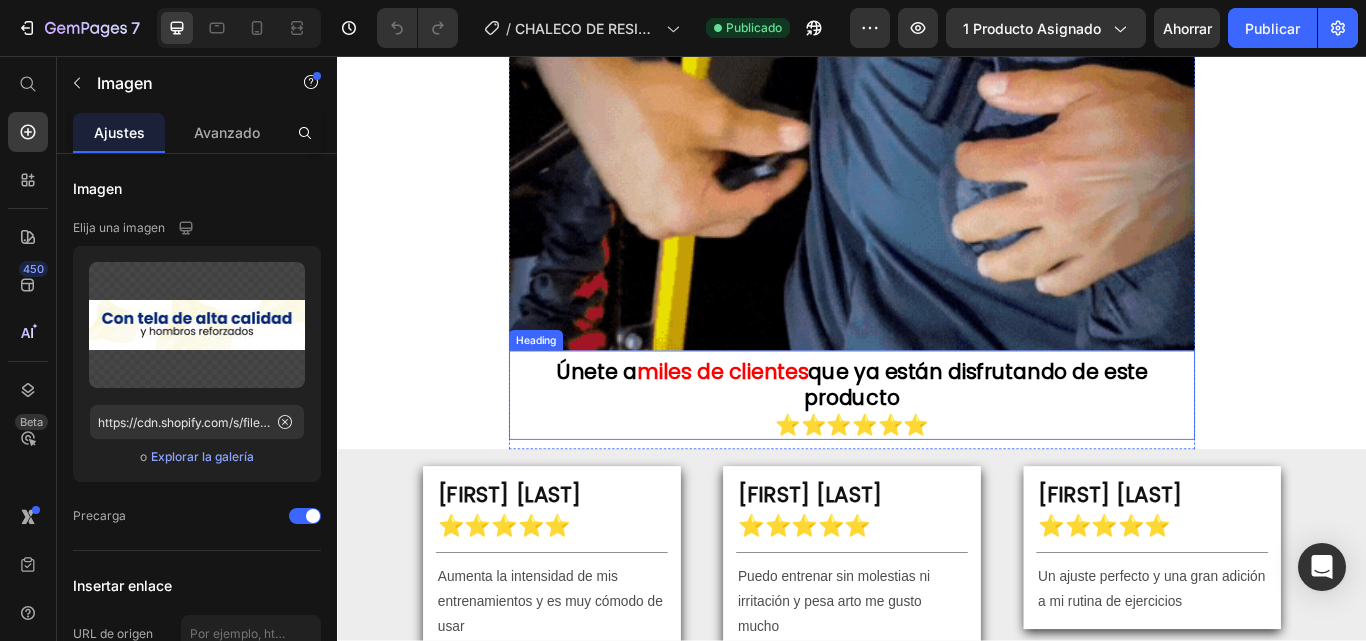 click on "Únete a  miles de clientes  que ya están disfrutando de este producto ⭐⭐⭐⭐⭐⭐" at bounding box center (937, 456) 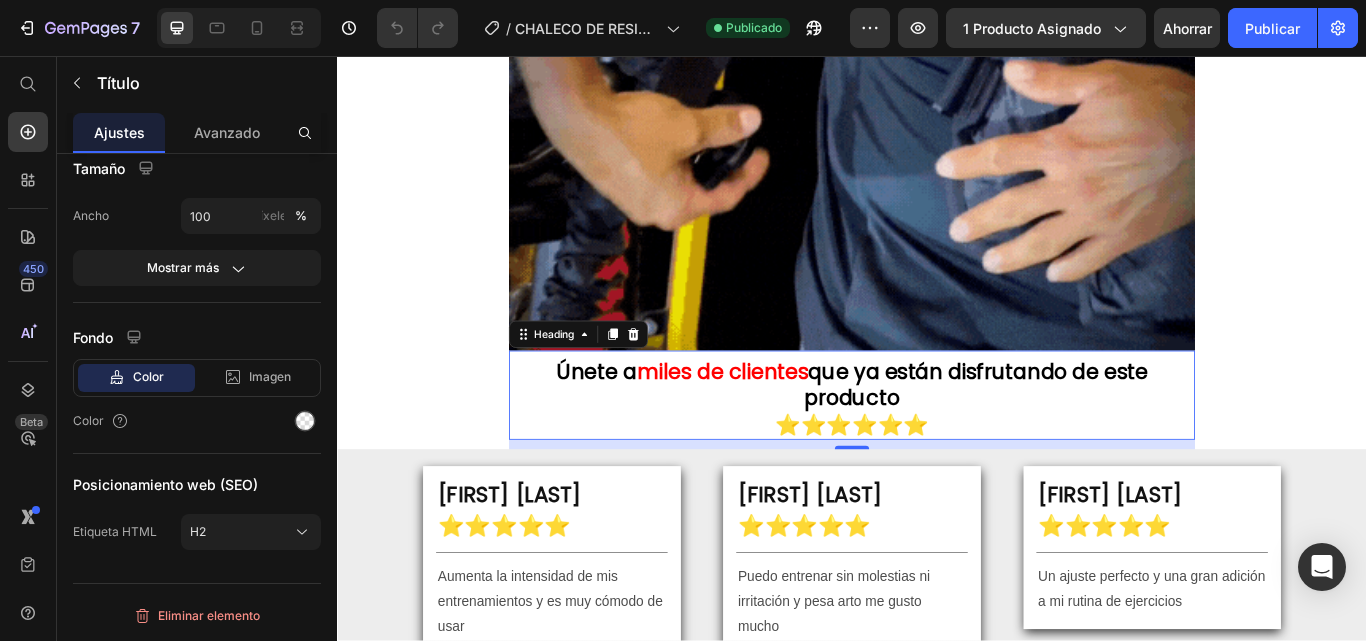 scroll, scrollTop: 0, scrollLeft: 0, axis: both 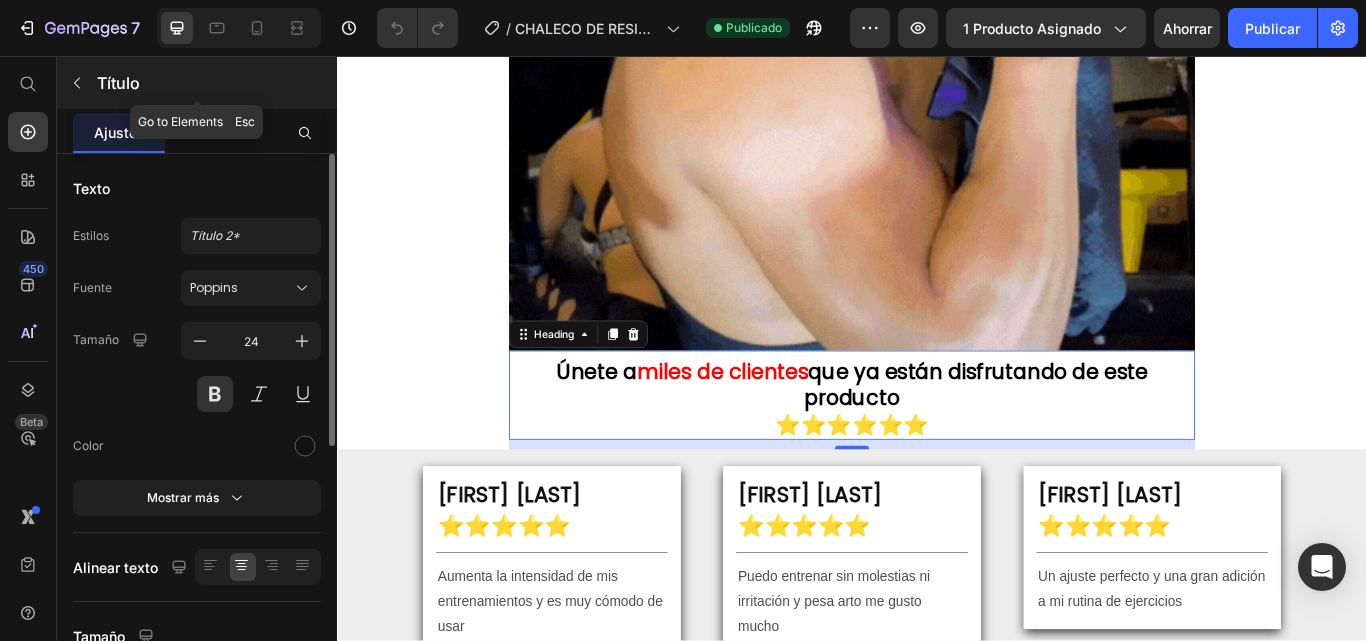 click 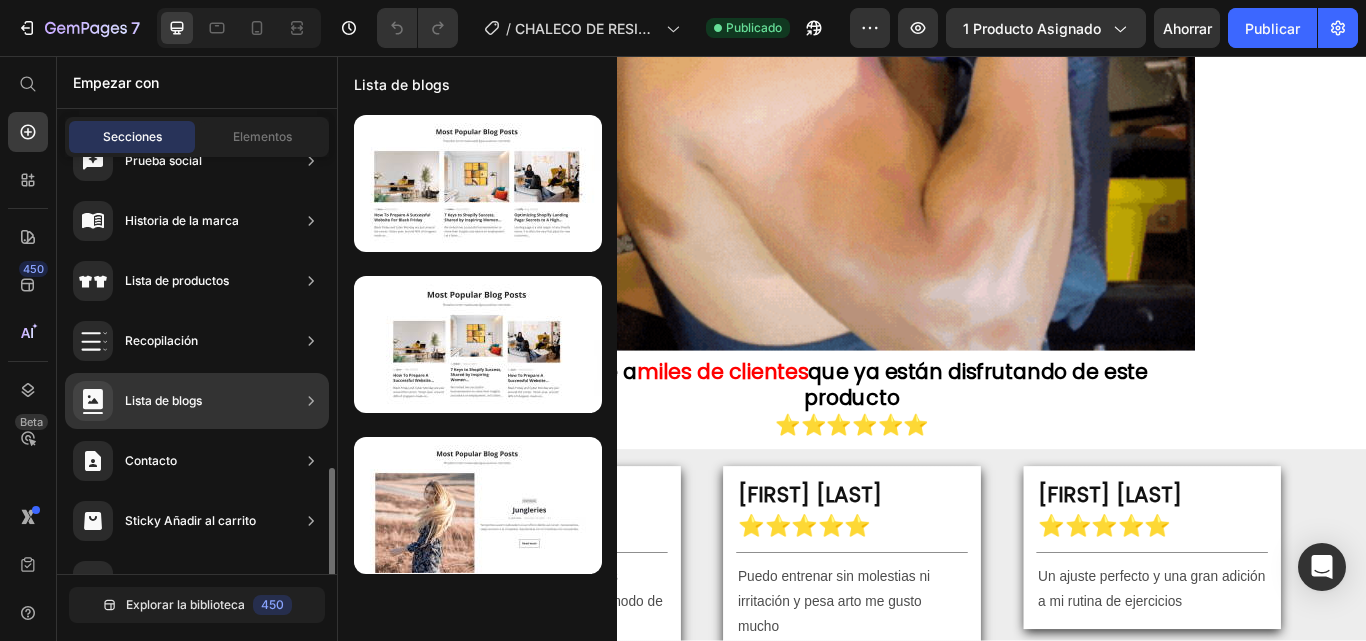 scroll, scrollTop: 743, scrollLeft: 0, axis: vertical 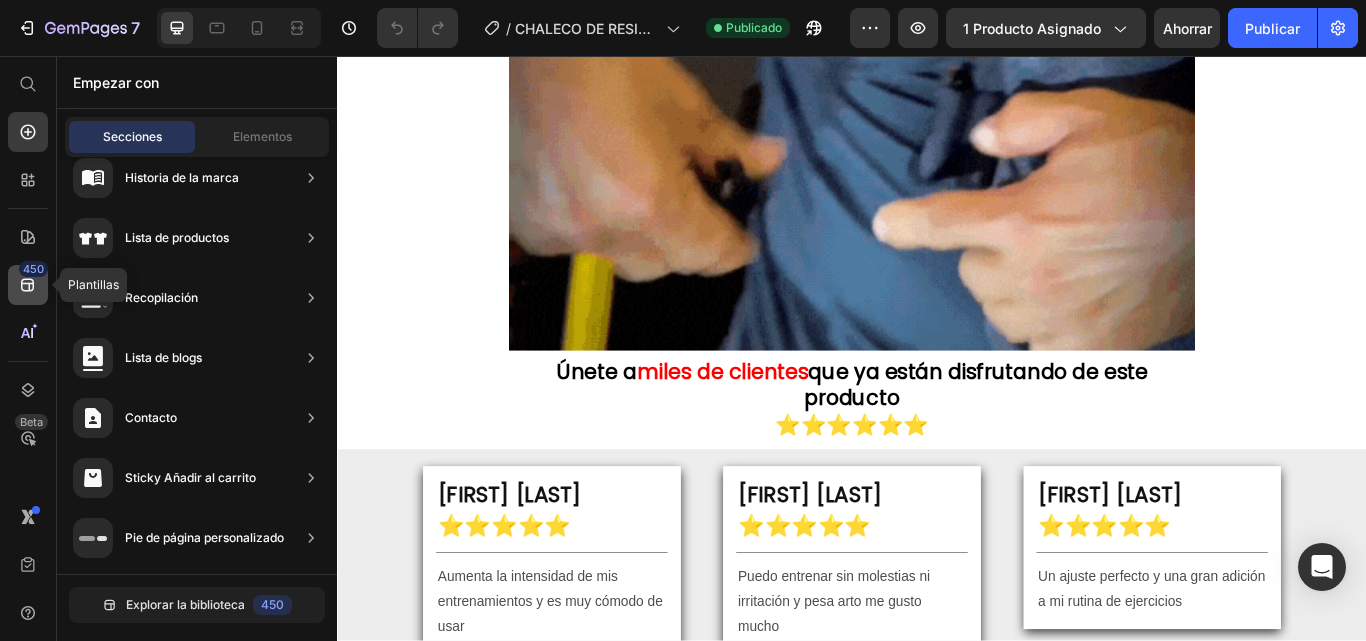 click 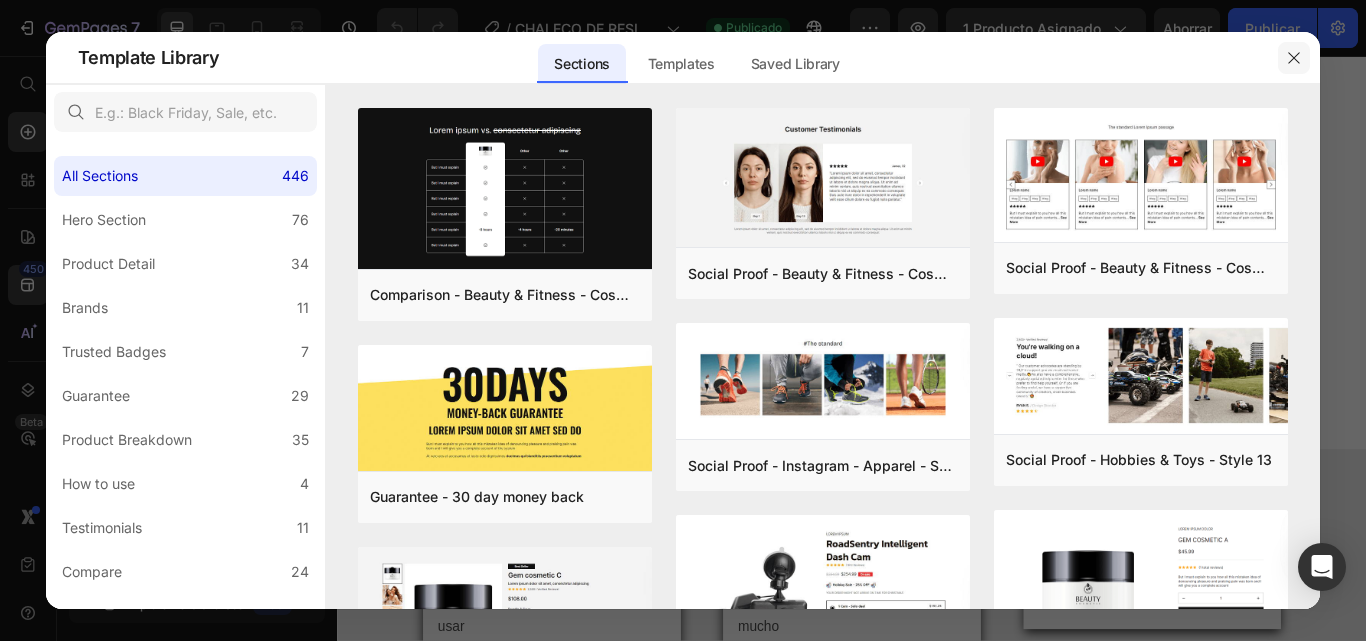 click 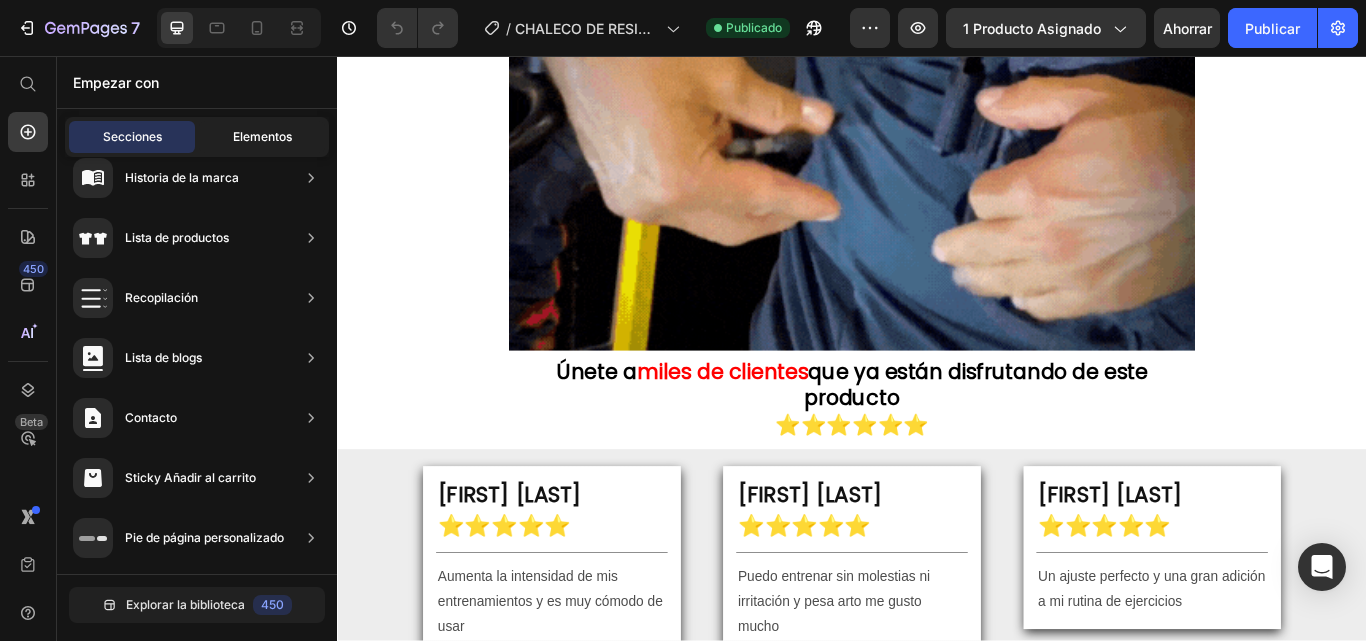 click on "Elementos" at bounding box center [262, 136] 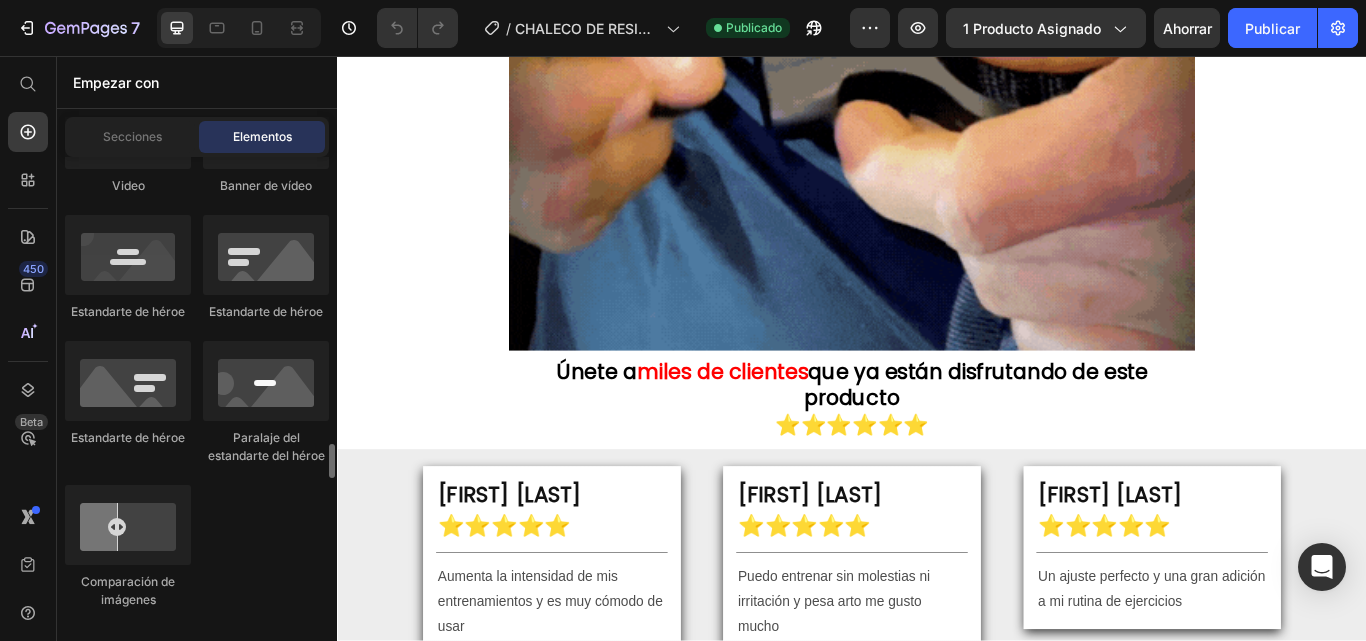 scroll, scrollTop: 1200, scrollLeft: 0, axis: vertical 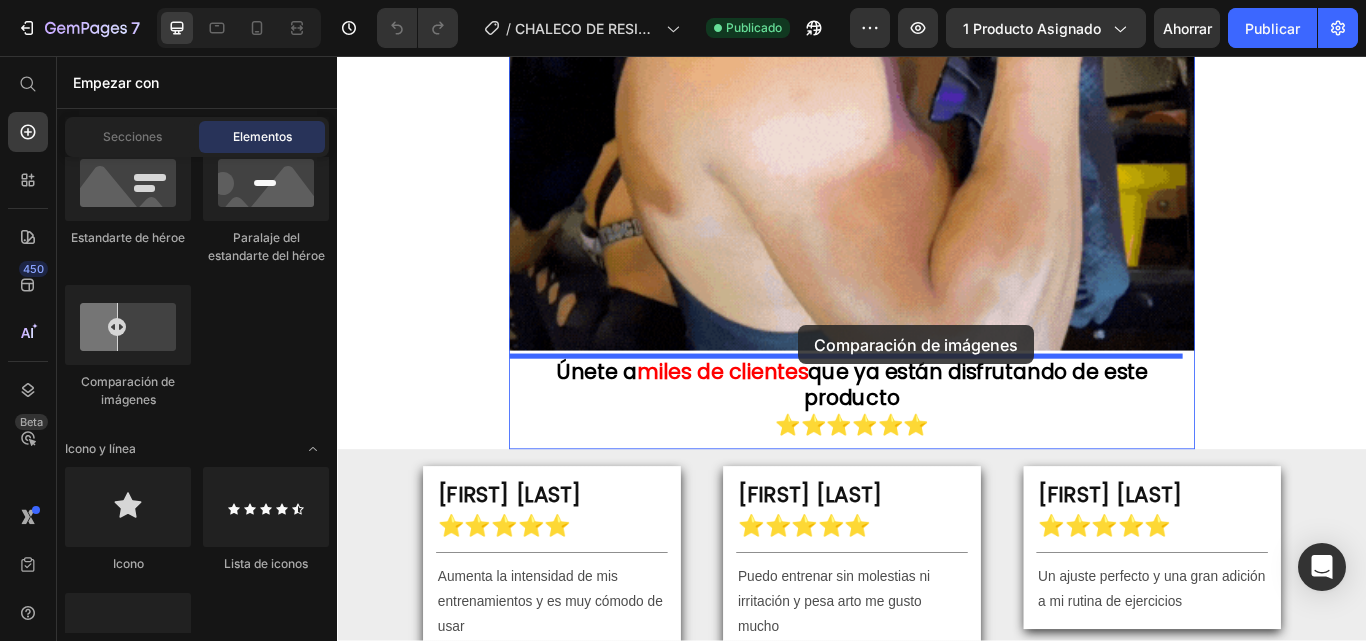 drag, startPoint x: 482, startPoint y: 391, endPoint x: 855, endPoint y: 397, distance: 373.04825 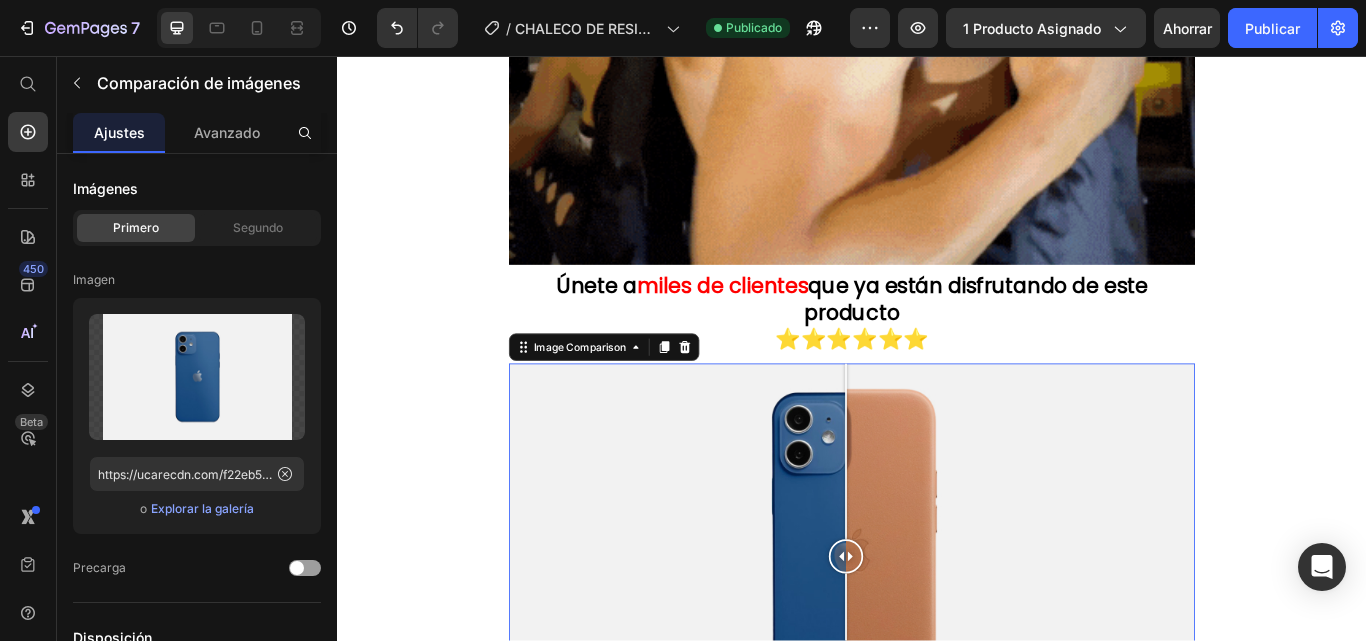 scroll, scrollTop: 6579, scrollLeft: 0, axis: vertical 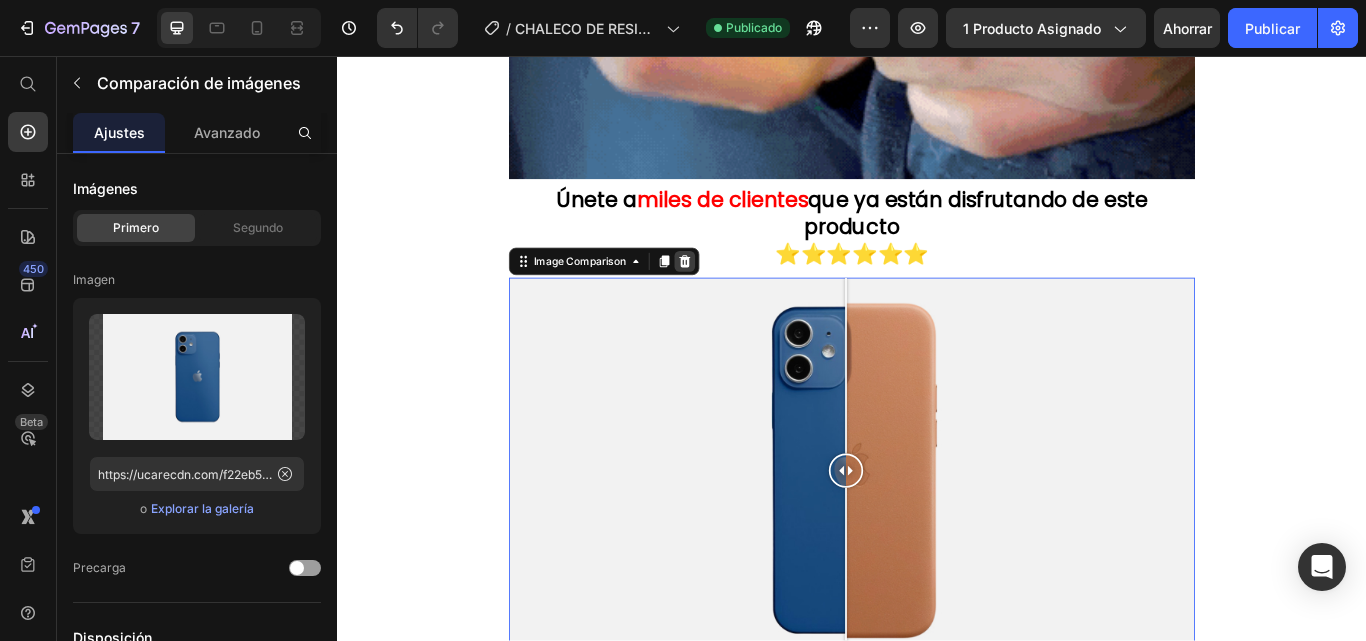 click 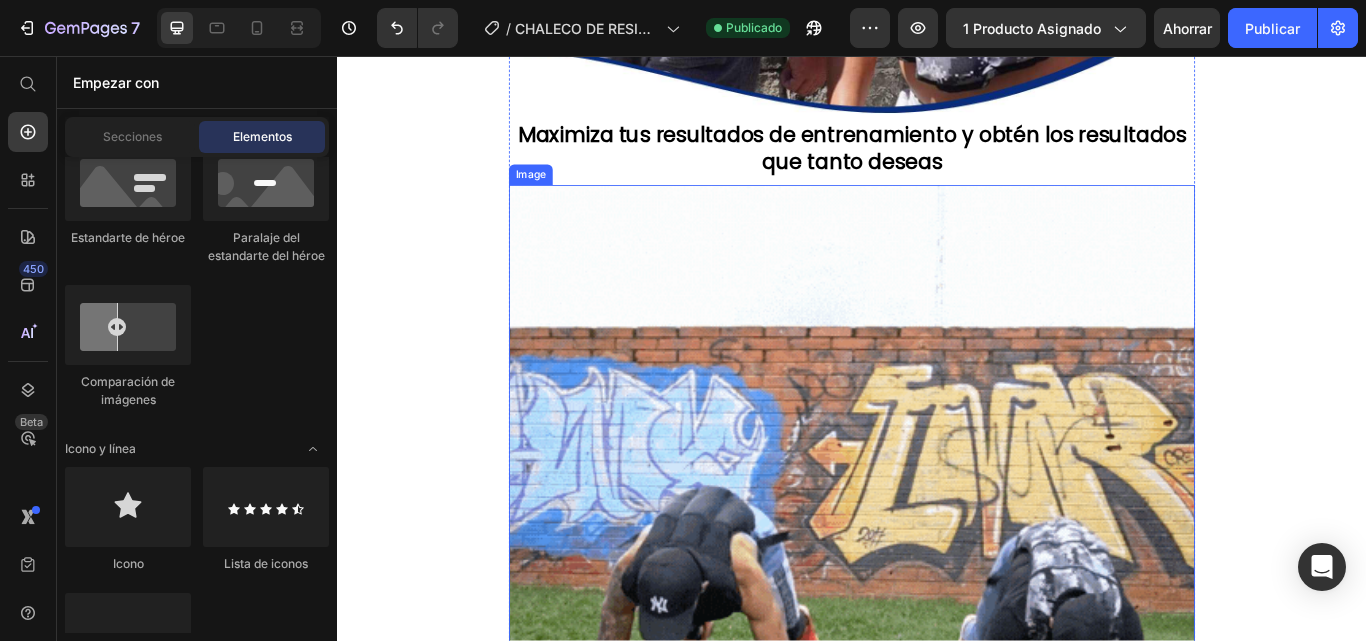 scroll, scrollTop: 4479, scrollLeft: 0, axis: vertical 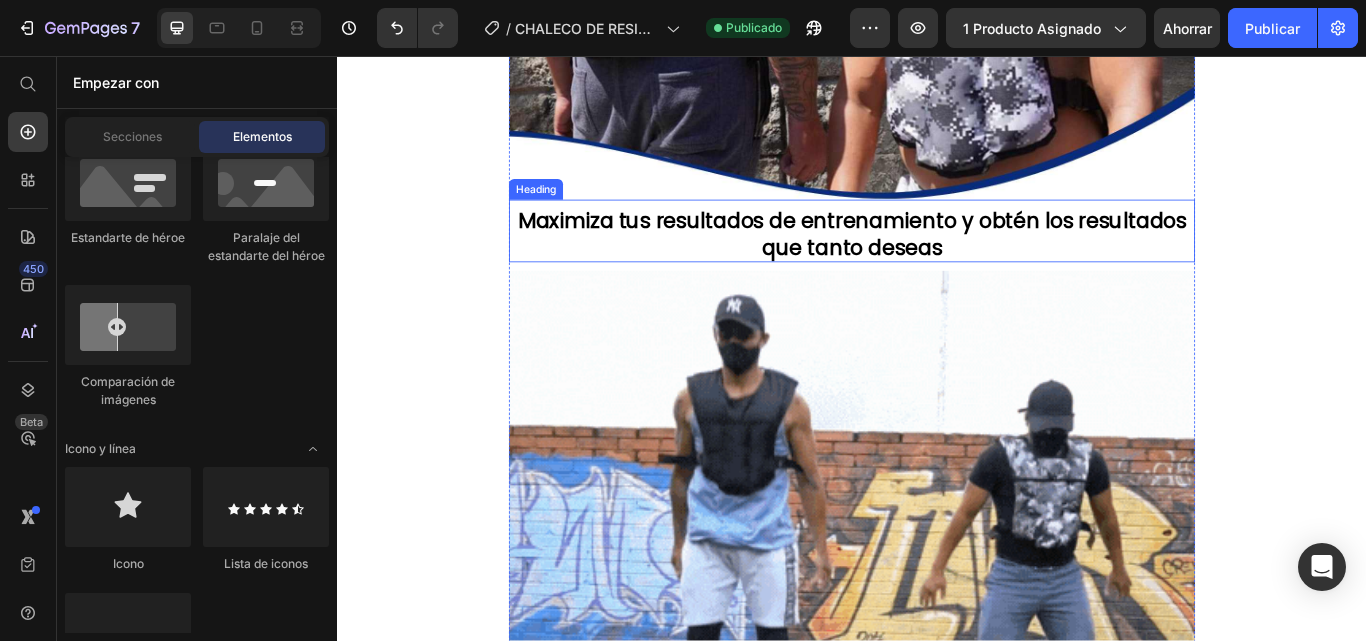 click on "Maximiza tus resultados de entrenamiento y obtén los resultados que tanto deseas" at bounding box center [937, 264] 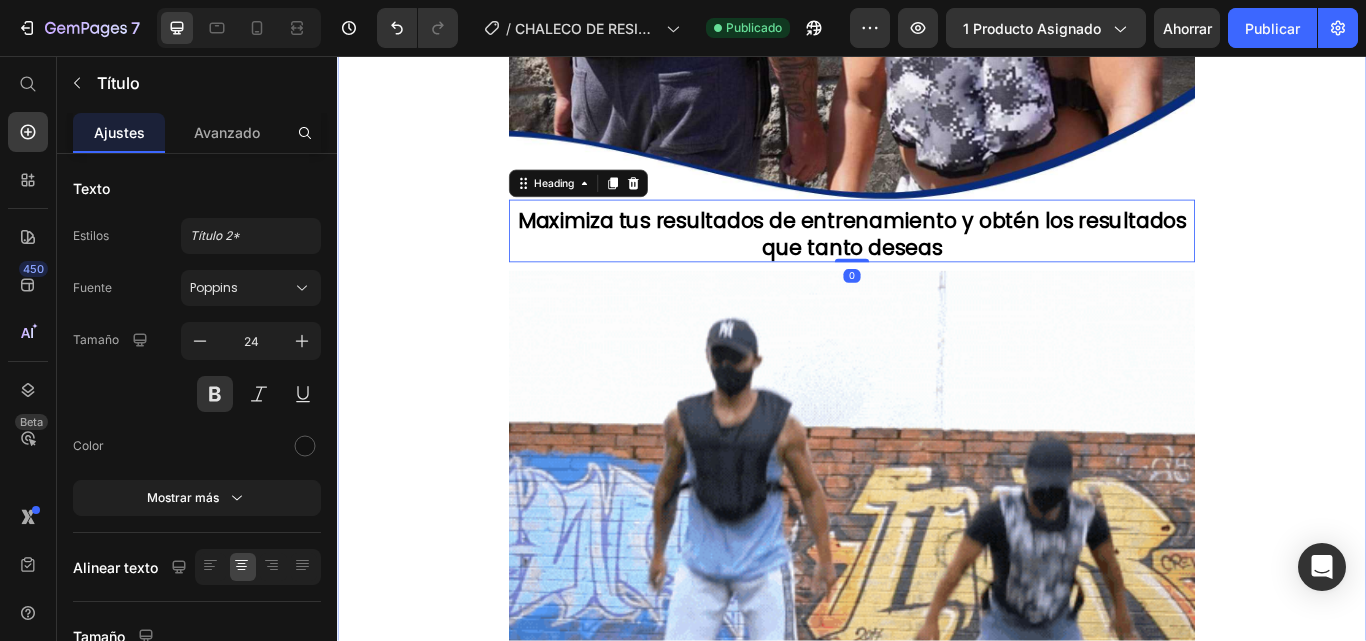 click on "COMPRA SÓLO POR HOY CON EL ENVÍO TOTALMENTE GRATIS Heading Image Image ANTES $219.900 Heading ⁠⁠⁠⁠⁠⁠⁠ SÓLO POR HOY $149.900 Heading
Custom Code
Preview or Publish the page to see the content. Custom Code No te quedes sin el tuyo ¡15 unidades en stock! Heading Image Comodidad, seguridad y resultados efectivos. ¡Siente la diferencia en tus entrenamientos! Heading Image No pierdas la oportunidad de obtener el 35% de descuento  👇🏻¡PIDE AHORA!👇🏻 Heading
Custom Code
Preview or Publish the page to see the content. Custom Code Image Image Maximiza tus resultados de entrenamiento y obtén los resultados que tanto deseas Heading   0 Image ⁠⁠⁠⁠⁠⁠⁠ No te quedes sin el envío gratis y el pago contra entrega sólo por hoy ¡COMPRA YA!👈🏻⌚ Heading
Custom Code
Preview or Publish the page to see the content. Custom Code Image Image Únete a  miles de clientes  que ya están disfrutando de este producto ⭐⭐⭐⭐⭐⭐ Heading Row" at bounding box center (937, -984) 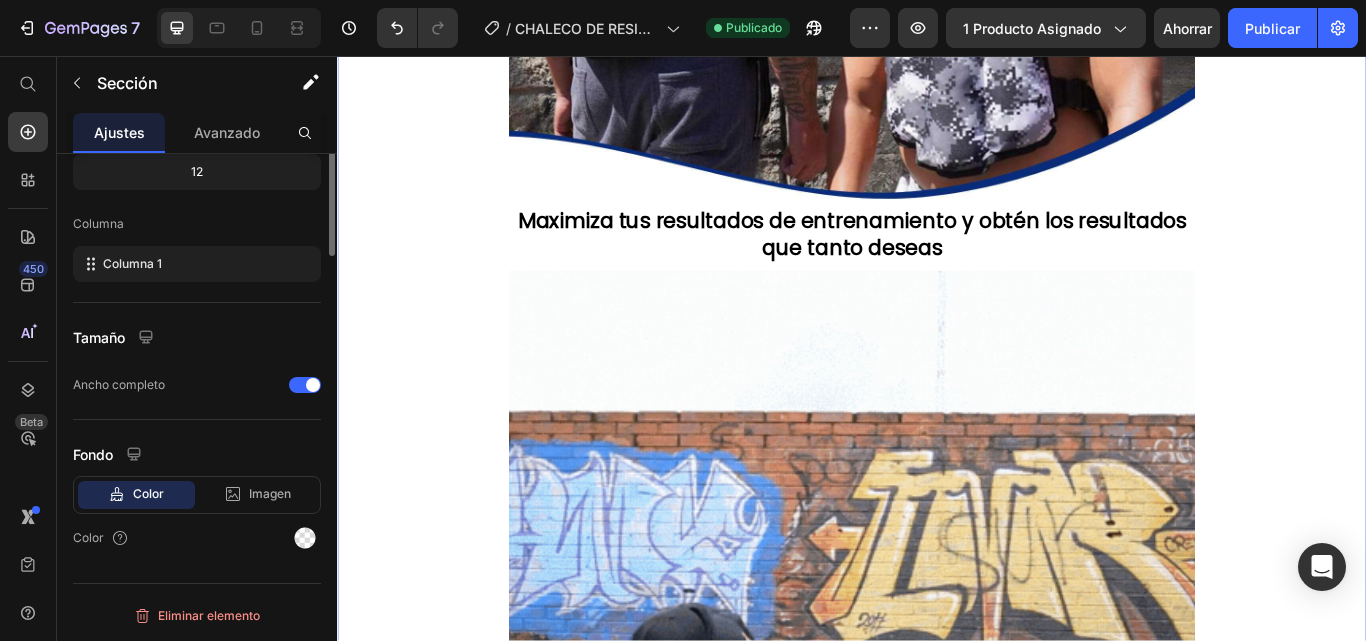 scroll, scrollTop: 0, scrollLeft: 0, axis: both 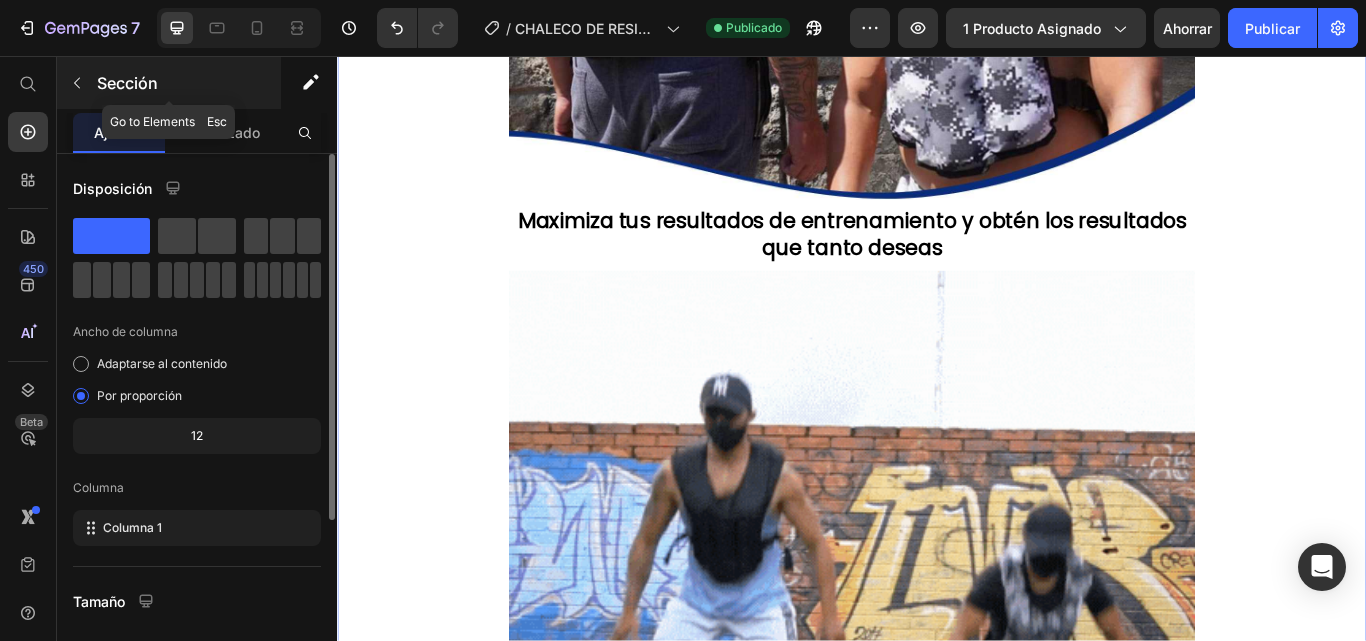 click 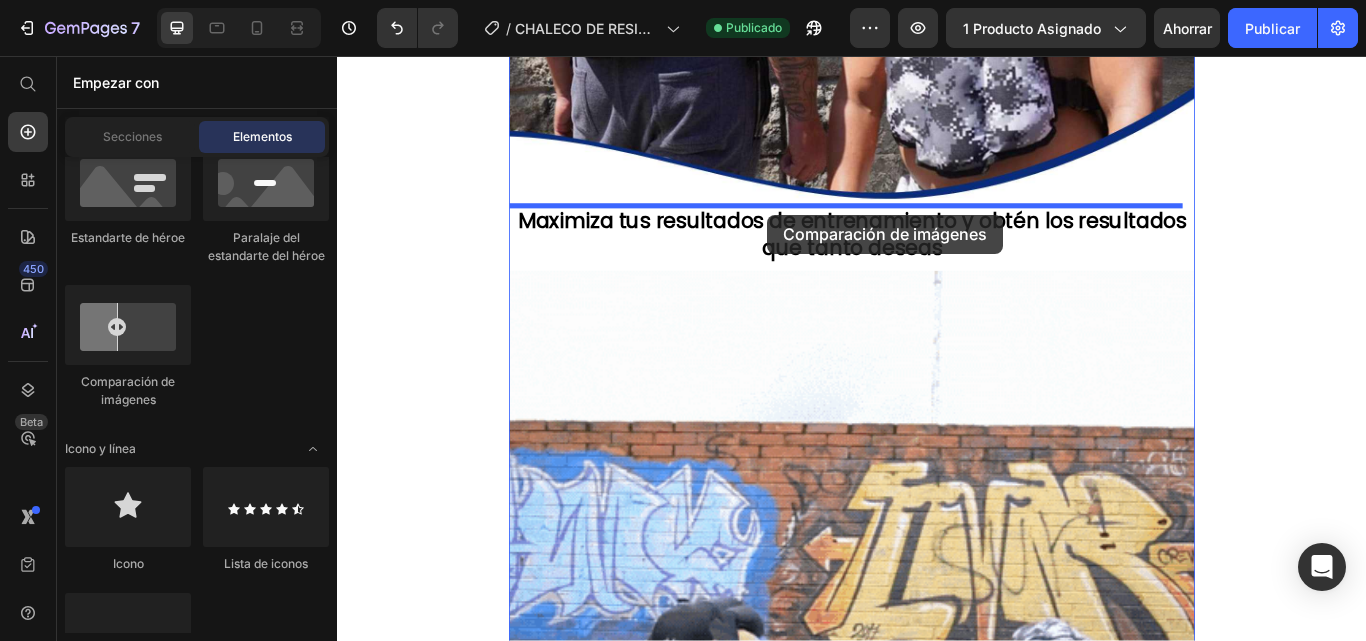 drag, startPoint x: 644, startPoint y: 358, endPoint x: 838, endPoint y: 241, distance: 226.55022 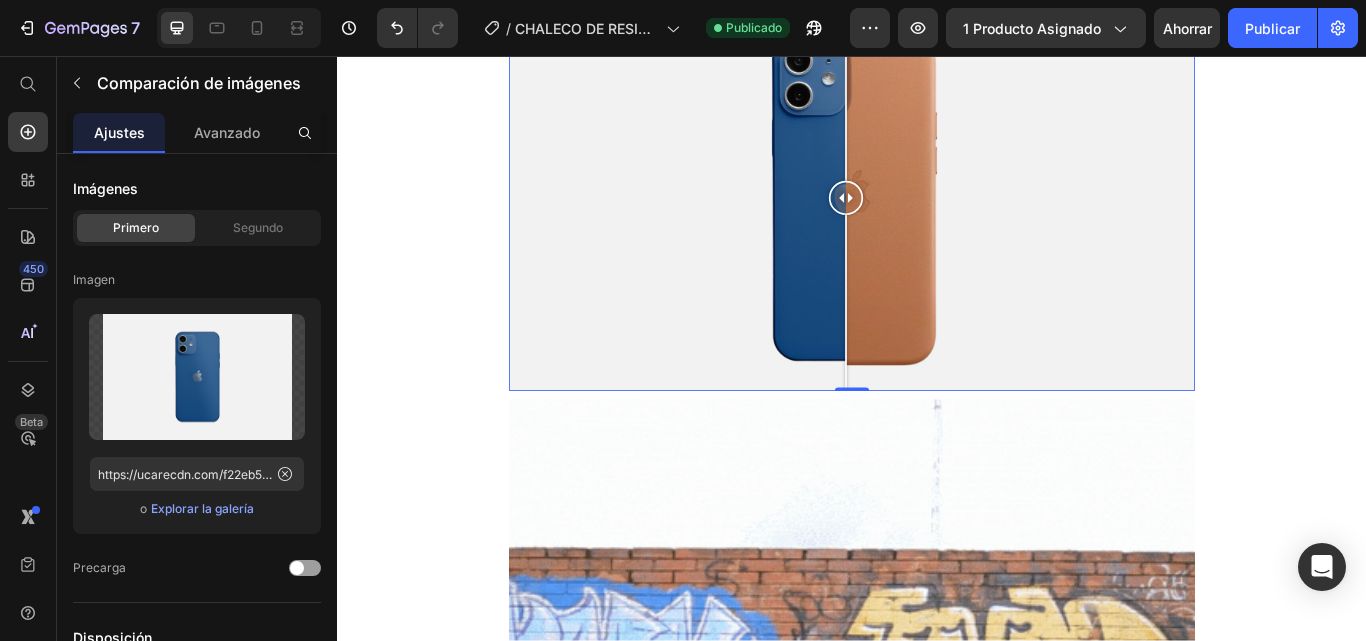 scroll, scrollTop: 4479, scrollLeft: 0, axis: vertical 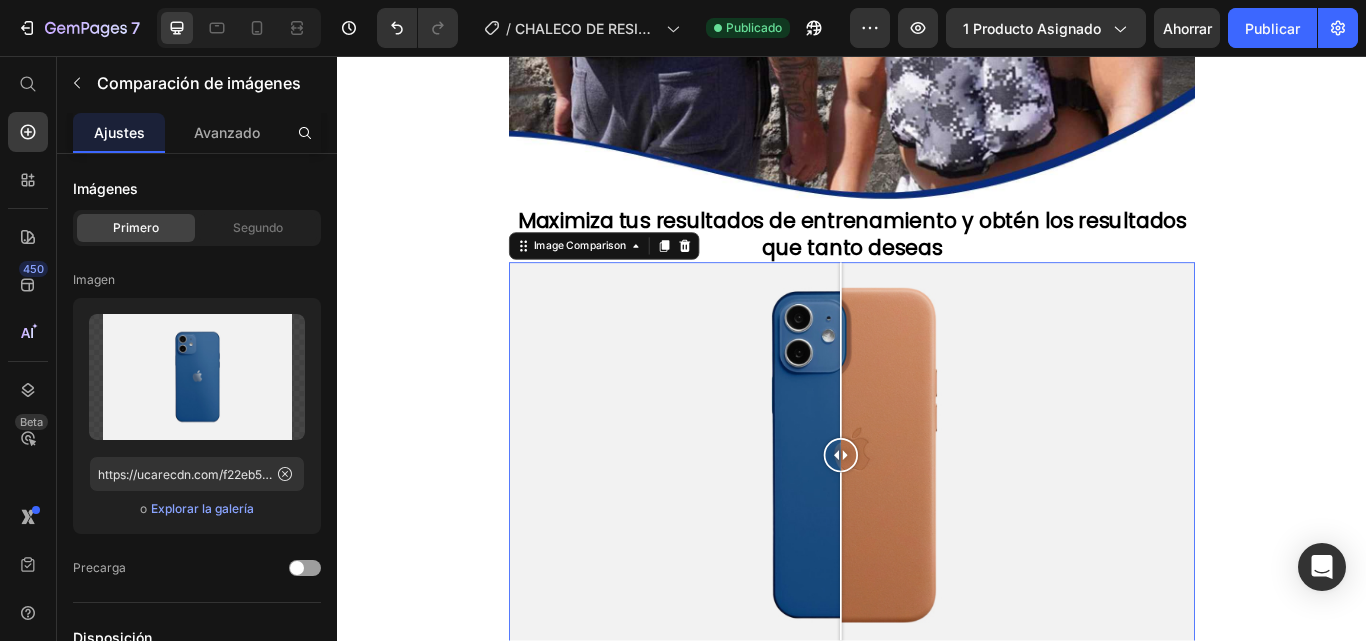 drag, startPoint x: 938, startPoint y: 450, endPoint x: 924, endPoint y: 457, distance: 15.652476 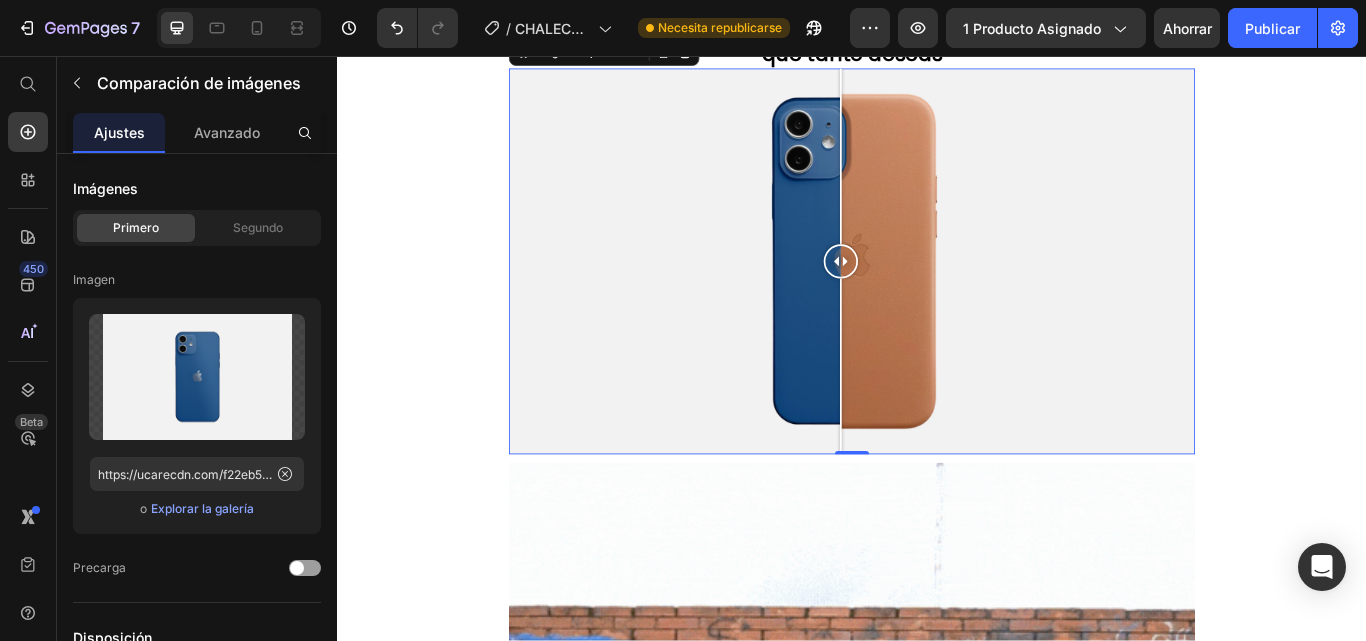 scroll, scrollTop: 4779, scrollLeft: 0, axis: vertical 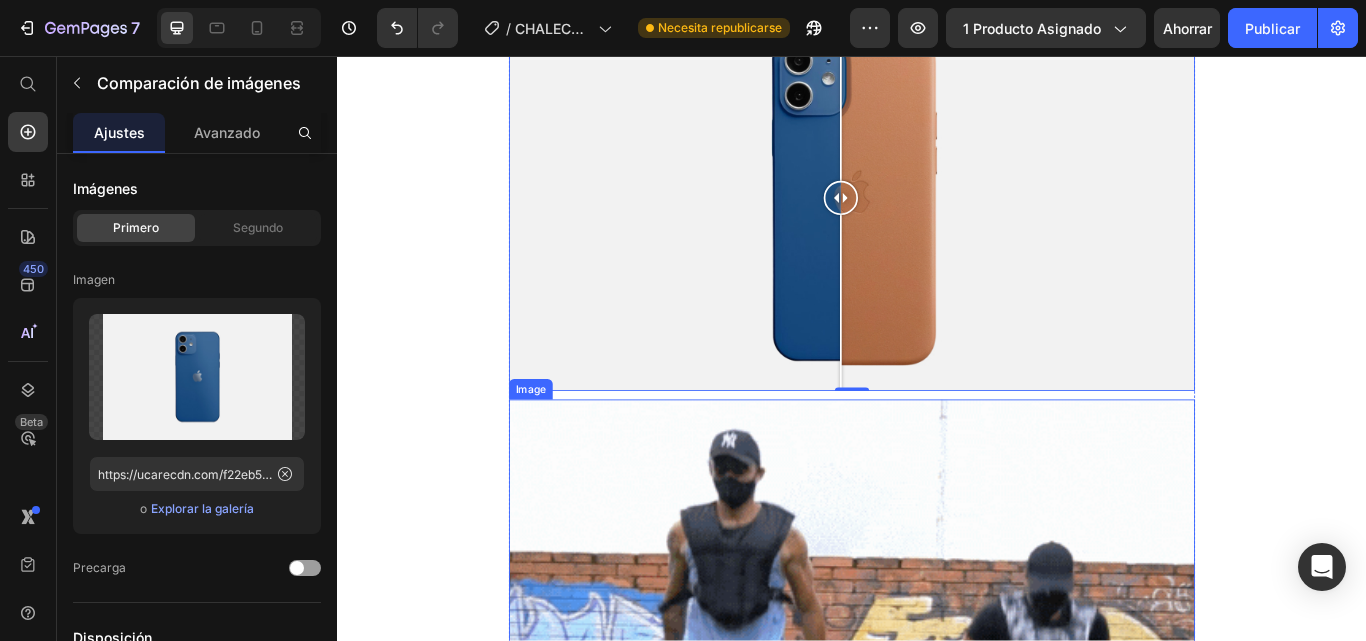 click at bounding box center [937, 857] 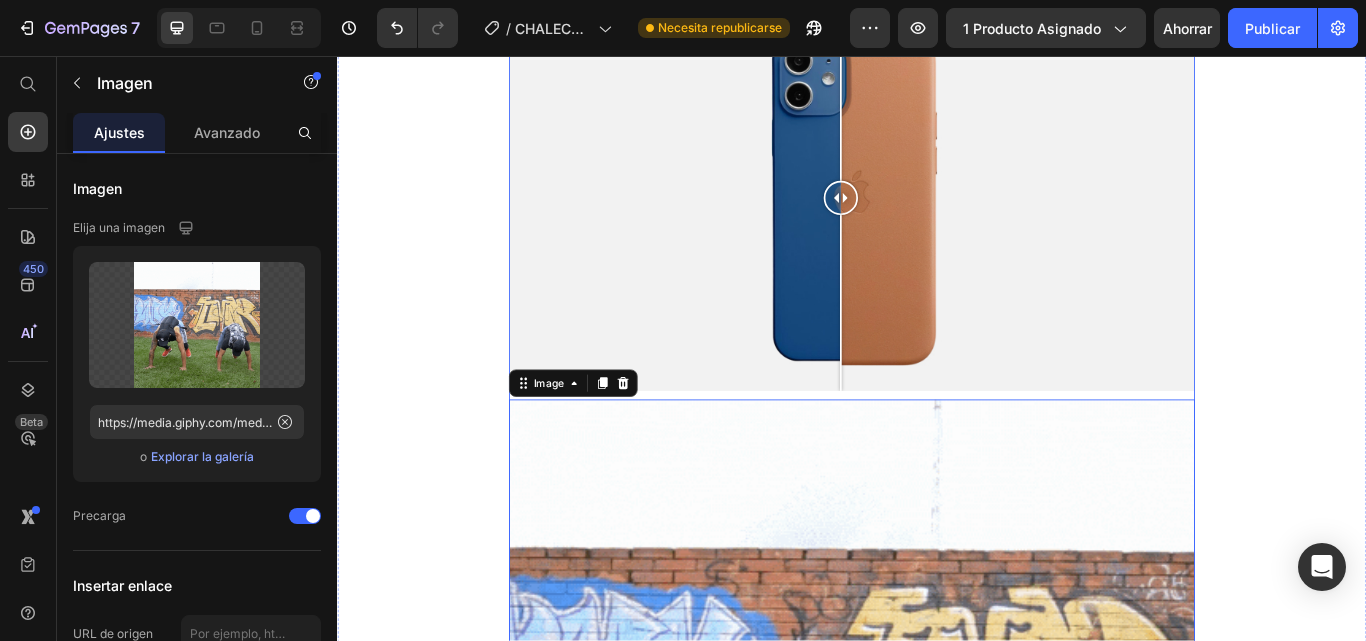 click on "COMPRA SÓLO POR HOY CON EL ENVÍO TOTALMENTE GRATIS Heading Image Image ANTES $219.900 Heading ⁠⁠⁠⁠⁠⁠⁠ SÓLO POR HOY $149.900 Heading Custom Code Preview or Publish the page to see the content. Custom Code No te quedes sin el tuyo ¡15 unidades en stock! Heading Image Comodidad, seguridad y resultados efectivos. ¡Siente la diferencia en tus entrenamientos! Heading Image No pierdas la oportunidad de obtener el 35% de descuento 👇🏻¡PIDE AHORA!👇🏻 Heading Custom Code Preview or Publish the page to see the content. Custom Code Image Image Maximiza tus resultados de entrenamiento y obtén los resultados que tanto deseas Heading Image Comparison Image 0 ⁠⁠⁠⁠⁠⁠⁠ No te quedes sin el envío gratis y el pago contra entrega sólo por hoy ¡COMPRA YA!👈🏻⌚ Heading Custom Code Preview or Publish the page to see the content. Custom Code Image Image Únete a miles de clientes que ya están disfrutando de este producto ⭐⭐⭐⭐⭐⭐" at bounding box center (937, -1059) 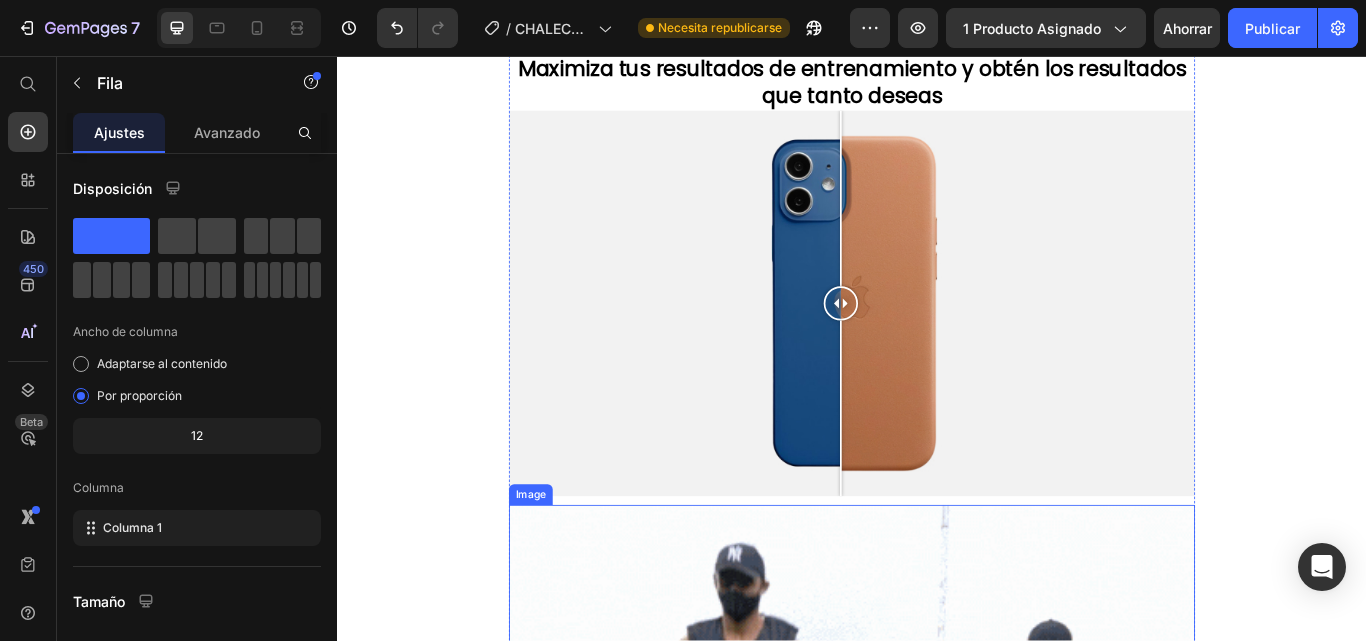 scroll, scrollTop: 4579, scrollLeft: 0, axis: vertical 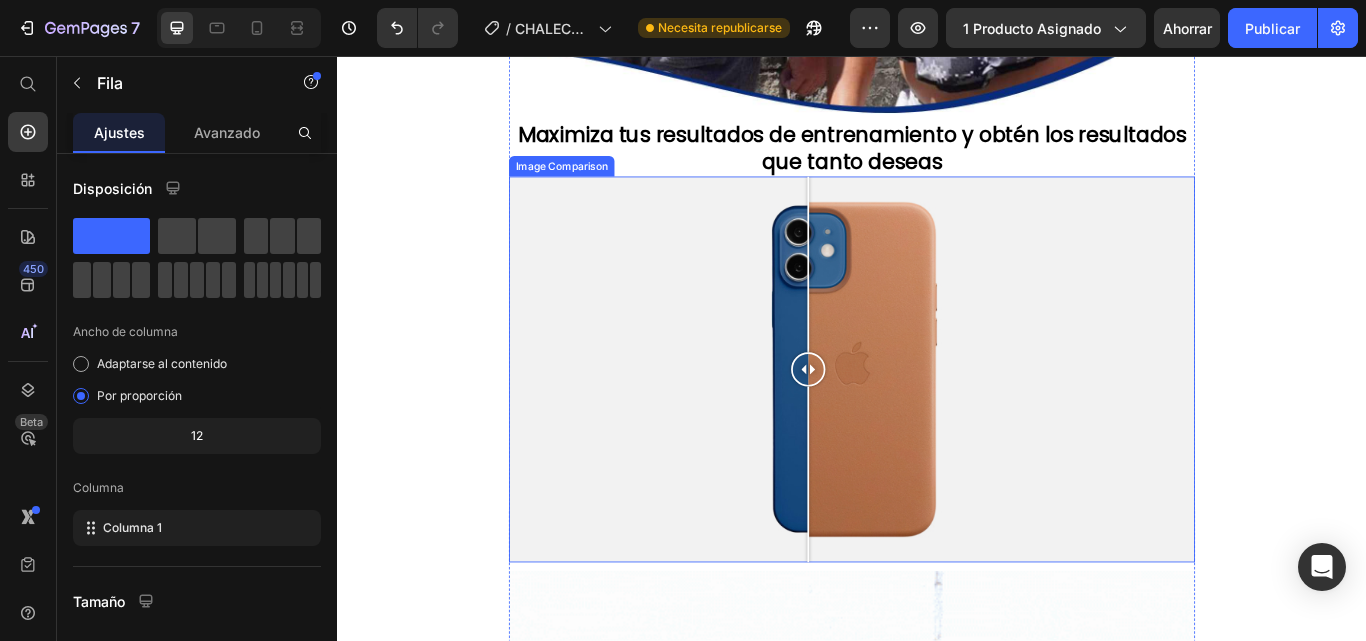 click at bounding box center [937, 422] 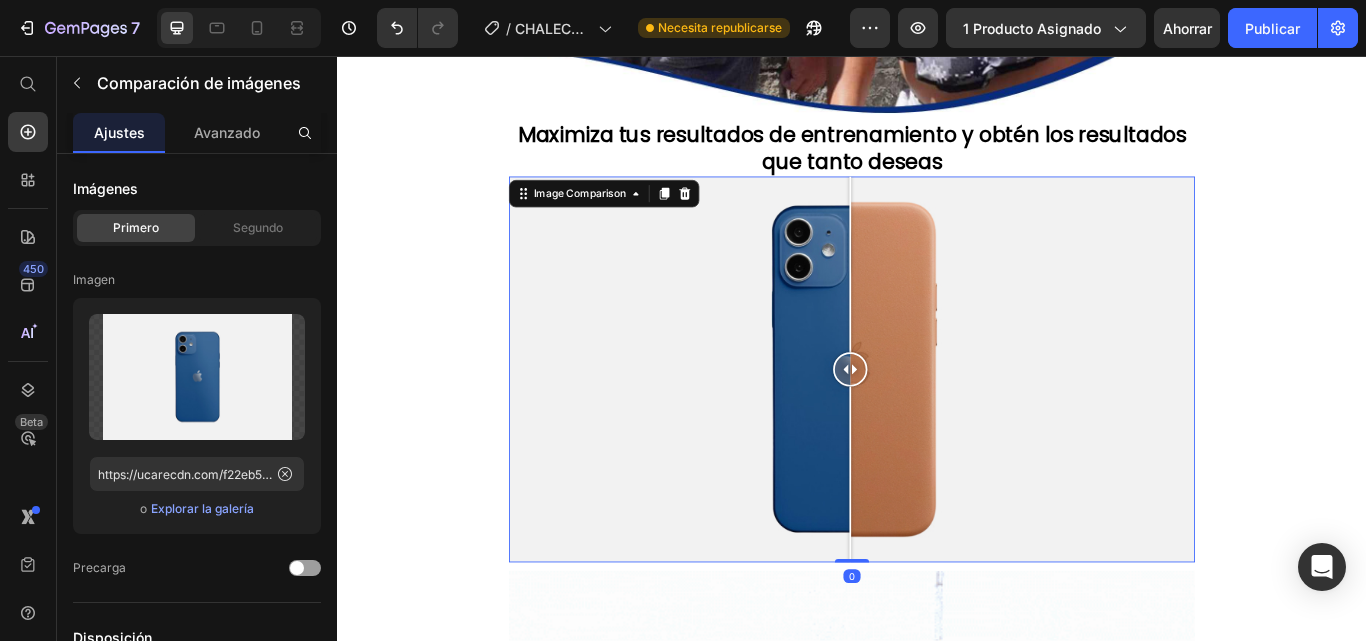 drag, startPoint x: 896, startPoint y: 292, endPoint x: 935, endPoint y: 296, distance: 39.20459 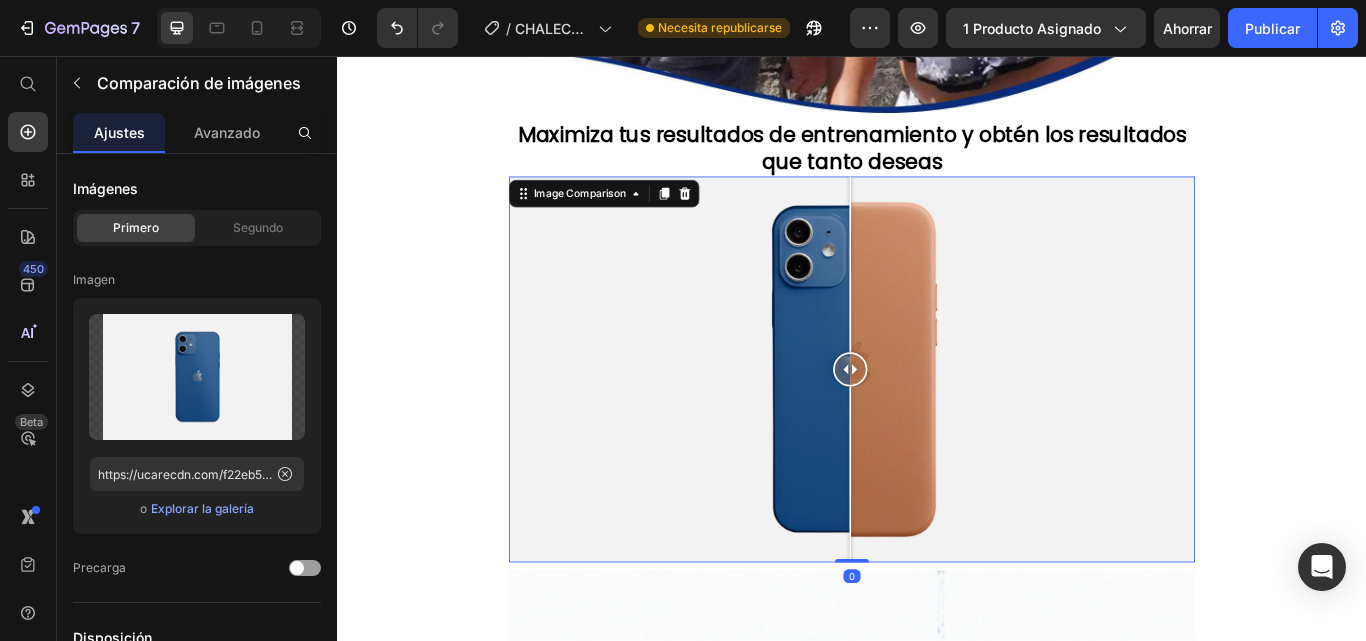 click at bounding box center (935, 422) 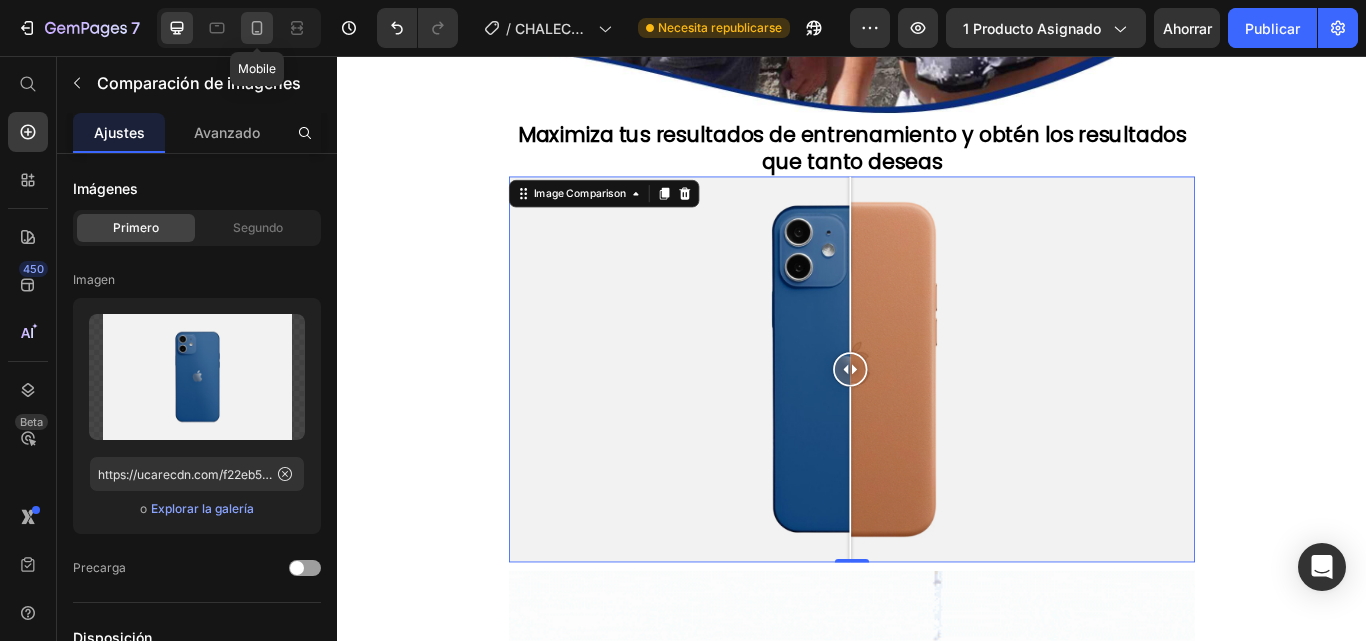 click 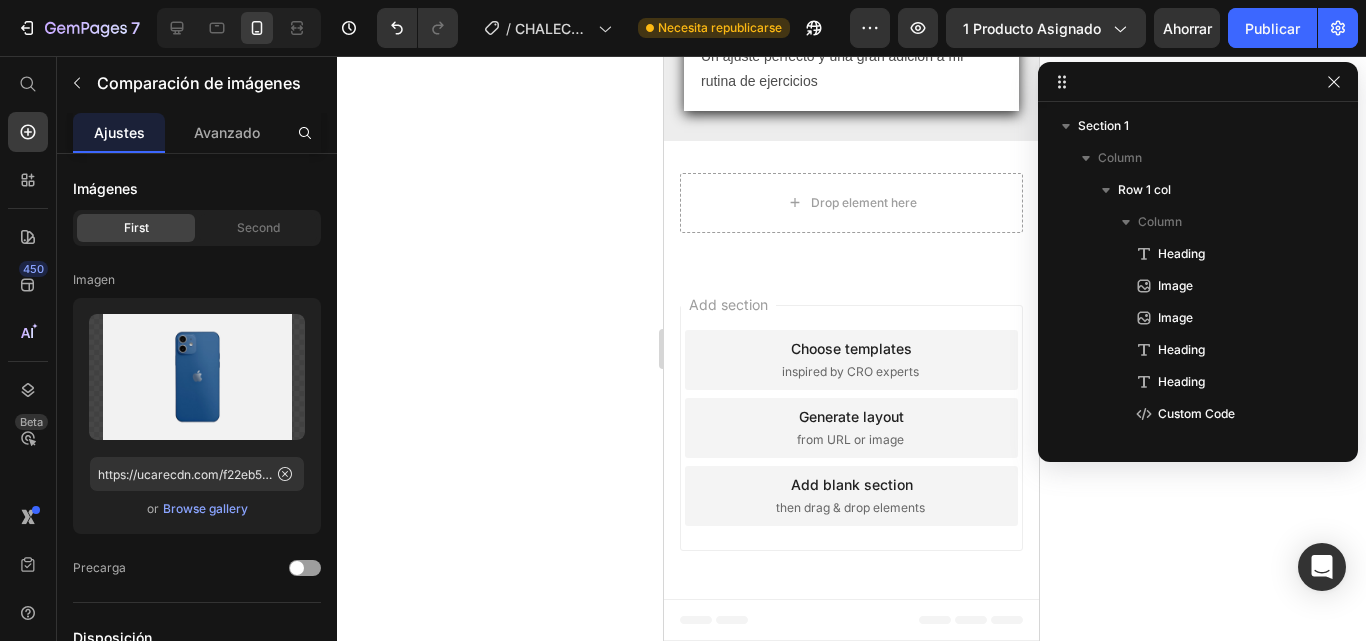 scroll, scrollTop: 3780, scrollLeft: 0, axis: vertical 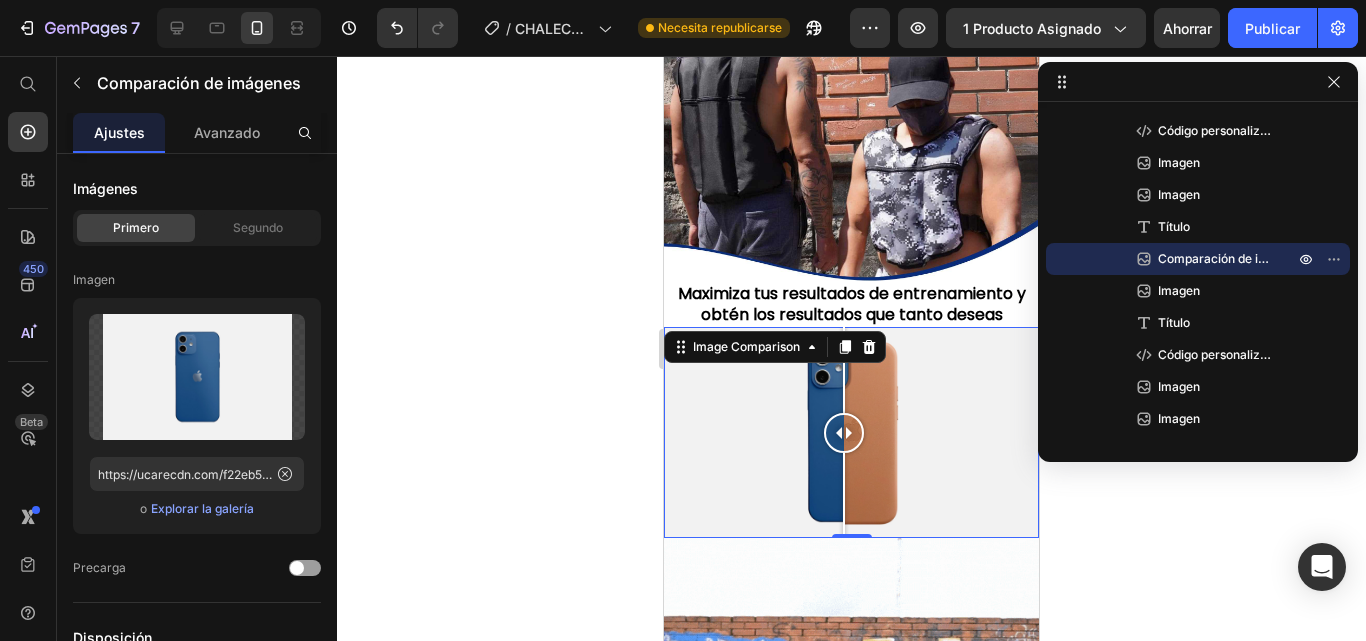 click 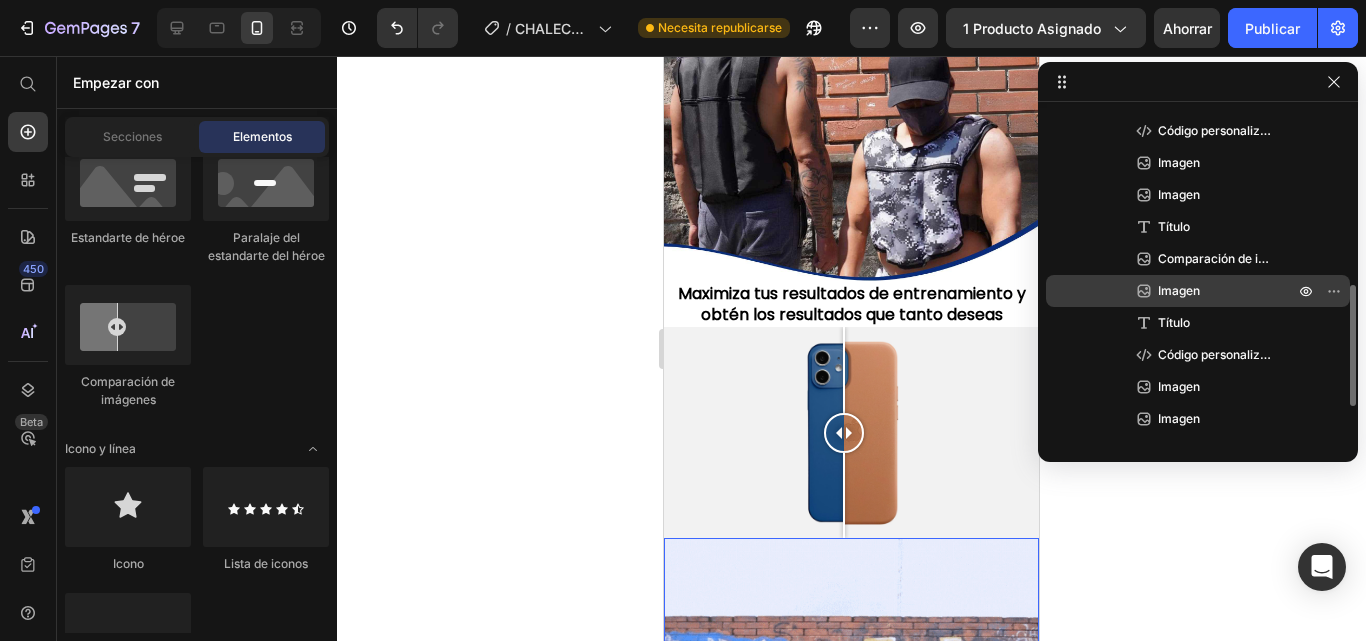 click on "Imagen" at bounding box center (1179, 290) 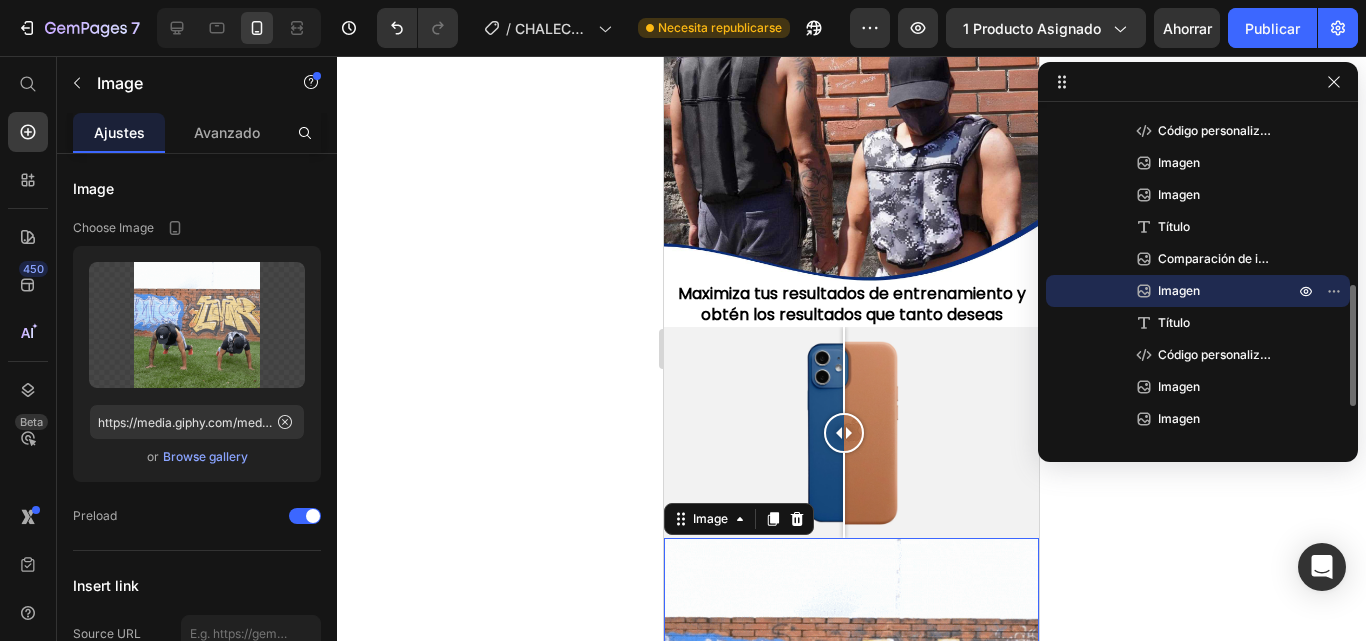 scroll, scrollTop: 2479, scrollLeft: 0, axis: vertical 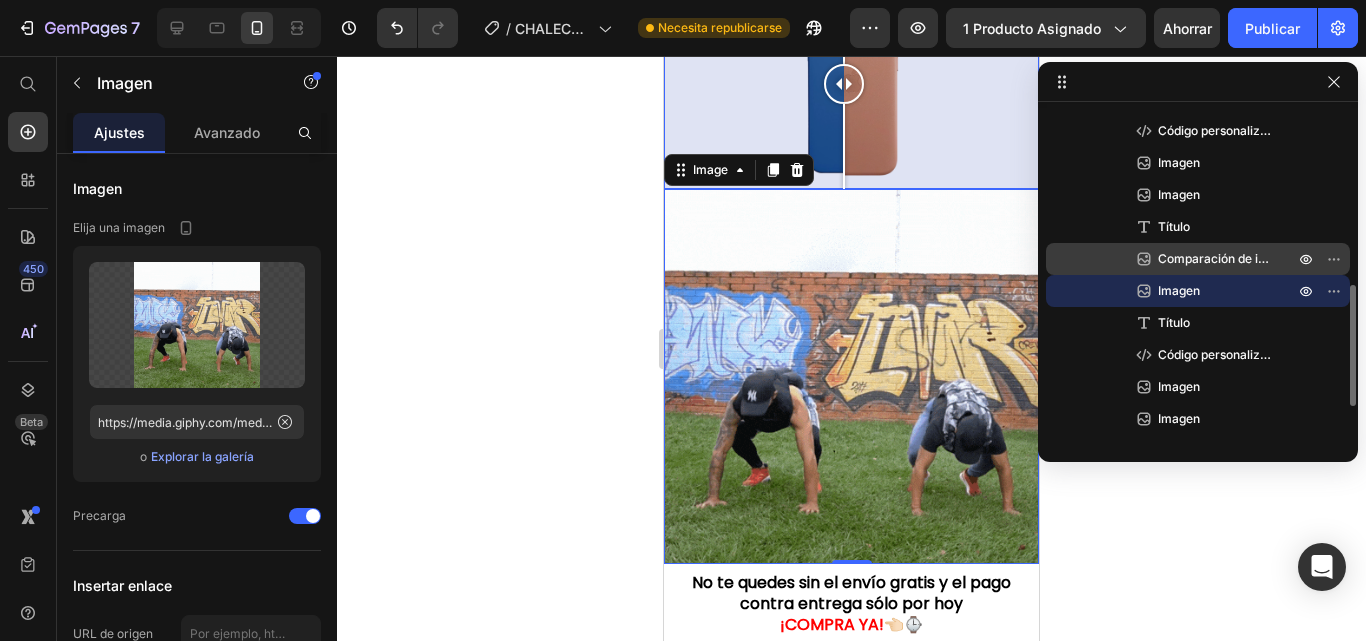 click on "Comparación de imágenes" at bounding box center [1234, 258] 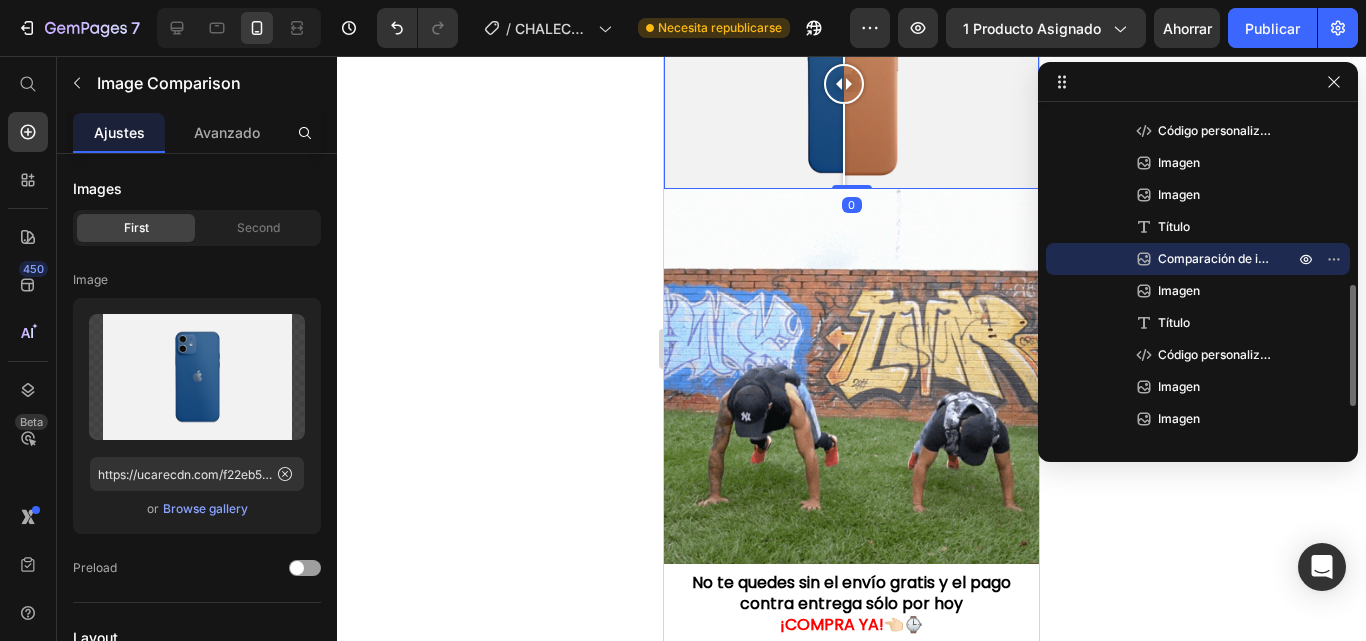 scroll, scrollTop: 2276, scrollLeft: 0, axis: vertical 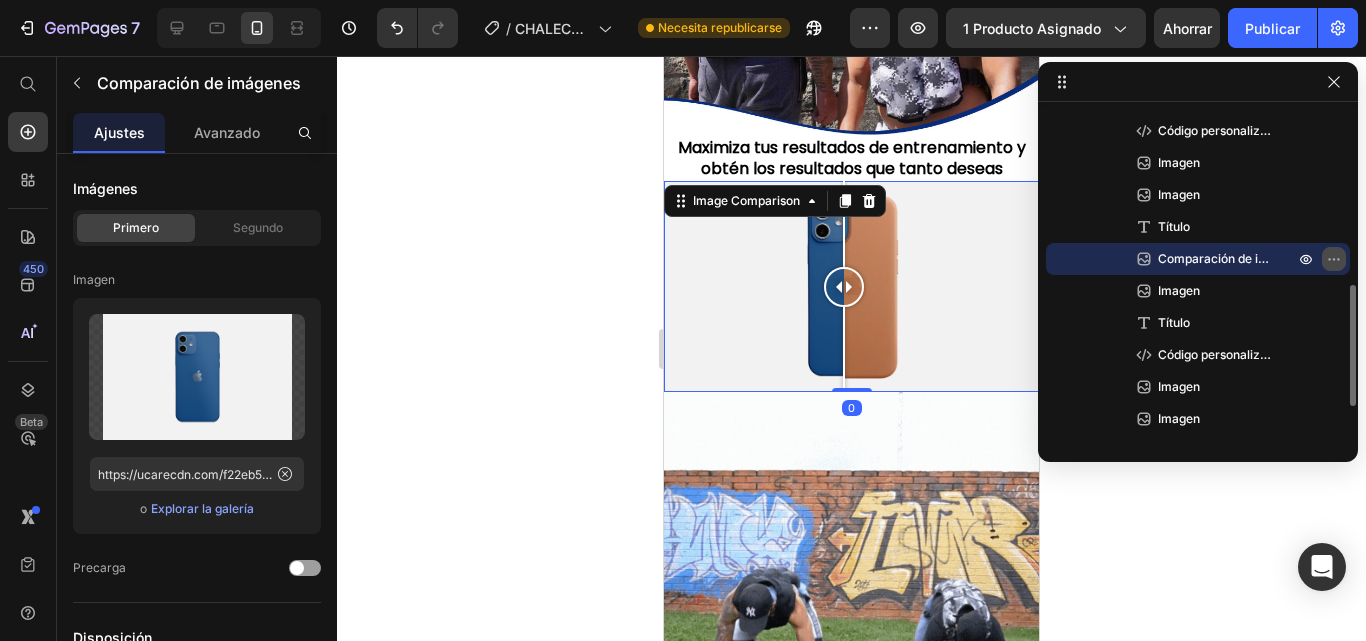 click 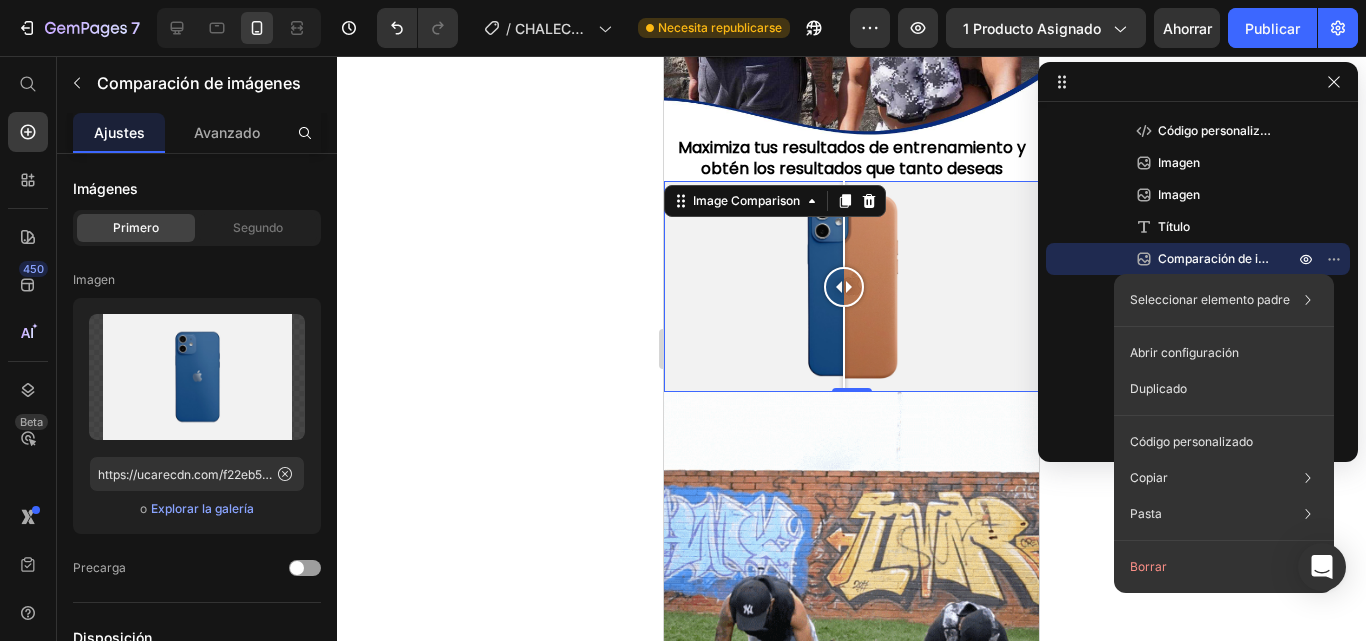 click 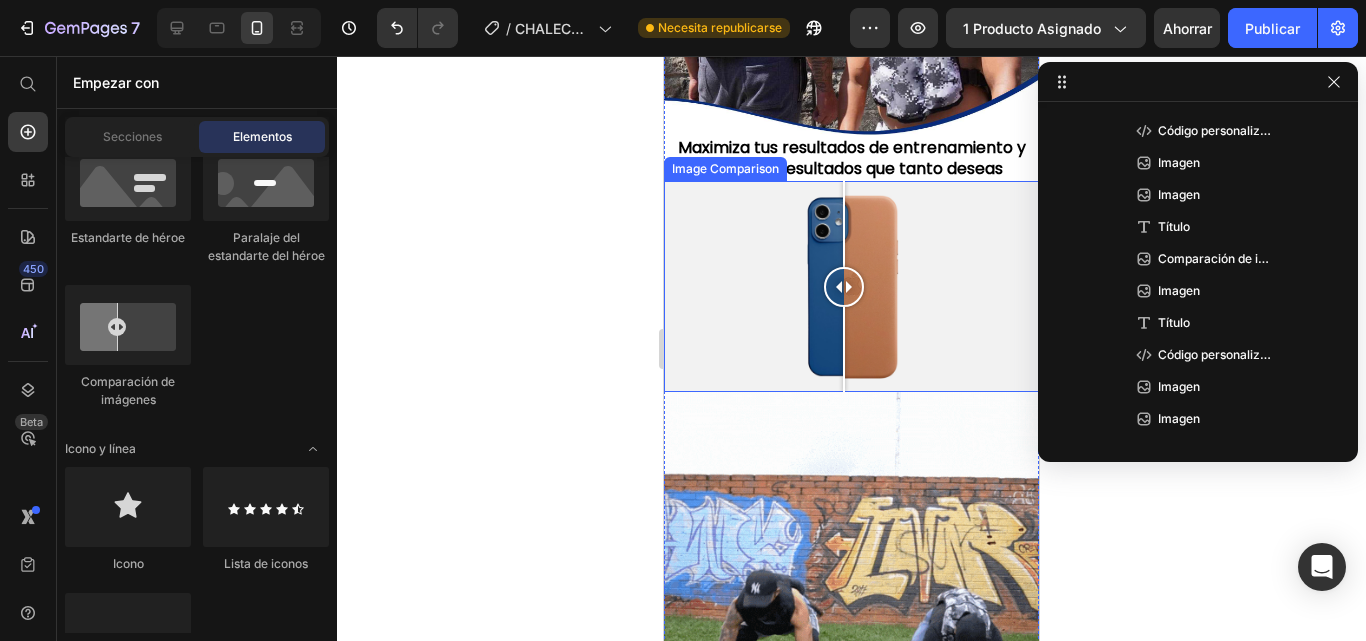 click at bounding box center [851, 286] 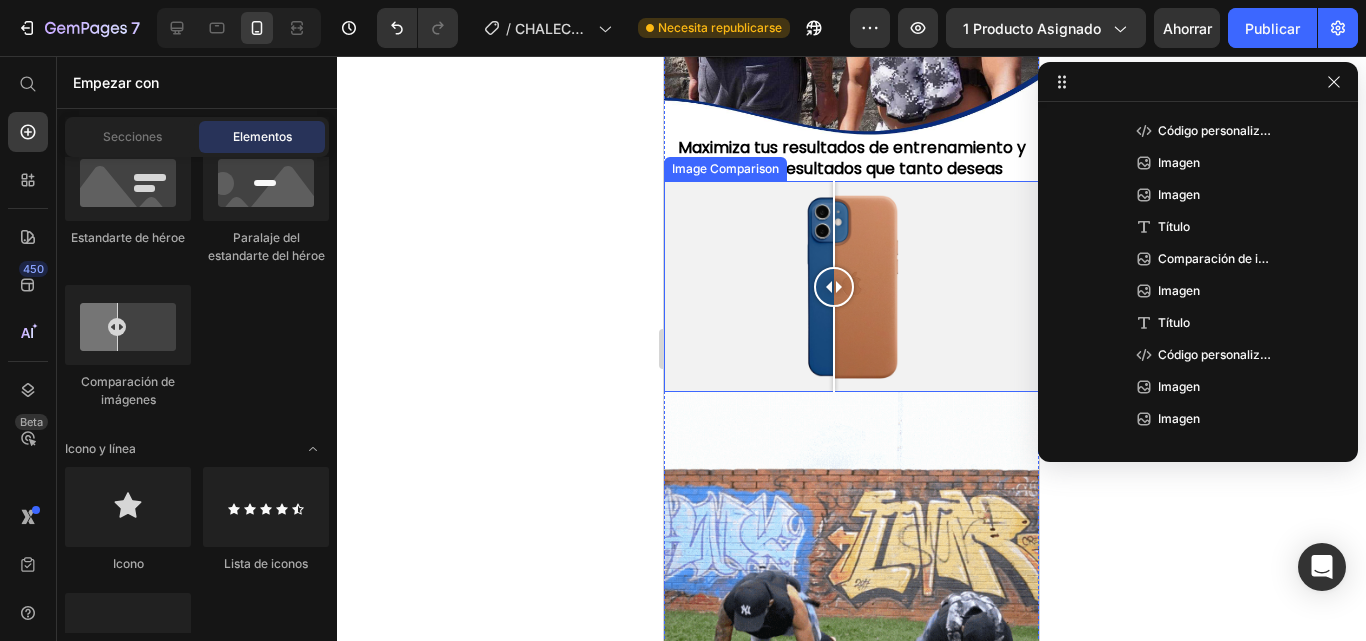 click at bounding box center (851, 286) 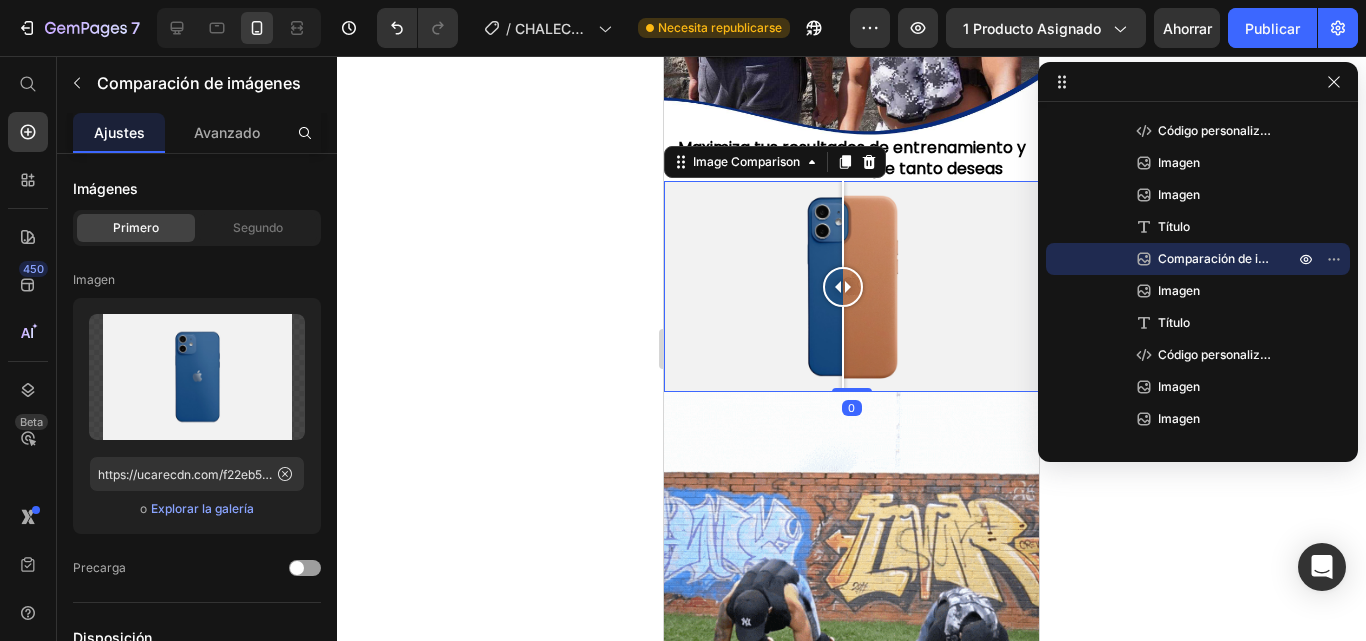 drag, startPoint x: 833, startPoint y: 214, endPoint x: 843, endPoint y: 217, distance: 10.440307 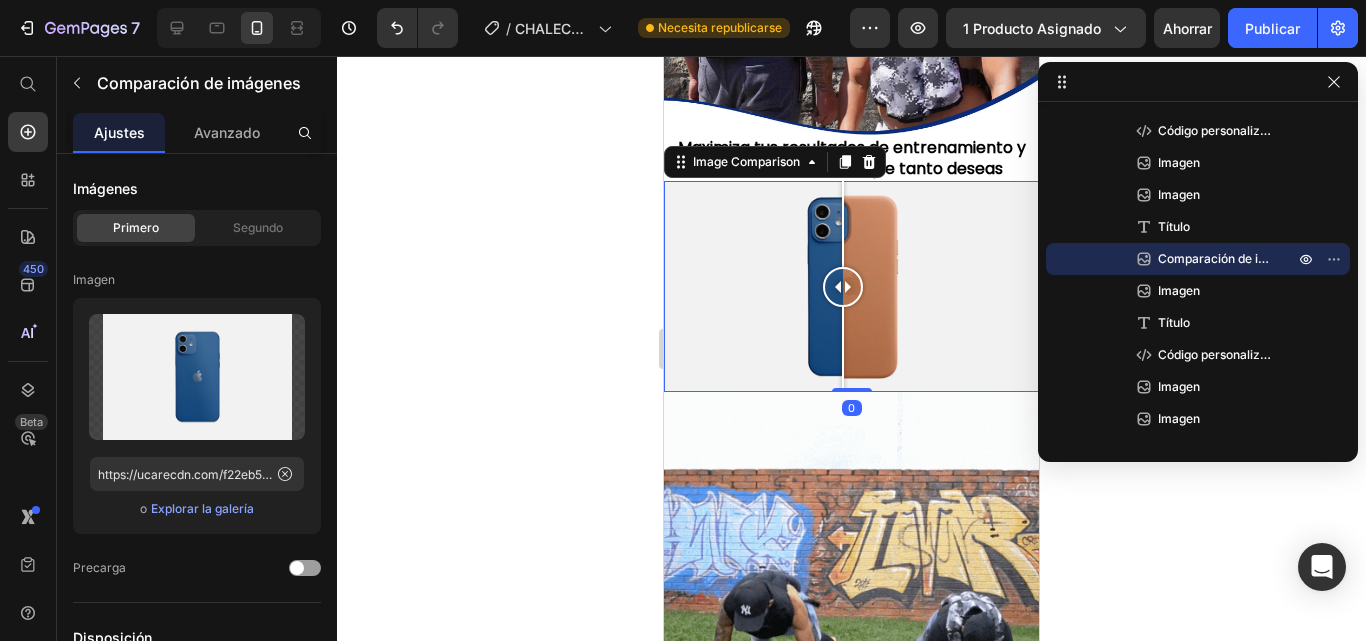 click at bounding box center (843, 287) 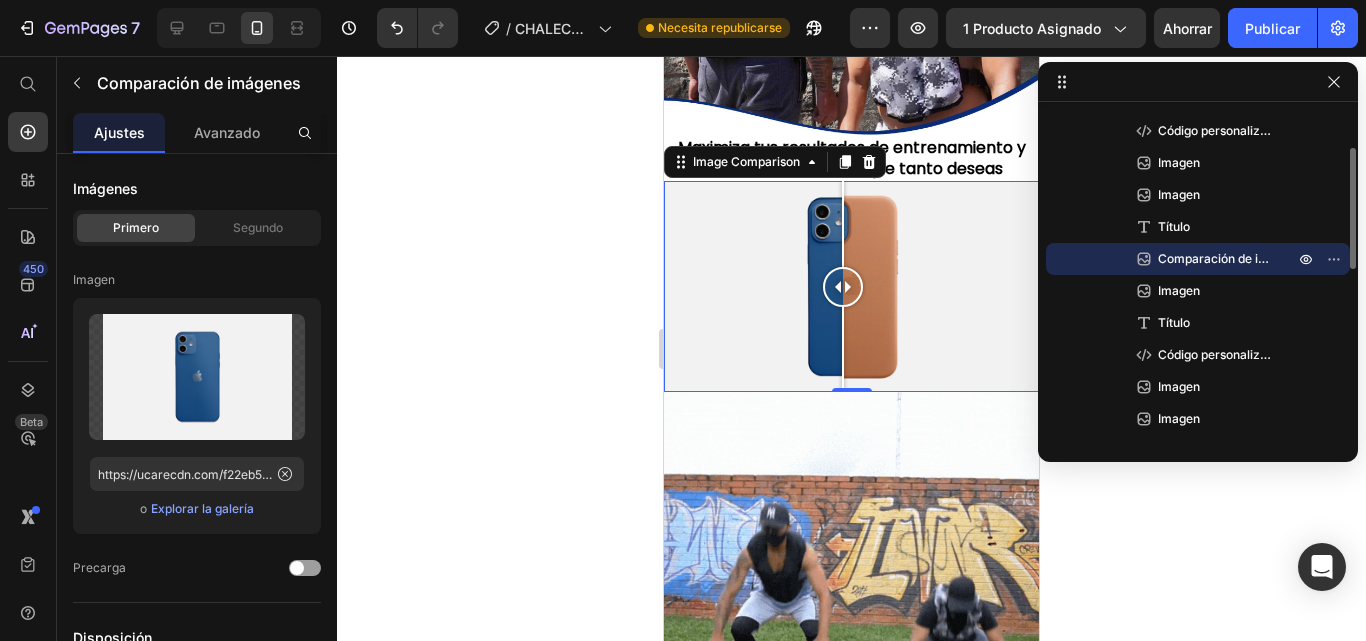 scroll, scrollTop: 375, scrollLeft: 0, axis: vertical 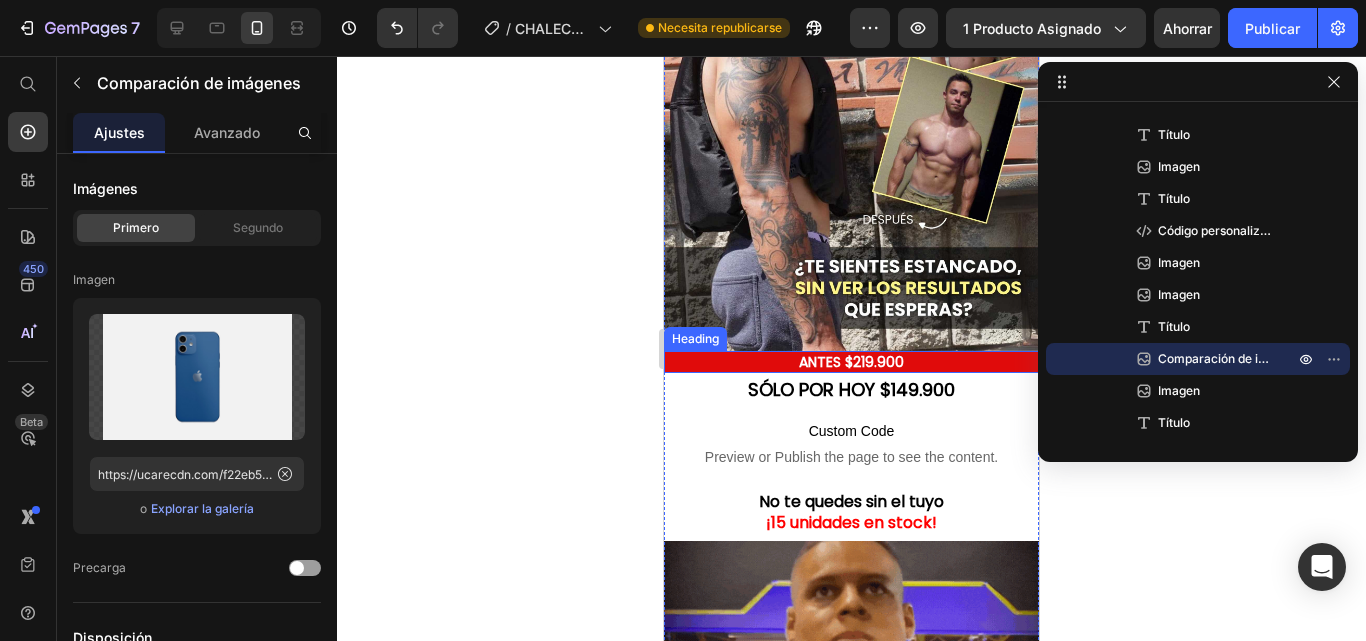 click on "ANTES $219.900" at bounding box center [851, 362] 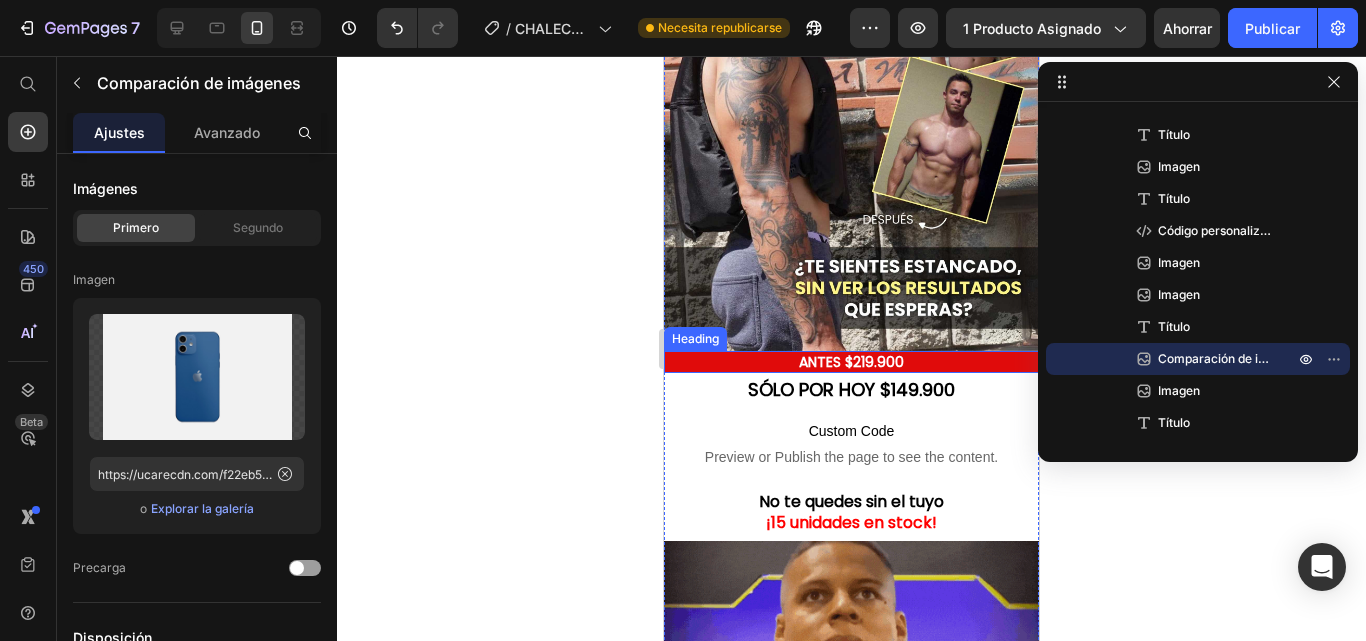 click on "SÓLO POR HOY $149.900" at bounding box center (851, 389) 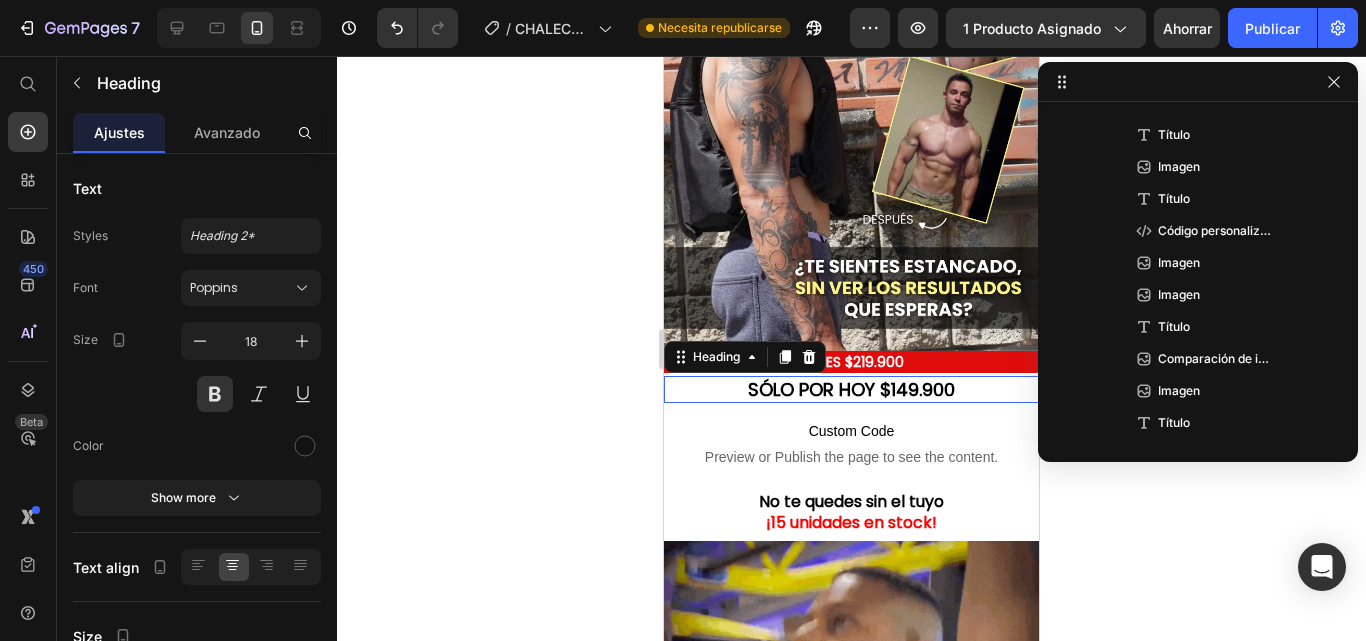 click on "SÓLO POR HOY $149.900" at bounding box center (851, 389) 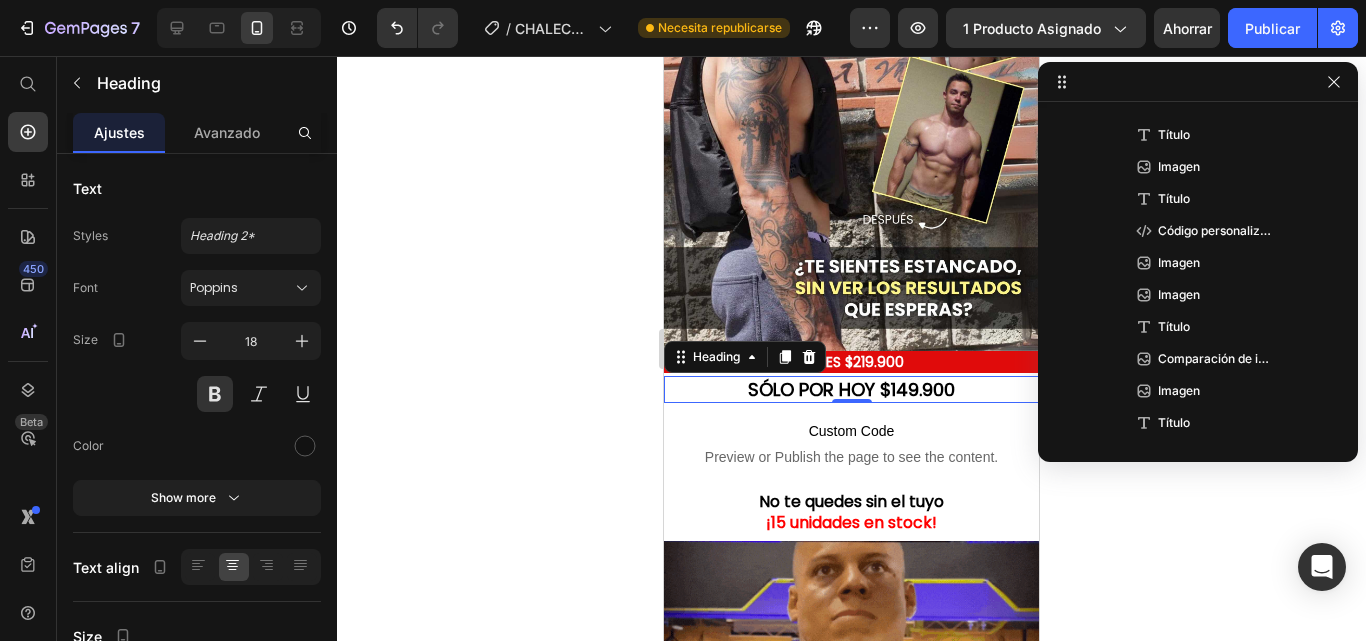 scroll, scrollTop: 91, scrollLeft: 0, axis: vertical 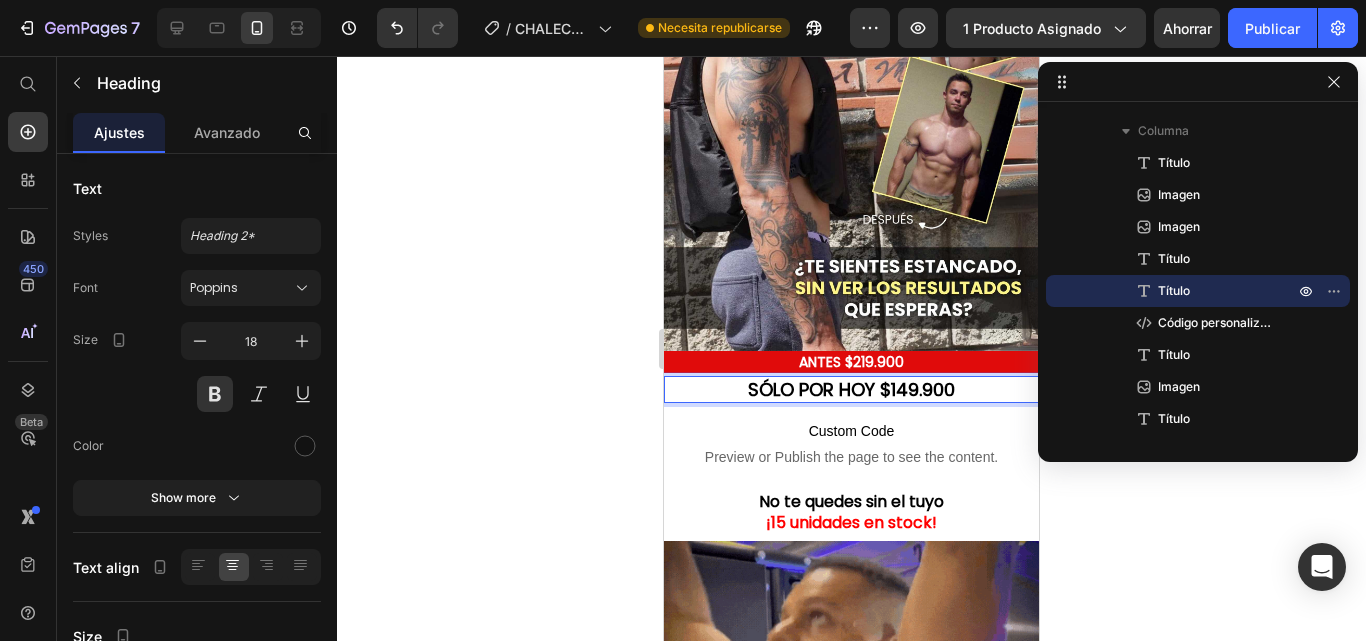click on "SÓLO POR HOY $149.900" at bounding box center (851, 389) 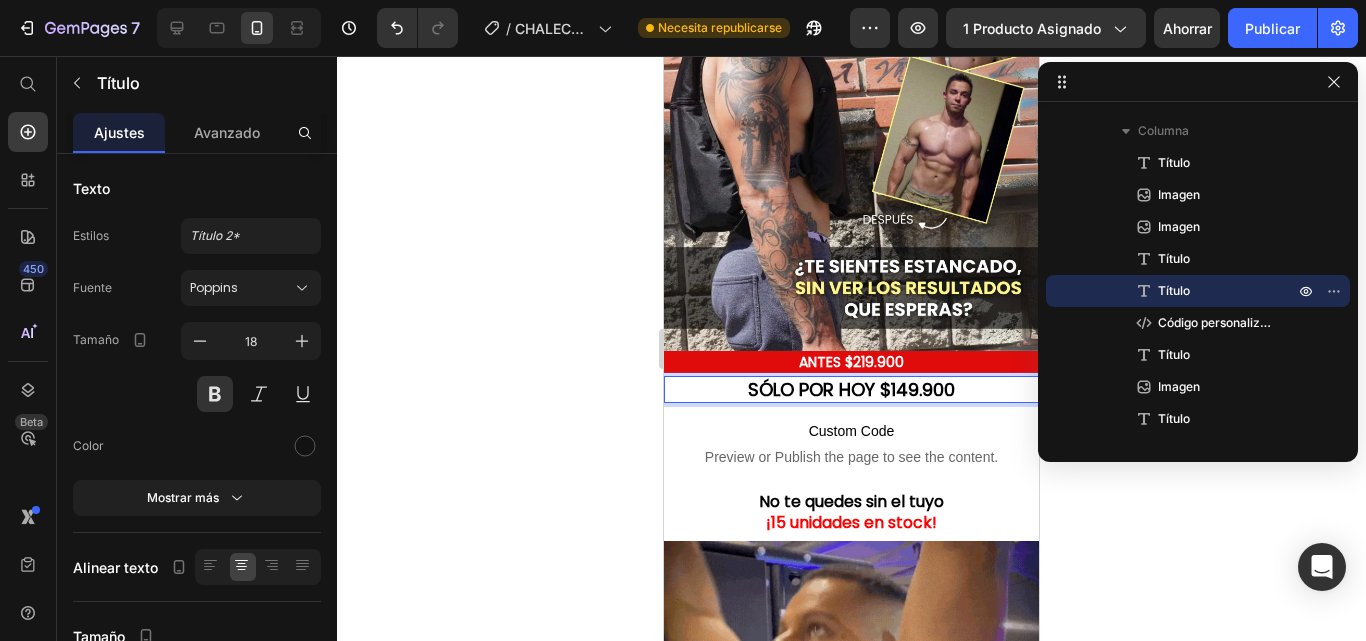 click on "SÓLO POR HOY $149.900" at bounding box center (851, 389) 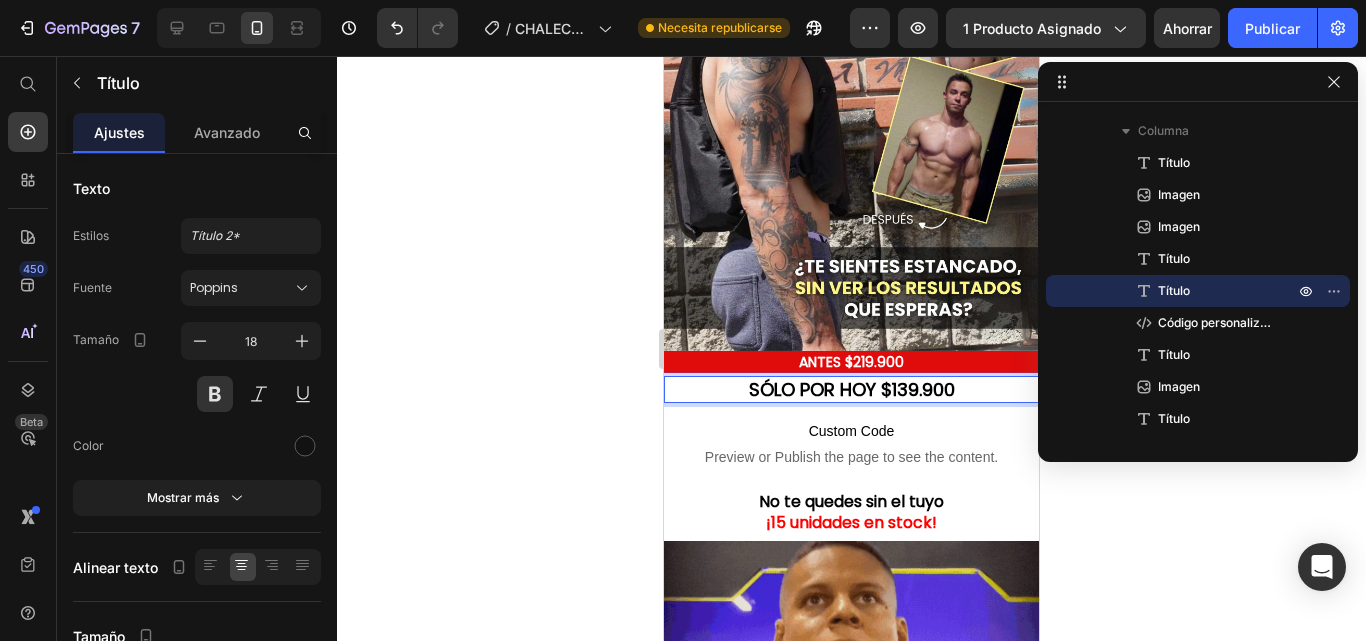 click 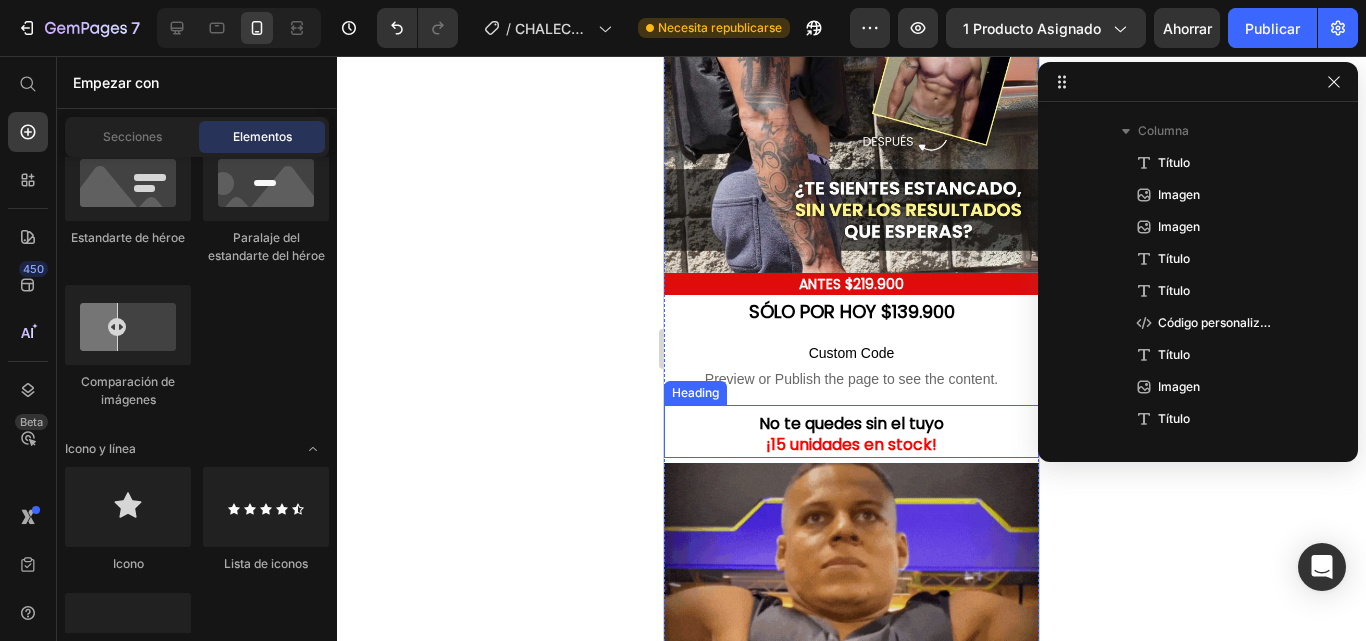 scroll, scrollTop: 400, scrollLeft: 0, axis: vertical 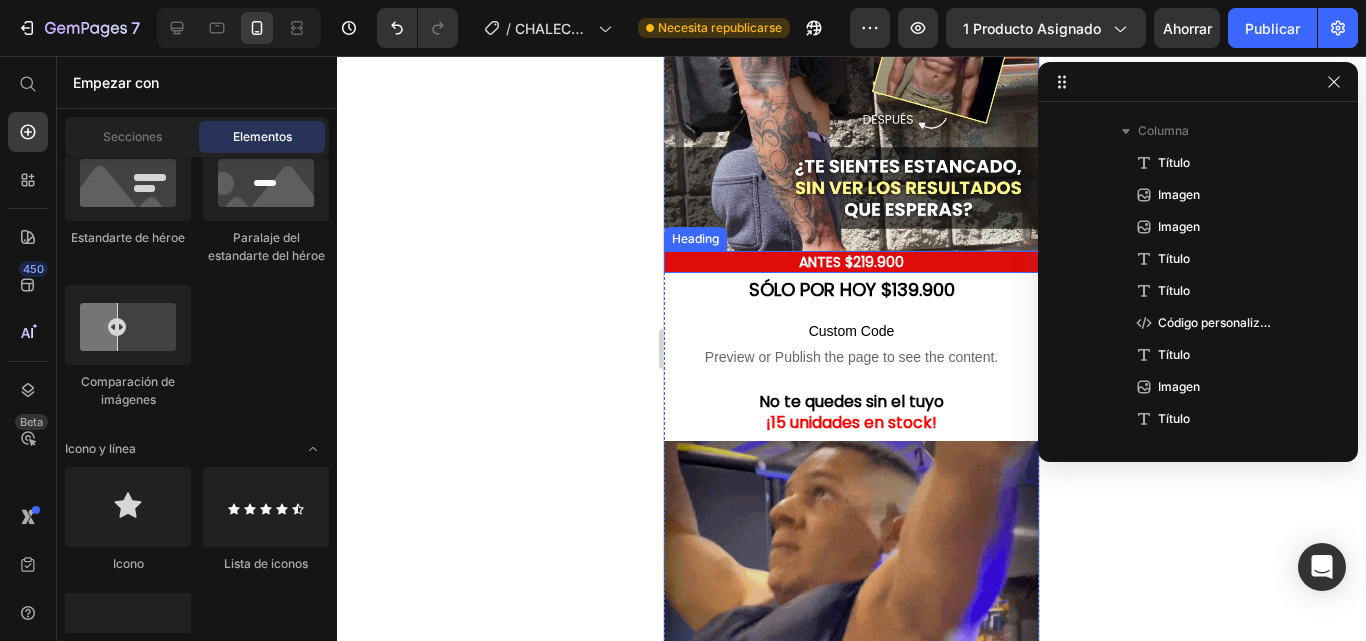 click on "ANTES $219.900" at bounding box center (851, 262) 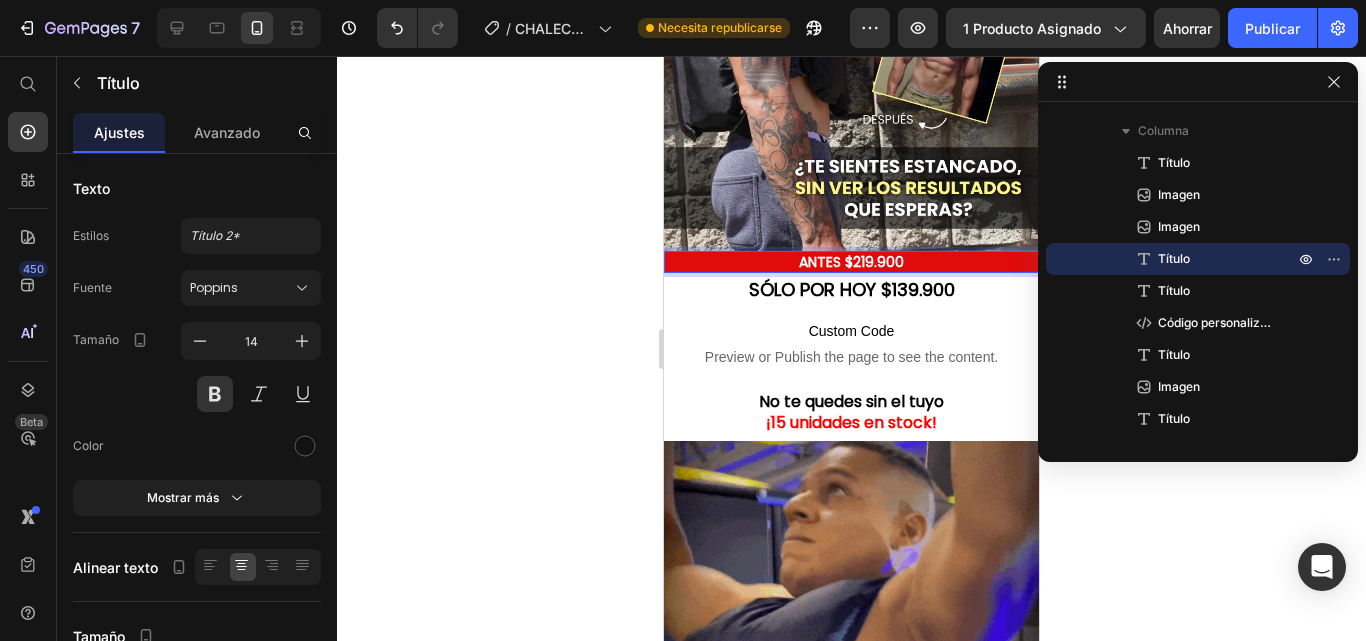click on "ANTES $219.900" at bounding box center (851, 262) 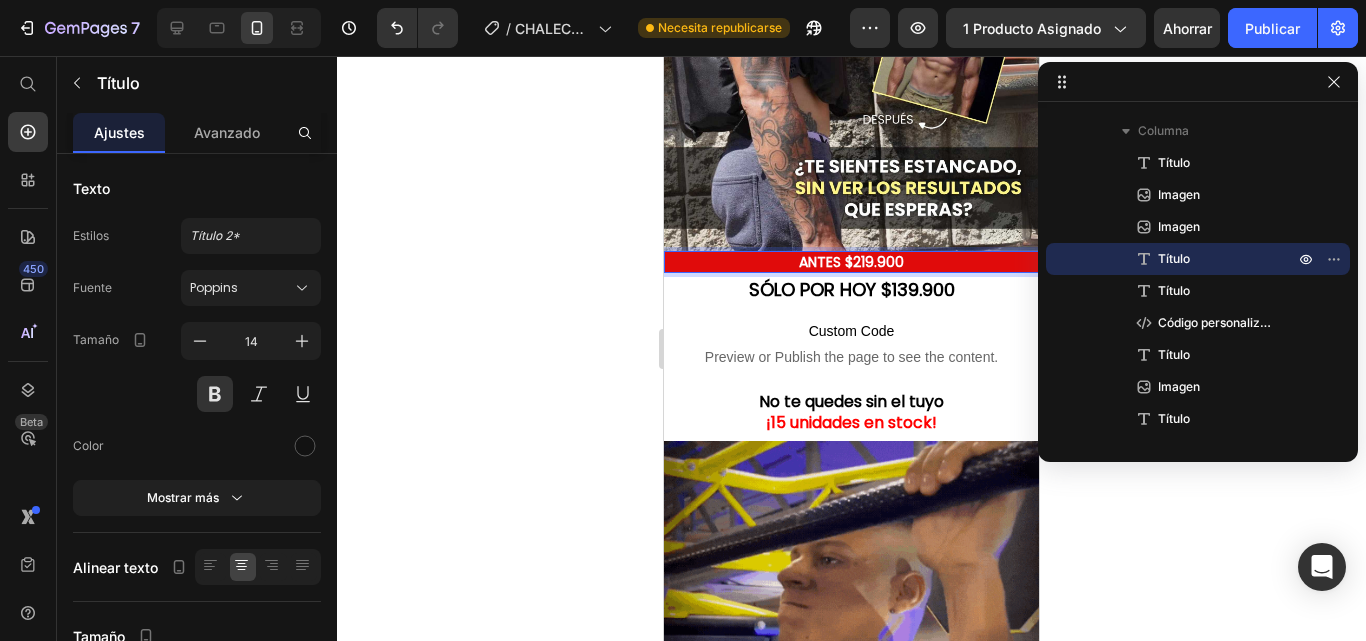 click on "ANTES $219.900" at bounding box center (851, 262) 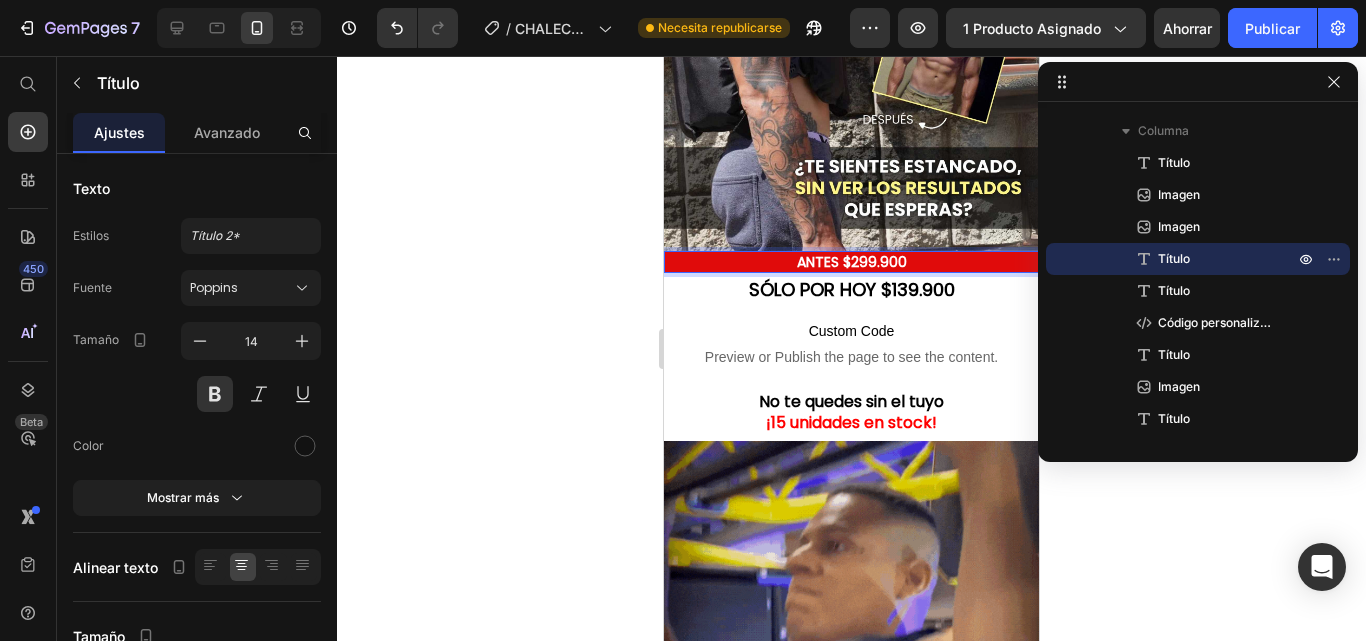 click on "ANTES $299.900" at bounding box center [852, 262] 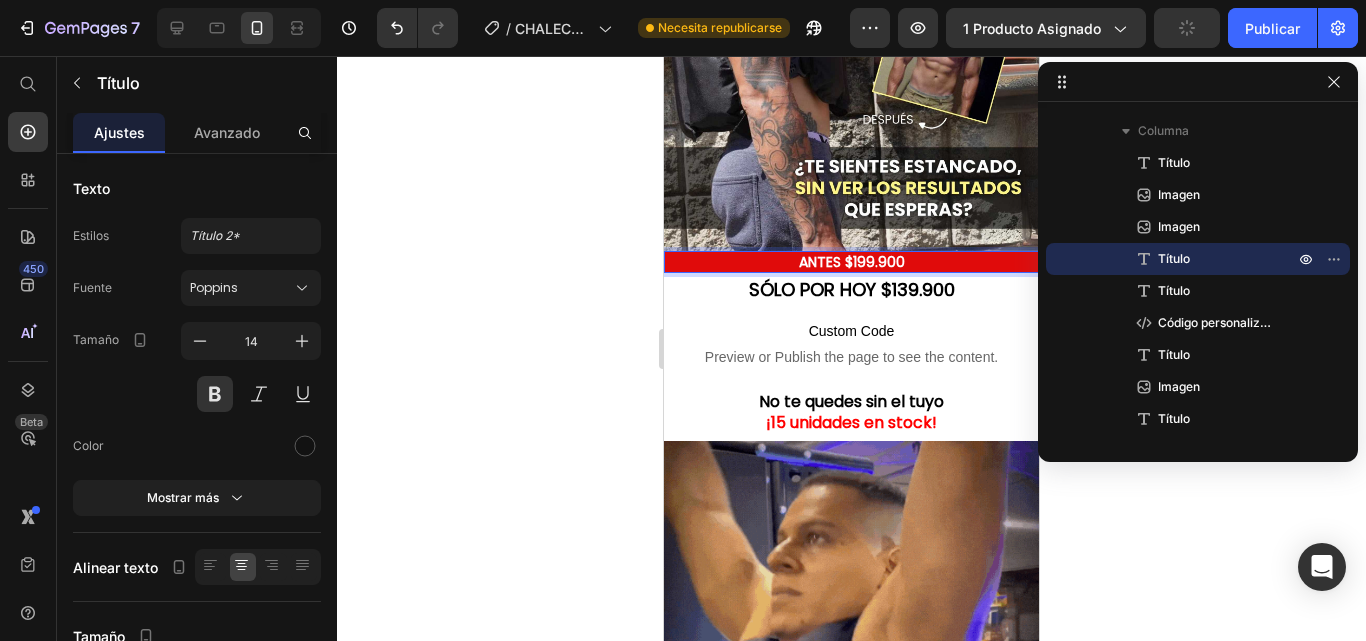 click 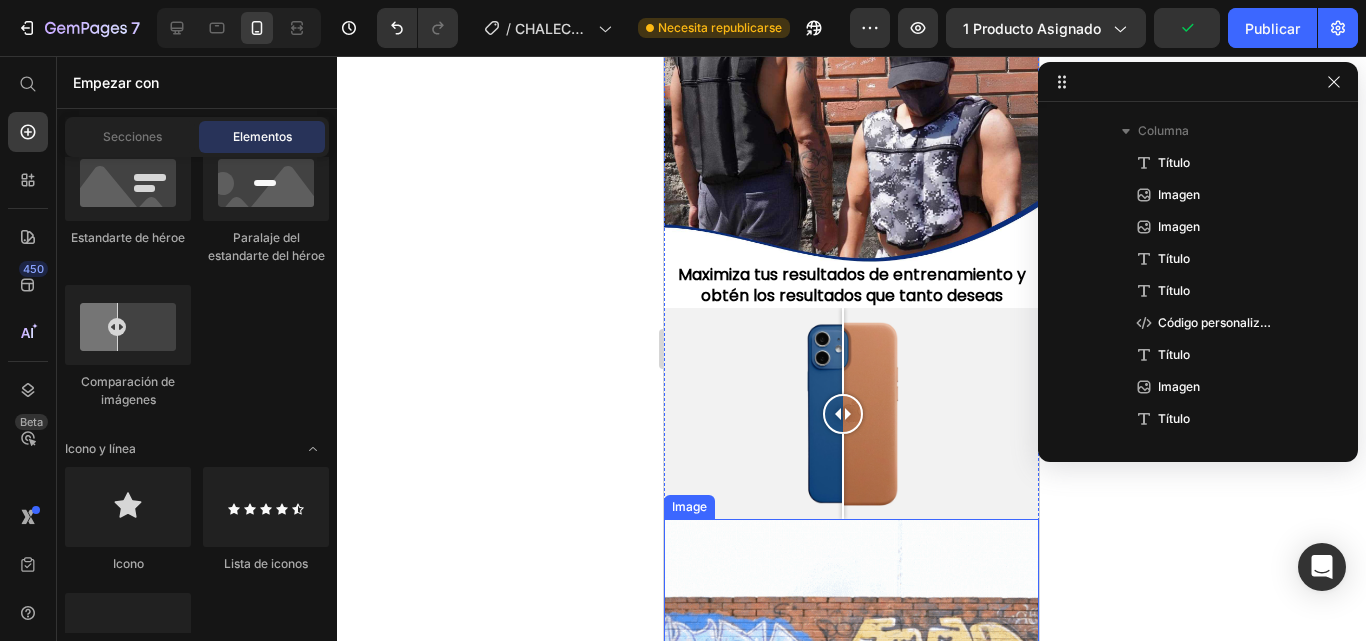 scroll, scrollTop: 2200, scrollLeft: 0, axis: vertical 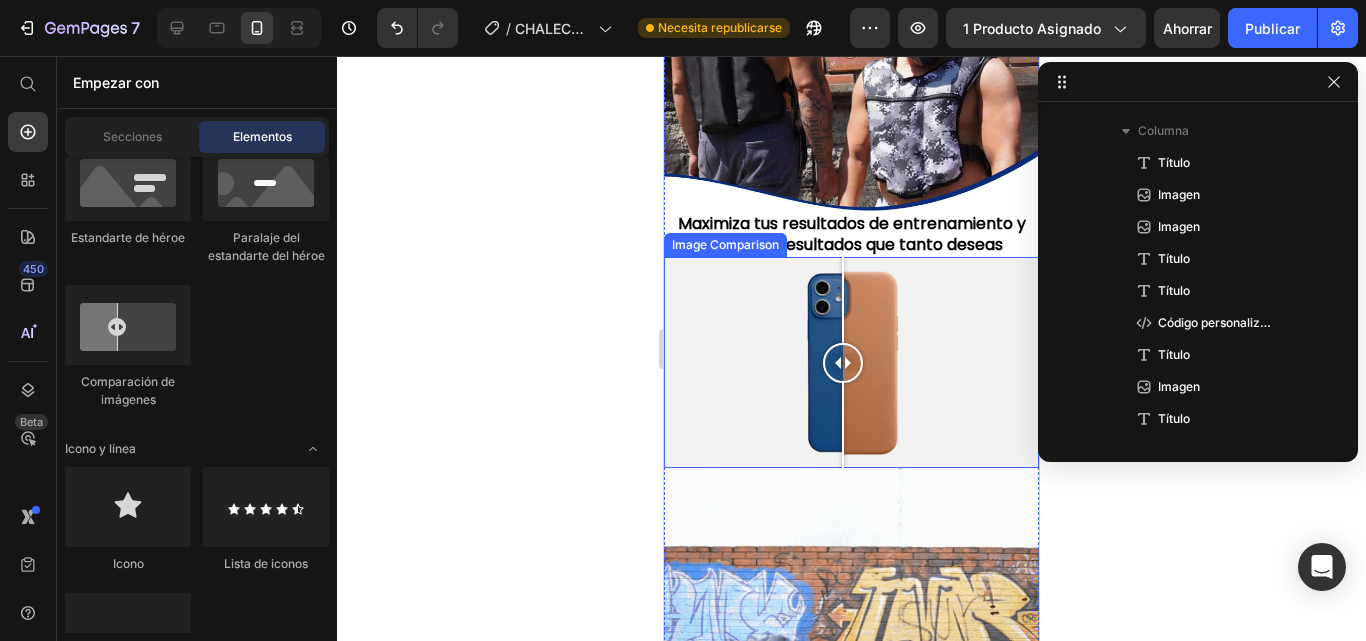 click at bounding box center [851, 362] 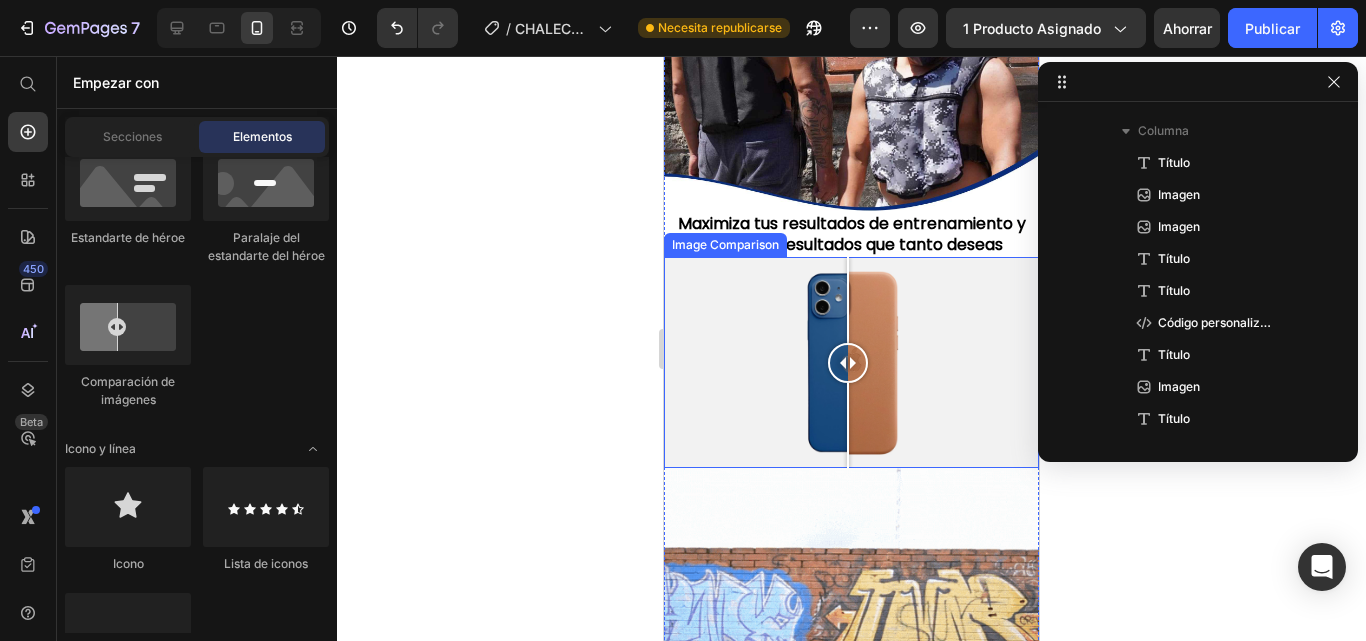 click at bounding box center [848, 363] 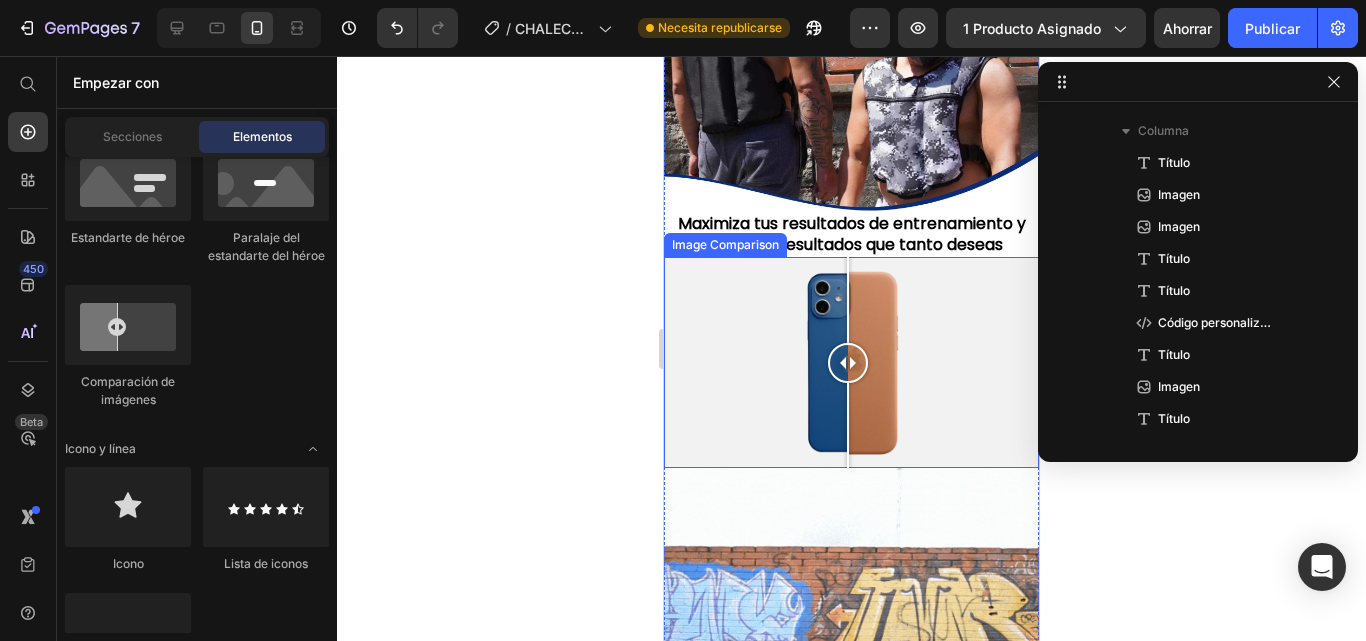 click at bounding box center (851, 362) 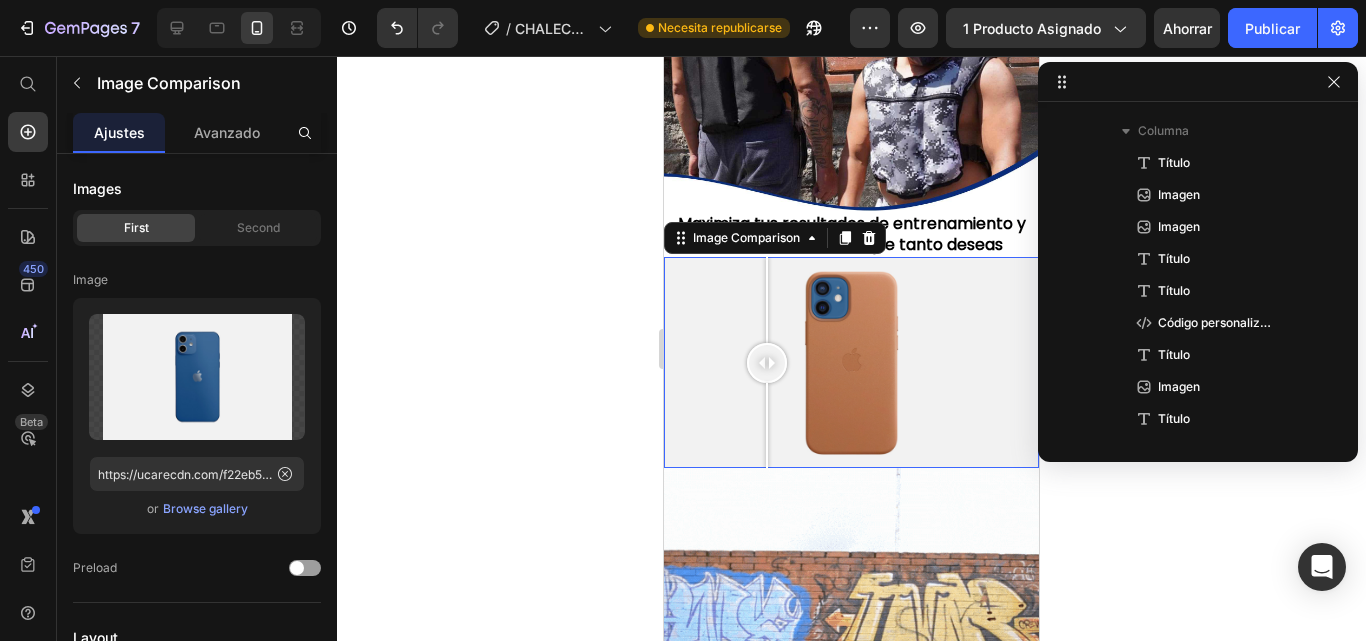 scroll, scrollTop: 475, scrollLeft: 0, axis: vertical 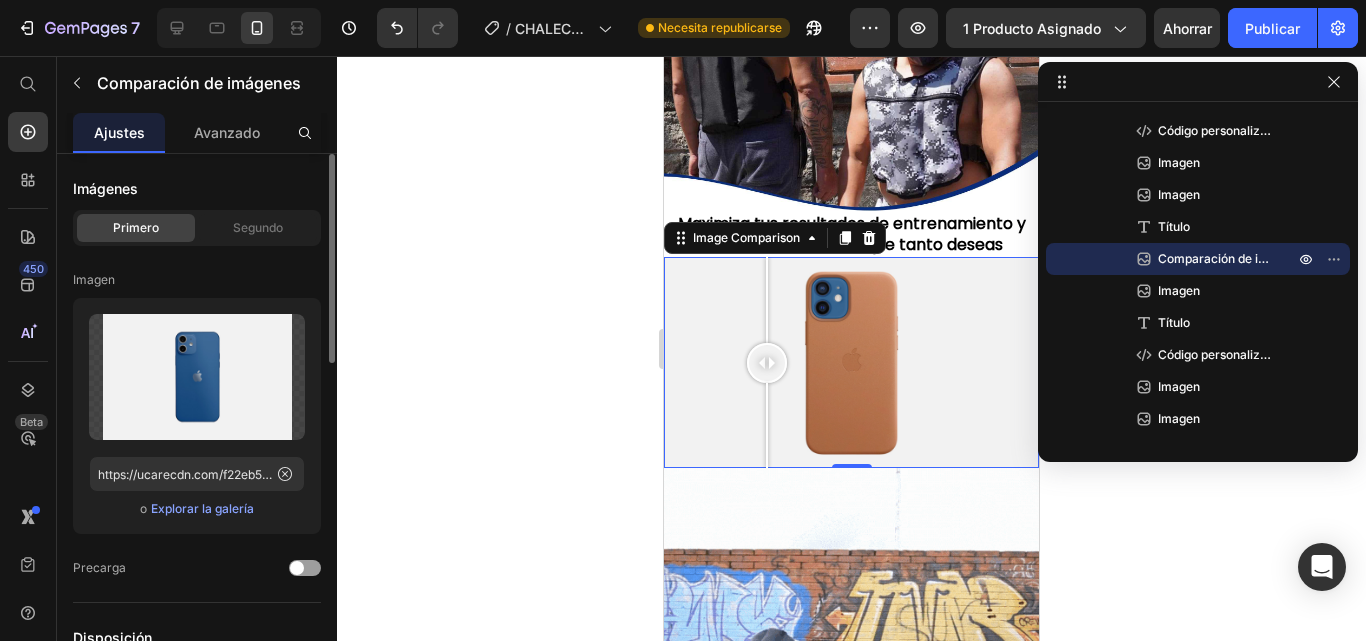 click on "Primero" at bounding box center [136, 227] 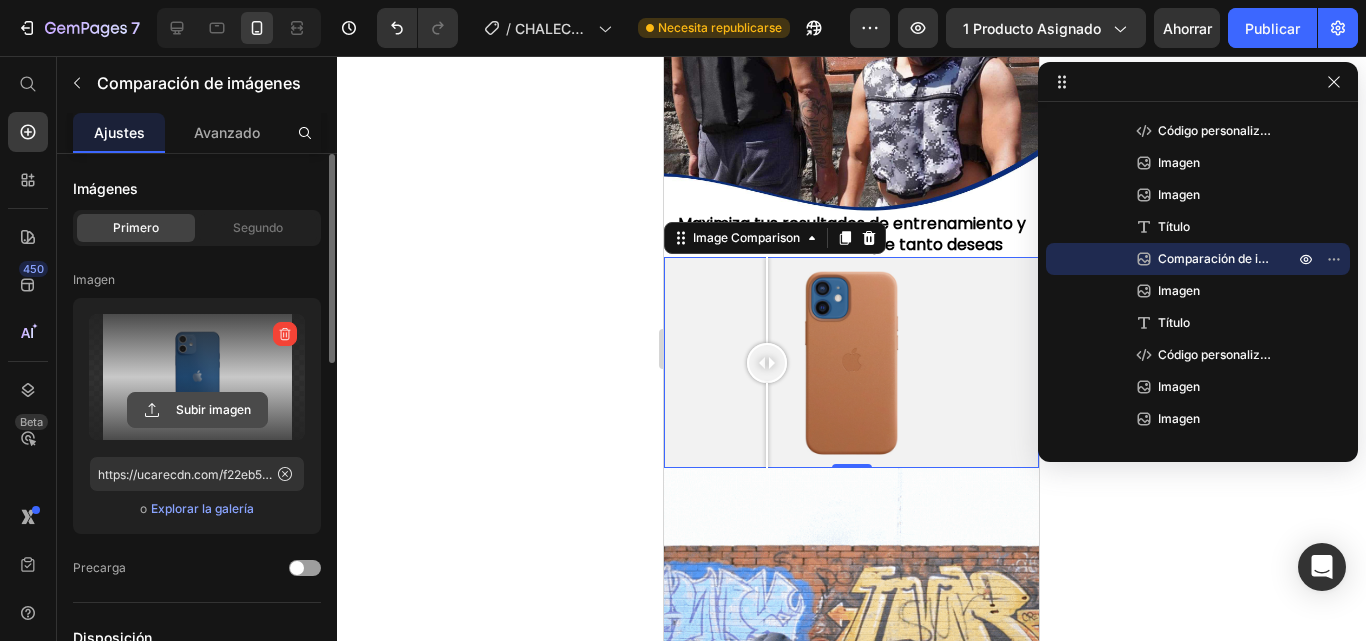 click 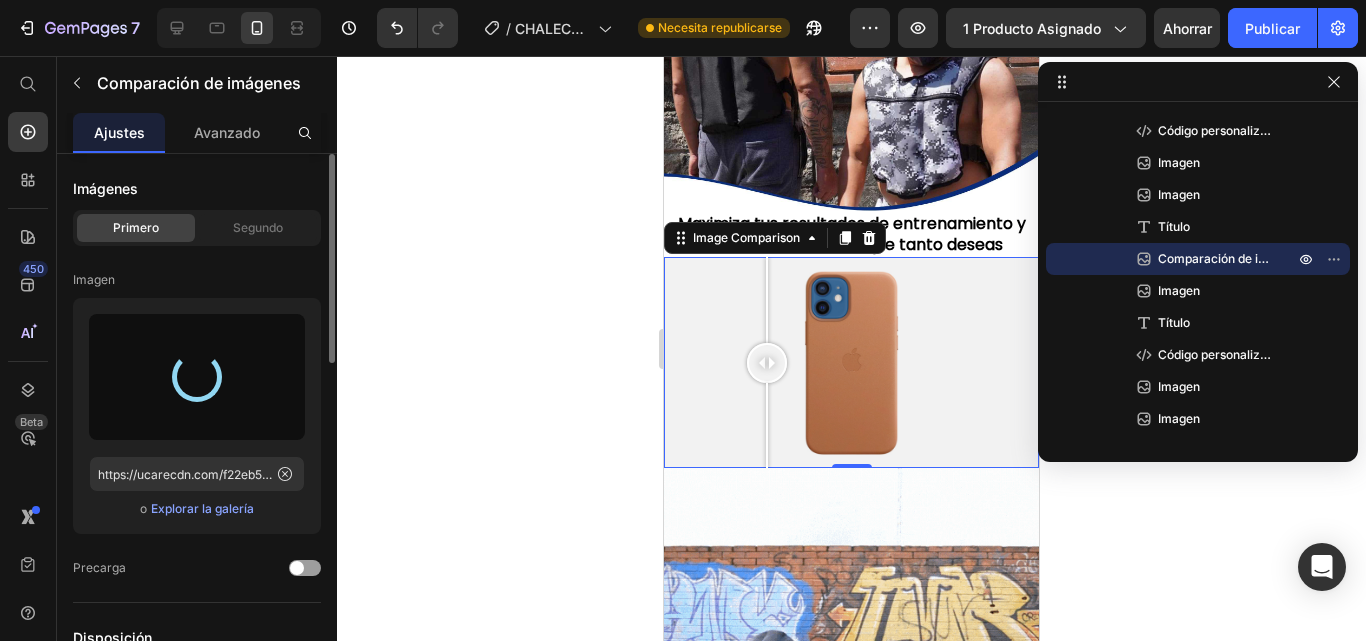type on "https://cdn.shopify.com/s/files/1/0714/1706/9863/files/gempages_521212625141367666-3dc1e8d8-fd0a-4dc4-ac91-3ed29489ab8d.jpg" 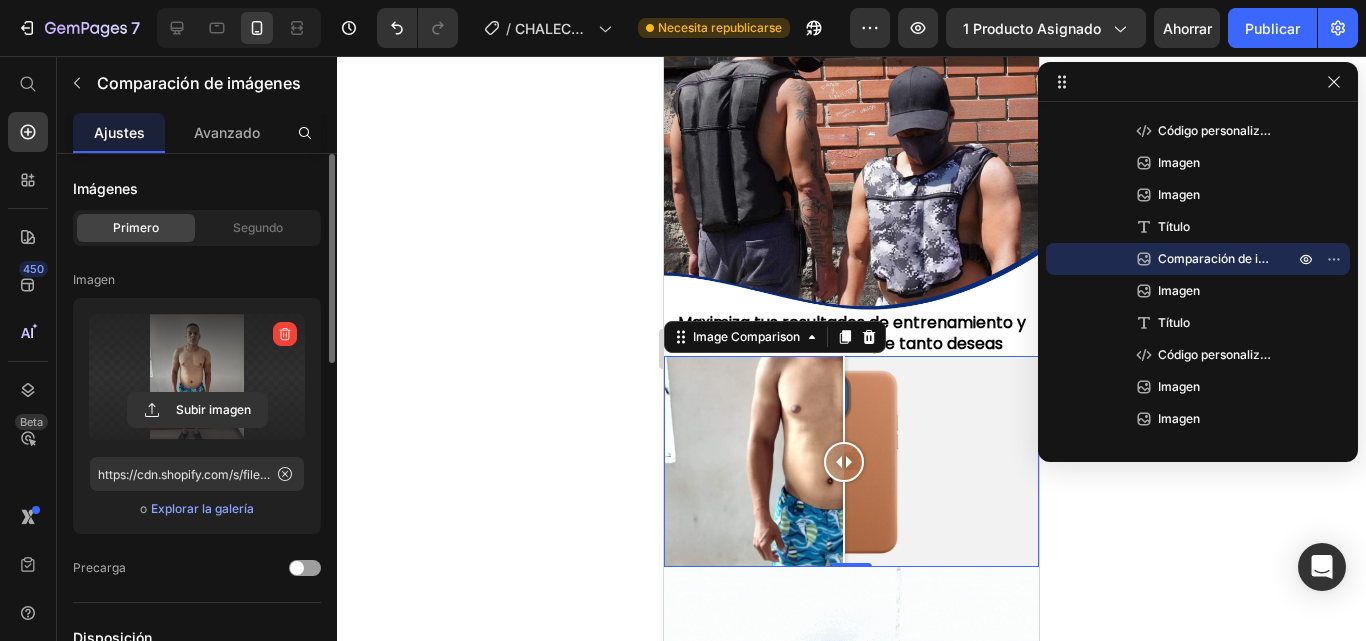 scroll, scrollTop: 2100, scrollLeft: 0, axis: vertical 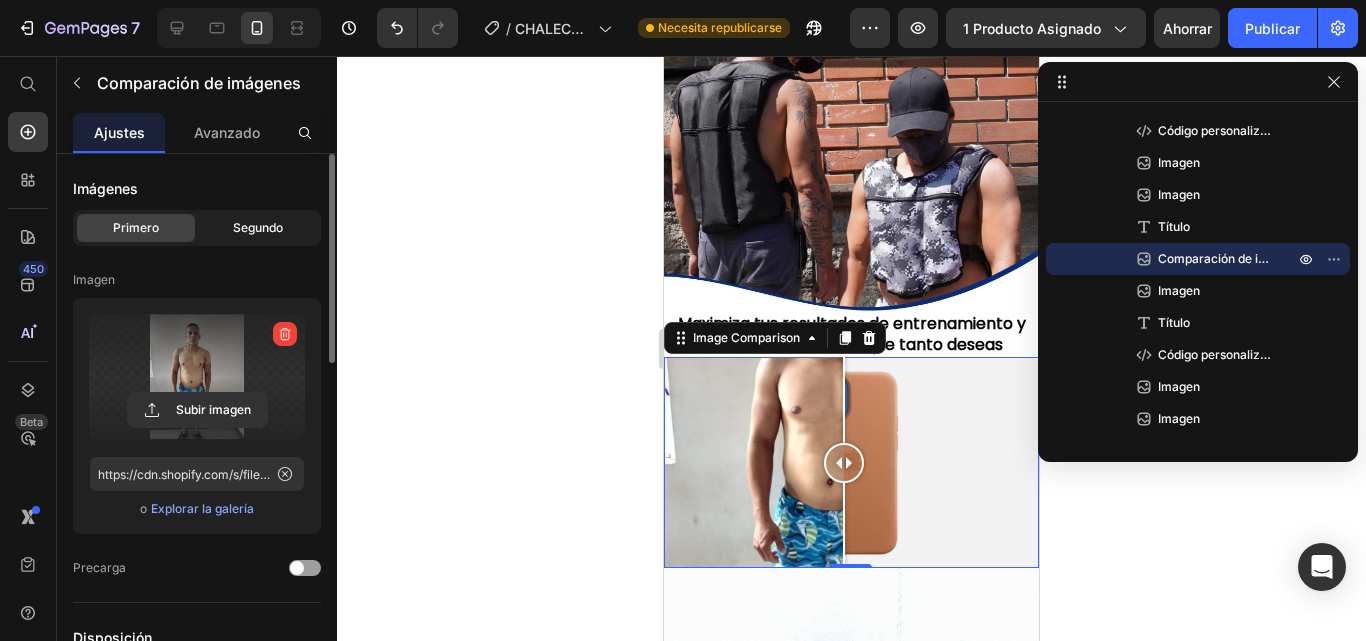 click on "Segundo" at bounding box center (258, 227) 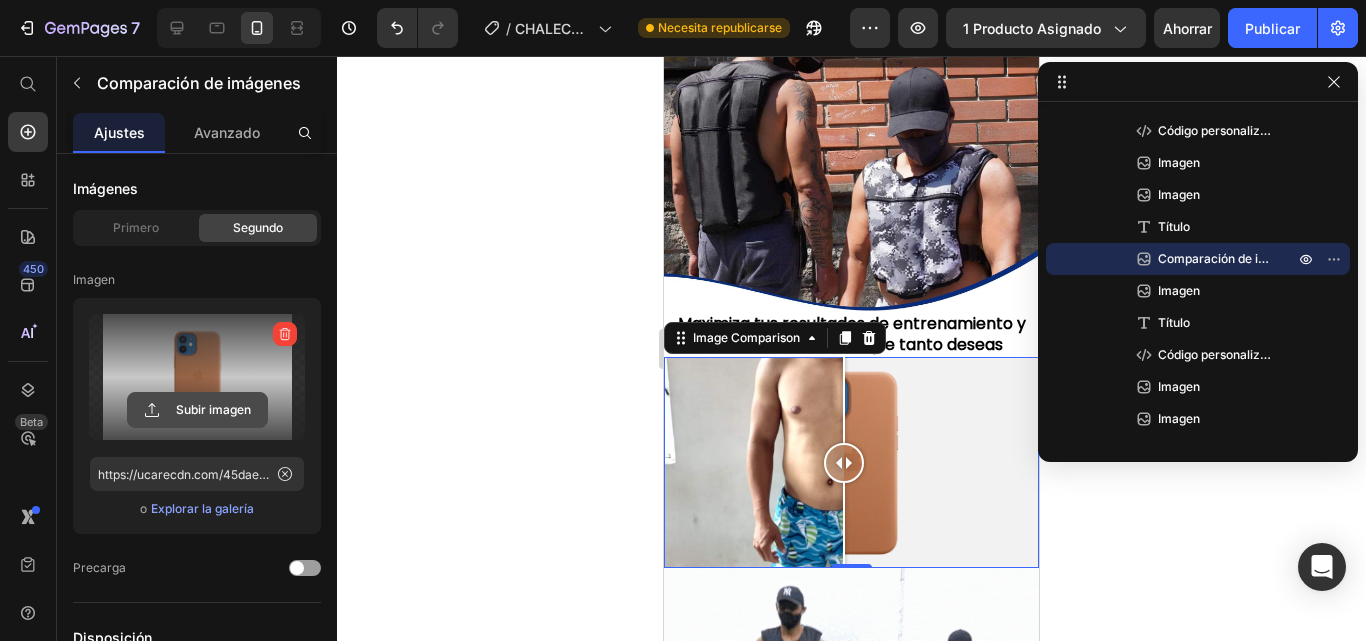 click 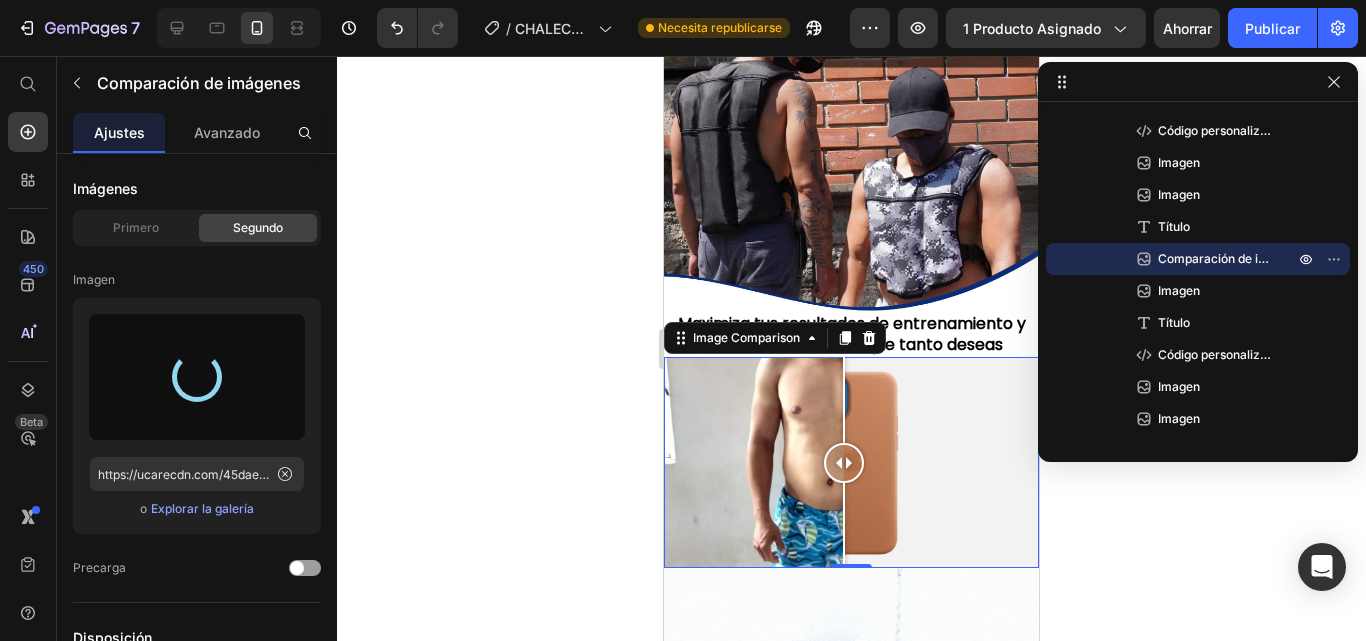 type on "https://cdn.shopify.com/s/files/1/0714/1706/9863/files/gempages_521212625141367666-ceafcb96-19f2-4538-a96b-dcaa7755ff5c.jpg" 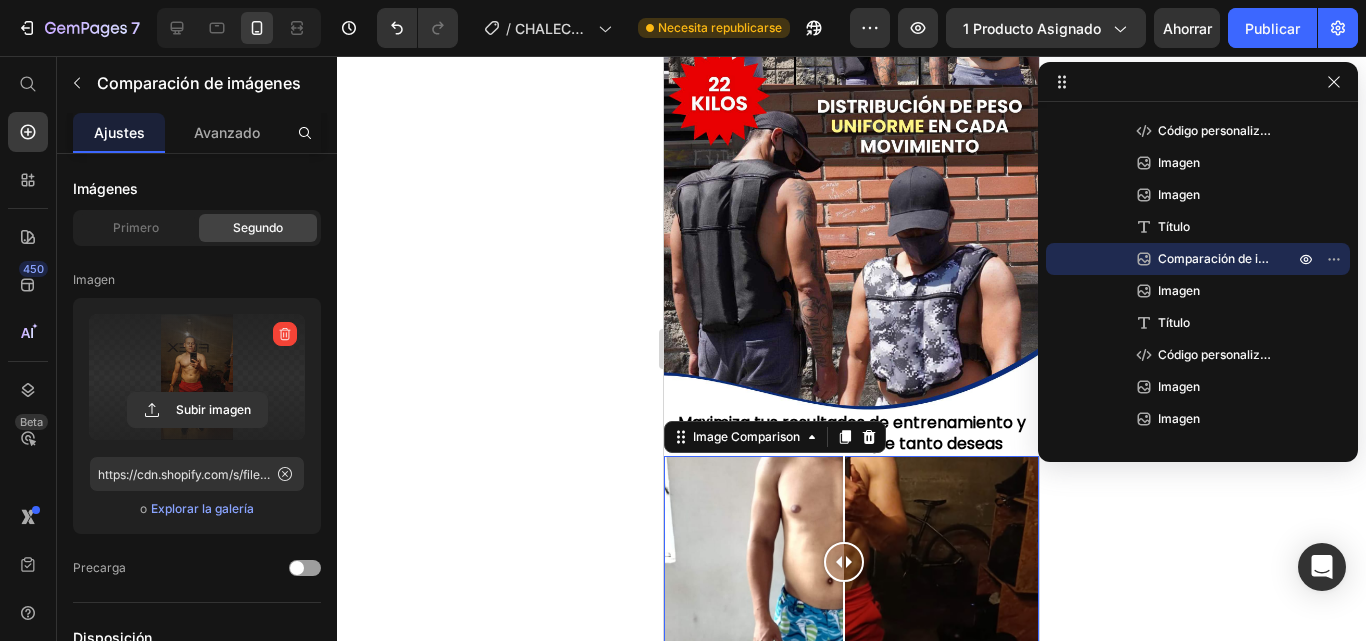scroll, scrollTop: 2000, scrollLeft: 0, axis: vertical 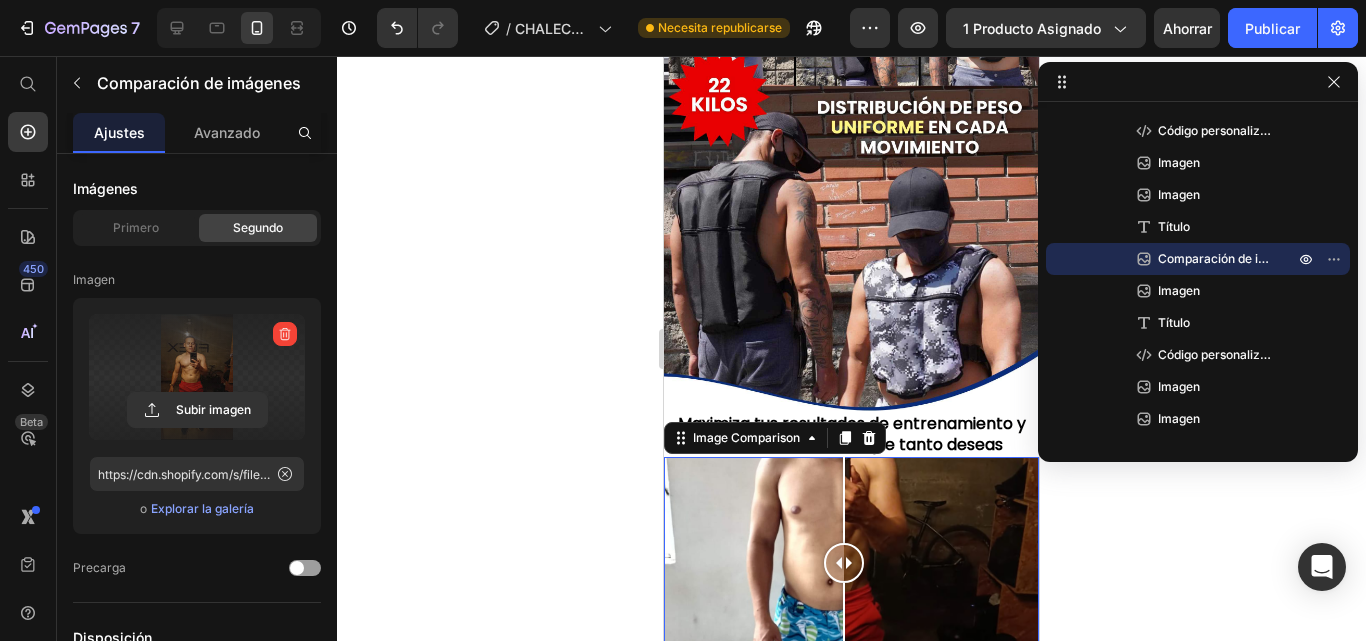 click 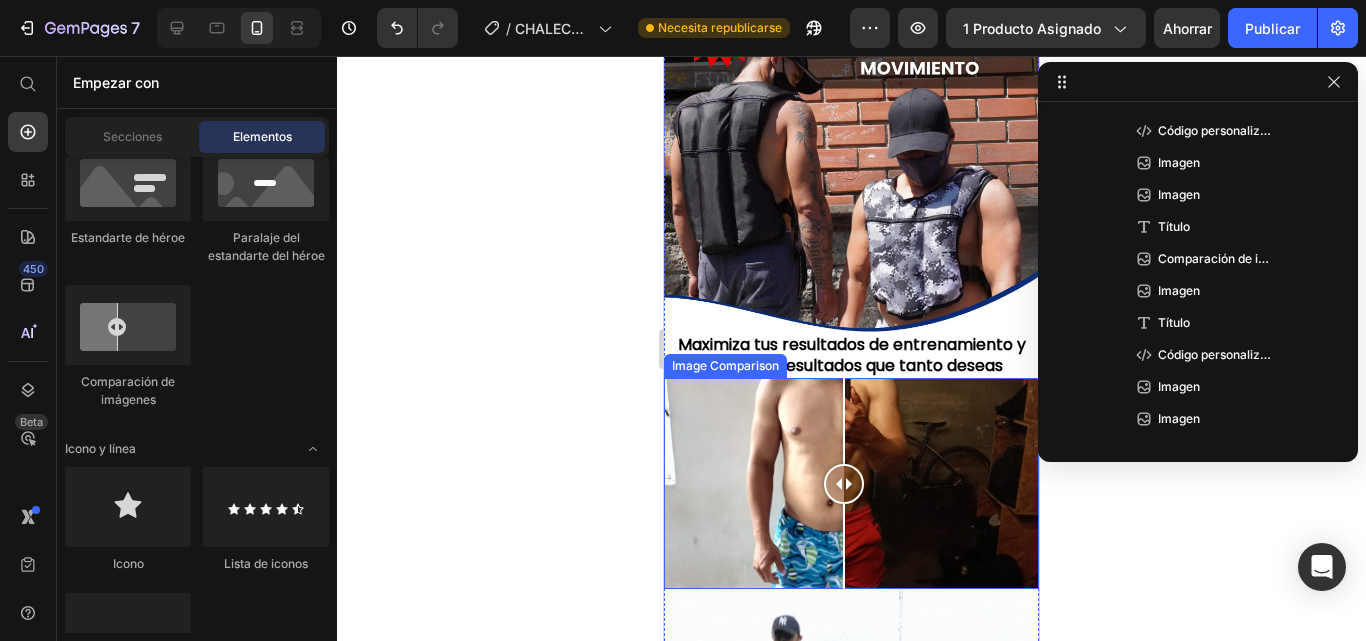 scroll, scrollTop: 2100, scrollLeft: 0, axis: vertical 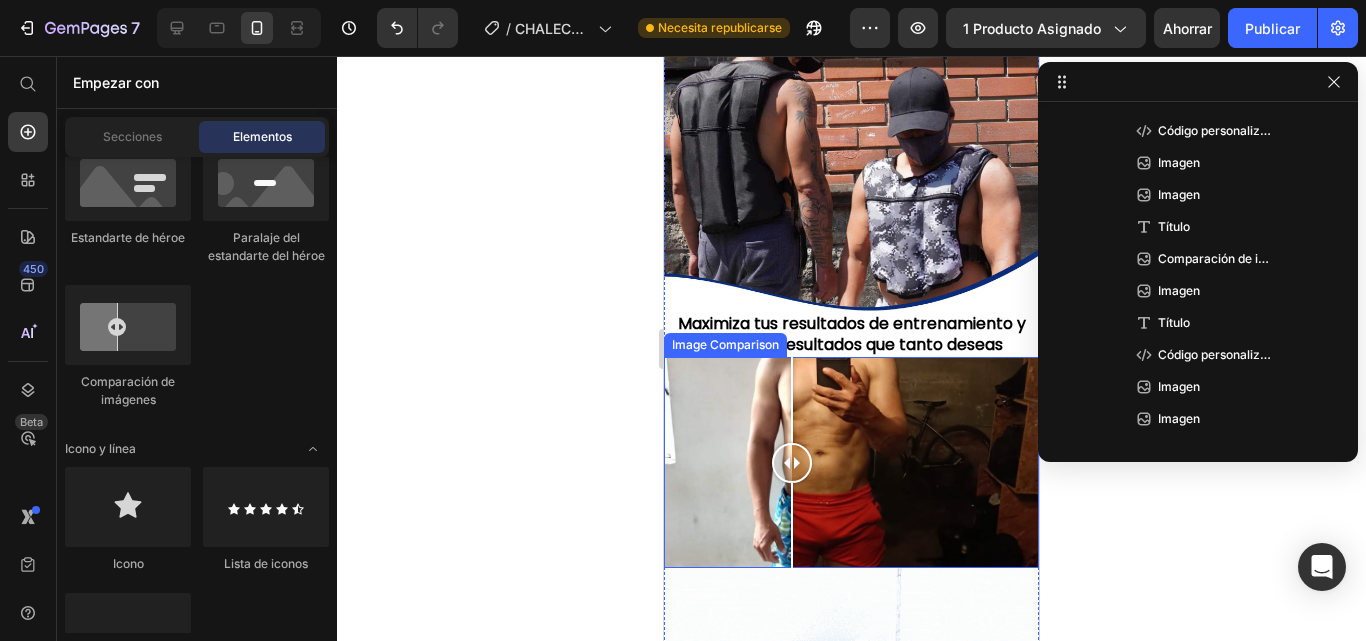 drag, startPoint x: 844, startPoint y: 403, endPoint x: 731, endPoint y: 434, distance: 117.17508 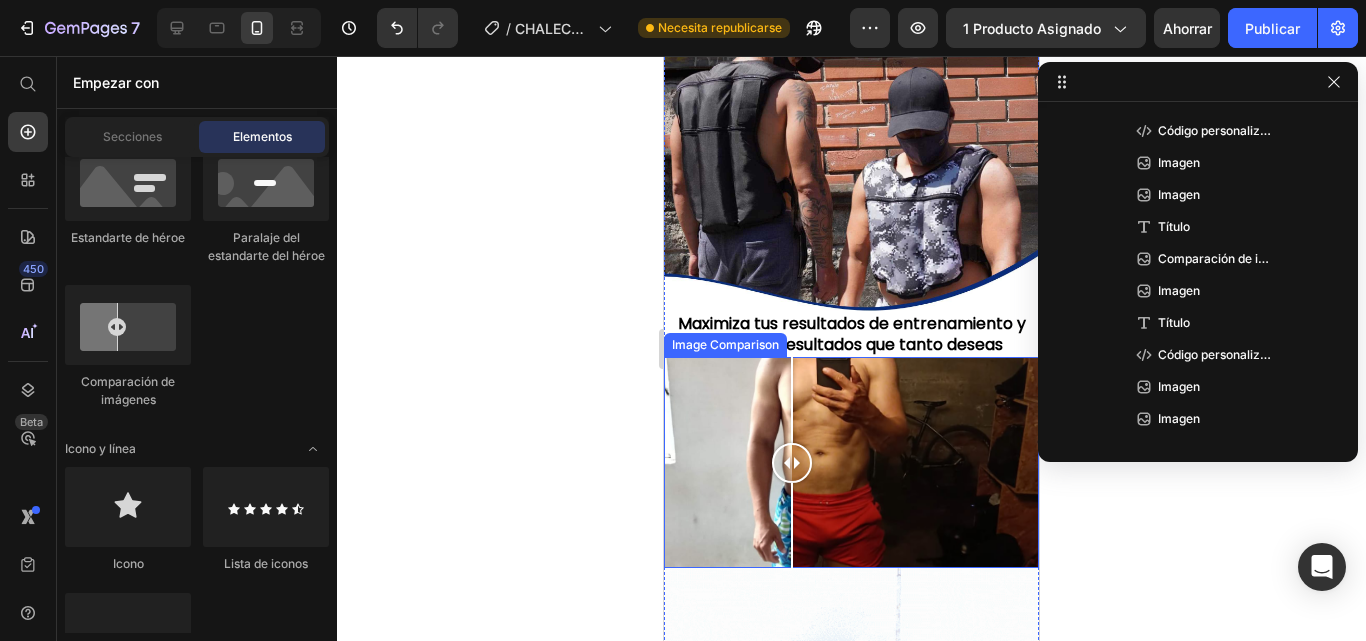 click at bounding box center [792, 462] 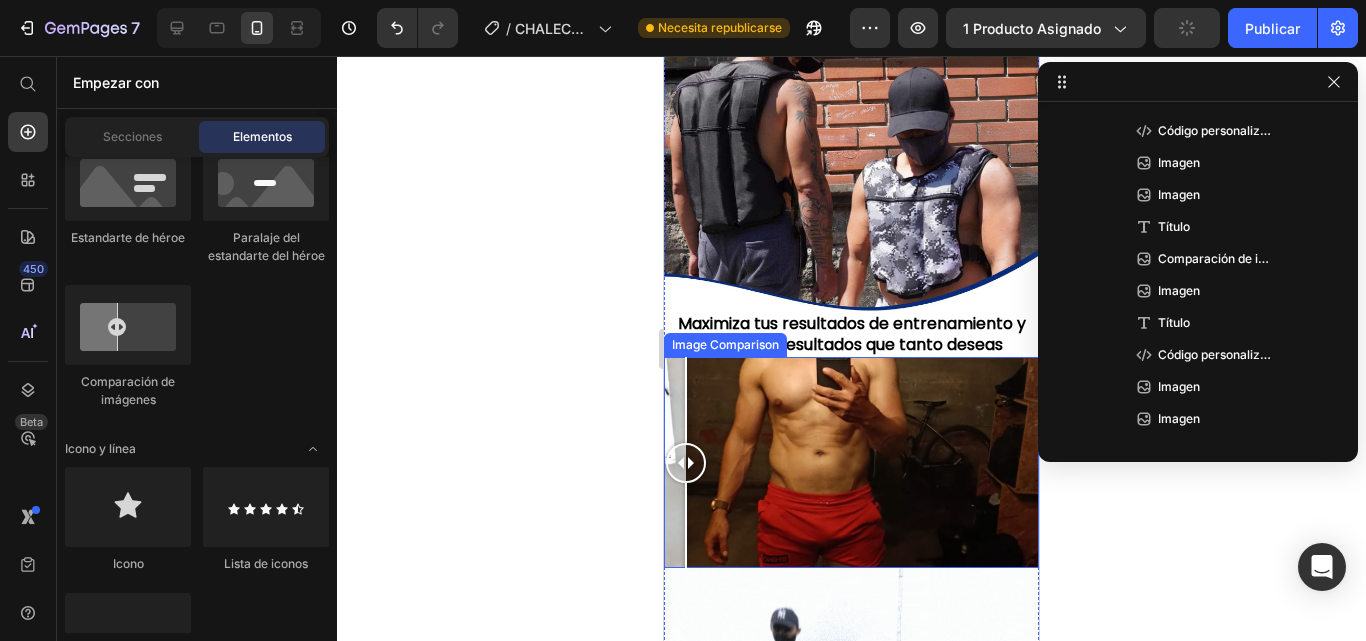 drag, startPoint x: 682, startPoint y: 435, endPoint x: 906, endPoint y: 440, distance: 224.0558 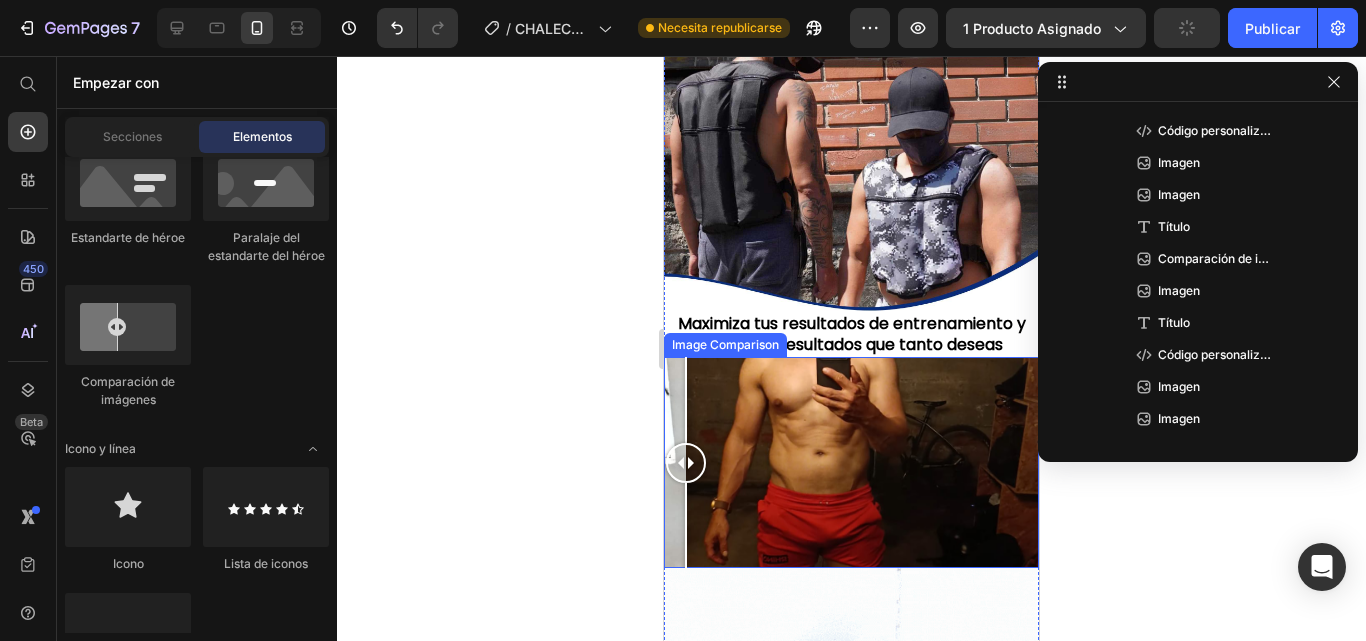click at bounding box center (851, 462) 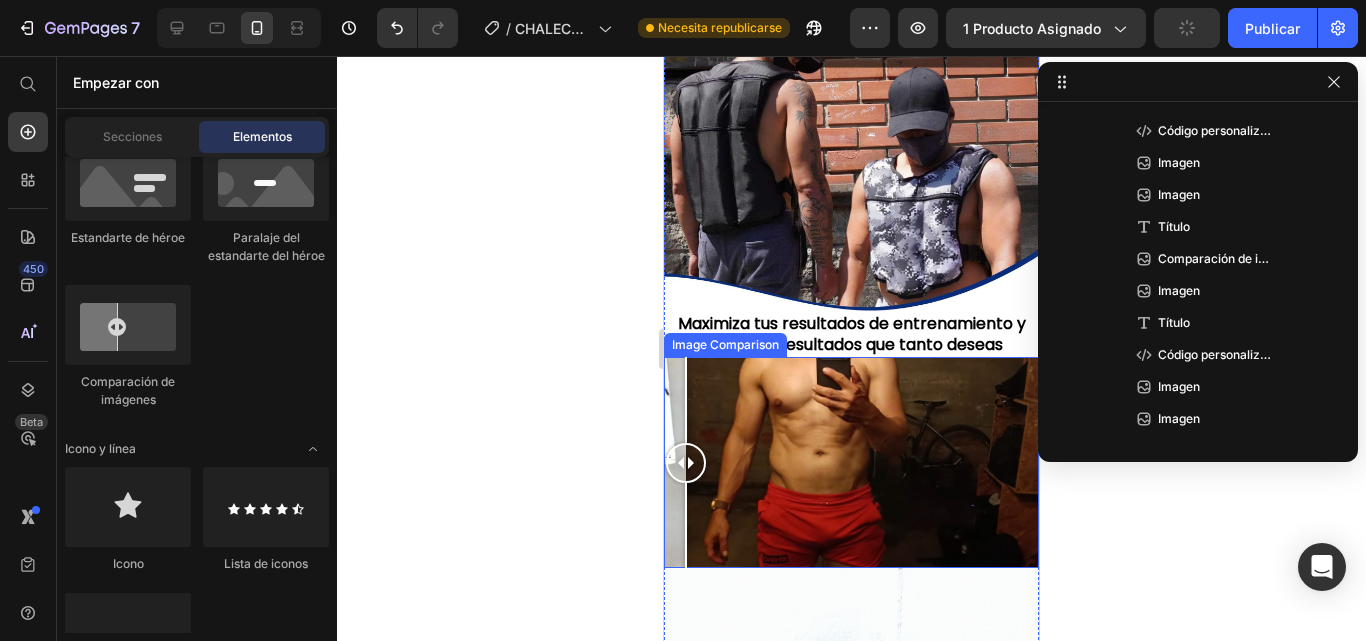drag, startPoint x: 906, startPoint y: 440, endPoint x: 933, endPoint y: 441, distance: 27.018513 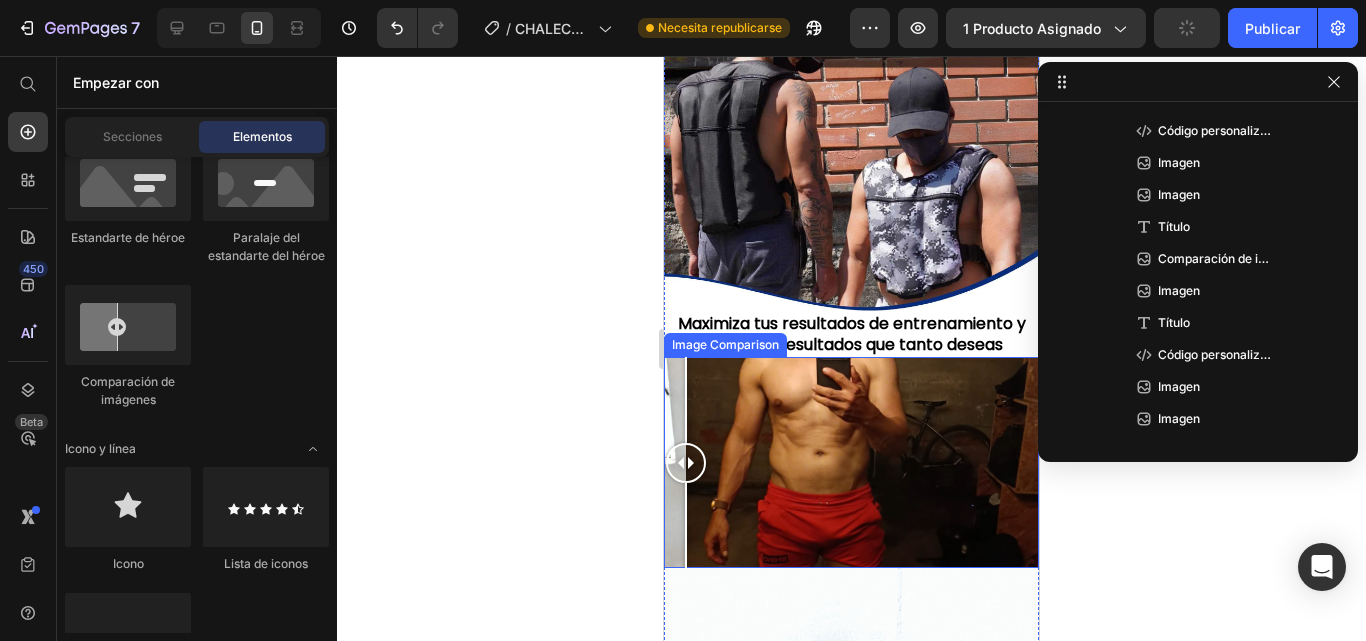 click at bounding box center (686, 462) 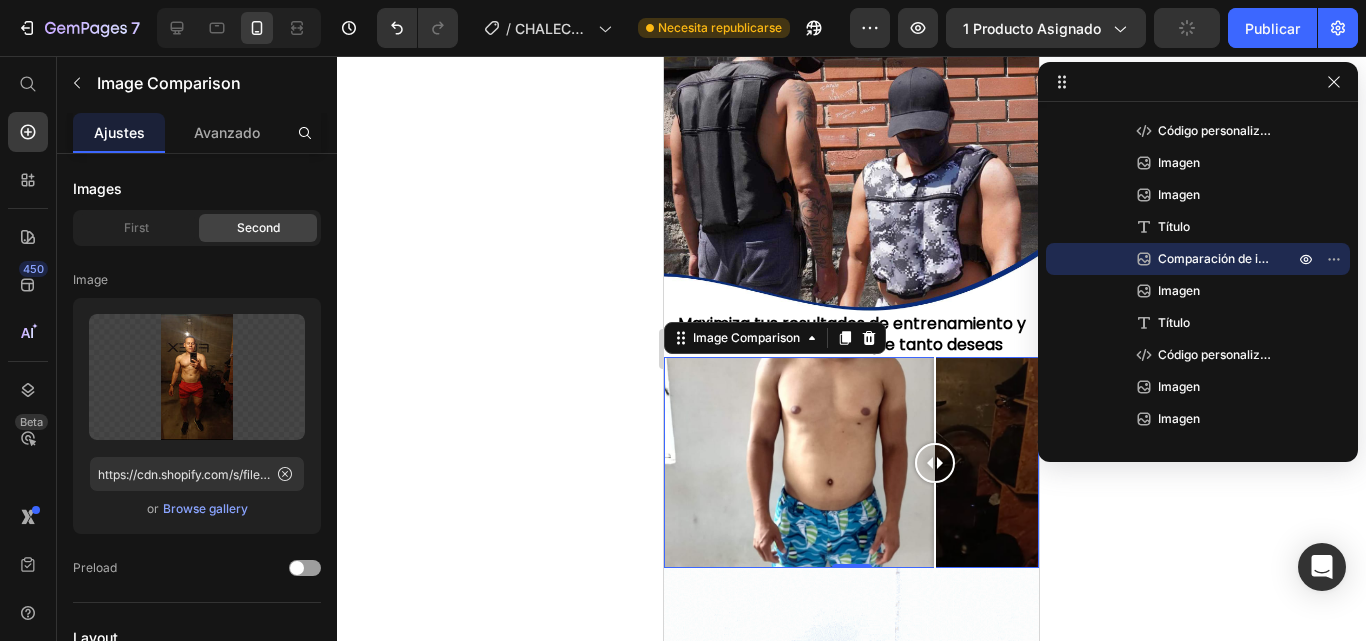 click at bounding box center [851, 462] 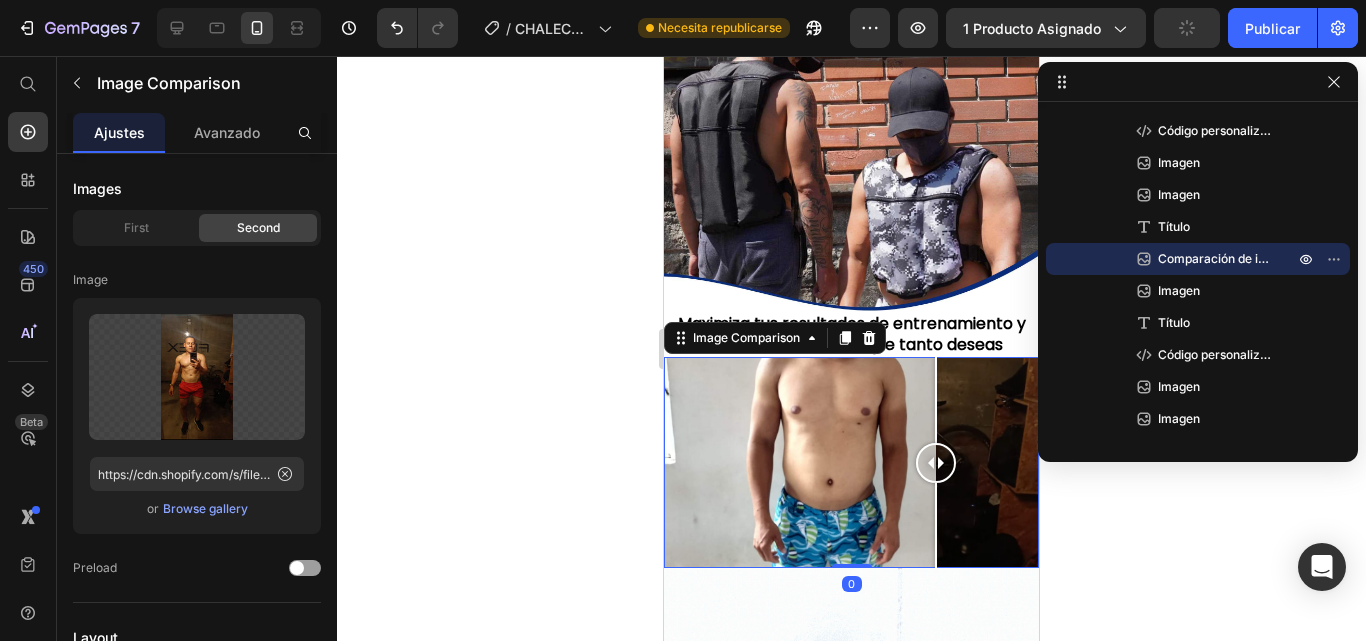 drag, startPoint x: 936, startPoint y: 441, endPoint x: 815, endPoint y: 441, distance: 121 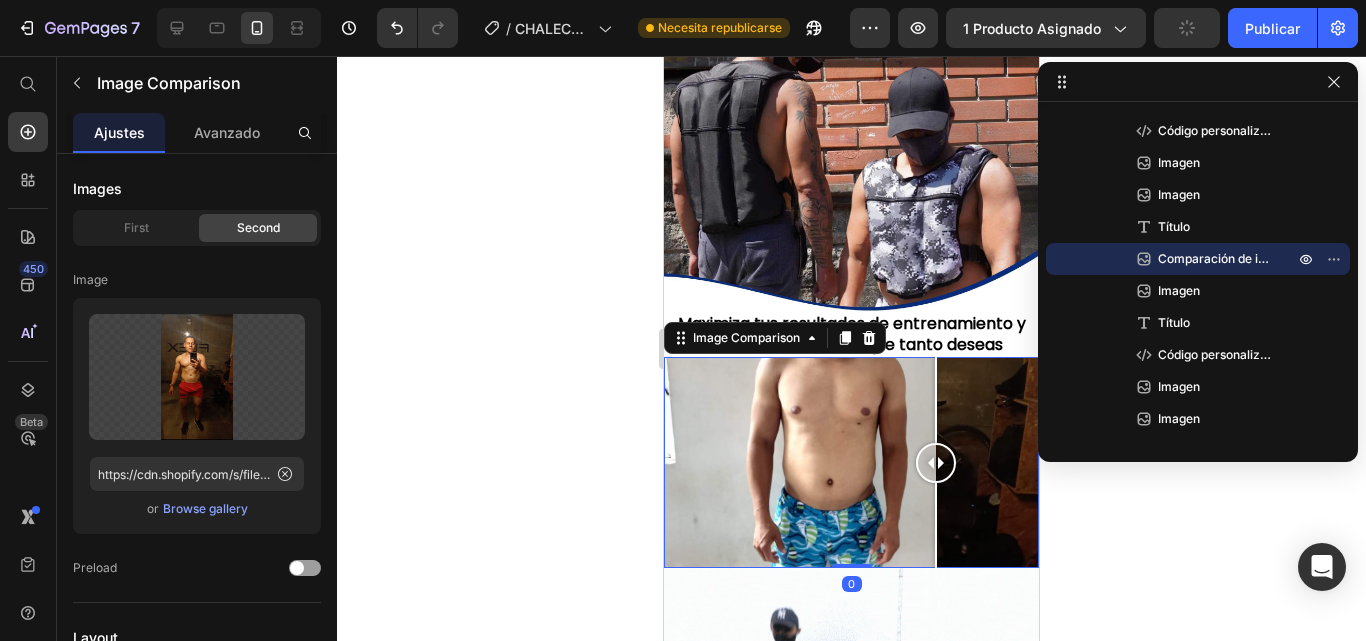 click at bounding box center (851, 462) 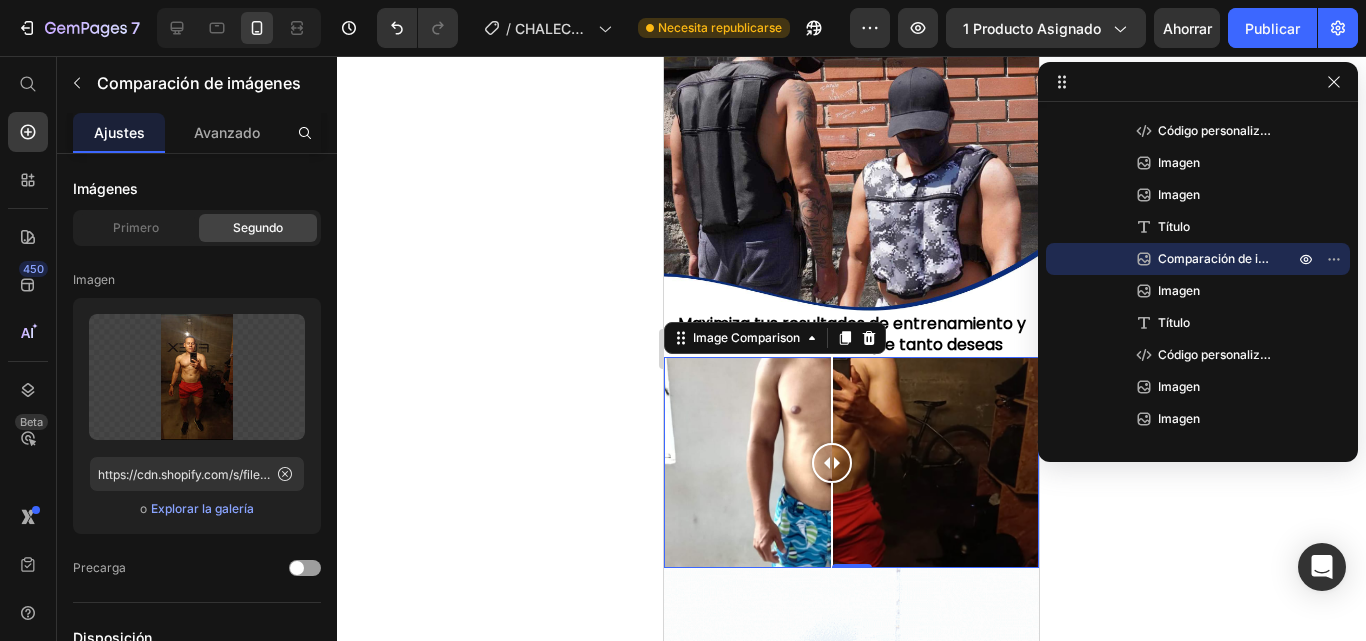 drag, startPoint x: 877, startPoint y: 405, endPoint x: 831, endPoint y: 430, distance: 52.35456 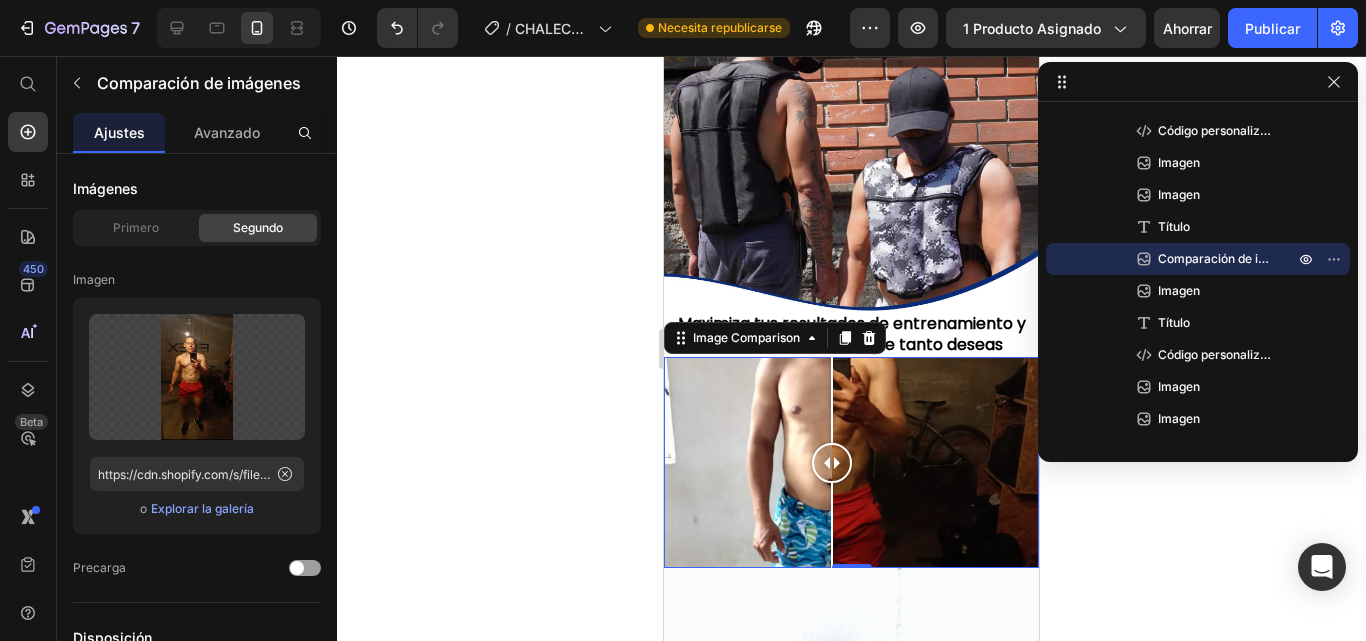 click at bounding box center (832, 462) 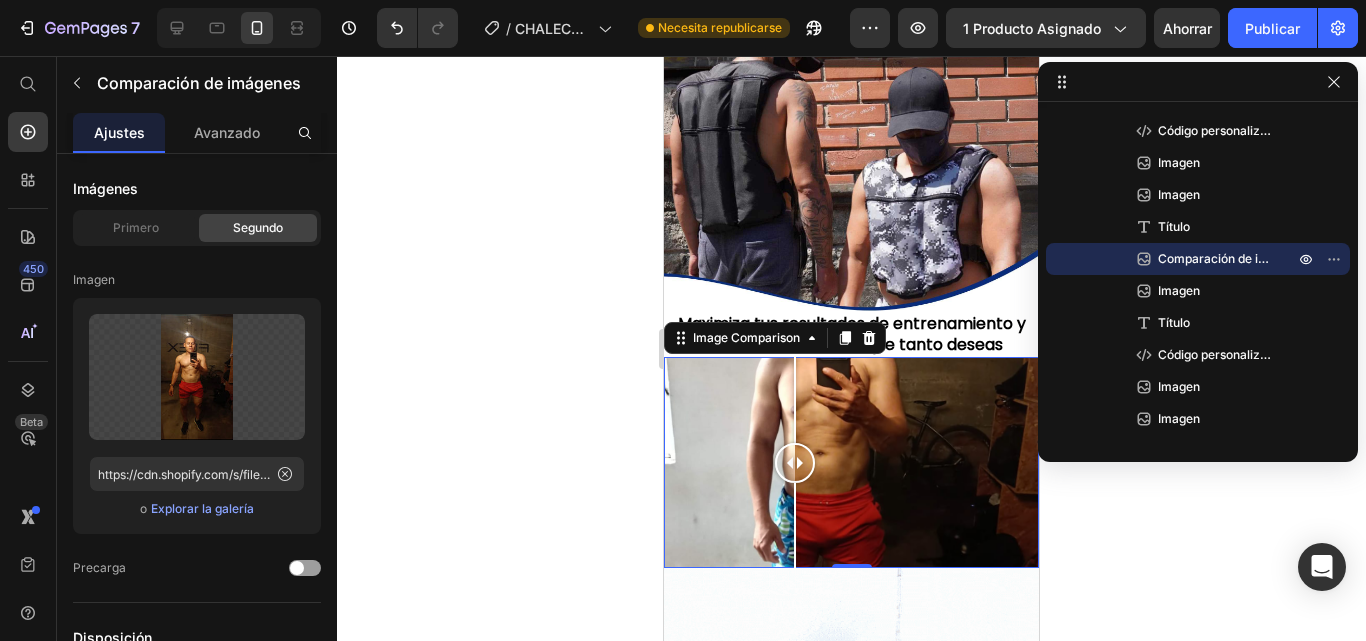 drag, startPoint x: 831, startPoint y: 430, endPoint x: 795, endPoint y: 431, distance: 36.013885 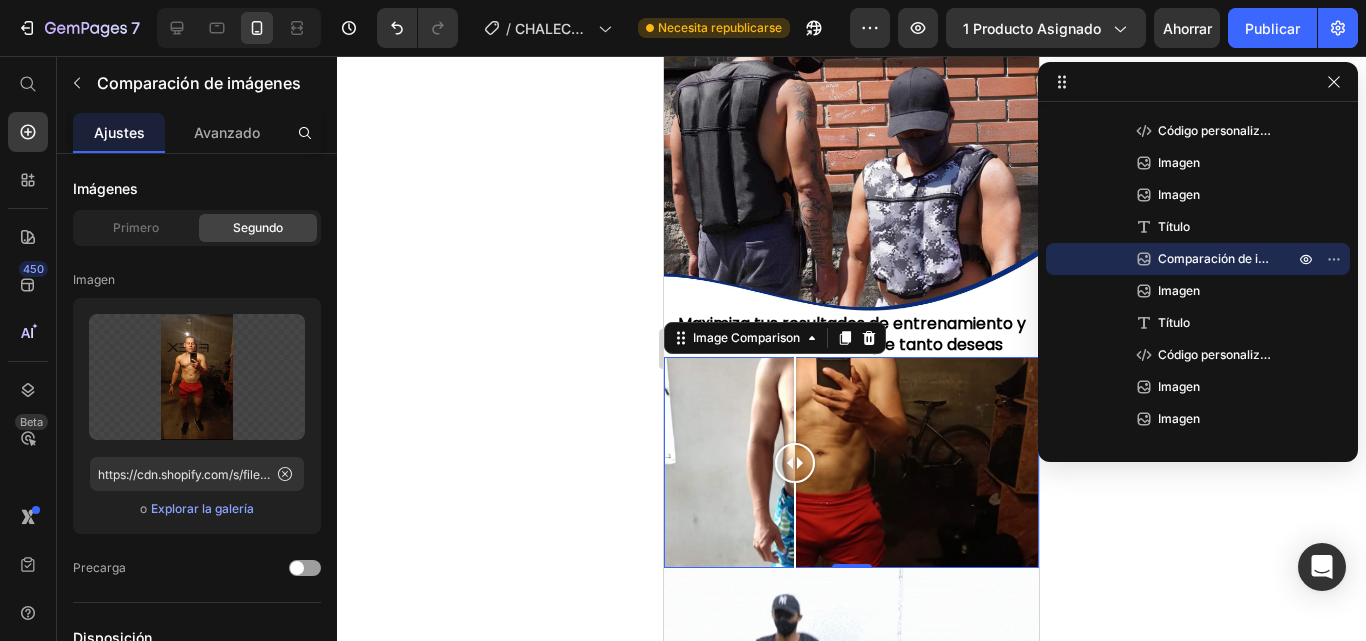 click at bounding box center (795, 525) 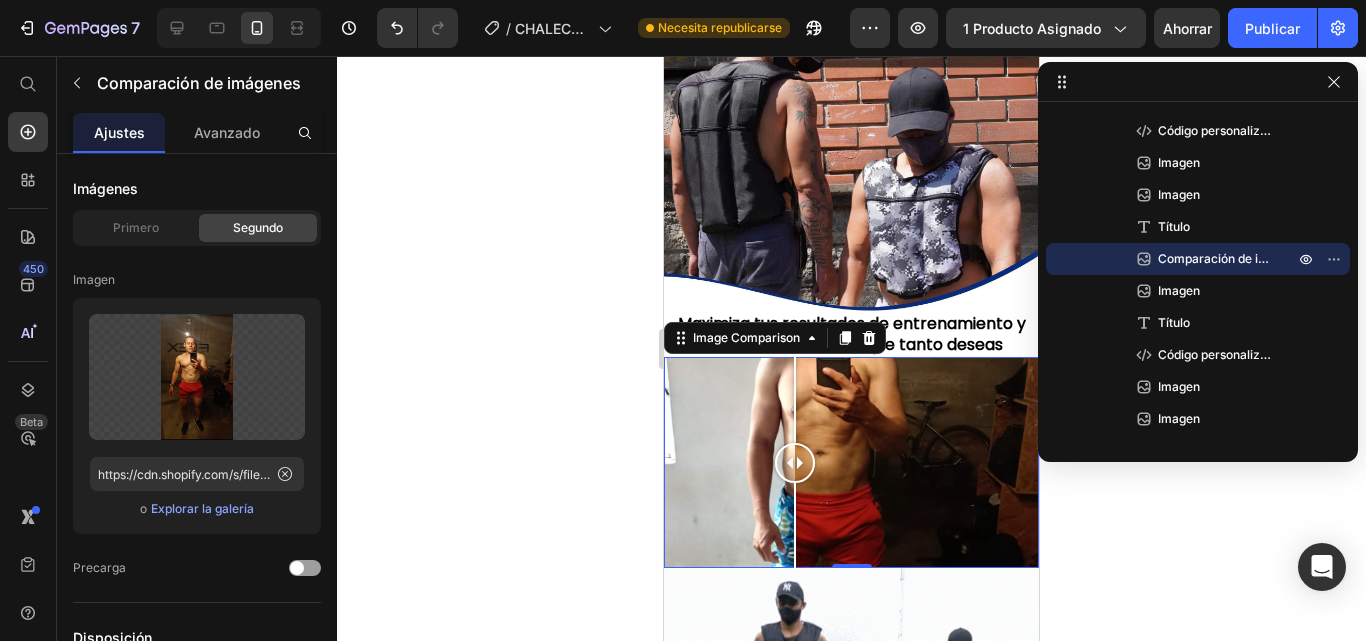 scroll, scrollTop: 1900, scrollLeft: 0, axis: vertical 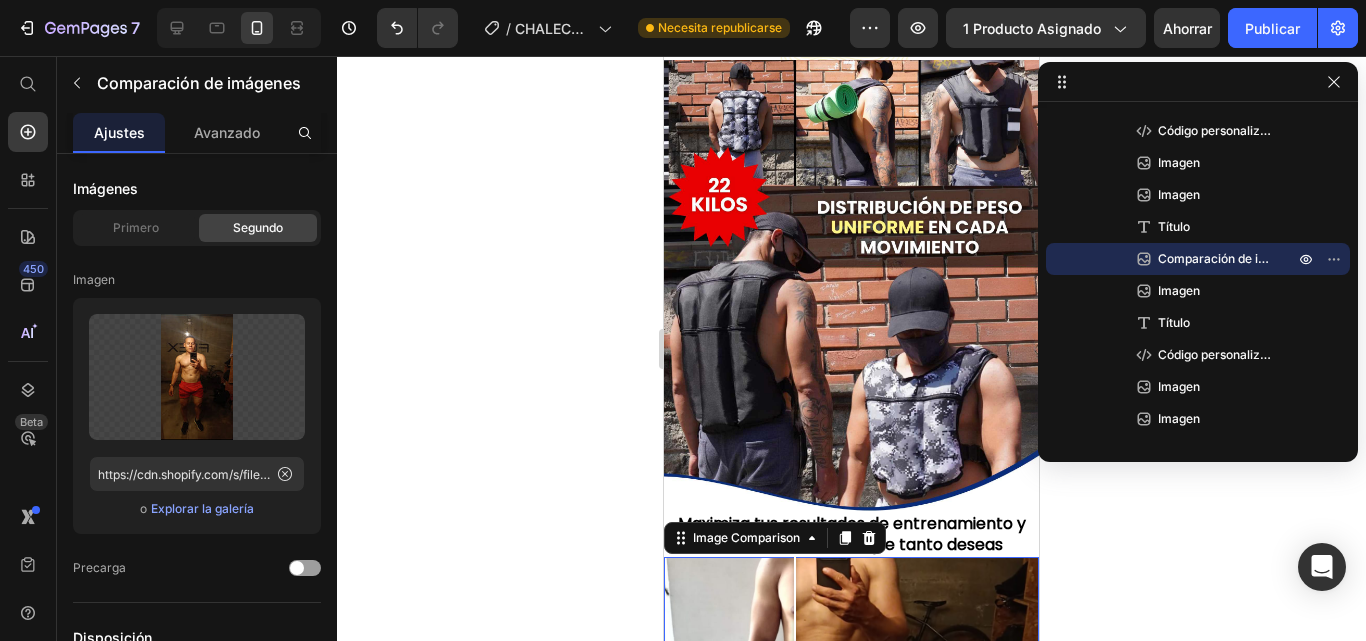 click 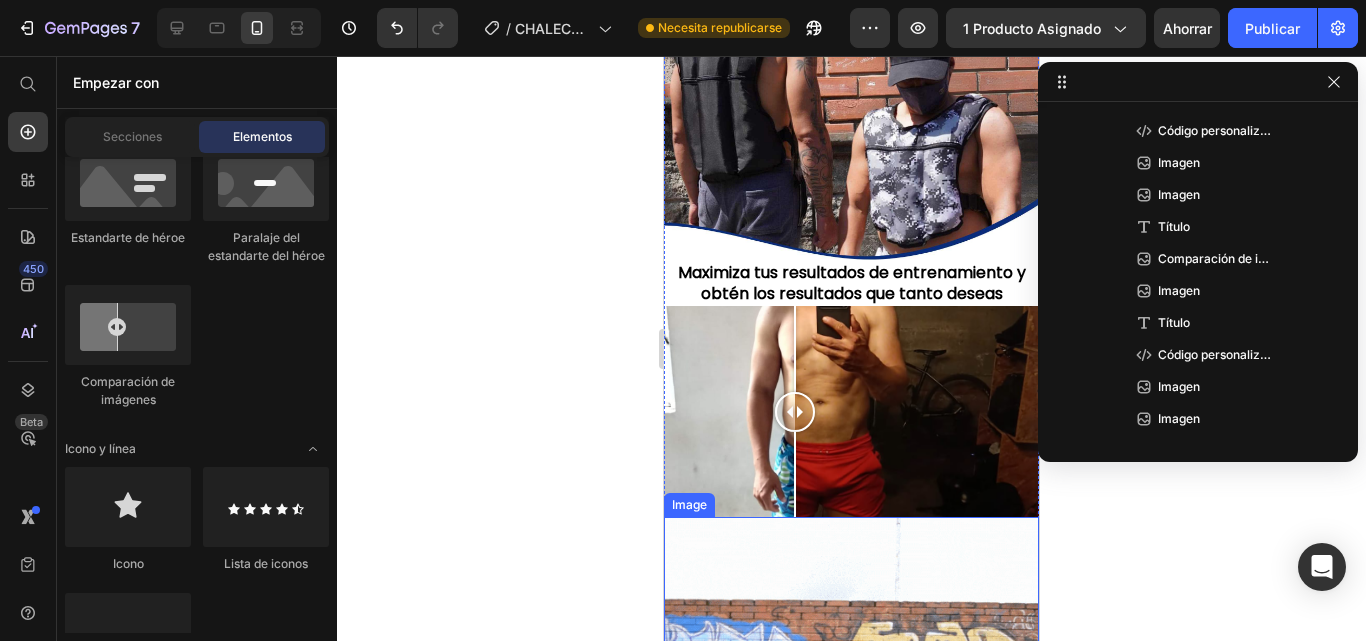 scroll, scrollTop: 2200, scrollLeft: 0, axis: vertical 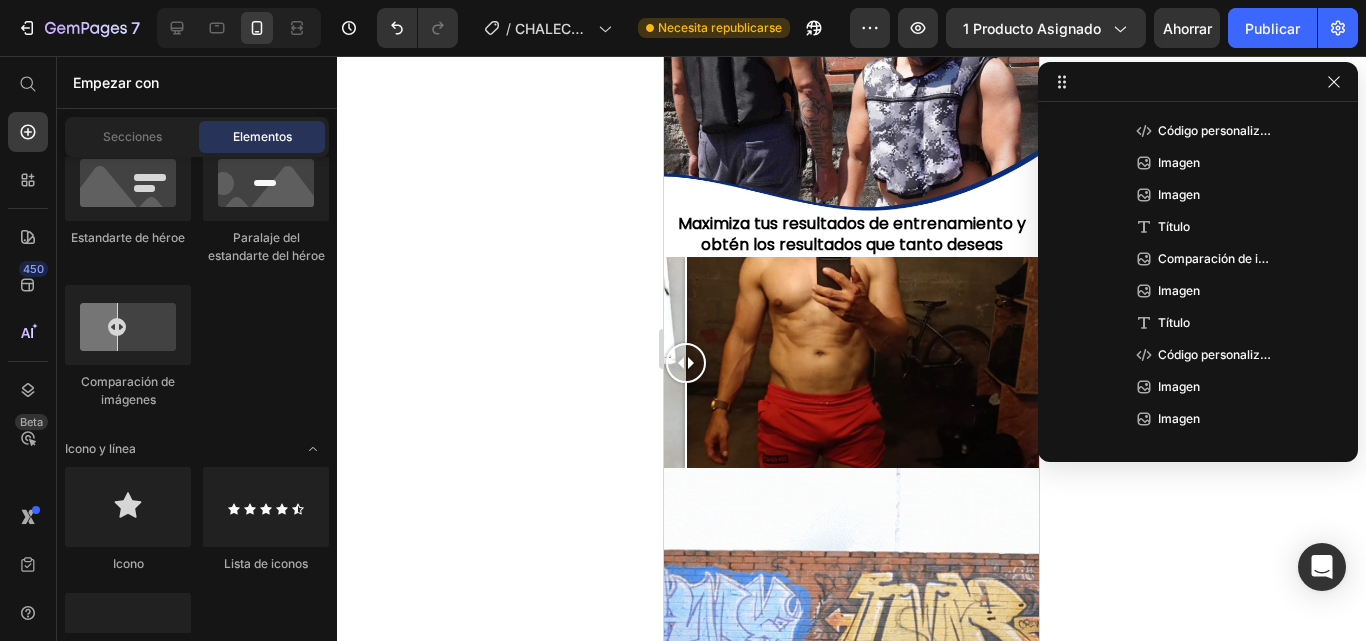 drag, startPoint x: 793, startPoint y: 305, endPoint x: 648, endPoint y: 339, distance: 148.93288 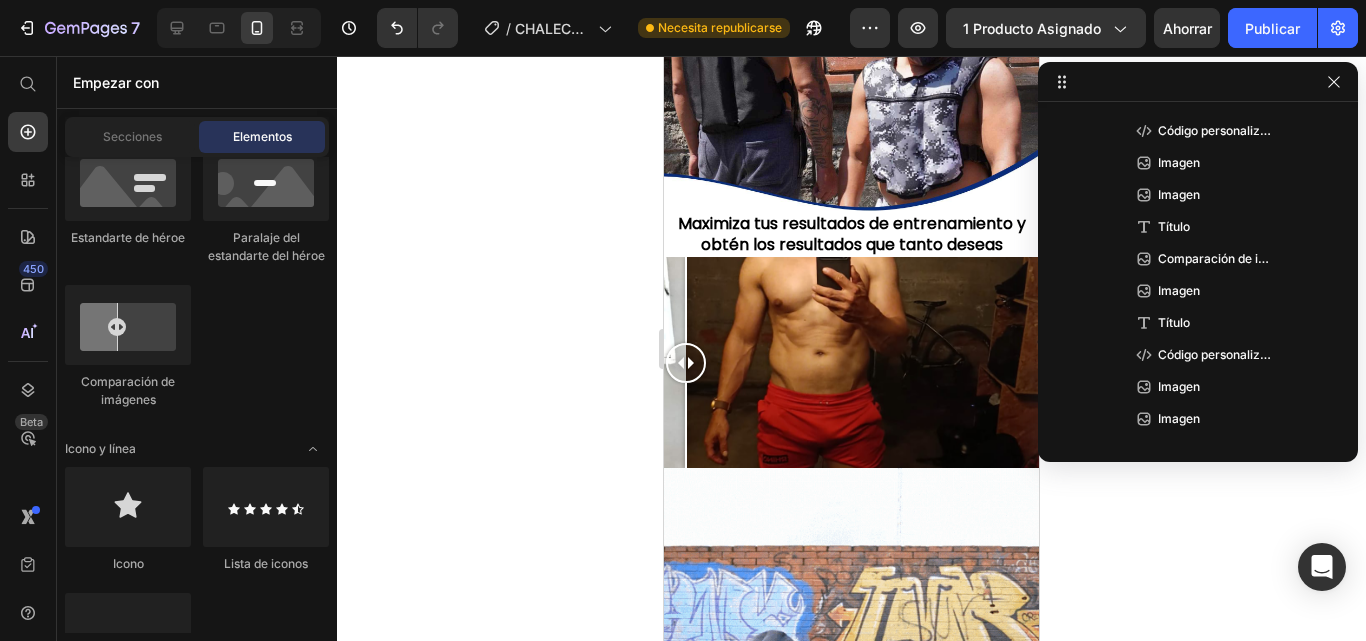 click on "iPhone 13 Mini ( 375 px) iPhone 13 Mini iPhone 13 Pro iPhone 11 Pro Max iPhone 15 Pro Max Pixel 7 Galaxy S8+ Galaxy S20 Ultra iPad Mini iPad Air iPad Pro Header COMPRA SÓLO POR HOY CON EL ENVÍO TOTALMENTE GRATIS Heading Image Image ⁠⁠⁠⁠⁠⁠⁠ ANTES $199.900 Heading ⁠⁠⁠⁠⁠⁠⁠ SÓLO POR HOY $139.900 Heading Custom Code Preview or Publish the page to see the content. Custom Code No te quedes sin el tuyo ¡15 unidades en stock! Heading Image Comodidad, seguridad y resultados efectivos. ¡Siente la diferencia en tus entrenamientos! Heading Image No pierdas la oportunidad de obtener el 35% de descuento 👇🏻¡PIDE AHORA!👇🏻 Heading Custom Code Preview or Publish the page to see the content. Custom Code Image Image Maximiza tus resultados de entrenamiento y obtén los resultados que tanto deseas Heading Image Comparison Image ⁠⁠⁠⁠⁠⁠⁠ No te quedes sin el envío gratis y el pago contra entrega sólo por hoy ¡COMPRA YA!👈🏻⌚ Heading" at bounding box center [851, 242] 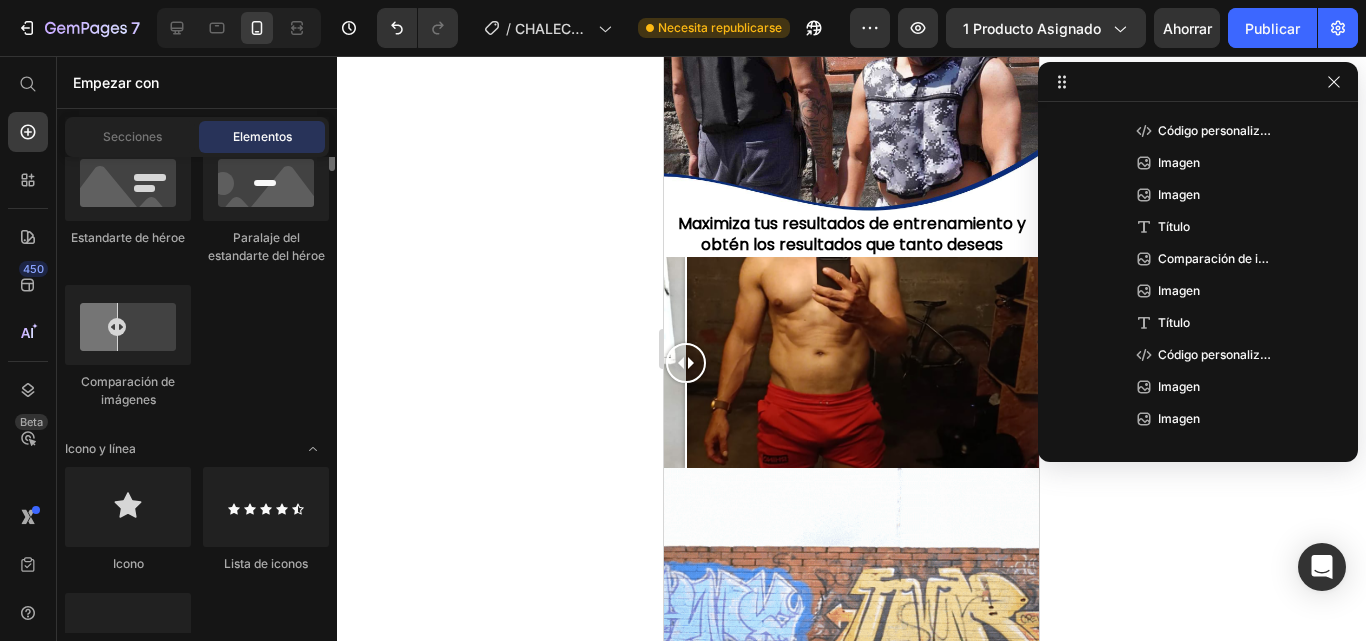 click at bounding box center (851, 362) 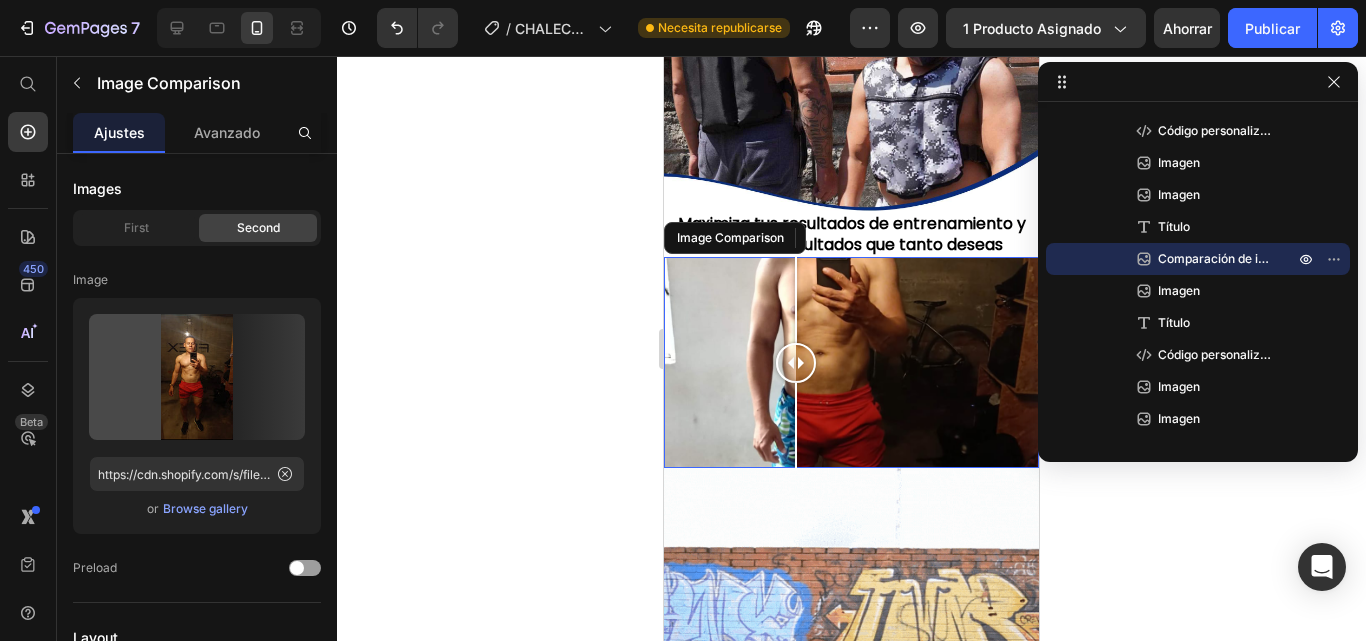 click 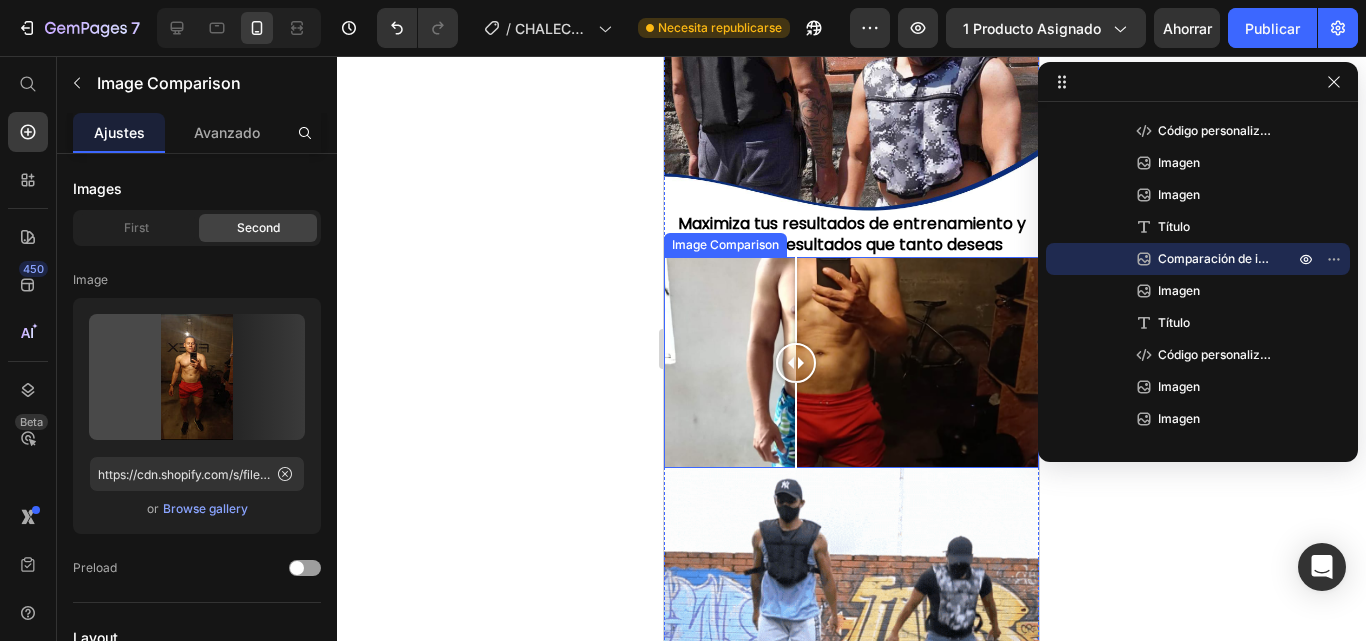 scroll, scrollTop: 1000, scrollLeft: 0, axis: vertical 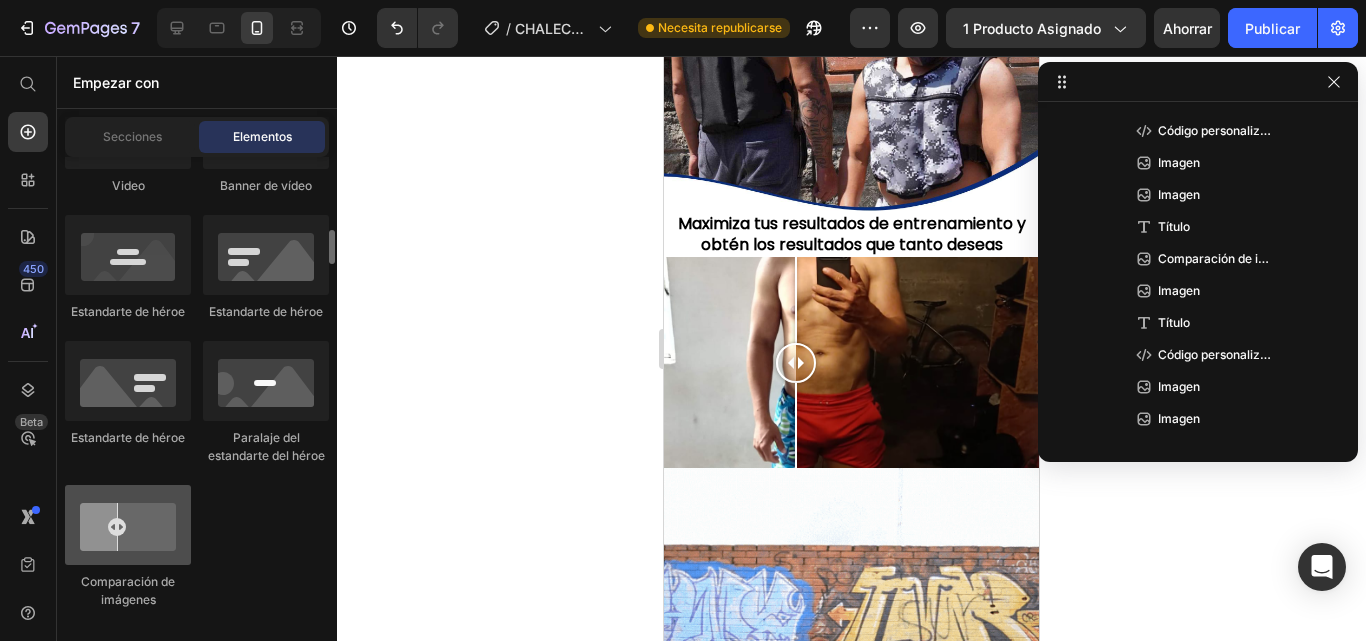 click at bounding box center [128, 525] 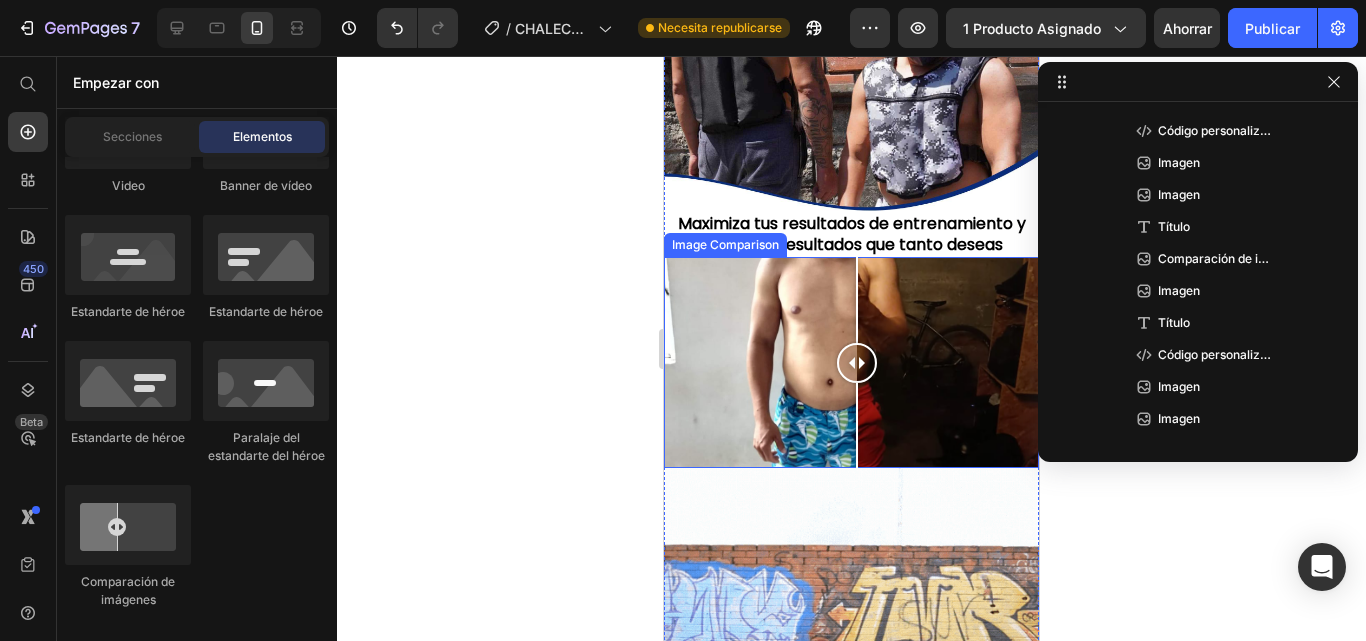 click at bounding box center (851, 362) 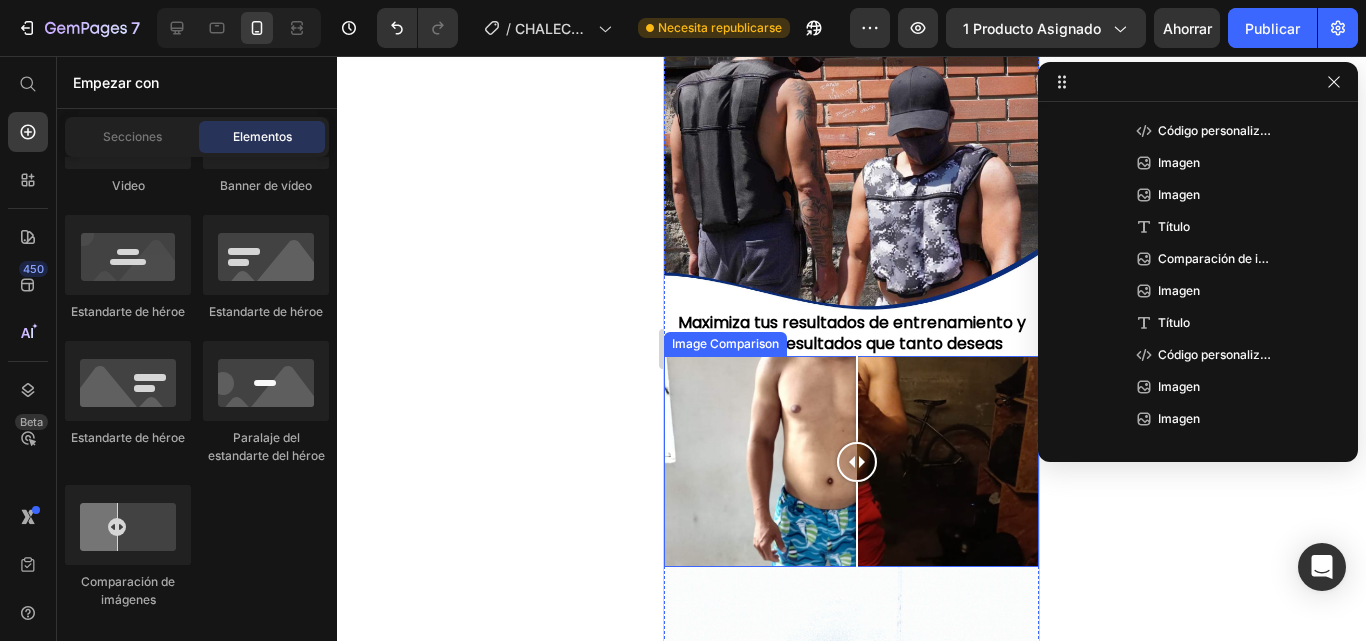 scroll, scrollTop: 2100, scrollLeft: 0, axis: vertical 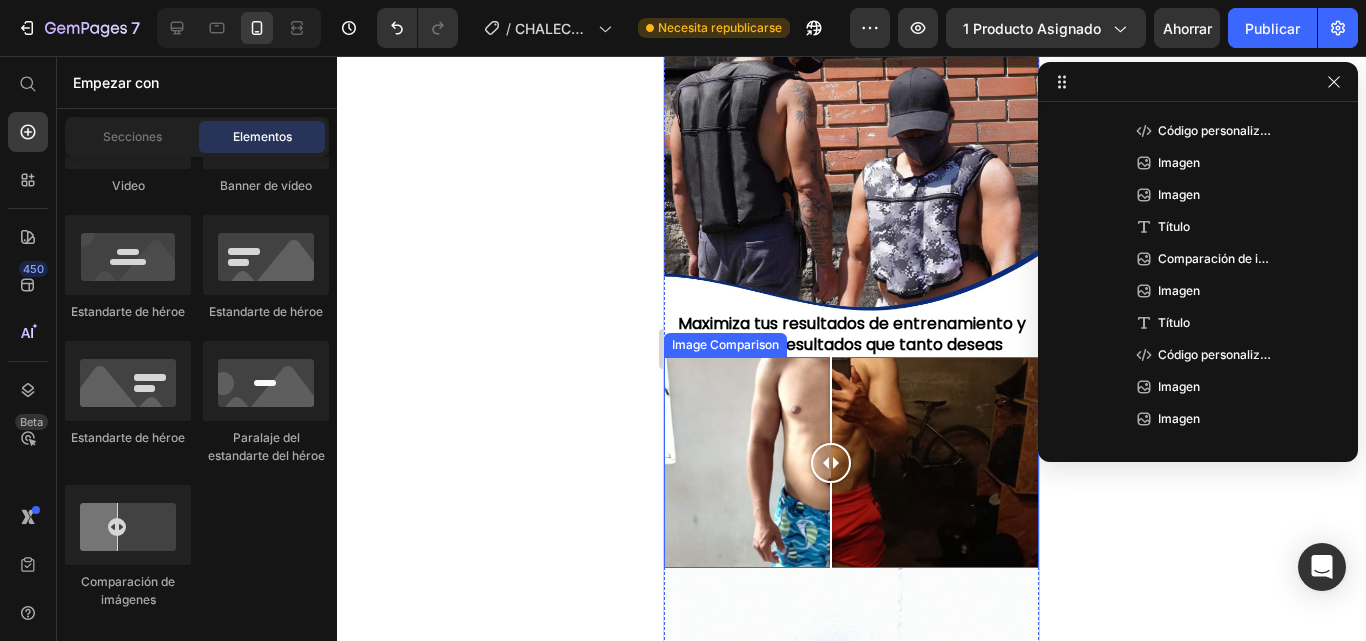 drag, startPoint x: 857, startPoint y: 403, endPoint x: 807, endPoint y: 407, distance: 50.159744 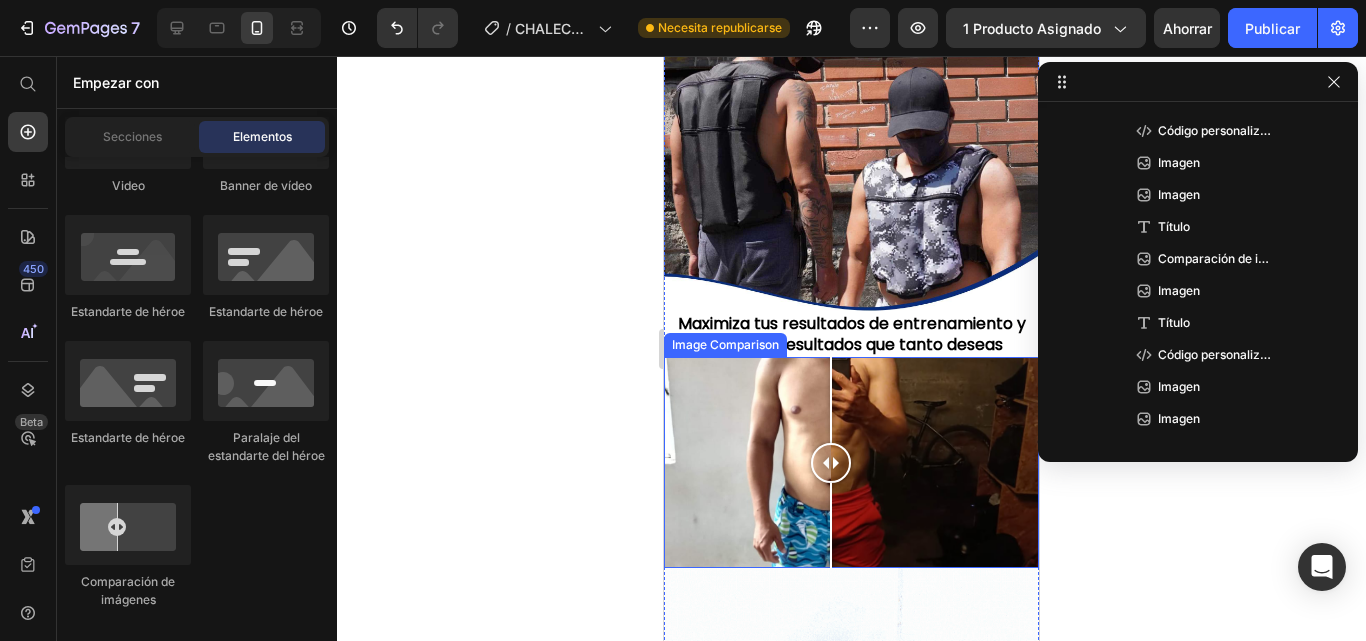 click at bounding box center [851, 462] 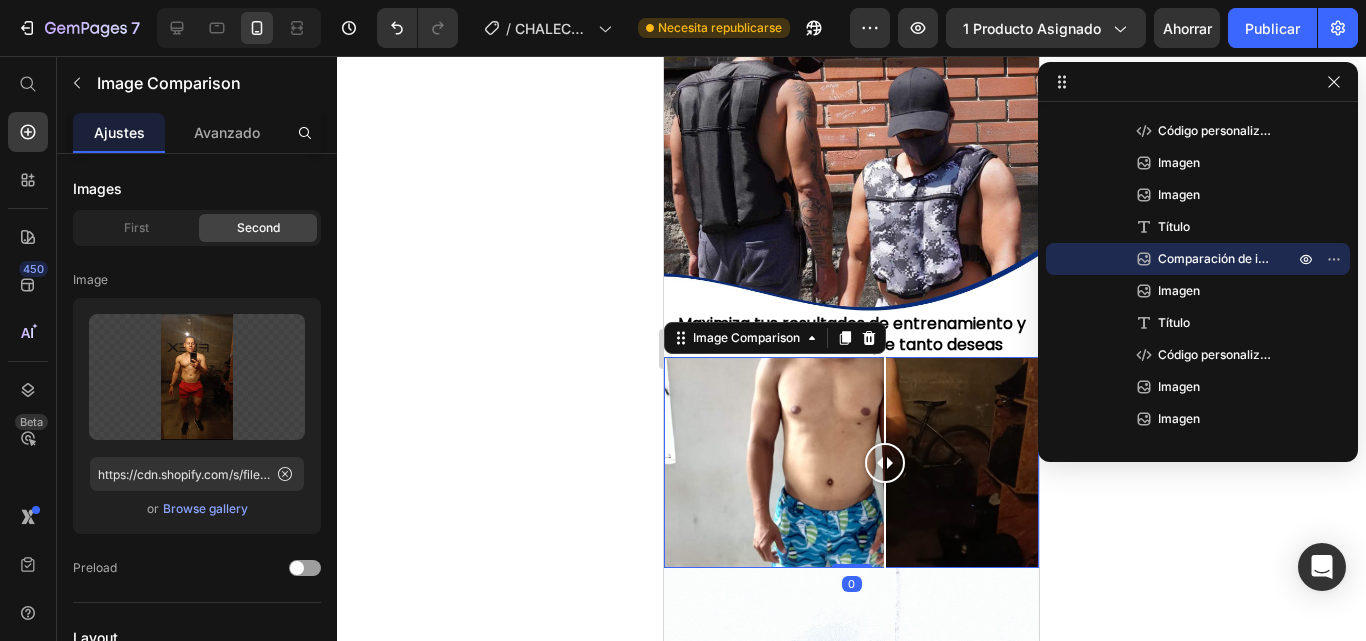 drag, startPoint x: 807, startPoint y: 407, endPoint x: 885, endPoint y: 408, distance: 78.00641 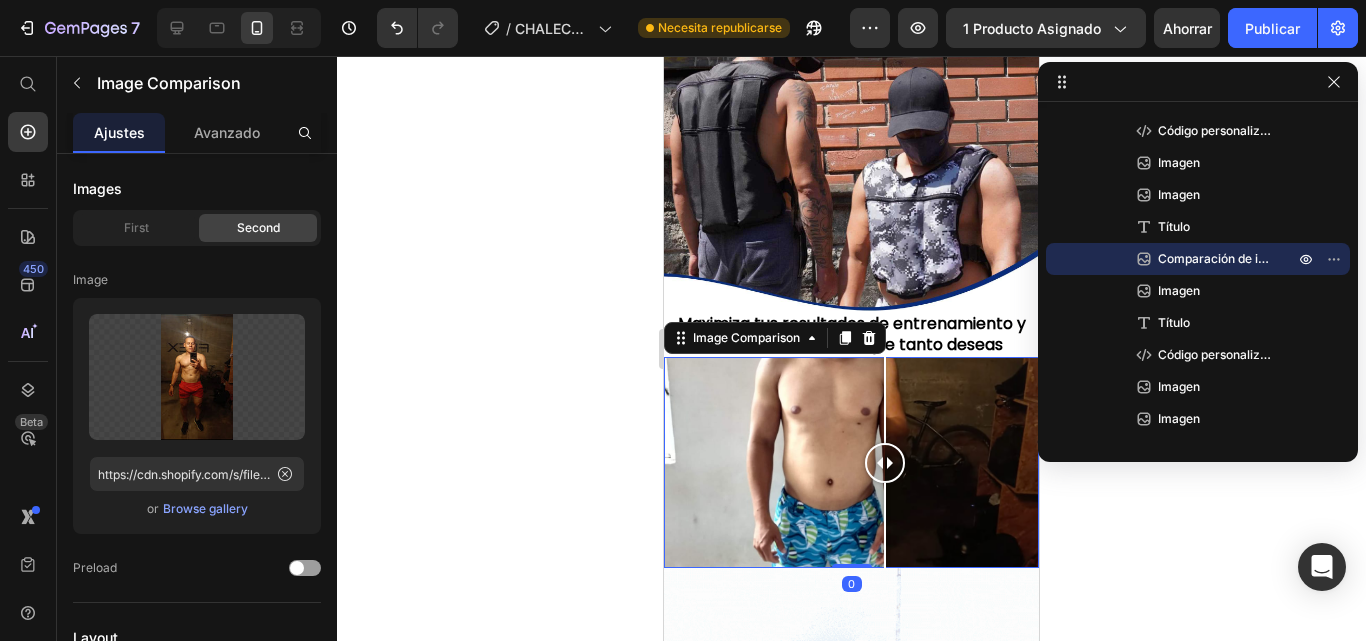 click at bounding box center (851, 462) 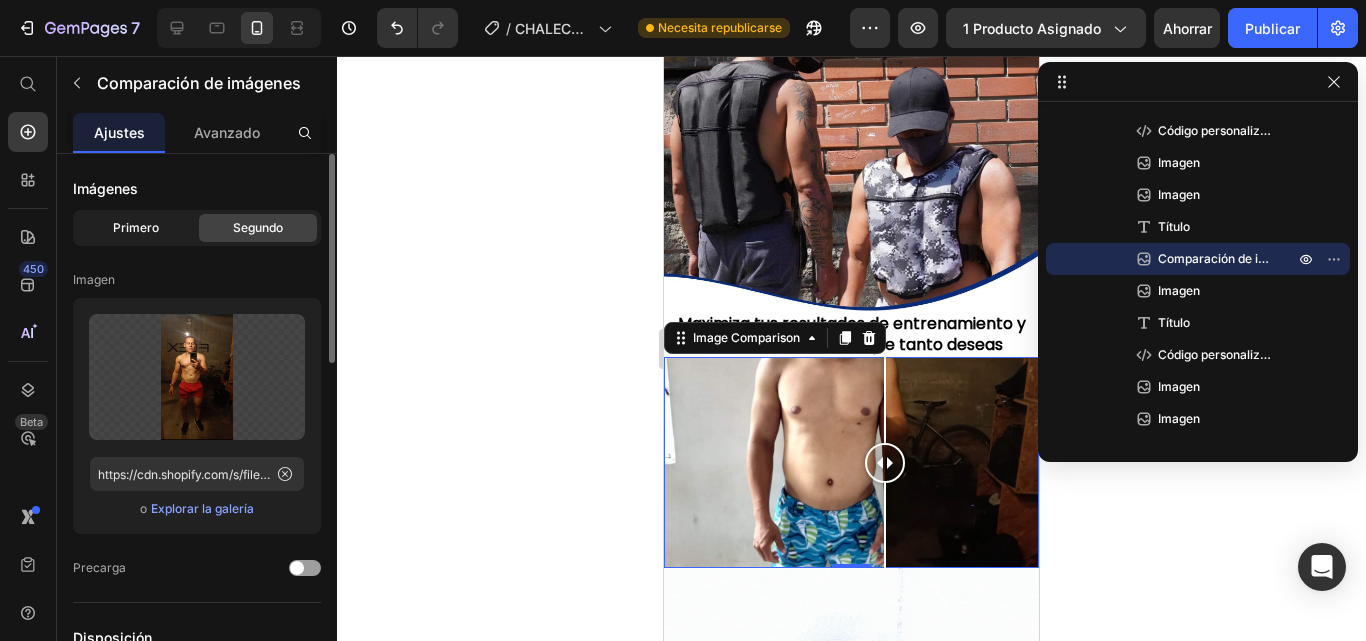 click on "Primero" 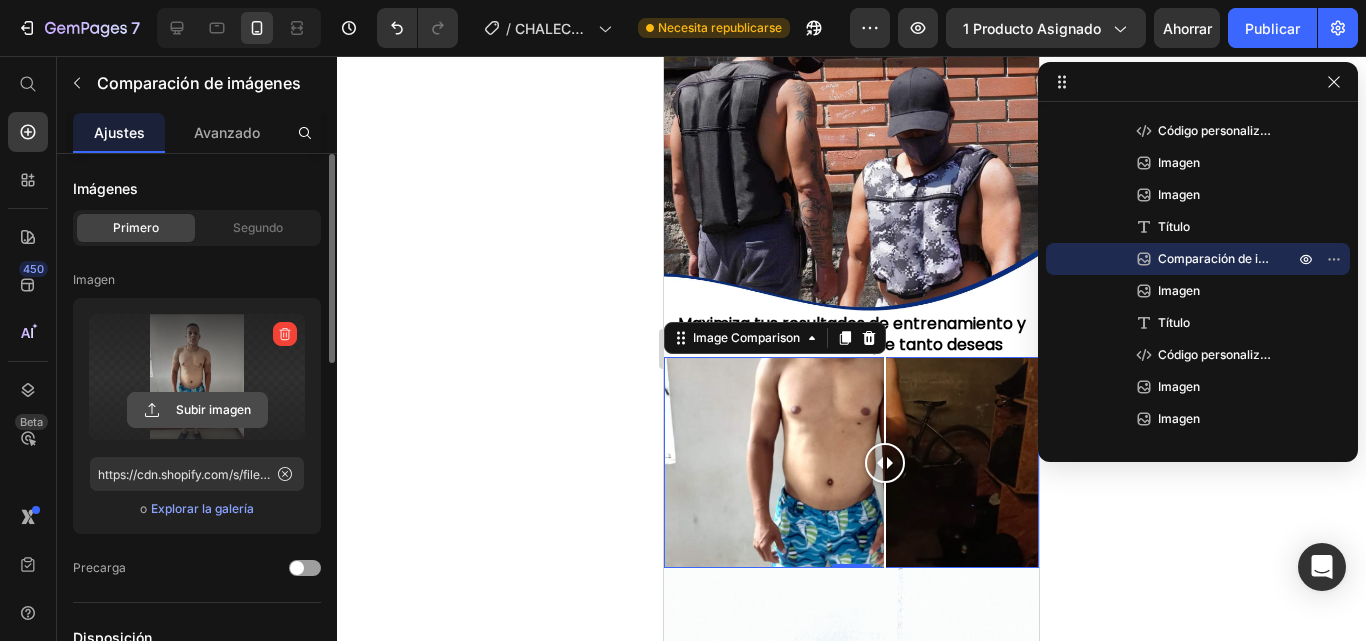 click 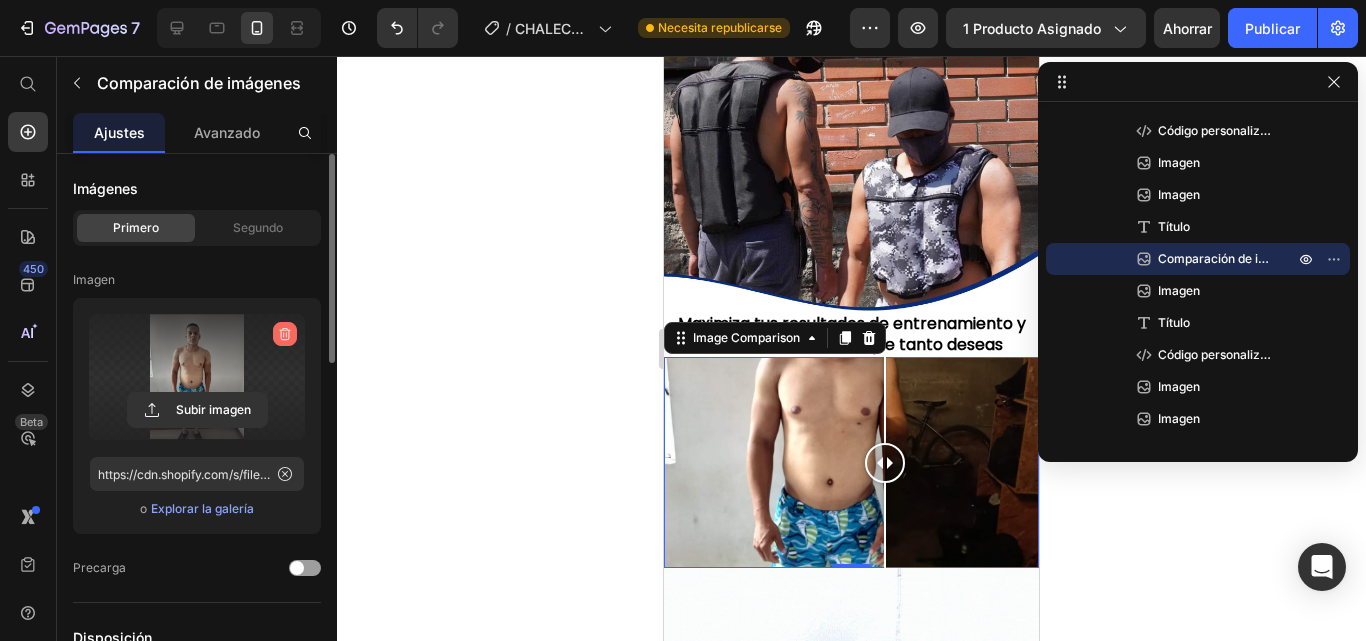 click 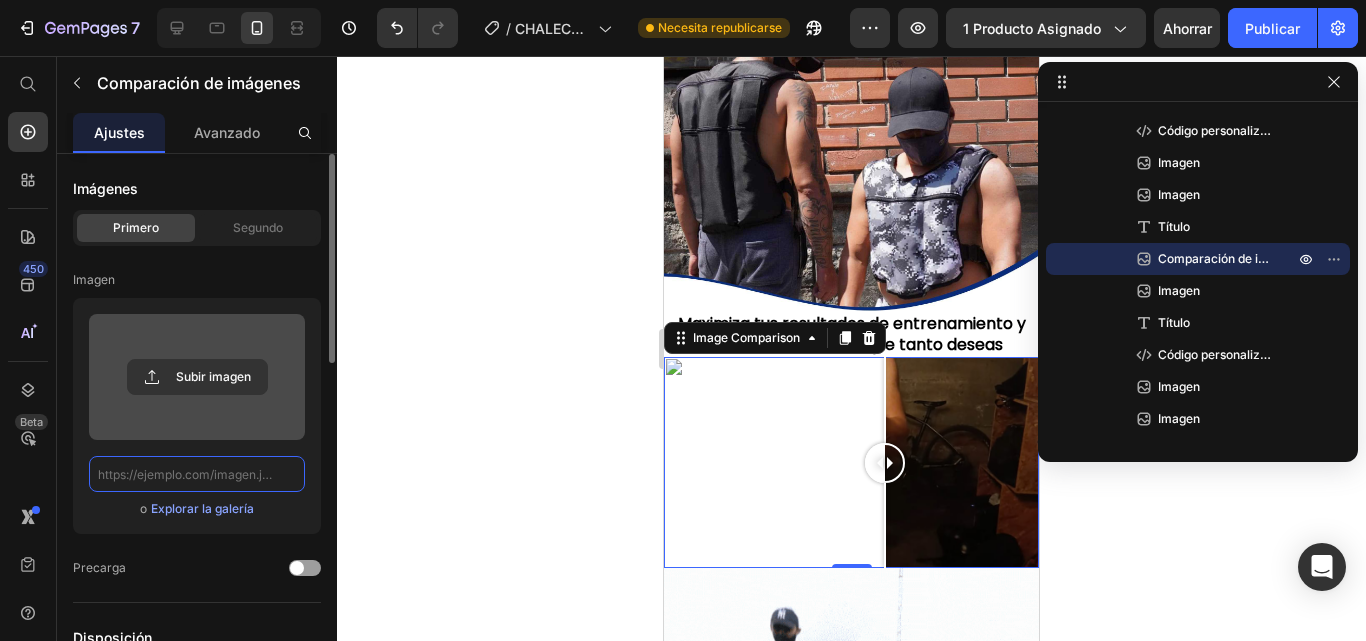 scroll, scrollTop: 0, scrollLeft: 0, axis: both 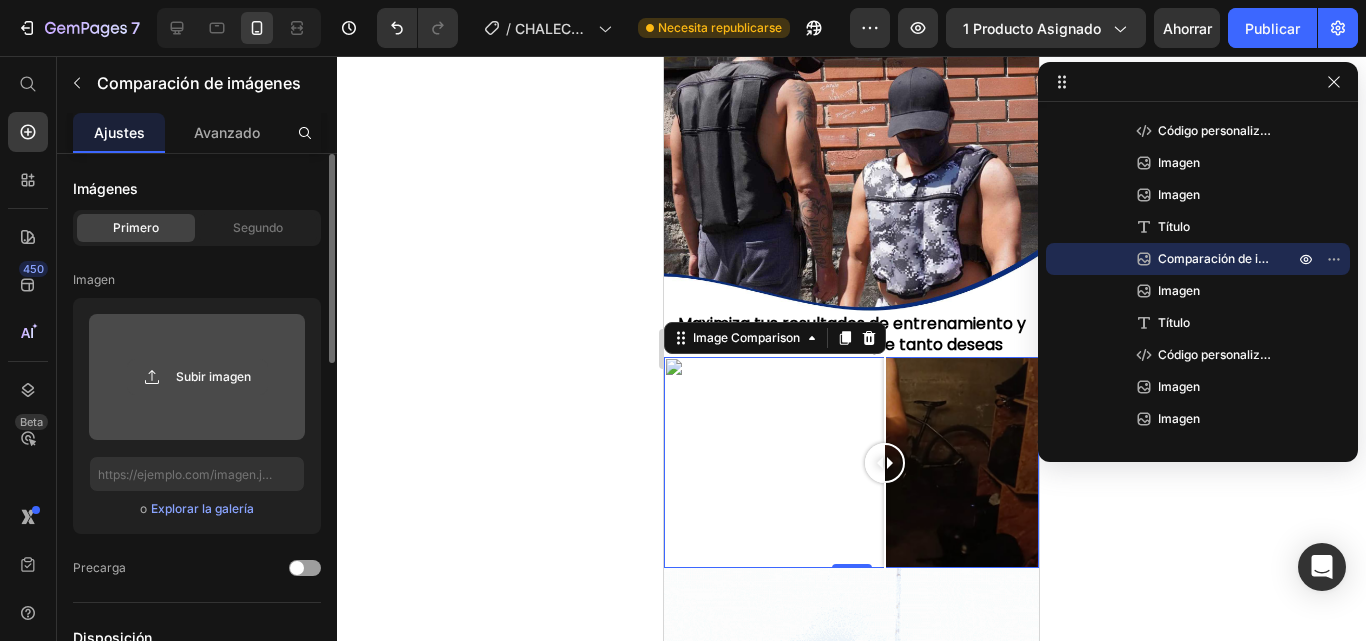 click 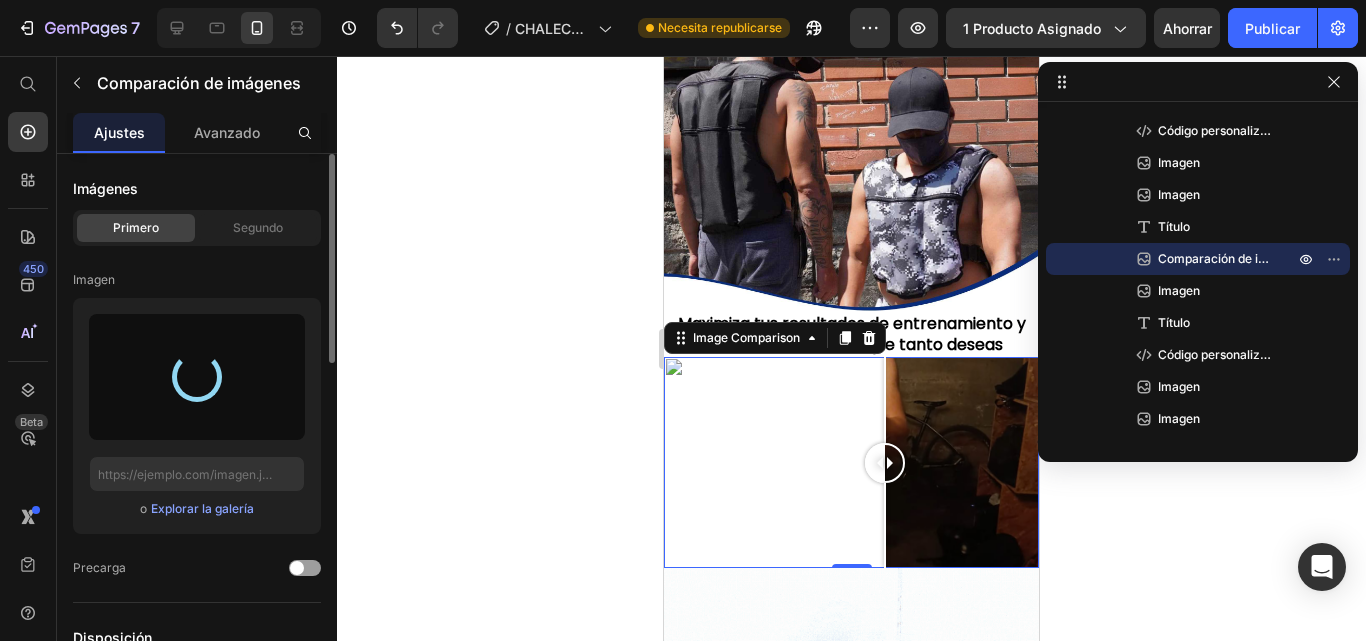 type on "https://cdn.shopify.com/s/files/1/0714/1706/9863/files/gempages_521212625141367666-1f53e9b7-eab2-4b2f-9ef6-a7291b405df9.jpg" 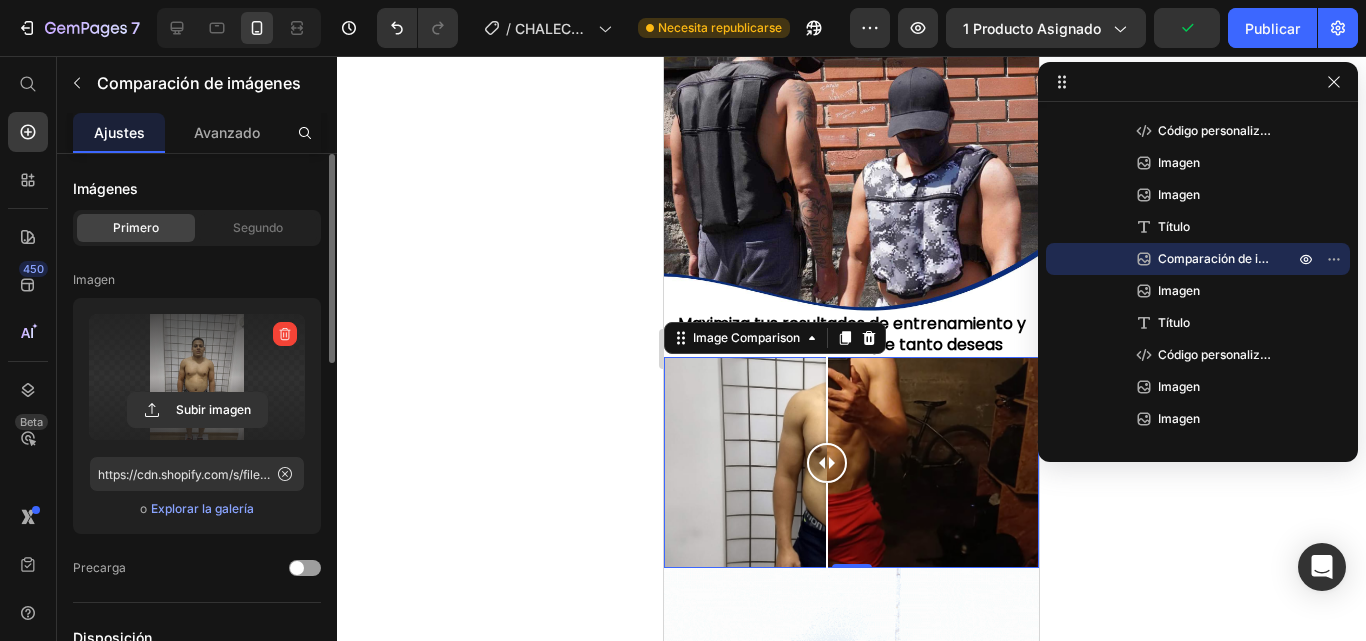 drag, startPoint x: 858, startPoint y: 401, endPoint x: 746, endPoint y: 445, distance: 120.33287 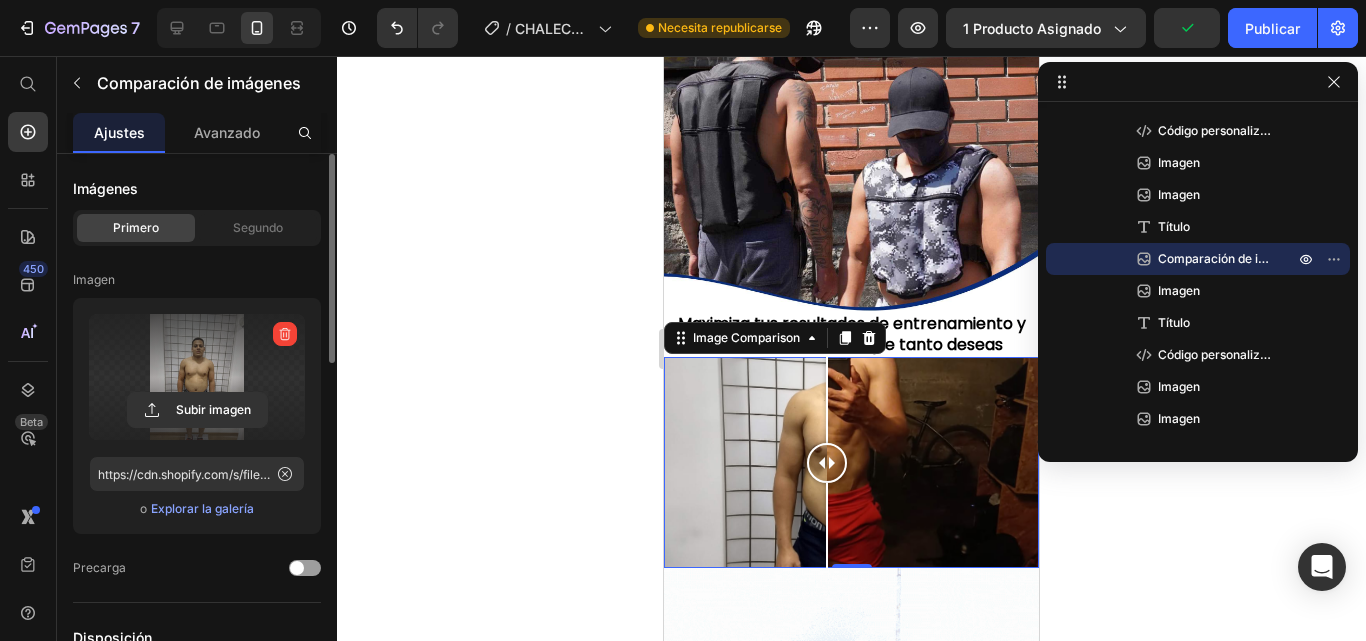 click at bounding box center (827, 462) 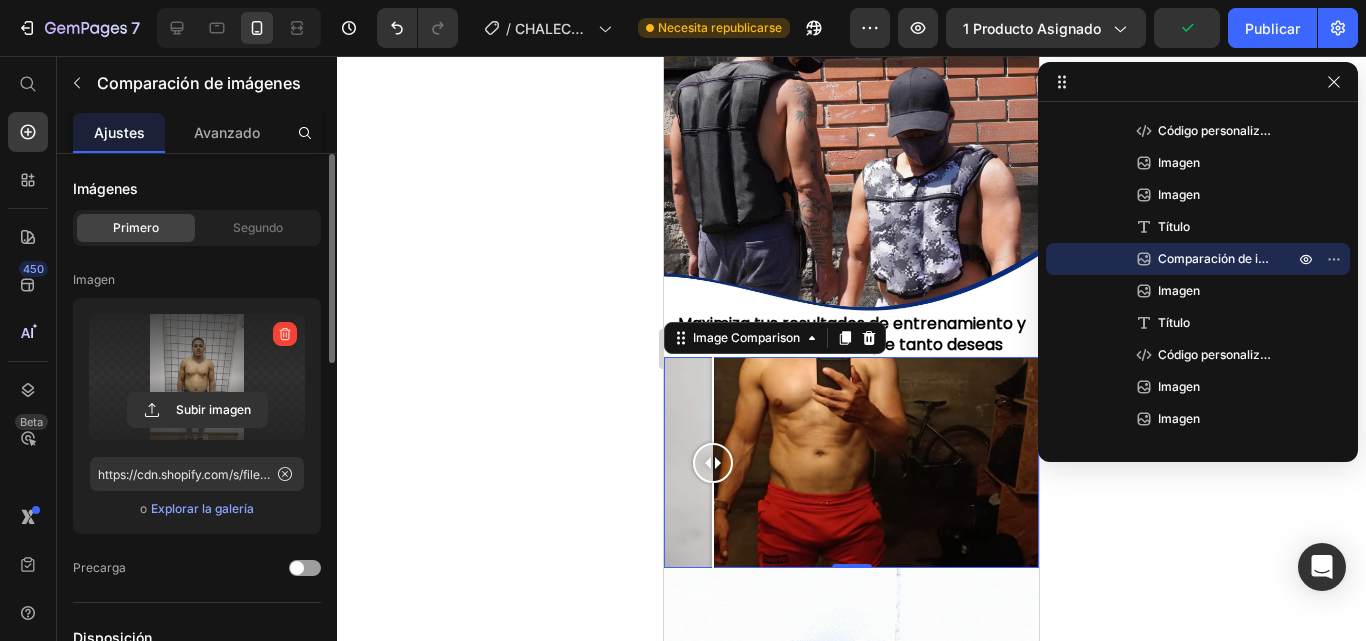 drag, startPoint x: 746, startPoint y: 445, endPoint x: 697, endPoint y: 443, distance: 49.0408 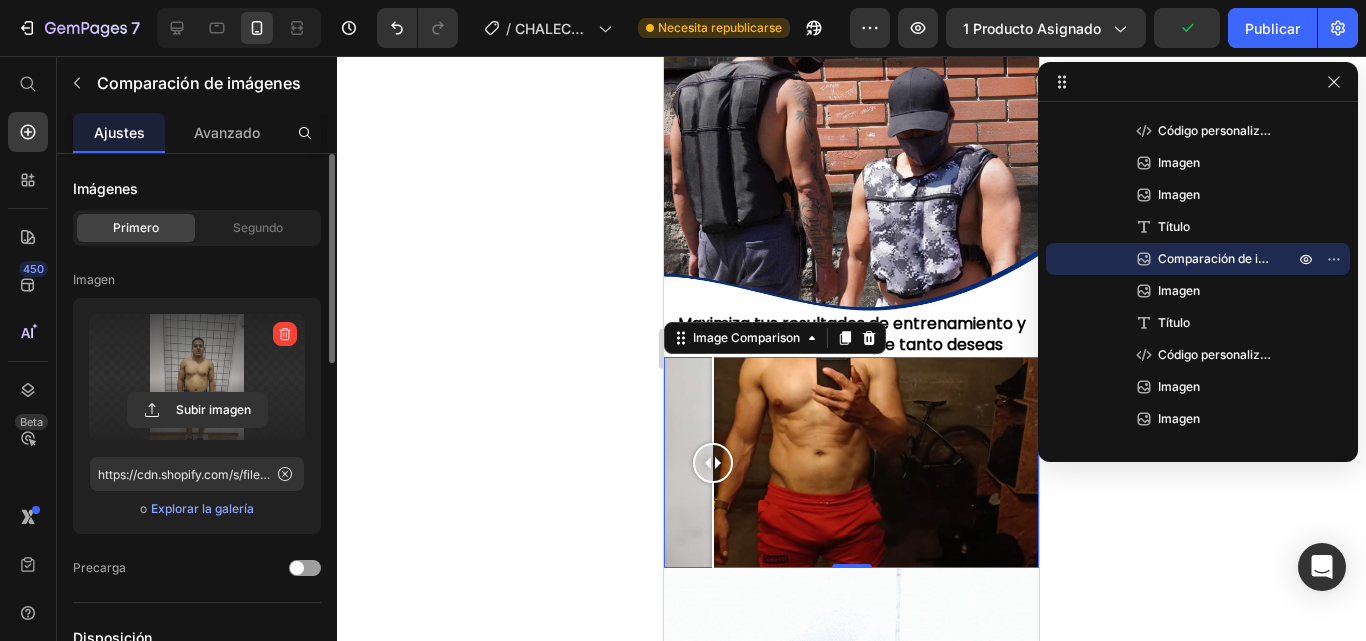 click at bounding box center (851, 462) 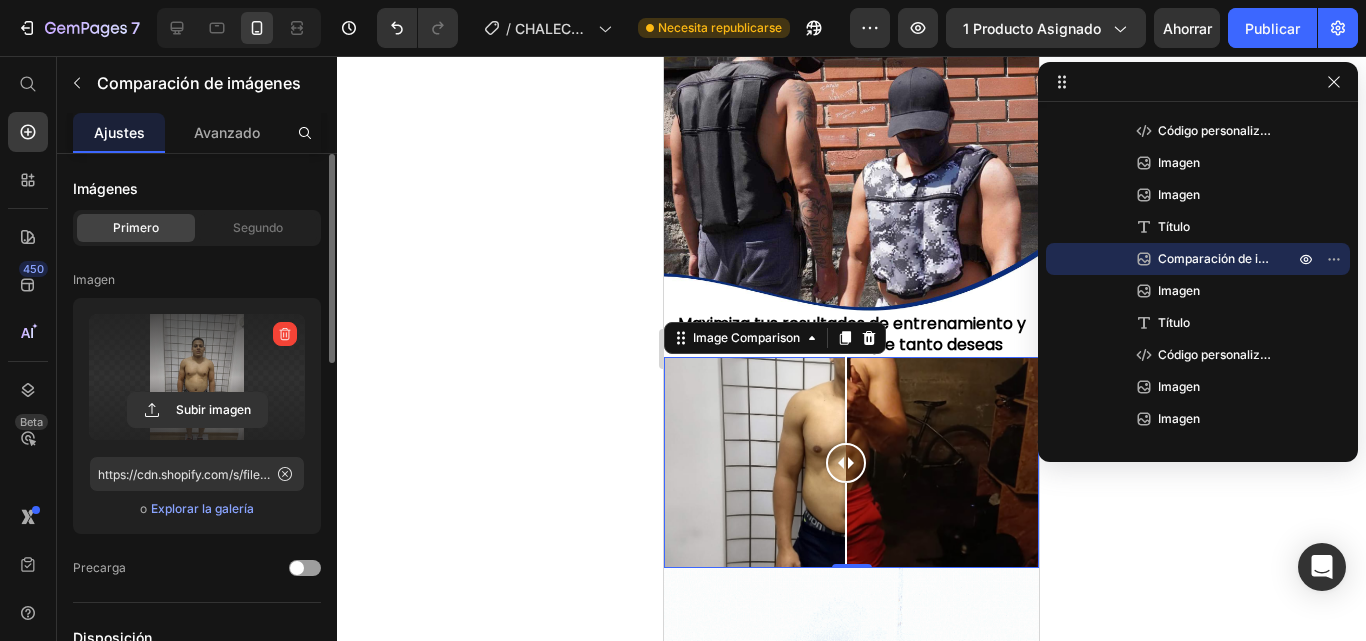 drag, startPoint x: 697, startPoint y: 443, endPoint x: 846, endPoint y: 443, distance: 149 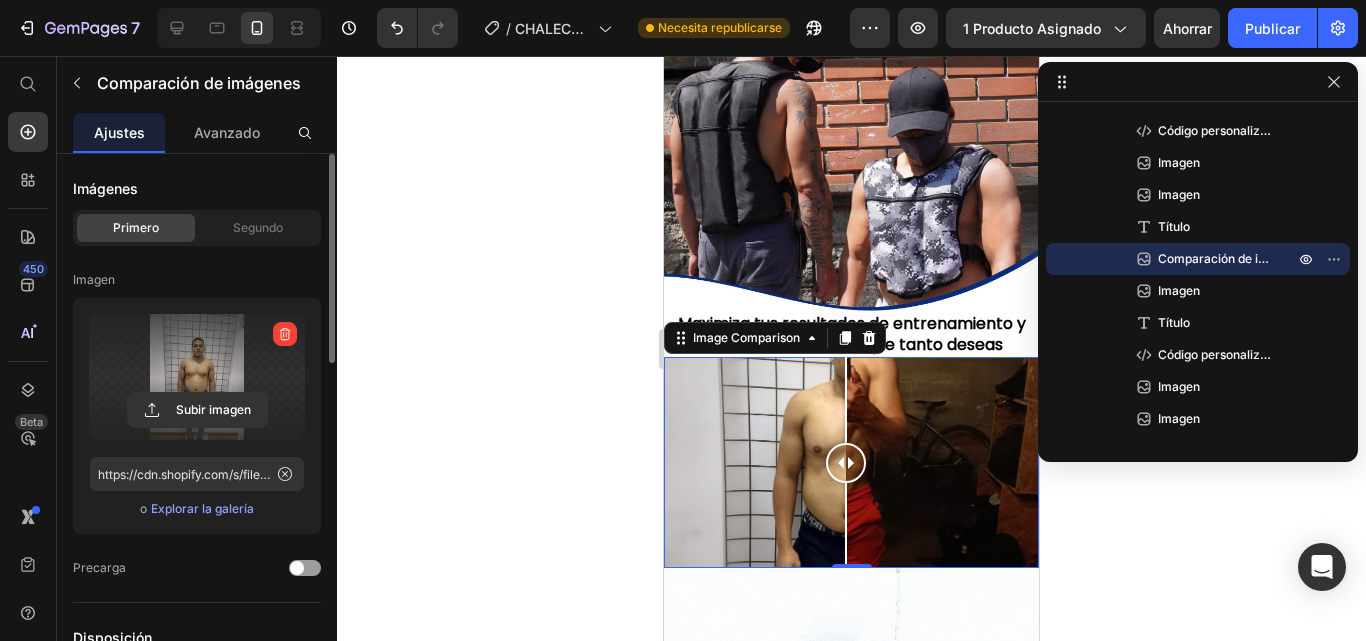 click at bounding box center [846, 525] 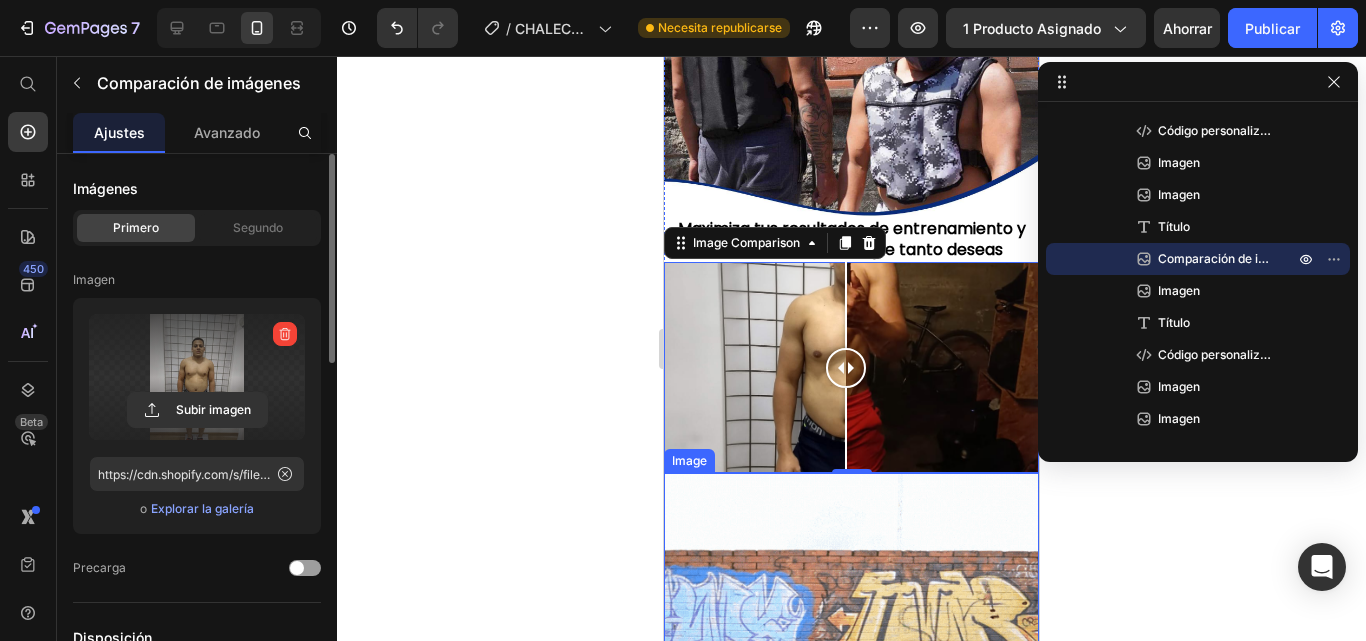 scroll, scrollTop: 2200, scrollLeft: 0, axis: vertical 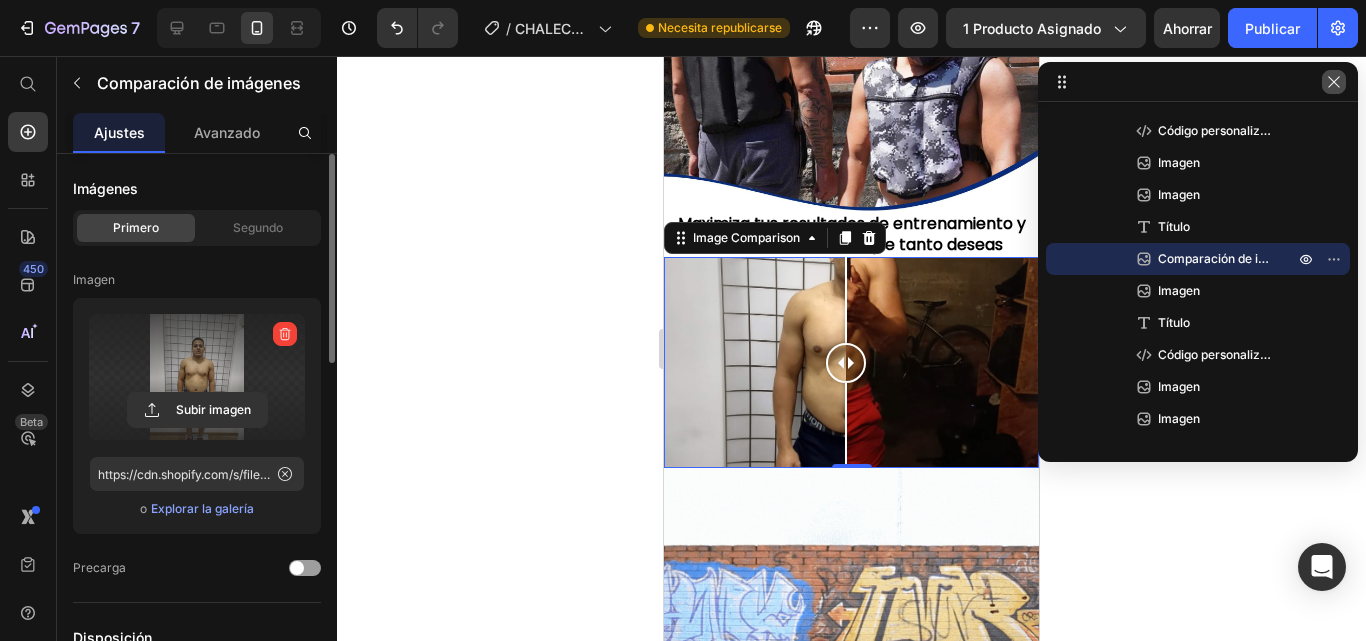 click 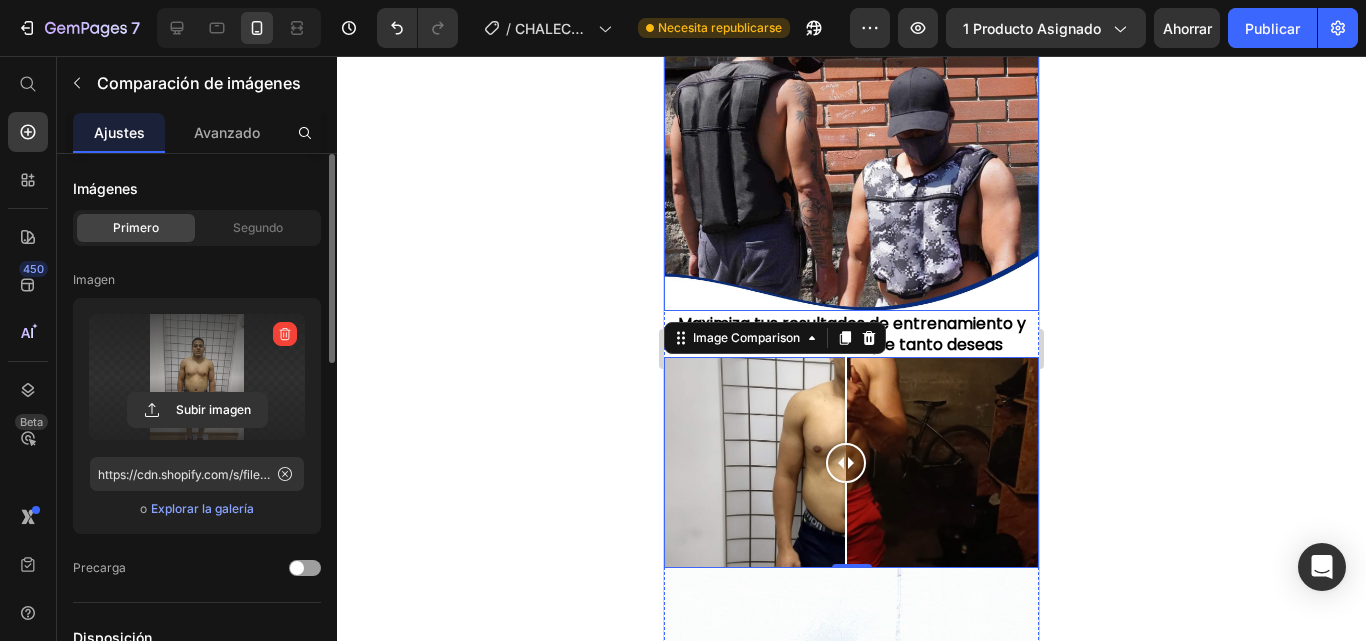 scroll, scrollTop: 2000, scrollLeft: 0, axis: vertical 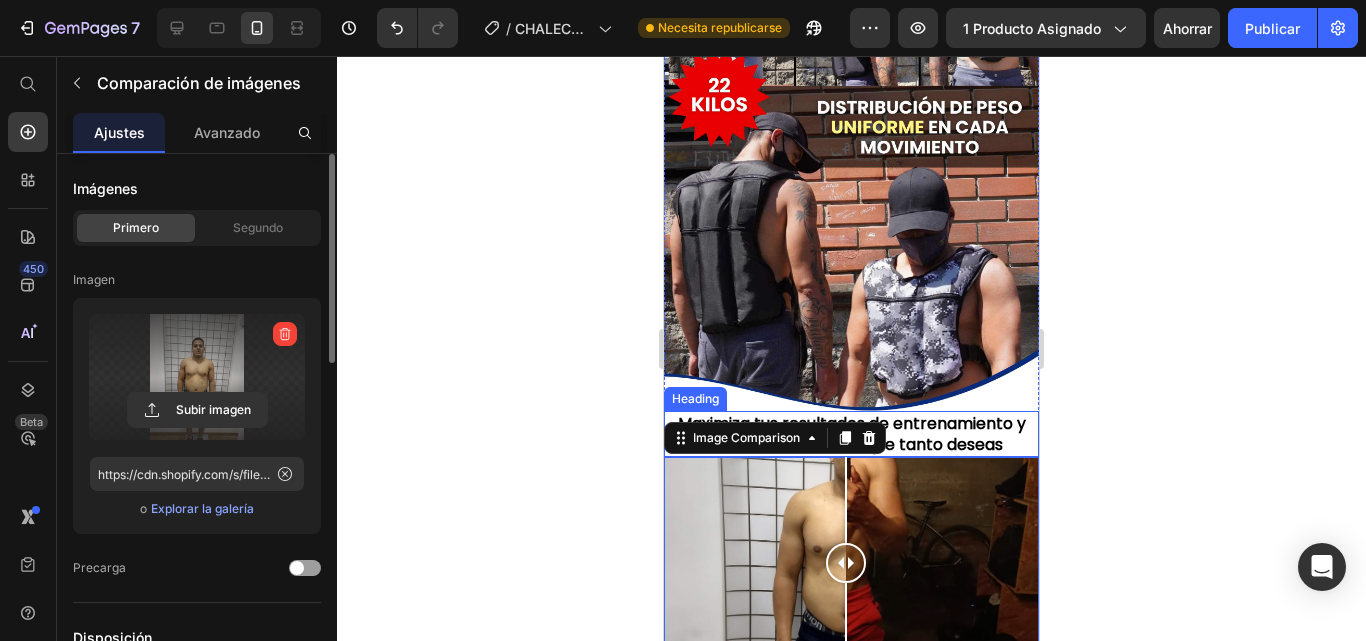 click on "Maximiza tus resultados de entrenamiento y obtén los resultados que tanto deseas" at bounding box center [852, 434] 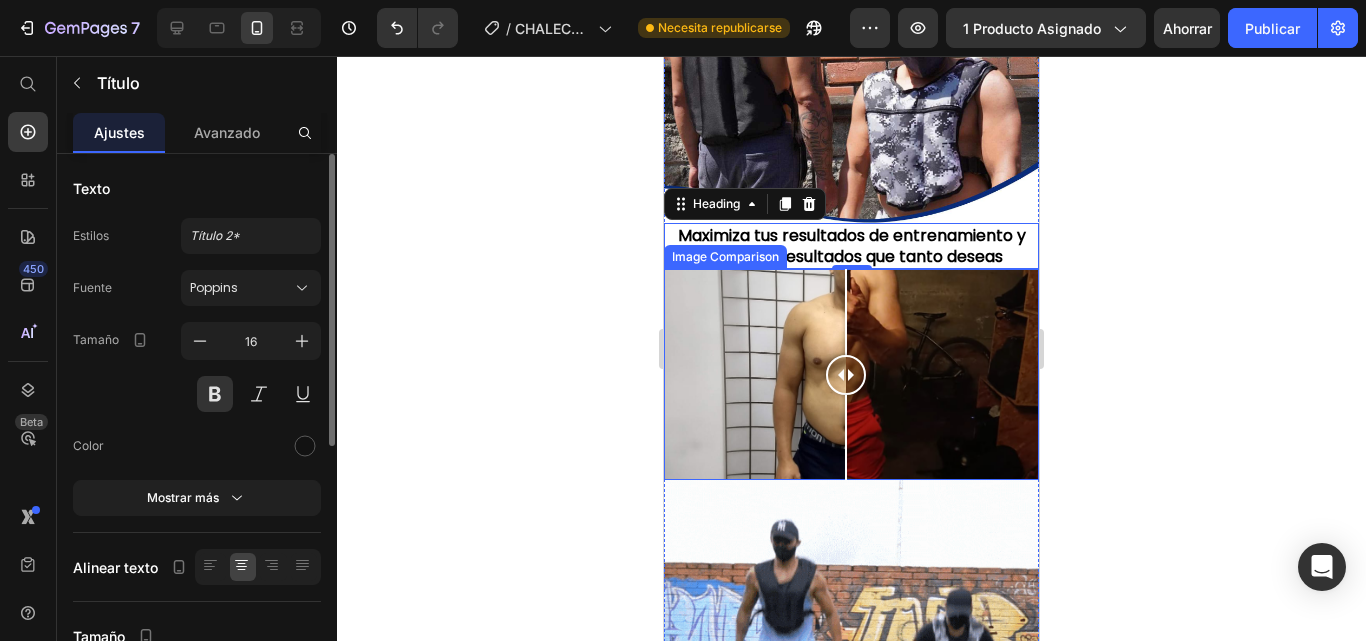 scroll, scrollTop: 2200, scrollLeft: 0, axis: vertical 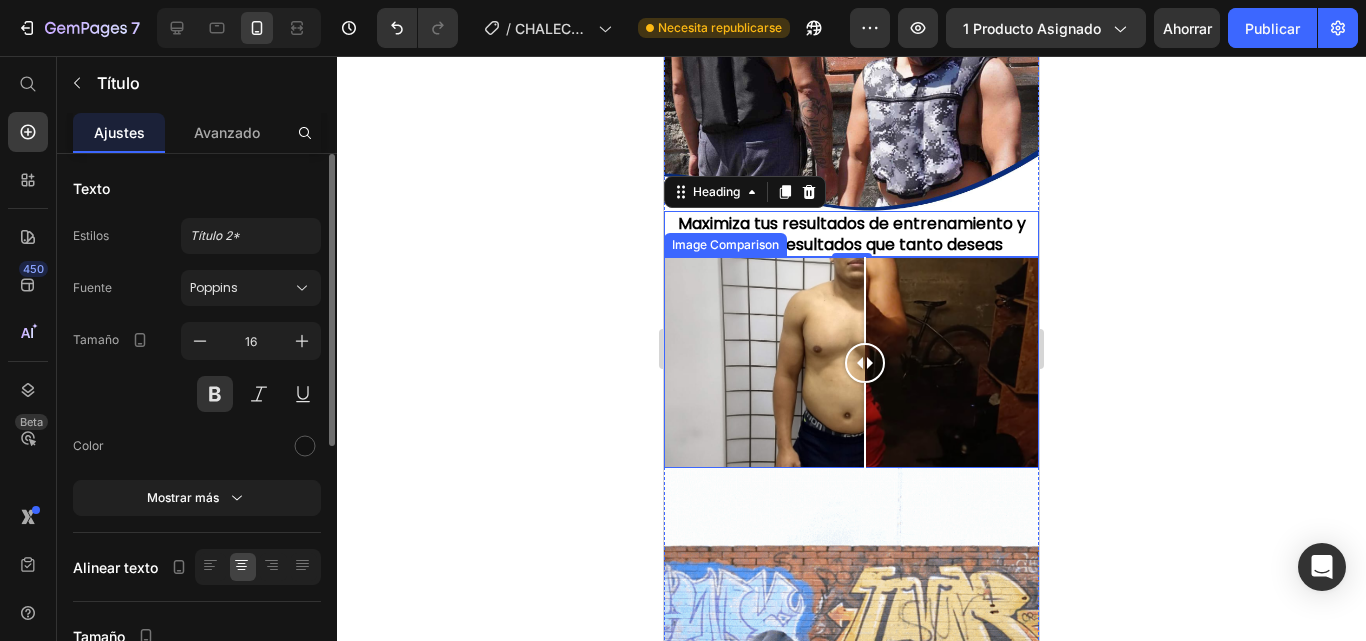 drag, startPoint x: 843, startPoint y: 298, endPoint x: 865, endPoint y: 348, distance: 54.626 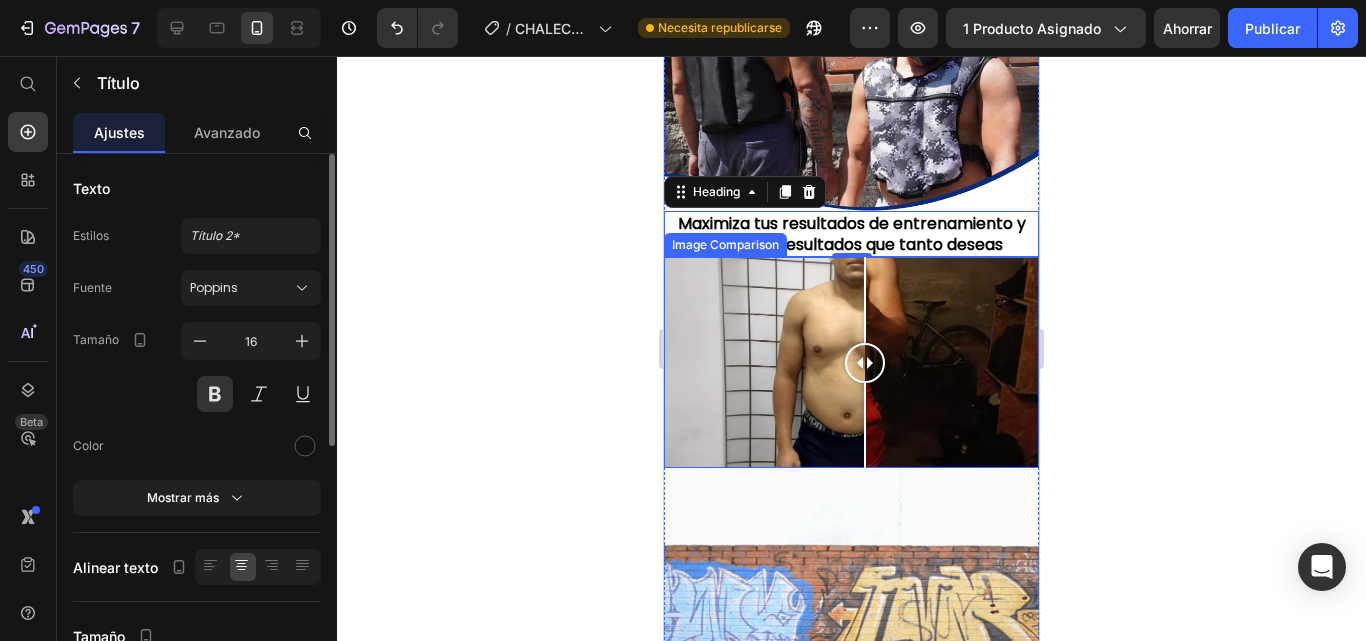 click at bounding box center (865, 362) 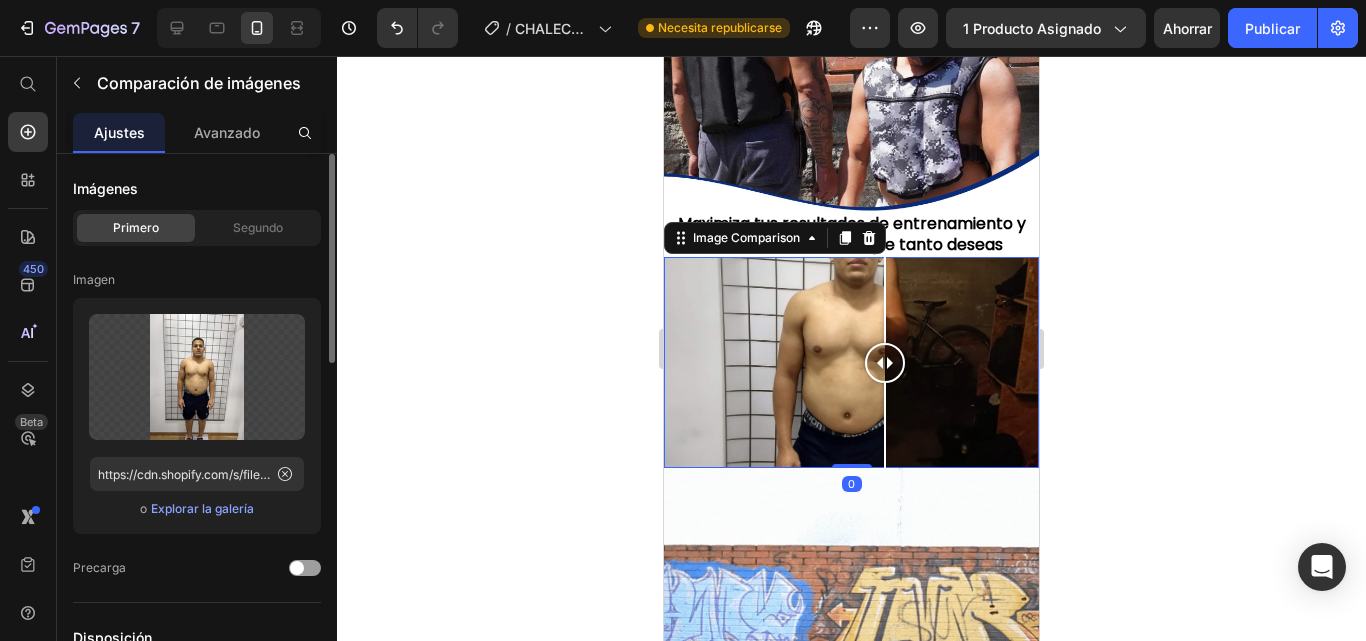 drag, startPoint x: 866, startPoint y: 304, endPoint x: 885, endPoint y: 330, distance: 32.202484 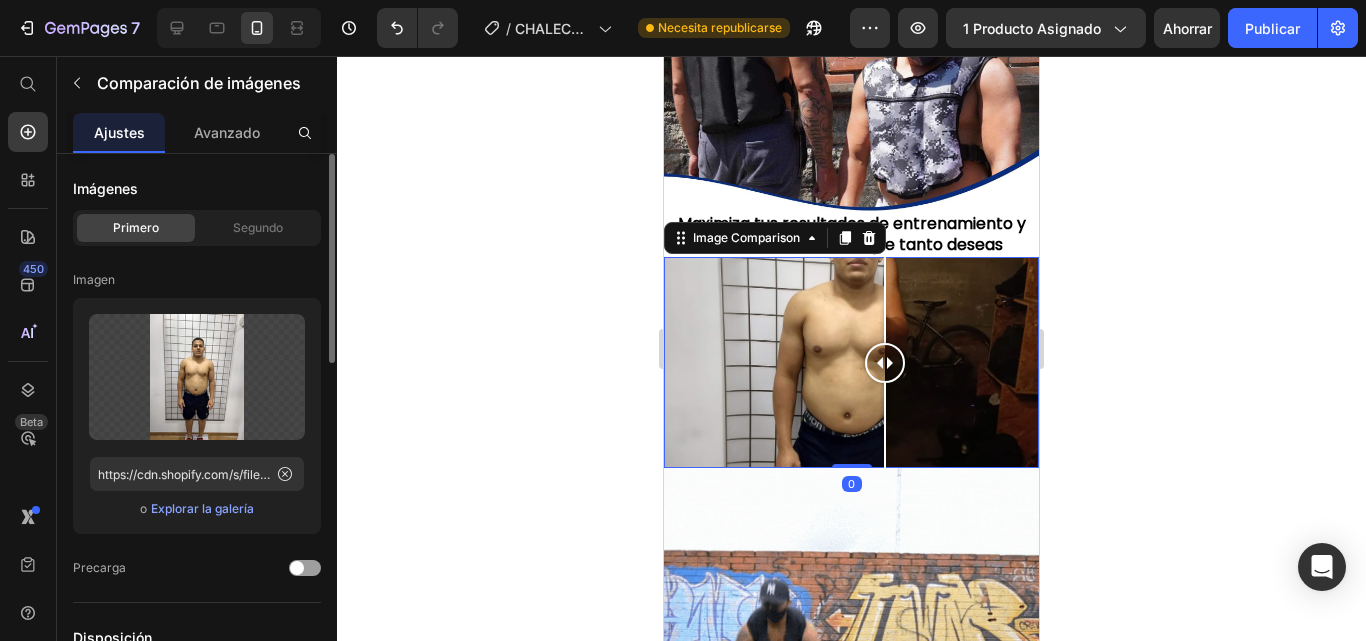 click at bounding box center [885, 362] 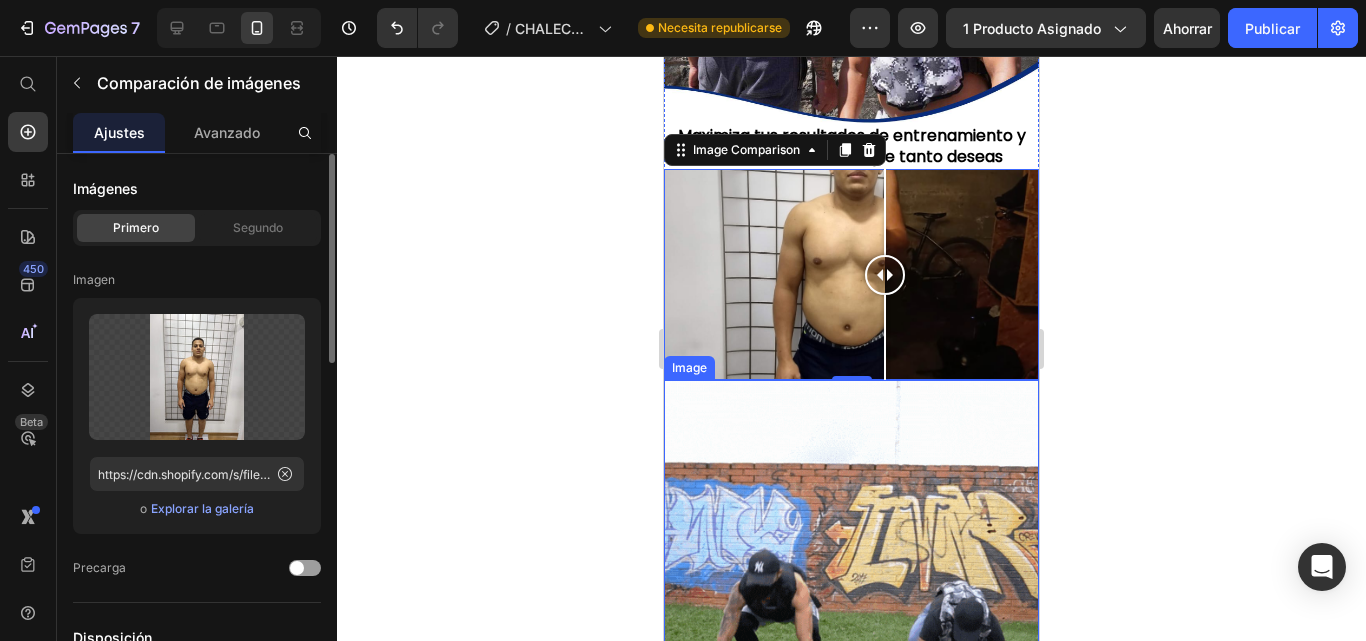 scroll, scrollTop: 2300, scrollLeft: 0, axis: vertical 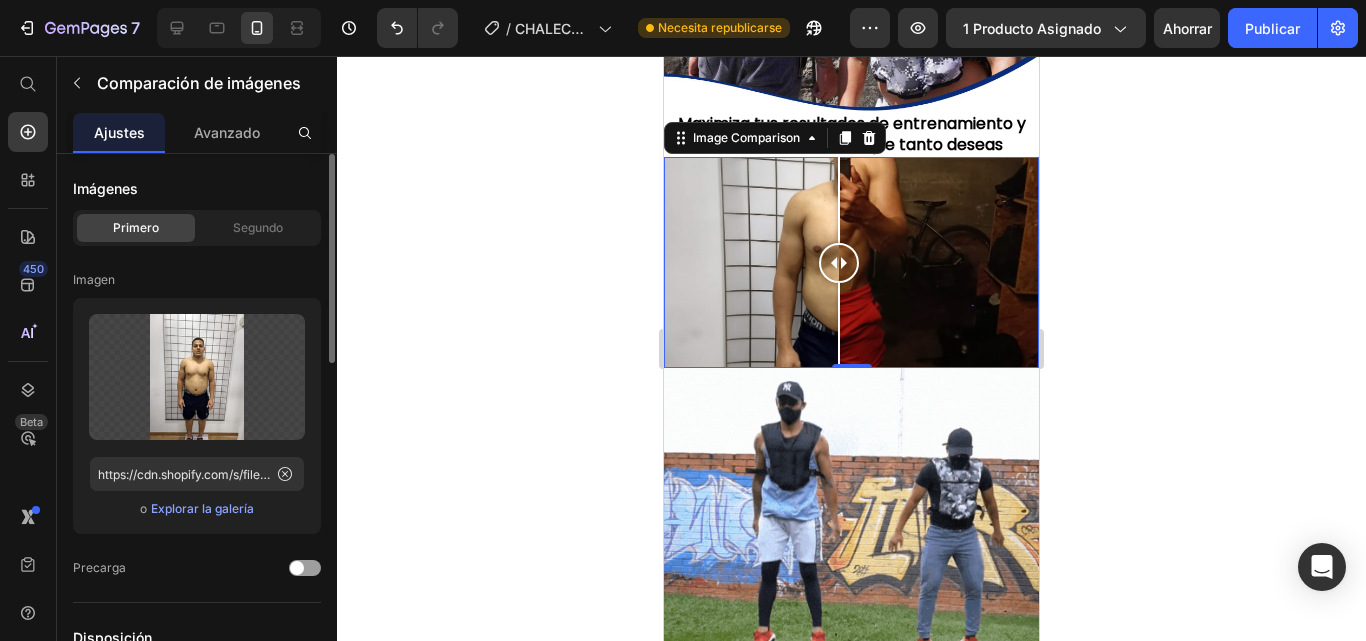 drag, startPoint x: 875, startPoint y: 202, endPoint x: 839, endPoint y: 208, distance: 36.496574 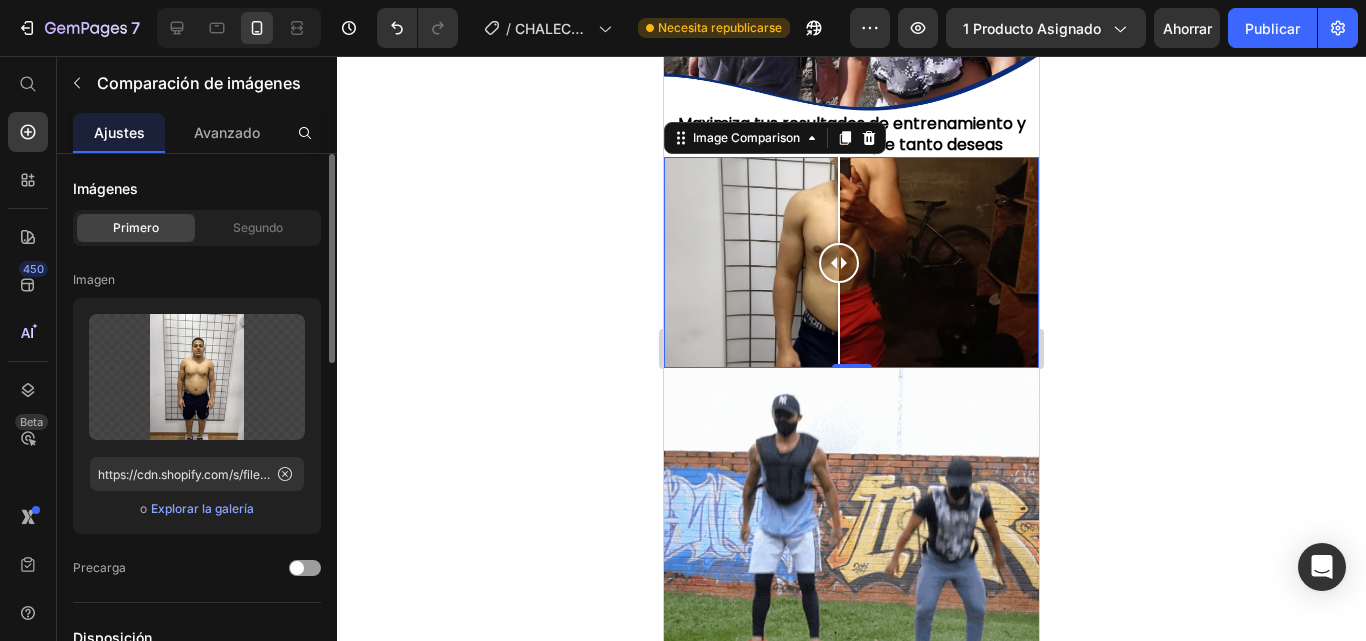 click at bounding box center (839, 263) 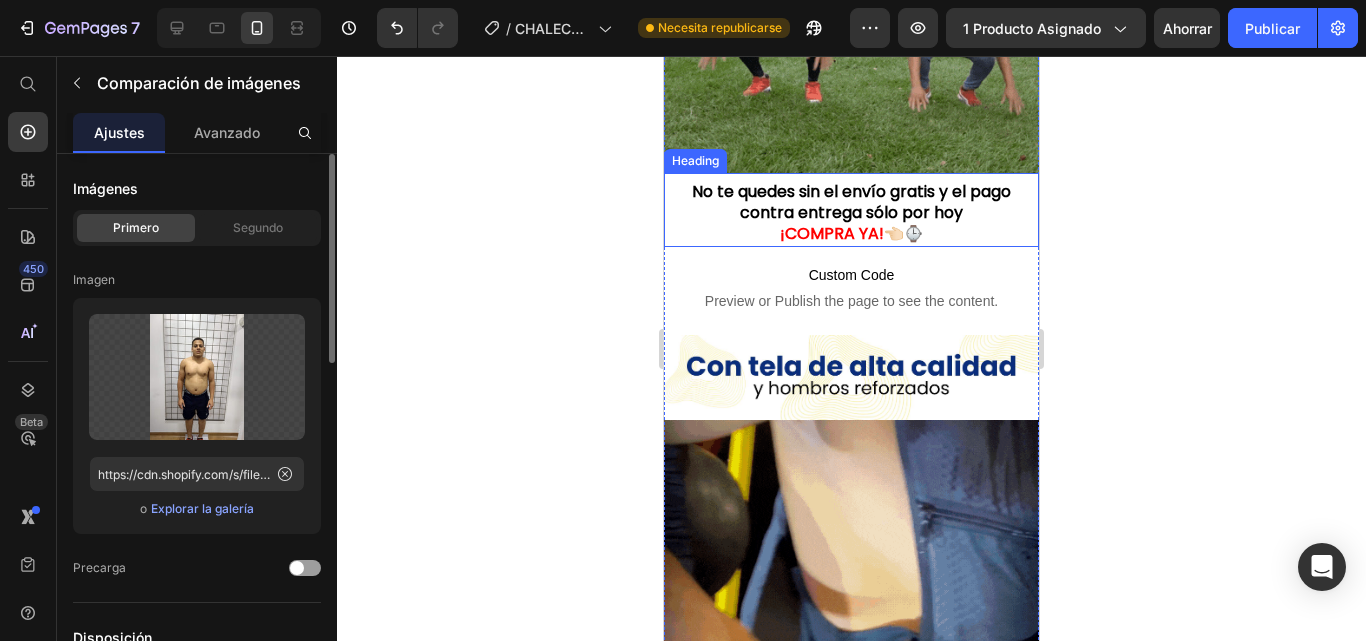 scroll, scrollTop: 2800, scrollLeft: 0, axis: vertical 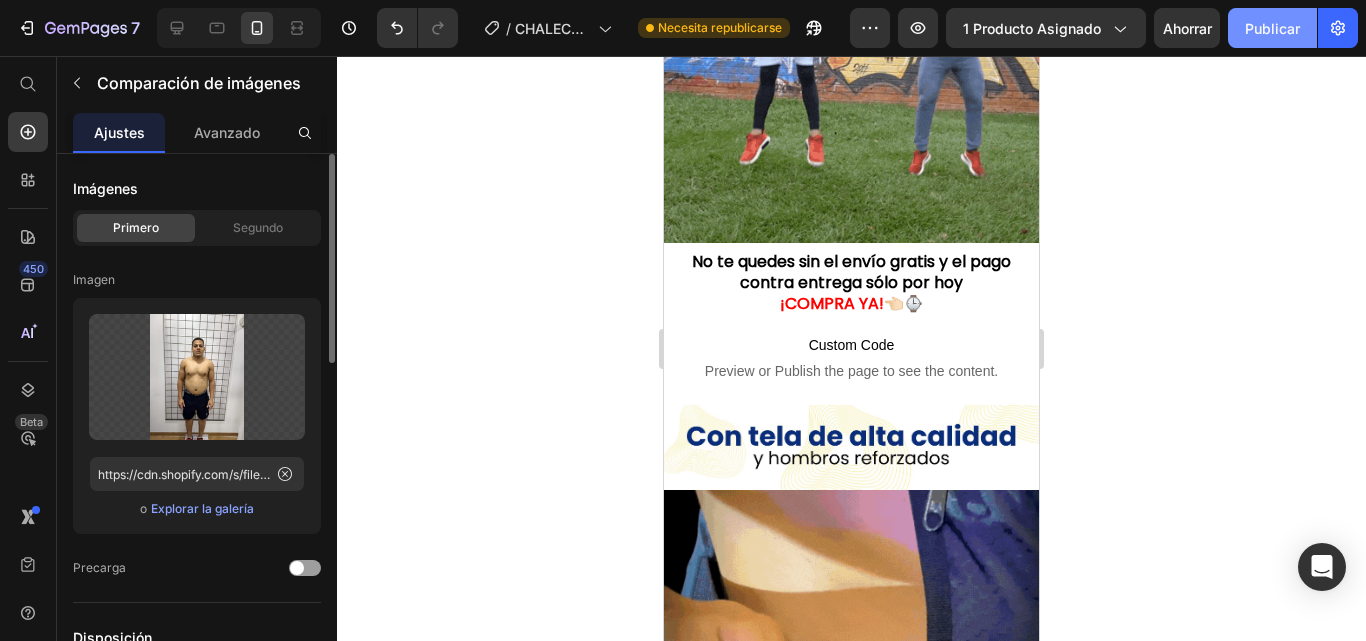 click on "Publicar" at bounding box center [1272, 28] 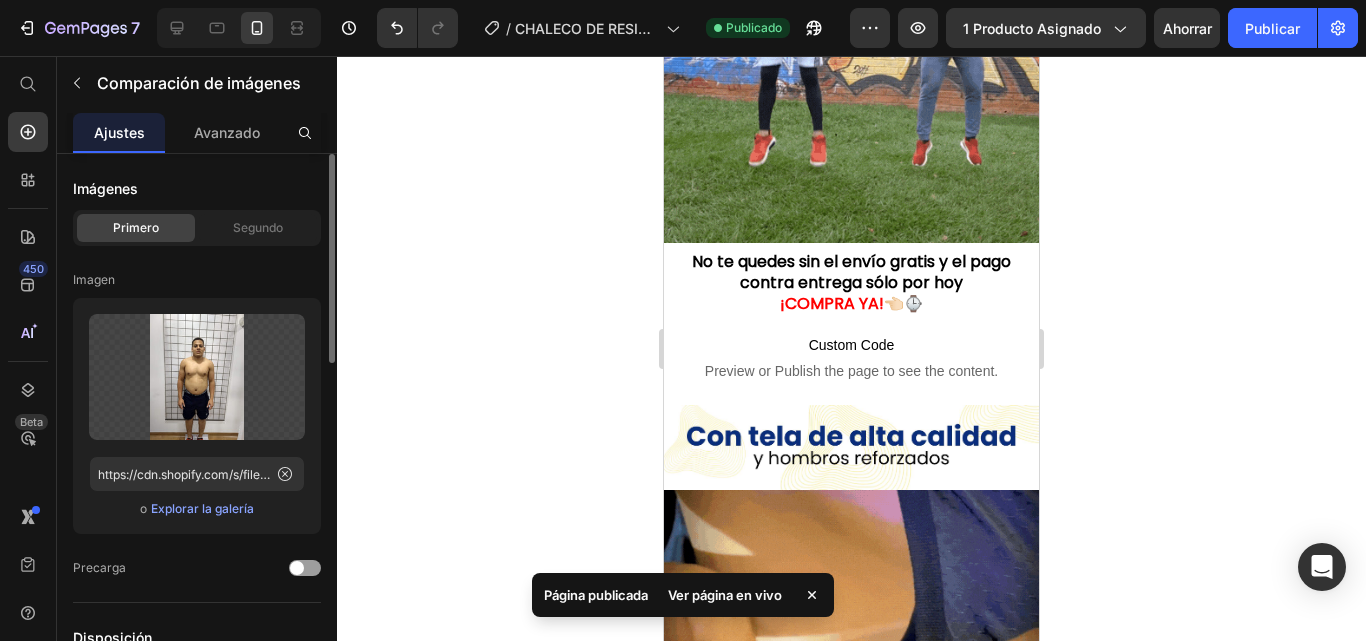 click on "Ver página en vivo" at bounding box center (725, 595) 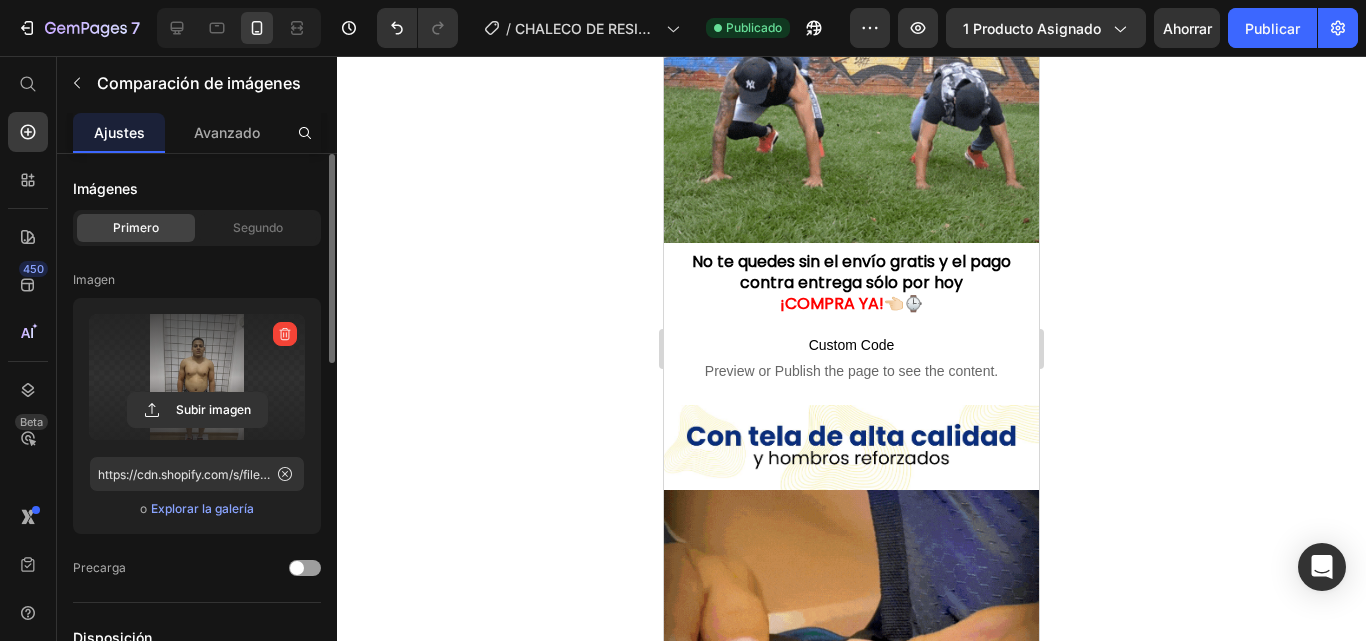 click at bounding box center [197, 377] 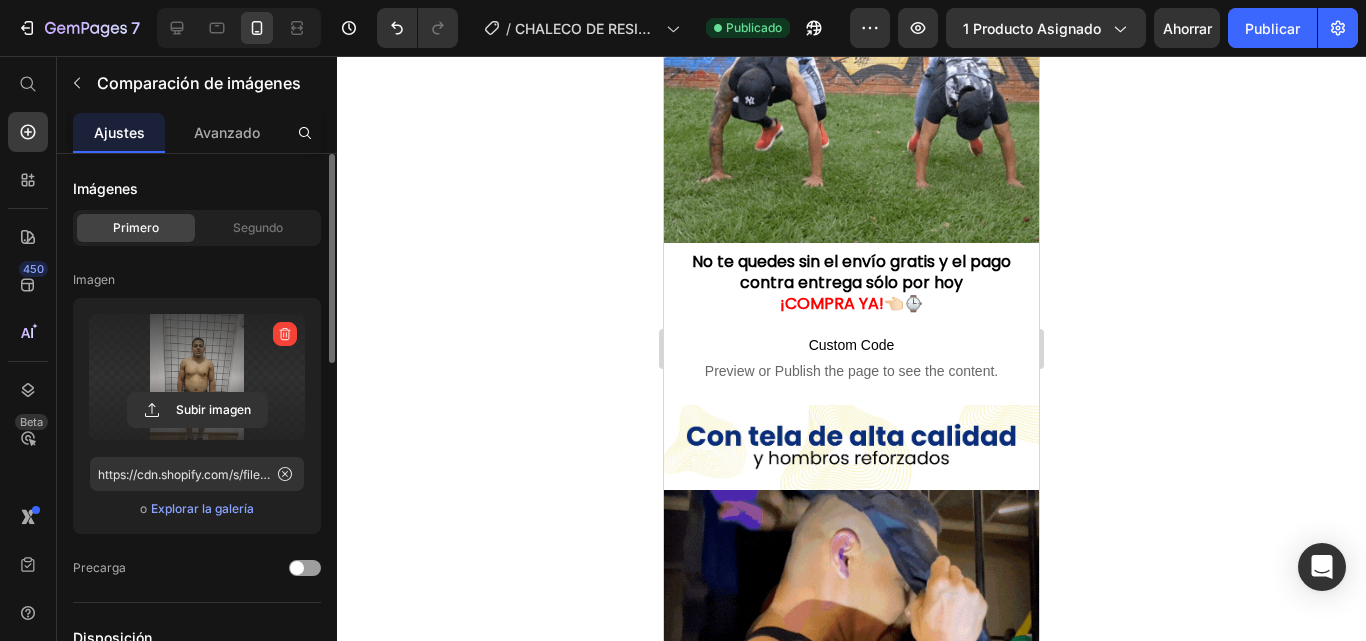 click 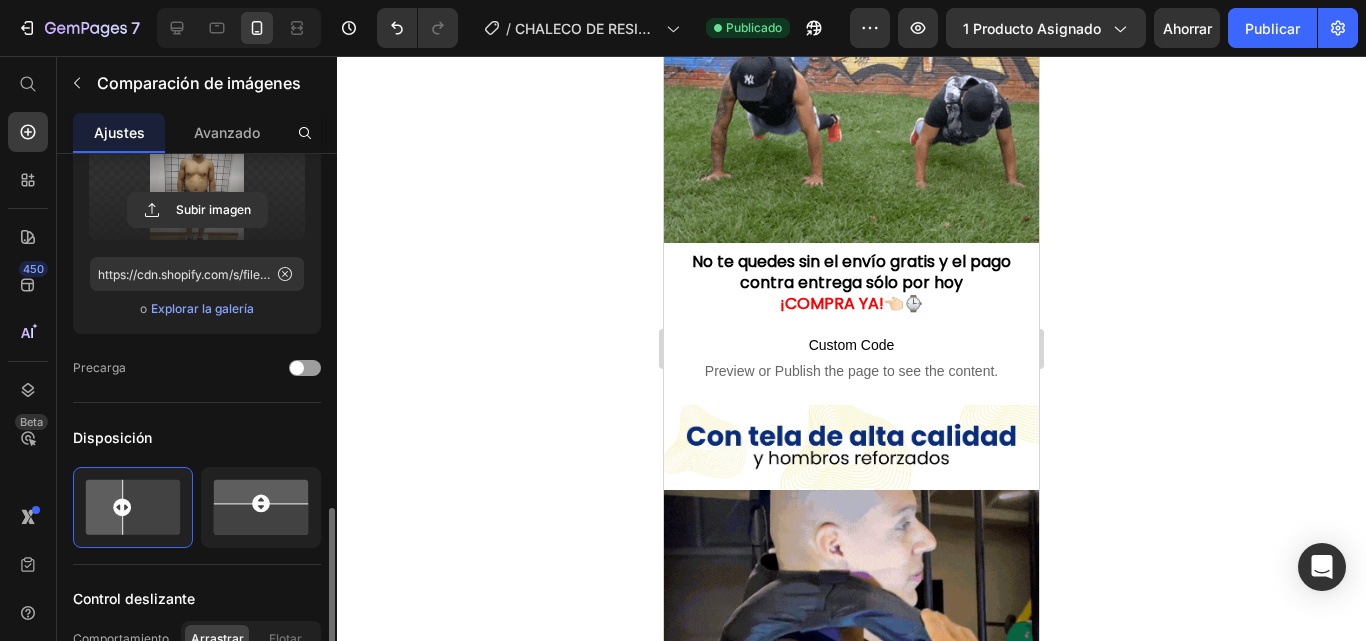 scroll, scrollTop: 400, scrollLeft: 0, axis: vertical 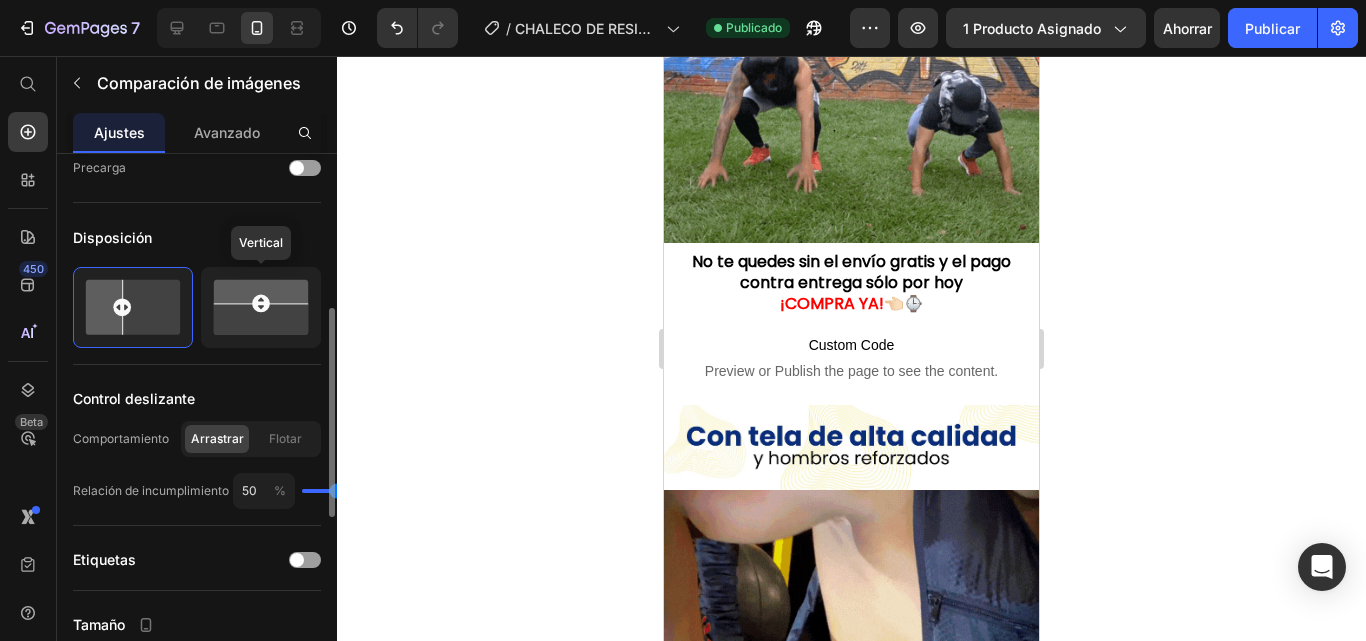 click 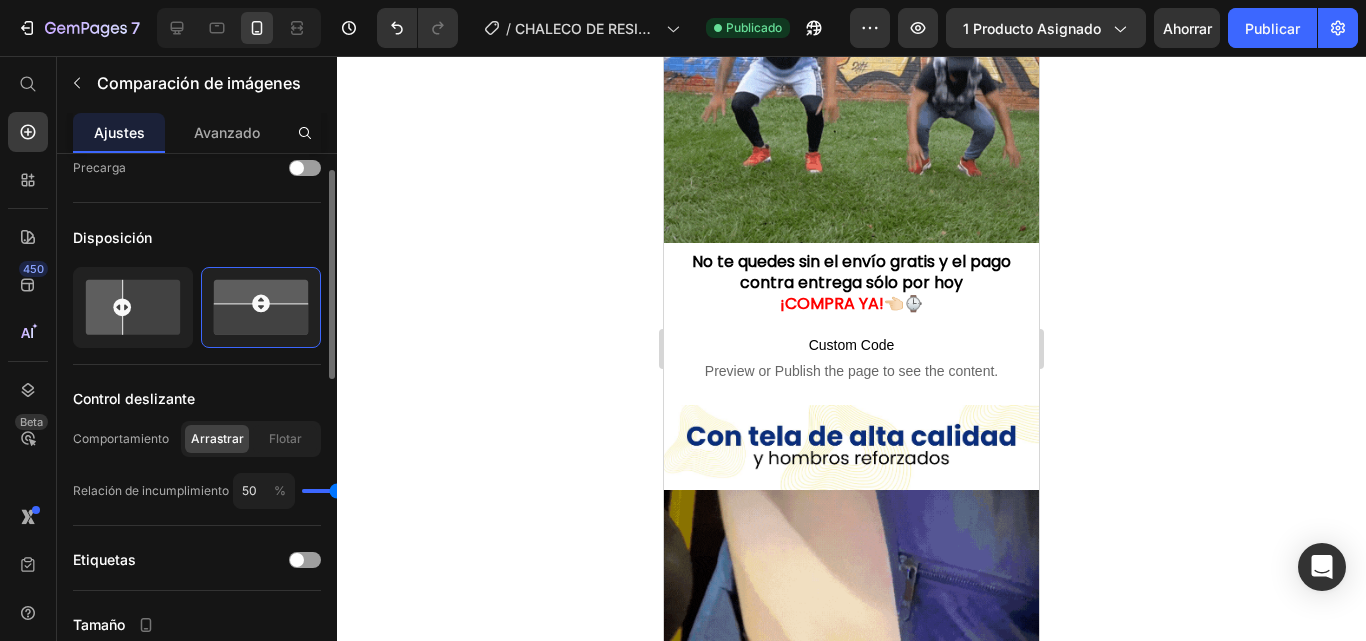 scroll, scrollTop: 300, scrollLeft: 0, axis: vertical 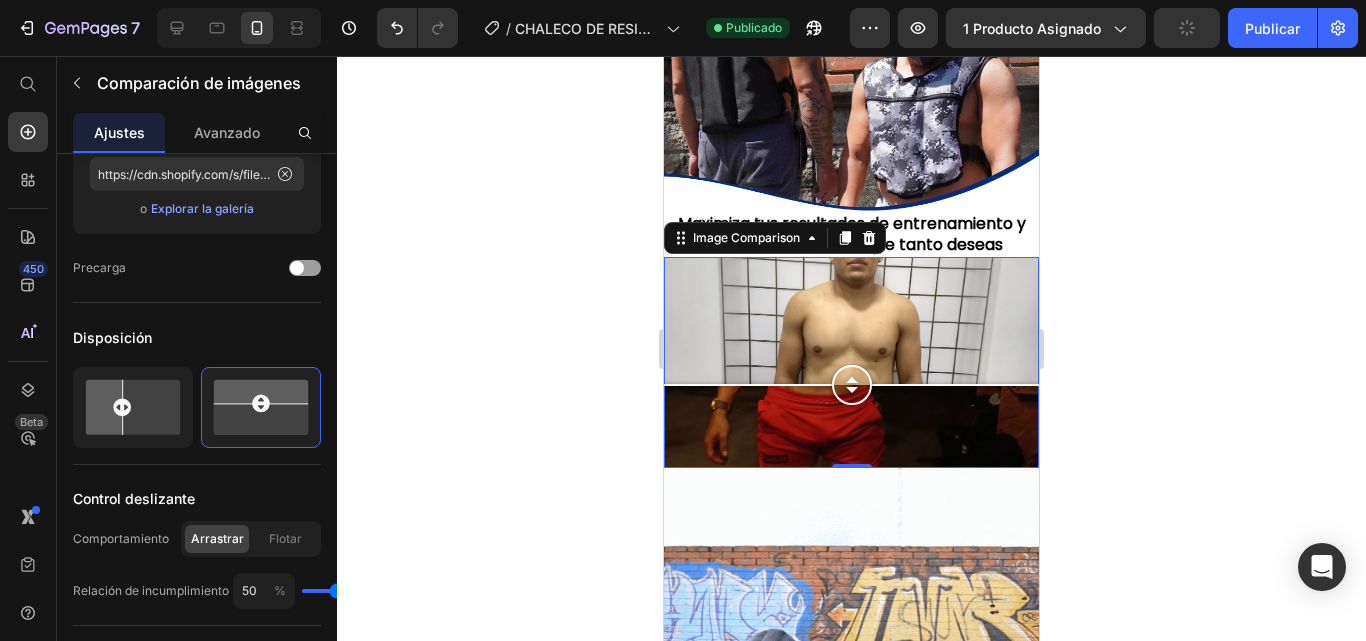 drag, startPoint x: 854, startPoint y: 385, endPoint x: 833, endPoint y: 330, distance: 58.872746 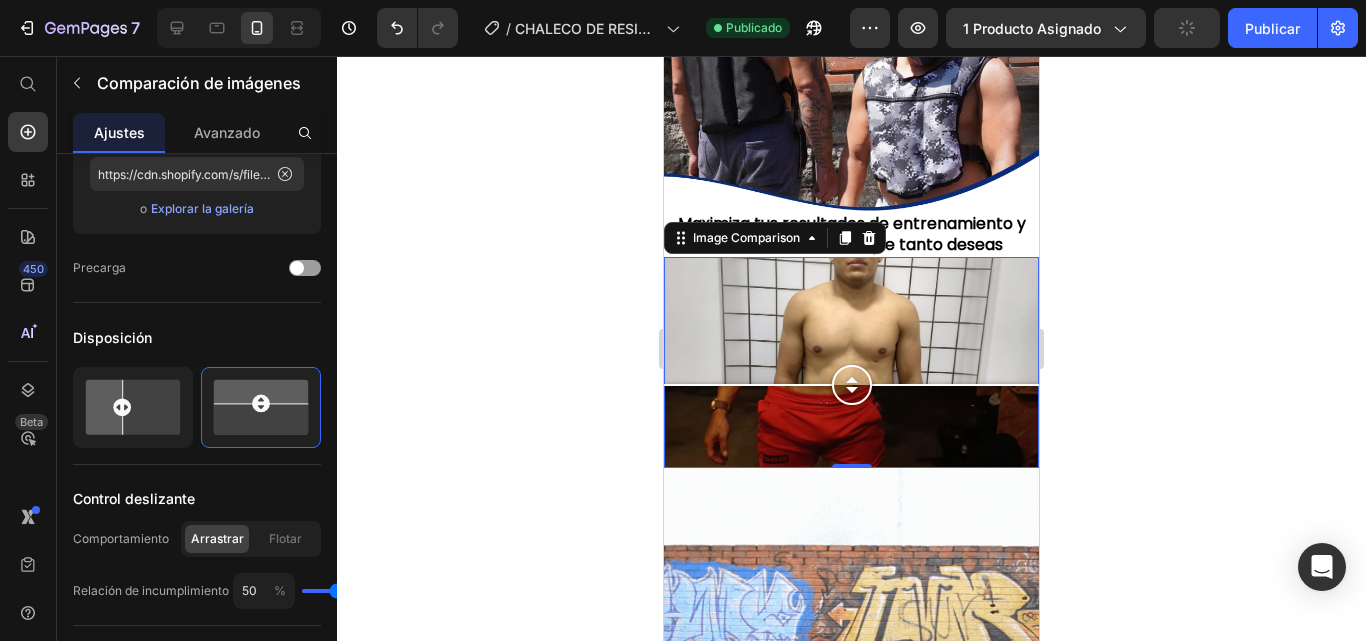 click at bounding box center [852, 385] 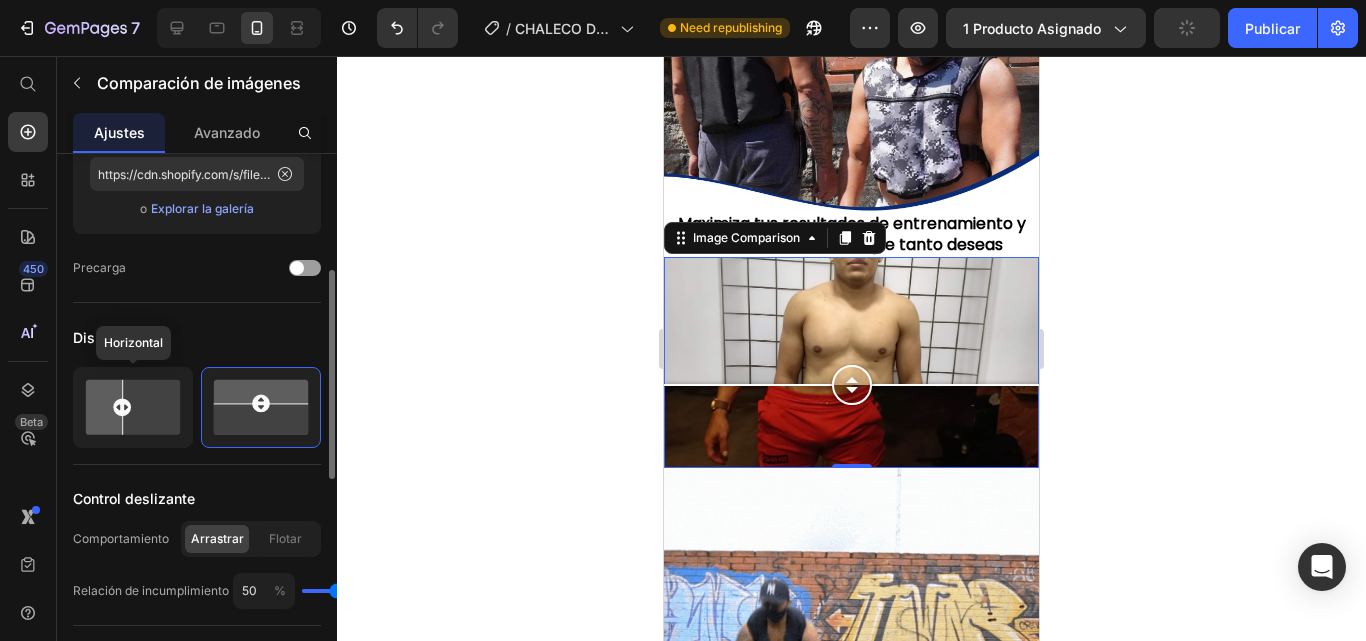 click 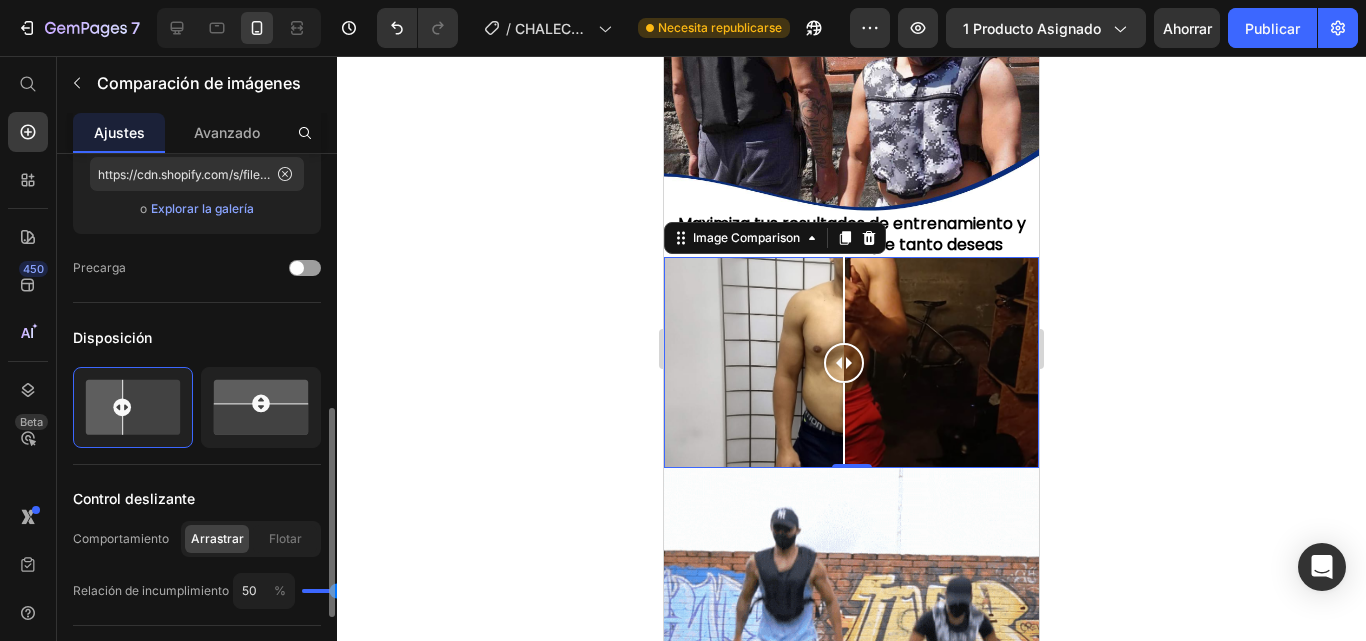 scroll, scrollTop: 400, scrollLeft: 0, axis: vertical 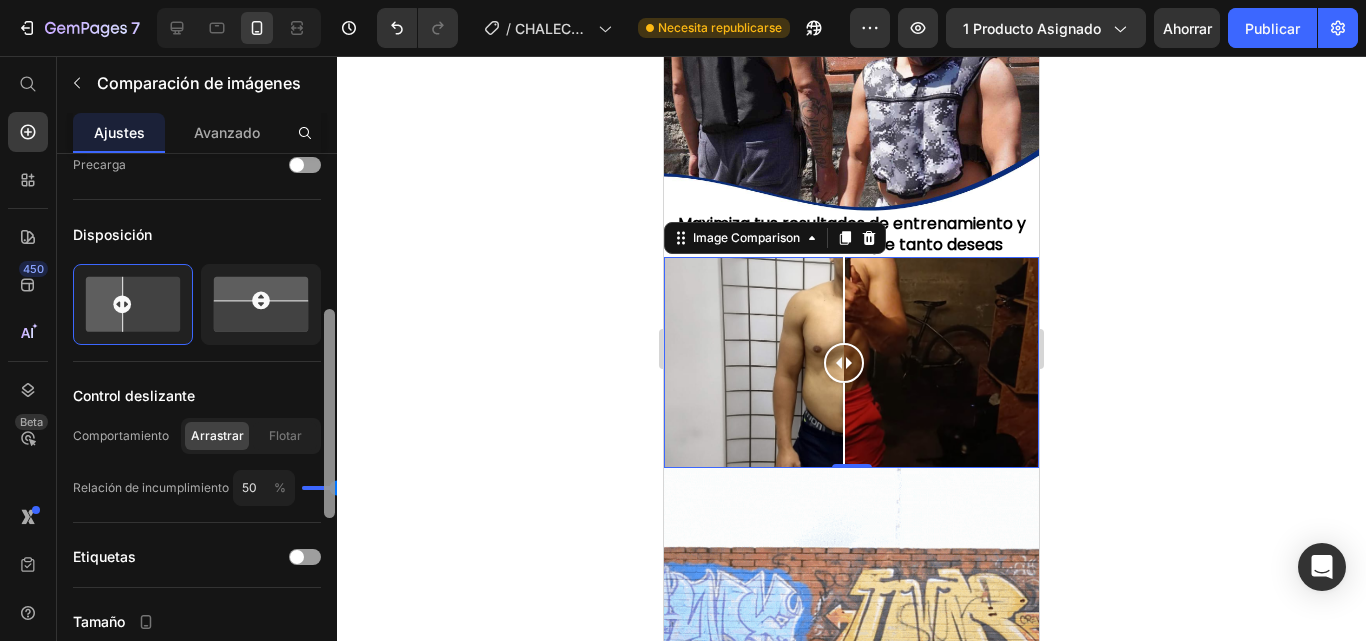 drag, startPoint x: 331, startPoint y: 490, endPoint x: 320, endPoint y: 491, distance: 11.045361 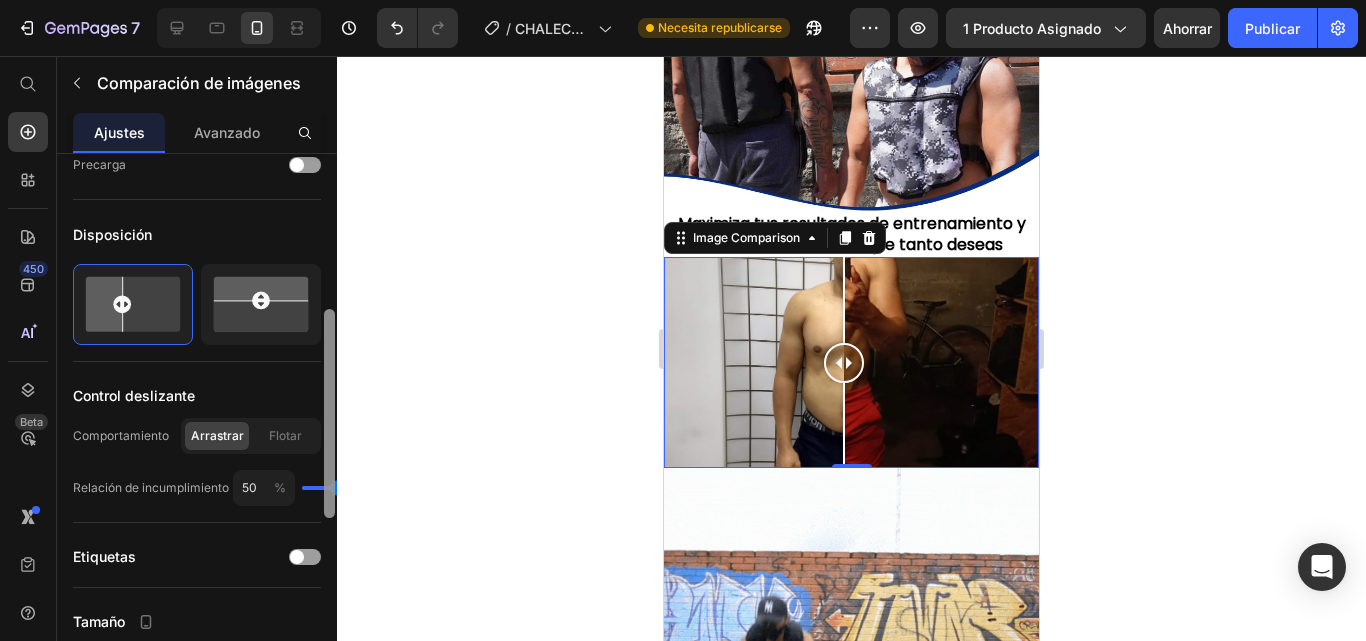 click on "Imágenes Primero Segundo Imagen Subir imagen https://cdn.shopify.com/s/files/1/0714/1706/9863/files/gempages_521212625141367666-1f53e9b7-eab2-4b2f-9ef6-a7291b405df9.jpg o Explorar la galería Precarga Disposición Control deslizante Comportamiento Arrastrar Flotar Relación de incumplimiento 50 % Etiquetas Tamaño Ancho completo Relación 16:9 Escala Cubrir Posicionamiento web (SEO) Primero Segundo Texto alternativo Título de la imagen Eliminar elemento" at bounding box center (197, 426) 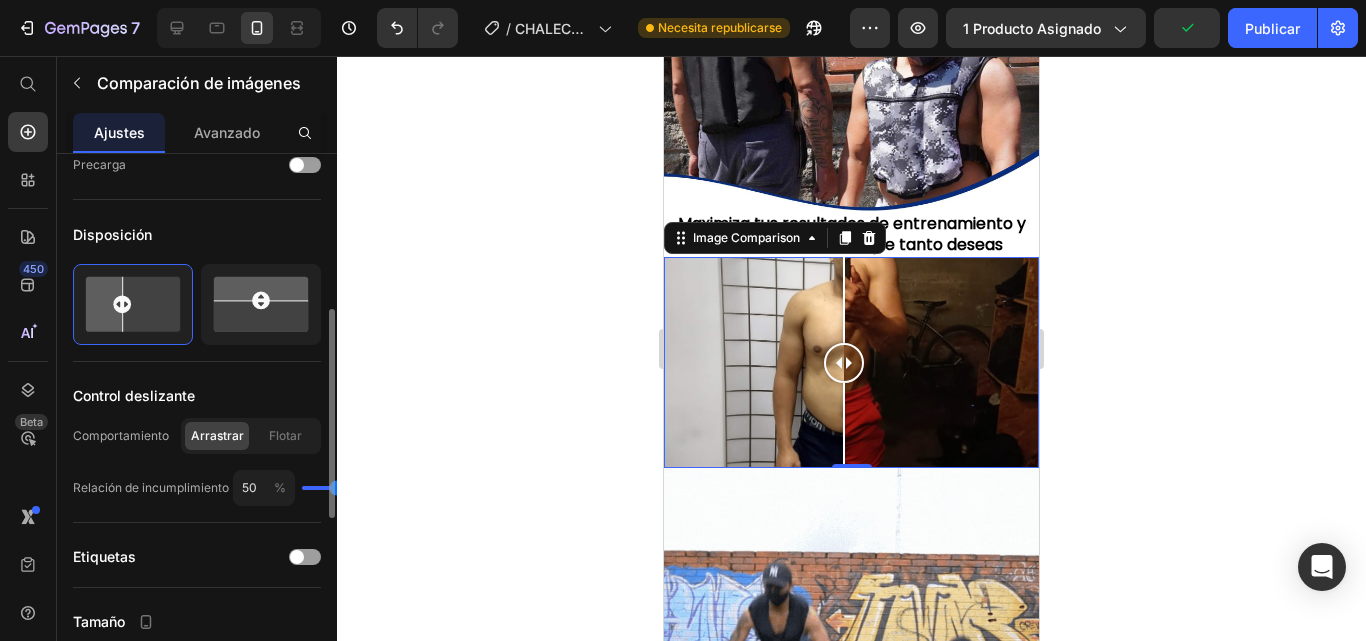 type on "13" 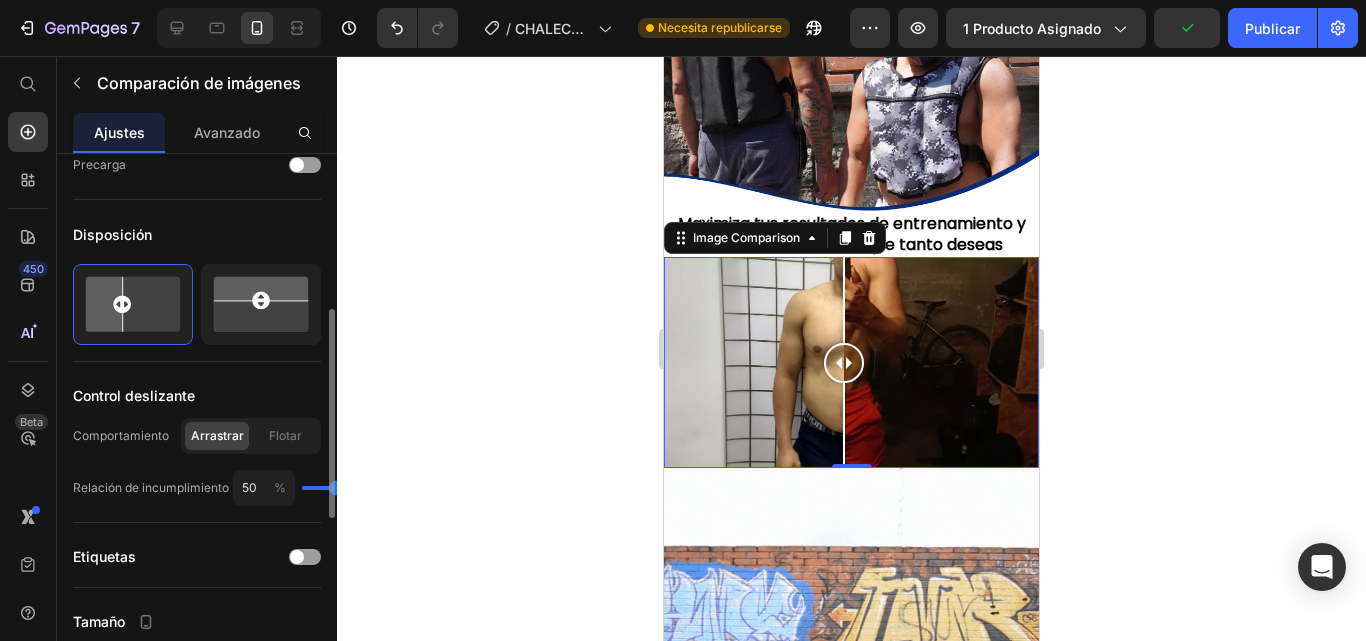 type on "13" 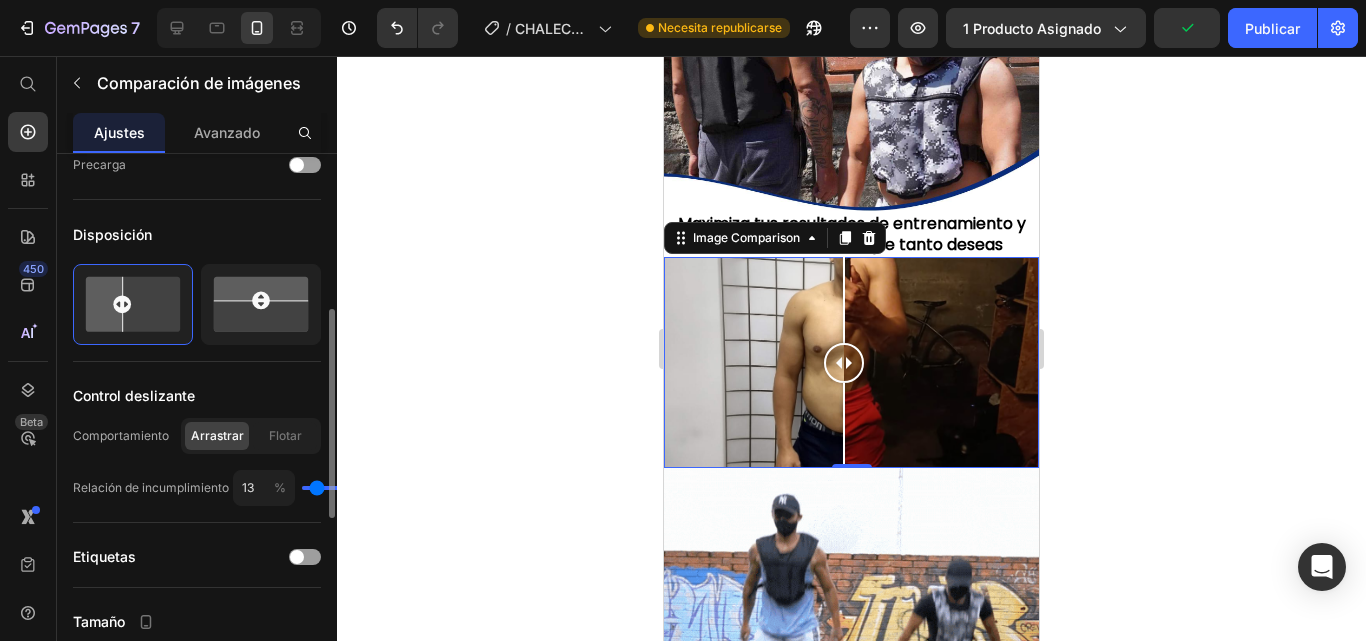 type on "1" 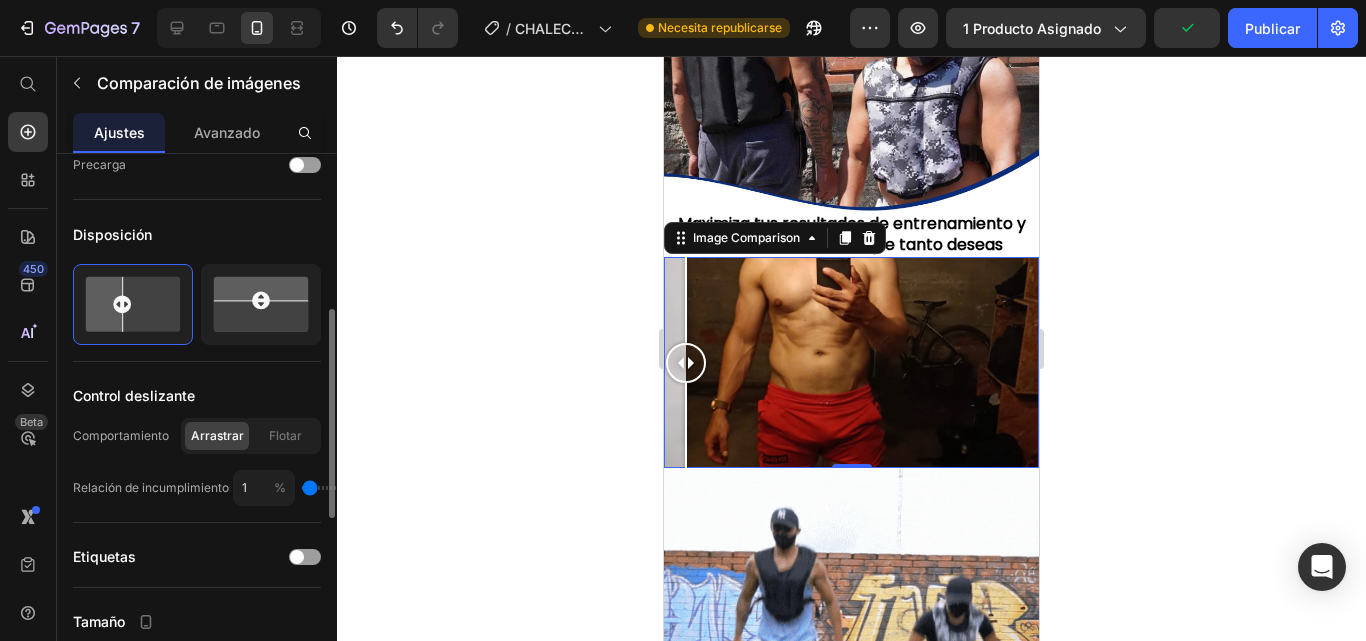 type on "1" 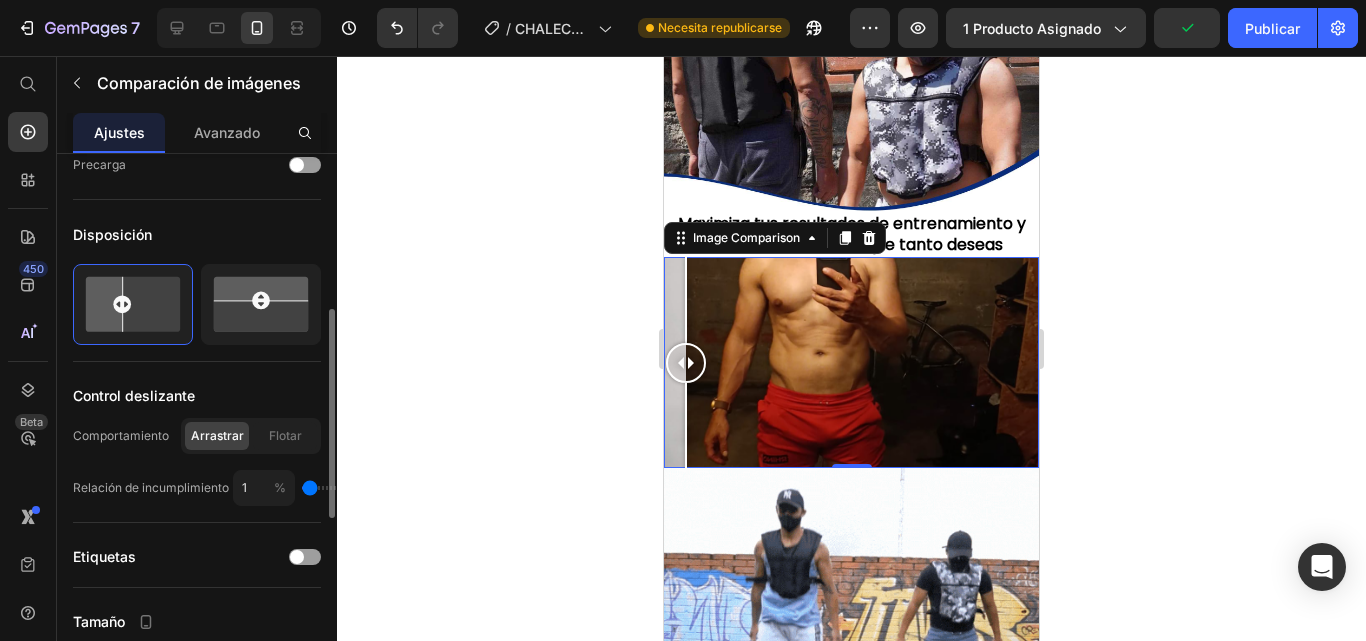 click at bounding box center [337, 488] 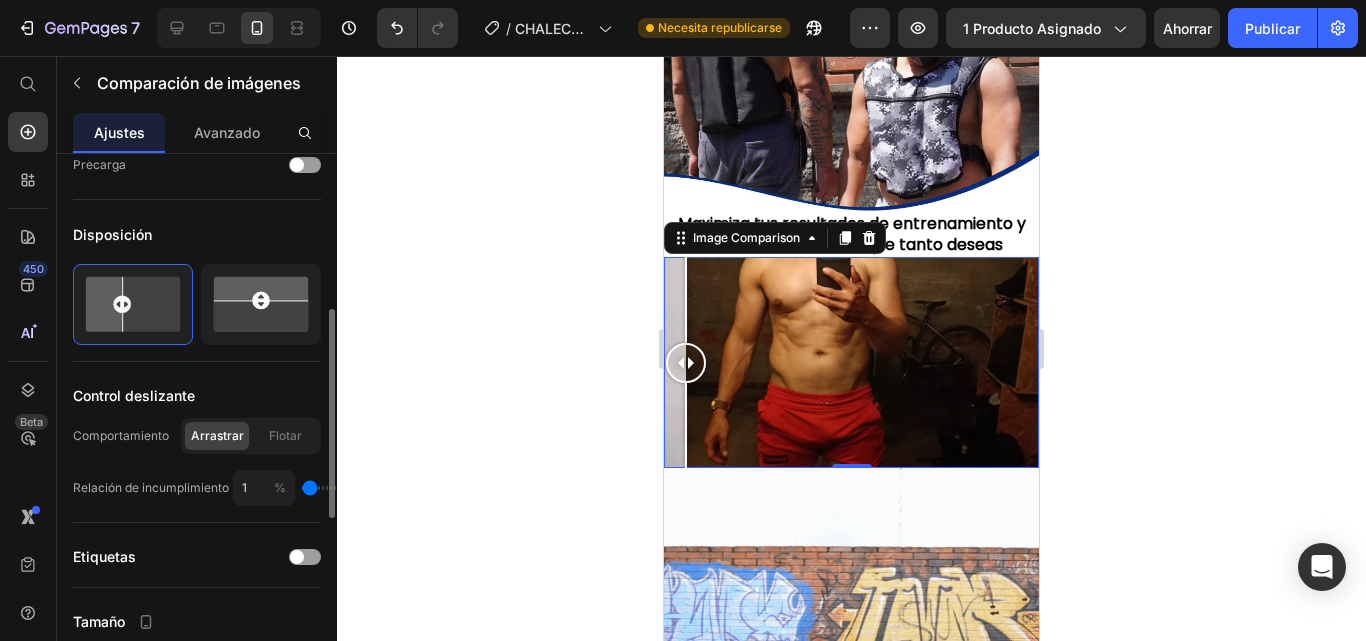 type on "2" 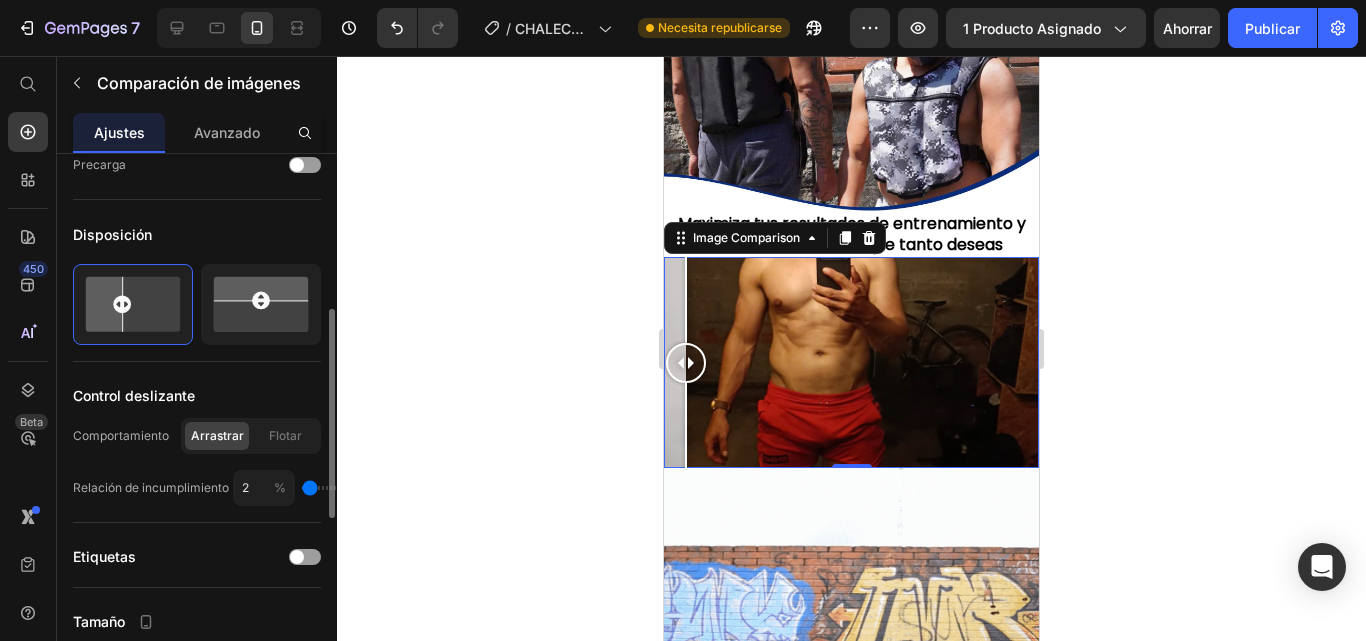 type on "2" 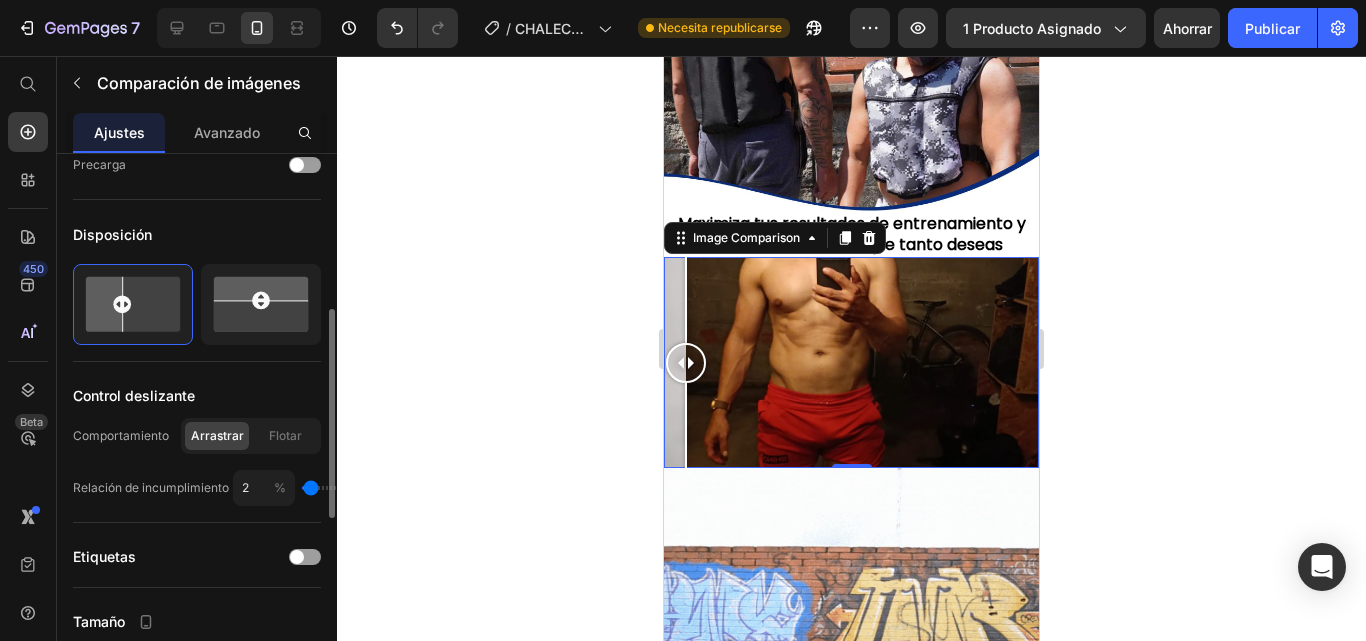 type on "1" 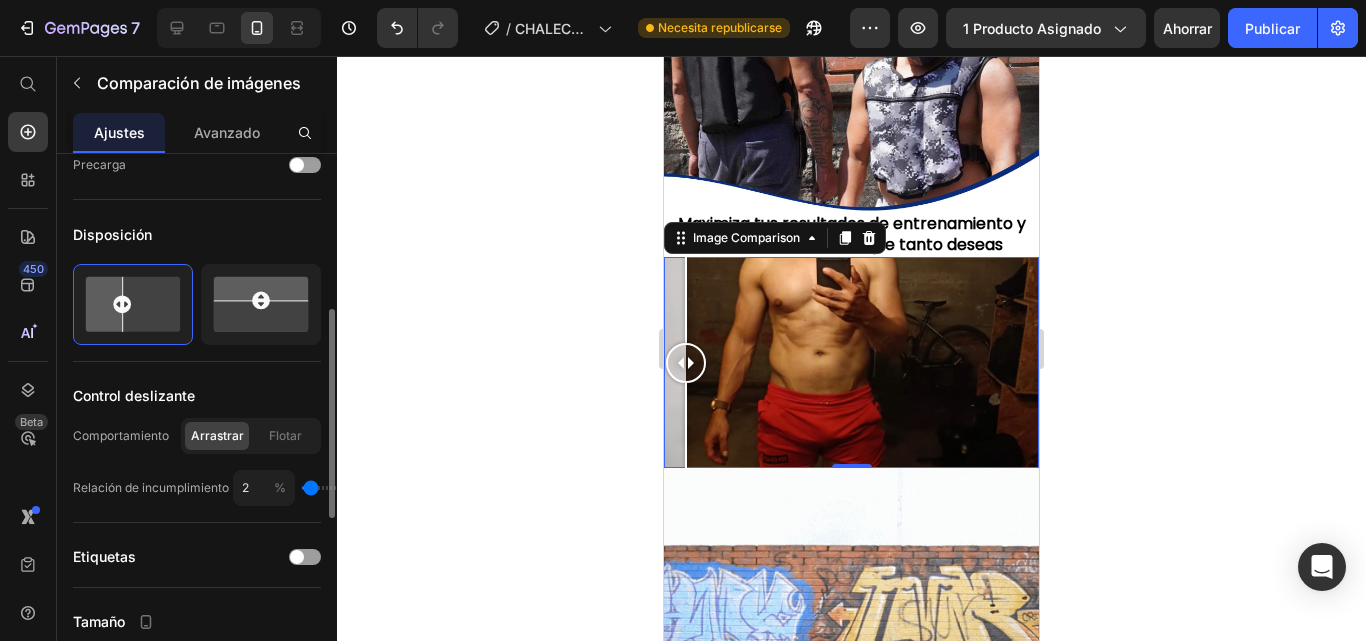 type on "1" 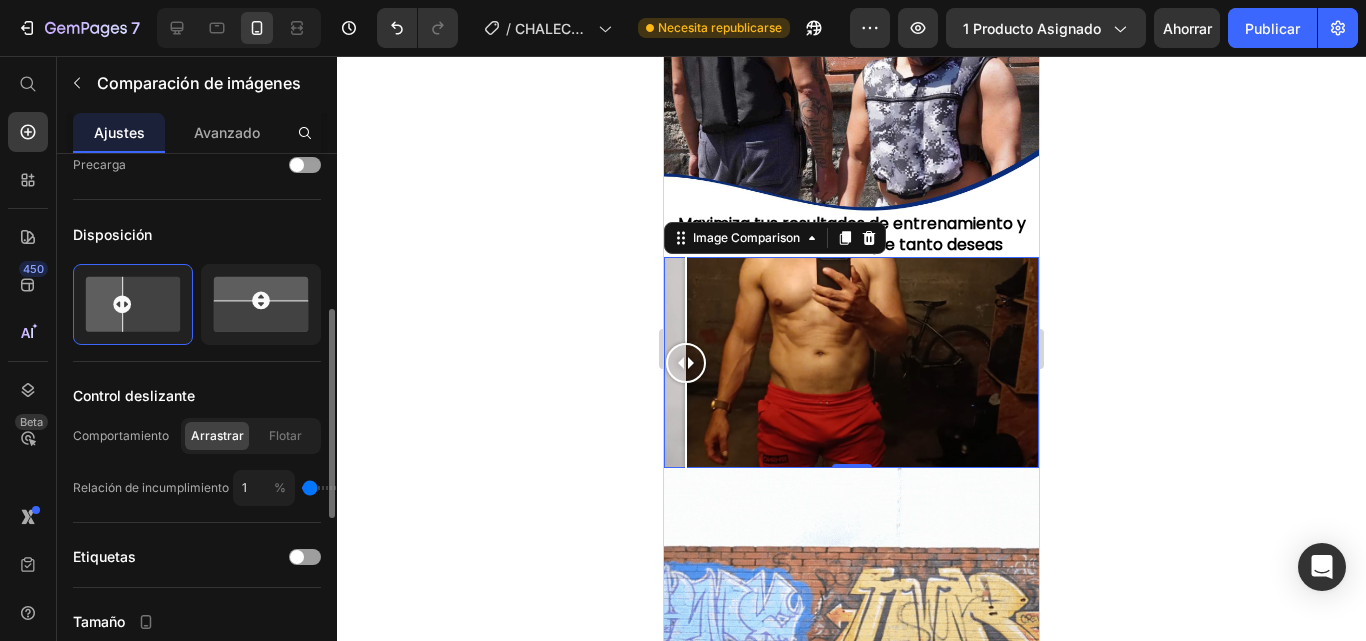 click at bounding box center [337, 488] 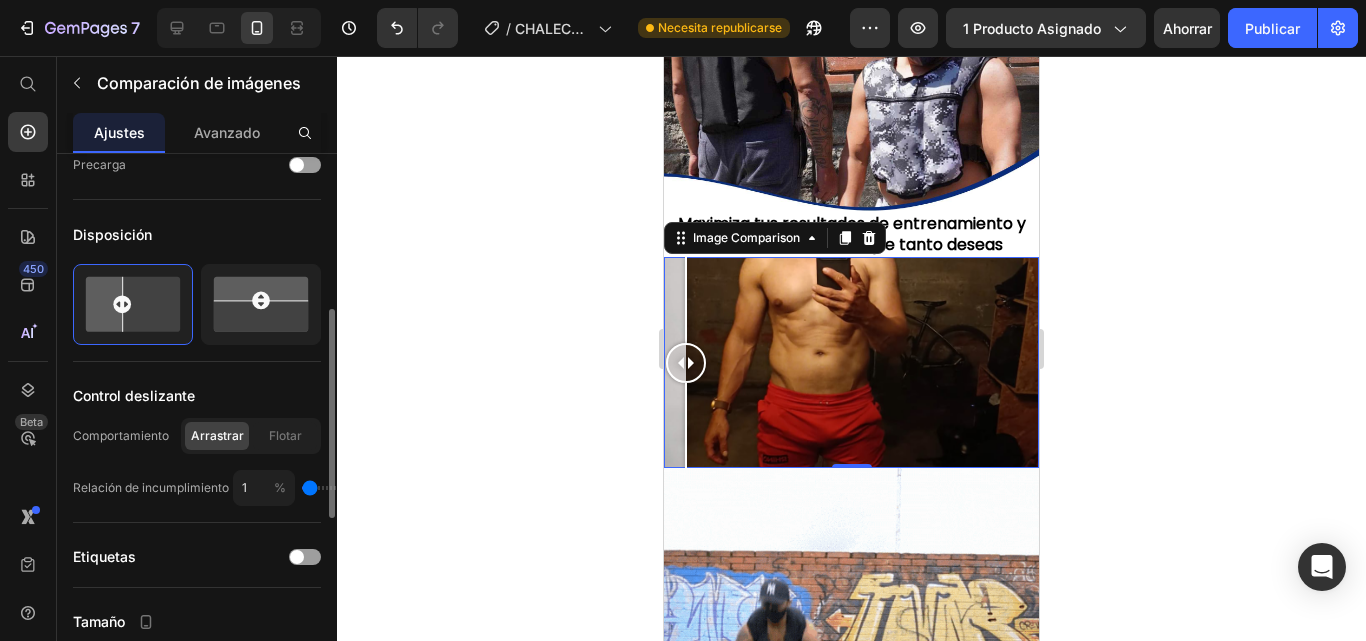 drag, startPoint x: 307, startPoint y: 491, endPoint x: 319, endPoint y: 490, distance: 12.0415945 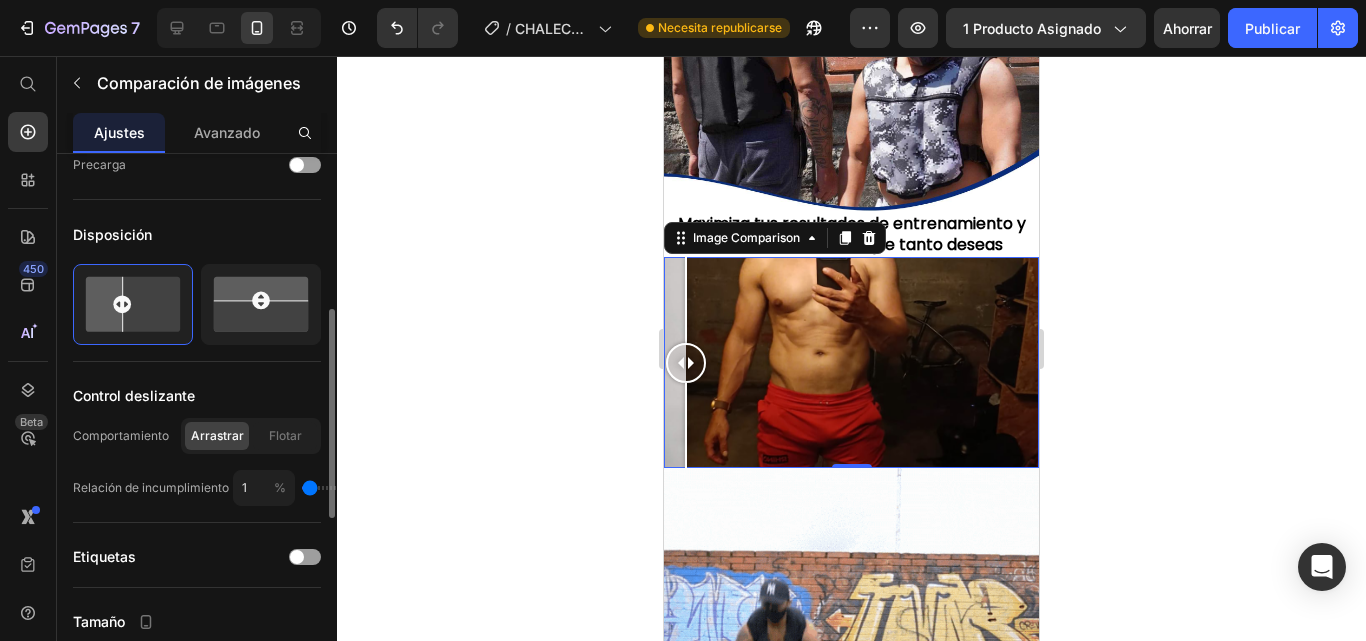 click on "1 %" 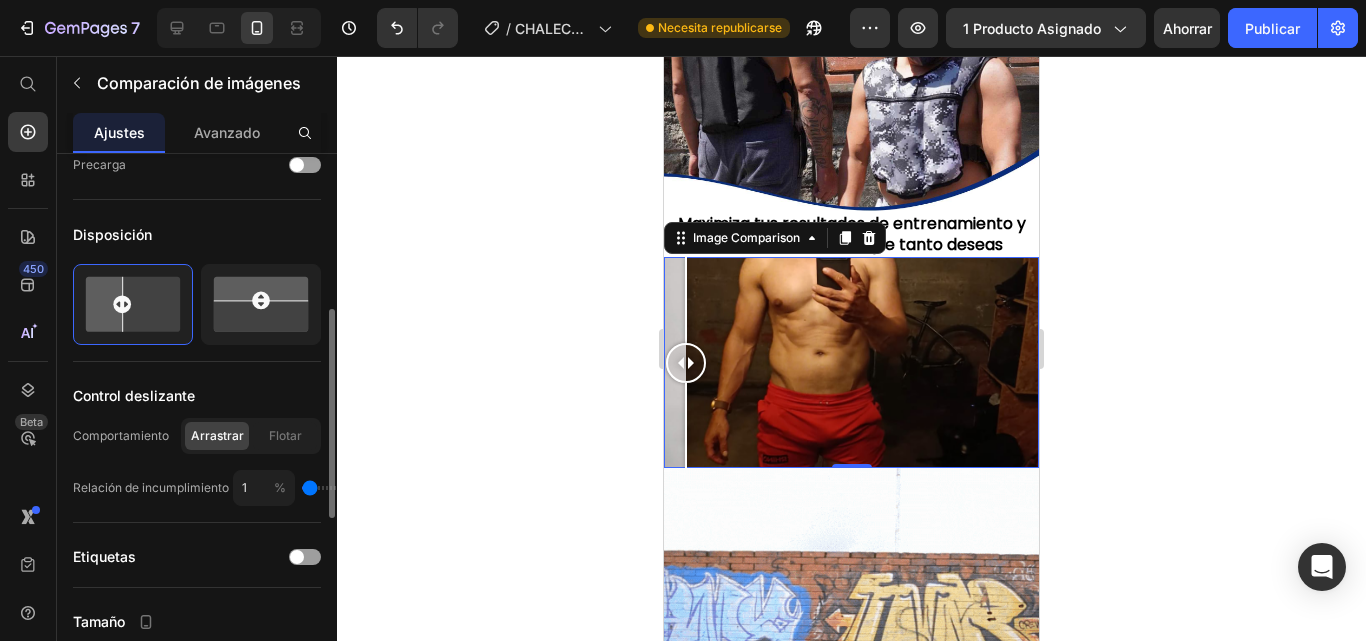 type on "9" 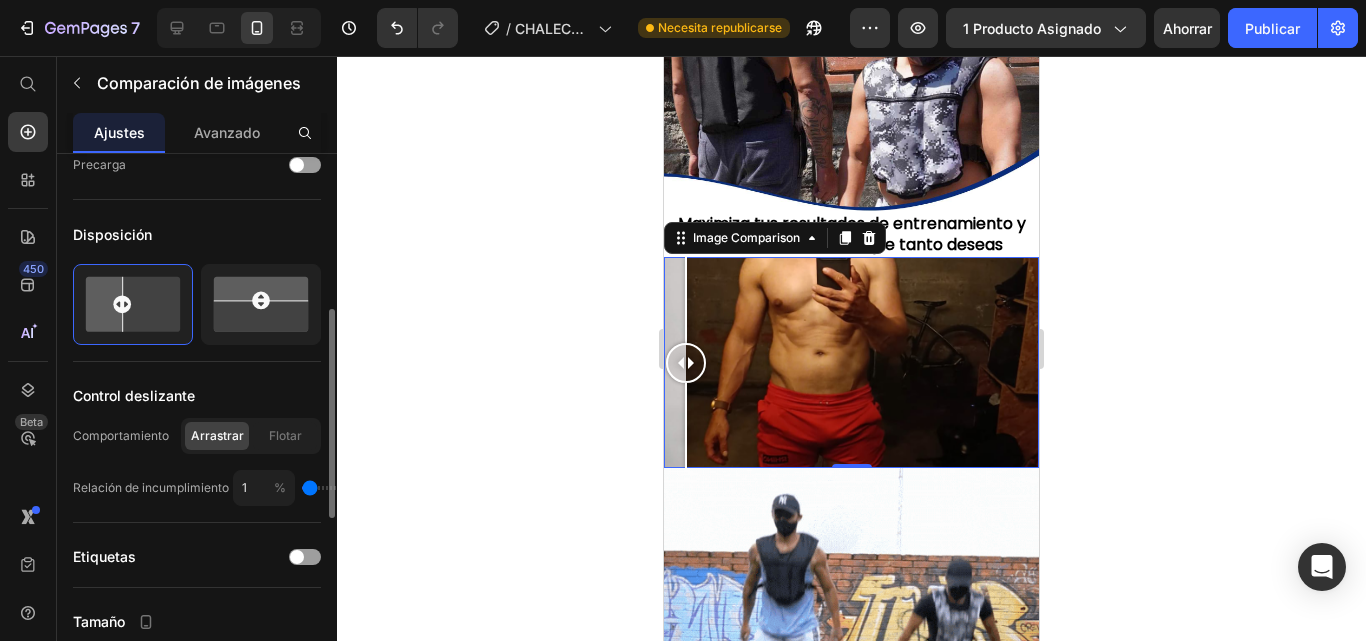 type on "9" 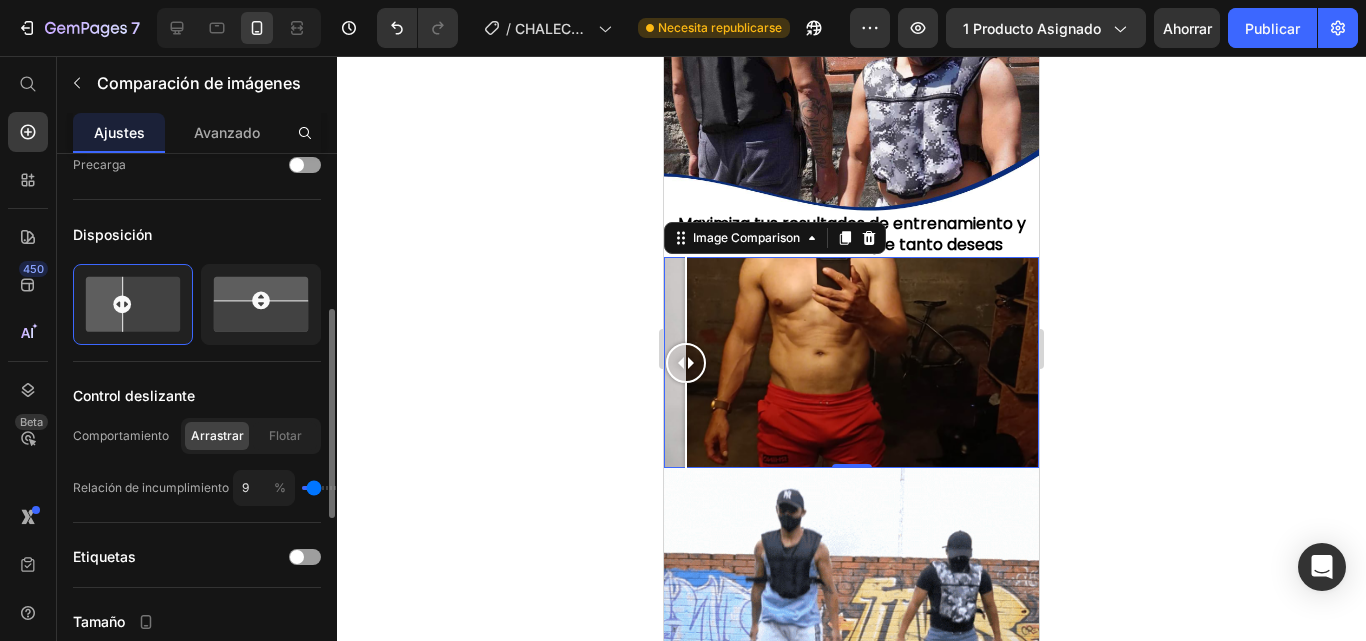 type on "100" 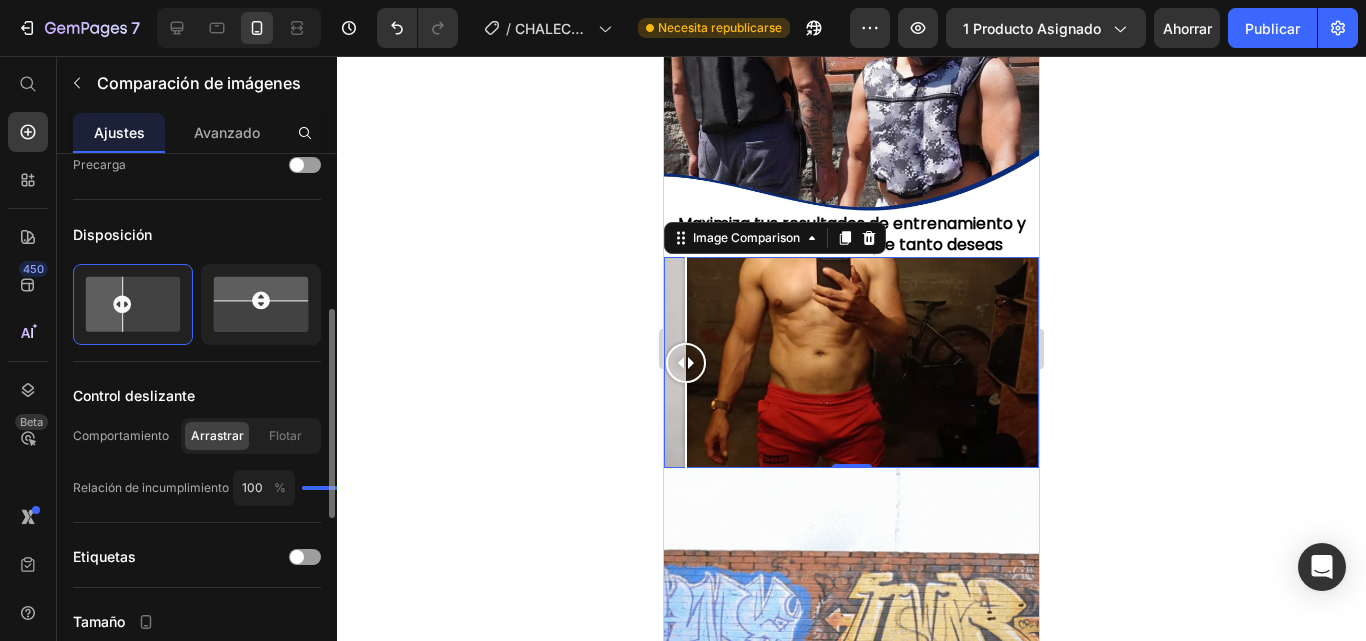 drag, startPoint x: 308, startPoint y: 486, endPoint x: 382, endPoint y: 486, distance: 74 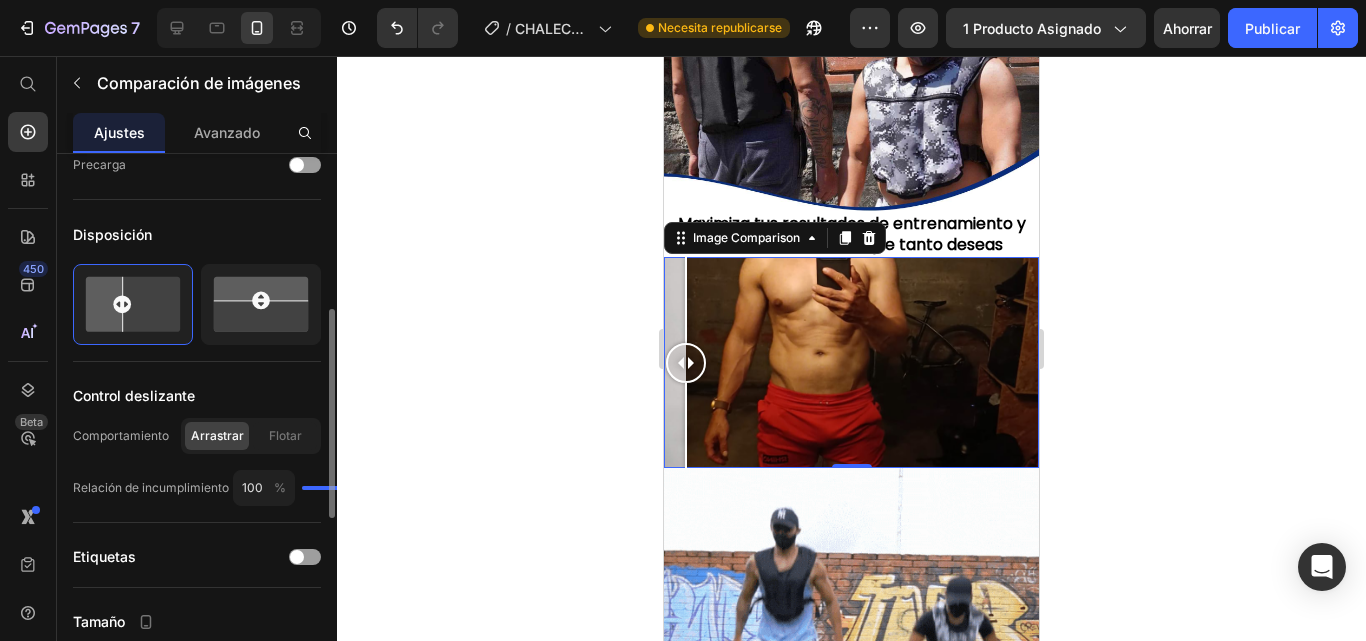 type on "100" 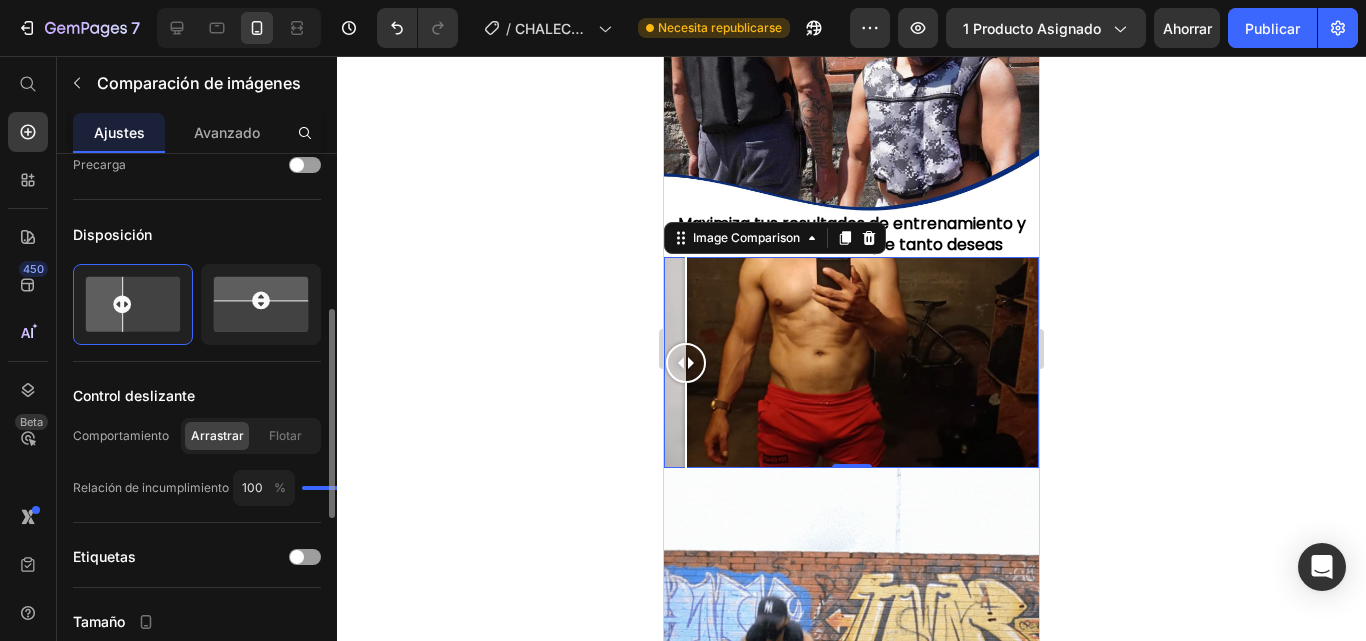 click at bounding box center [337, 488] 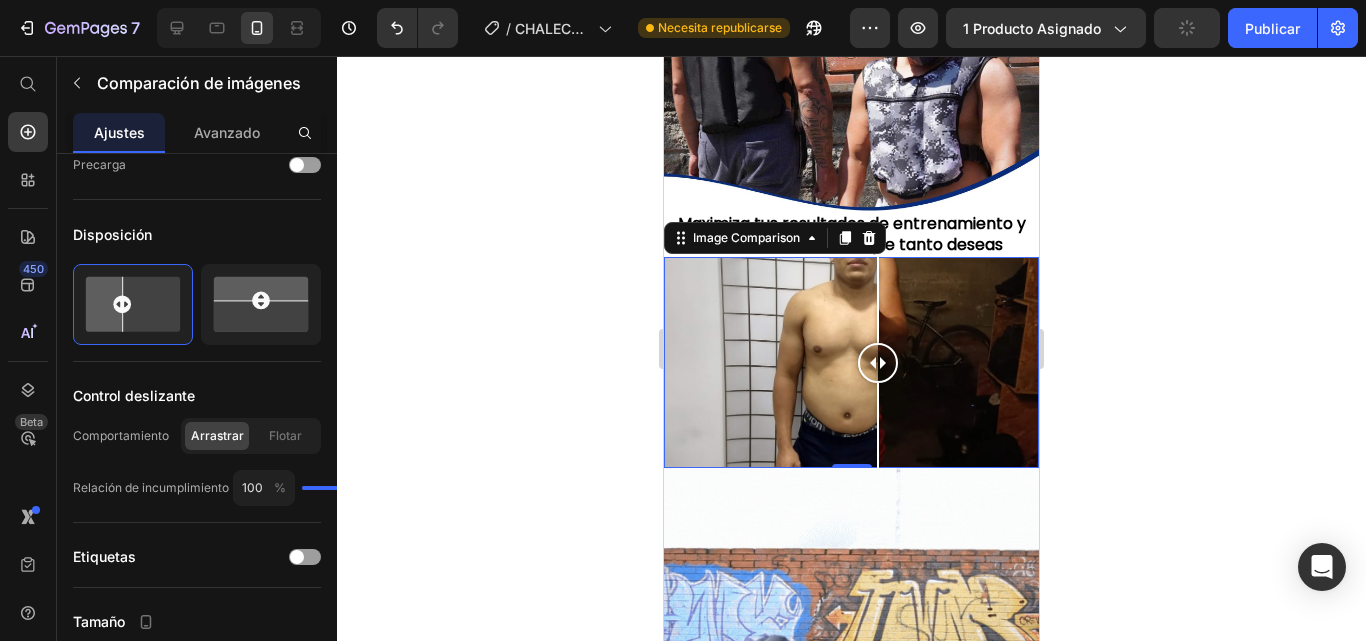 drag, startPoint x: 1000, startPoint y: 301, endPoint x: 878, endPoint y: 317, distance: 123.04471 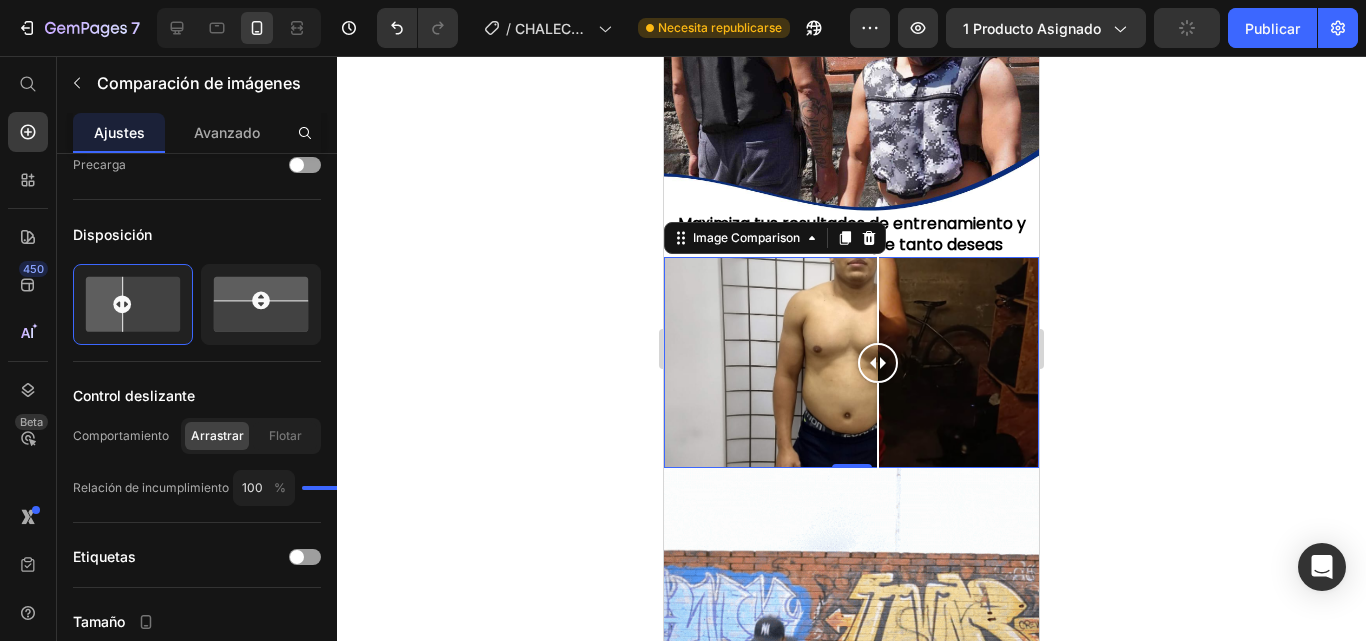 click at bounding box center [878, 363] 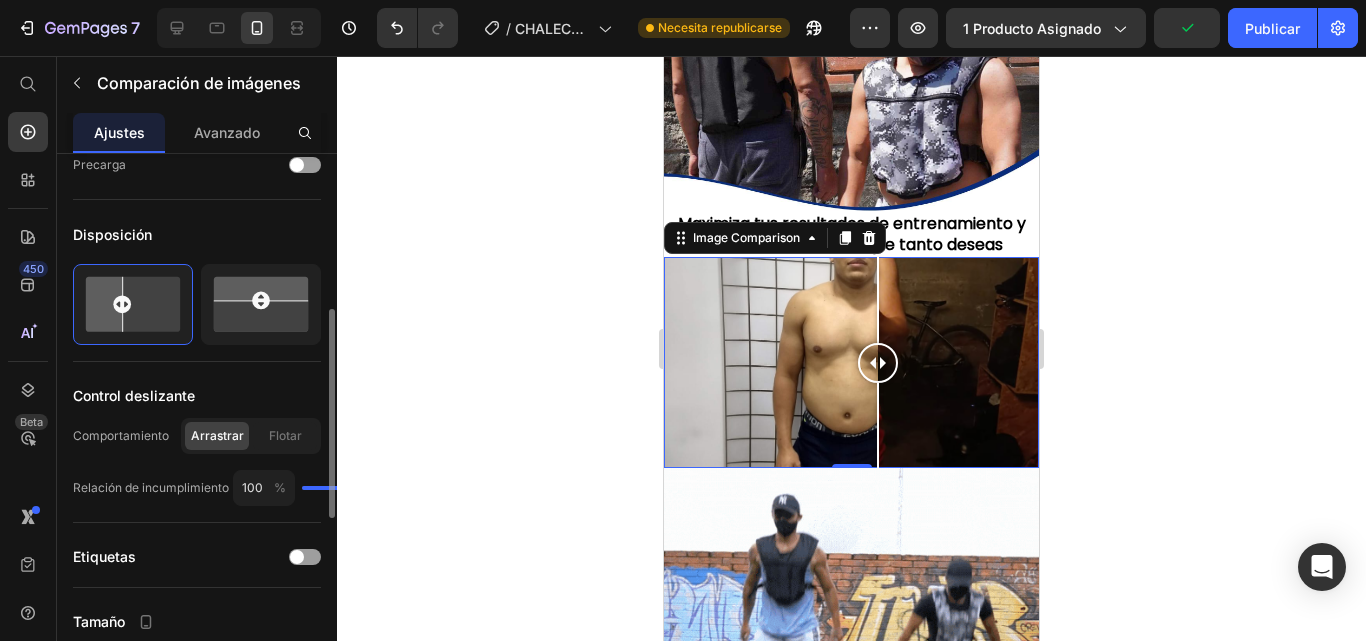 type on "9" 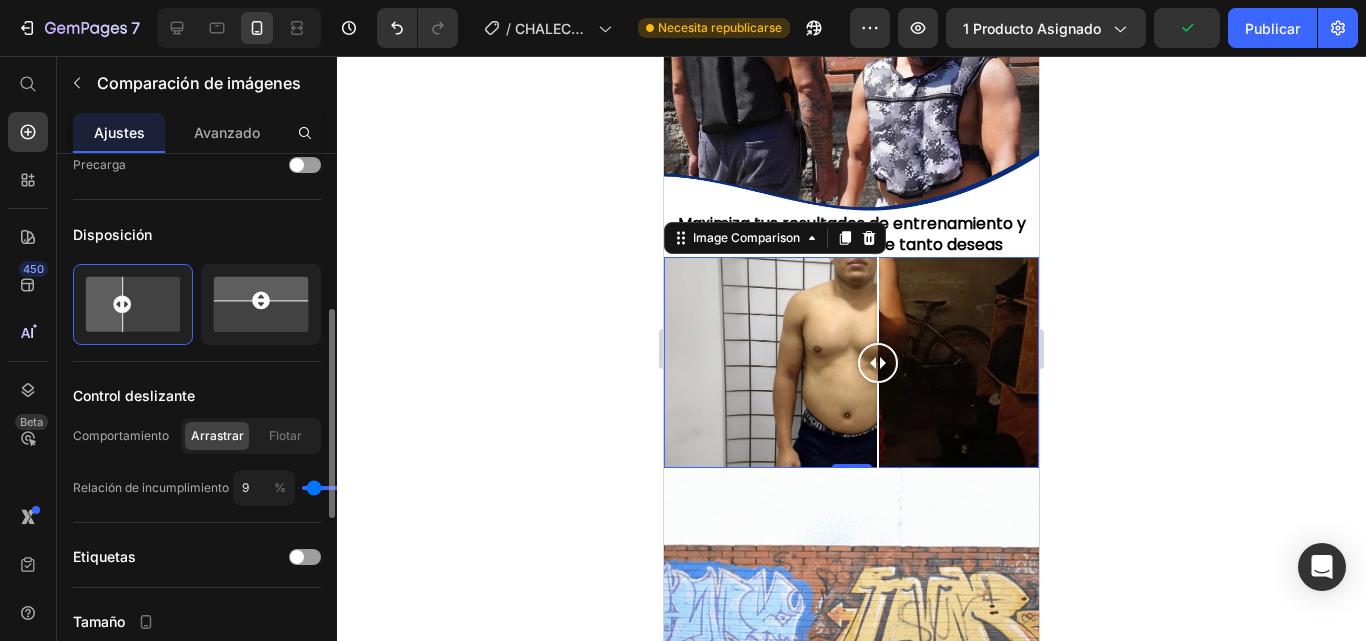 type on "9" 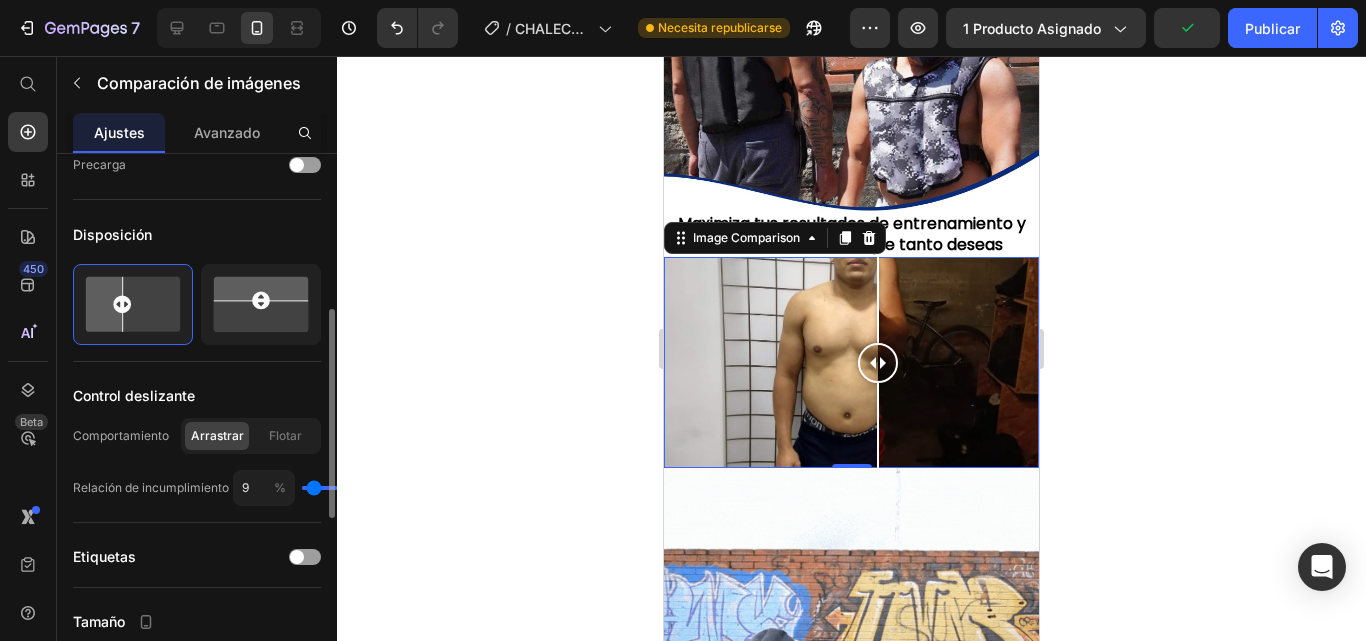 click at bounding box center (337, 488) 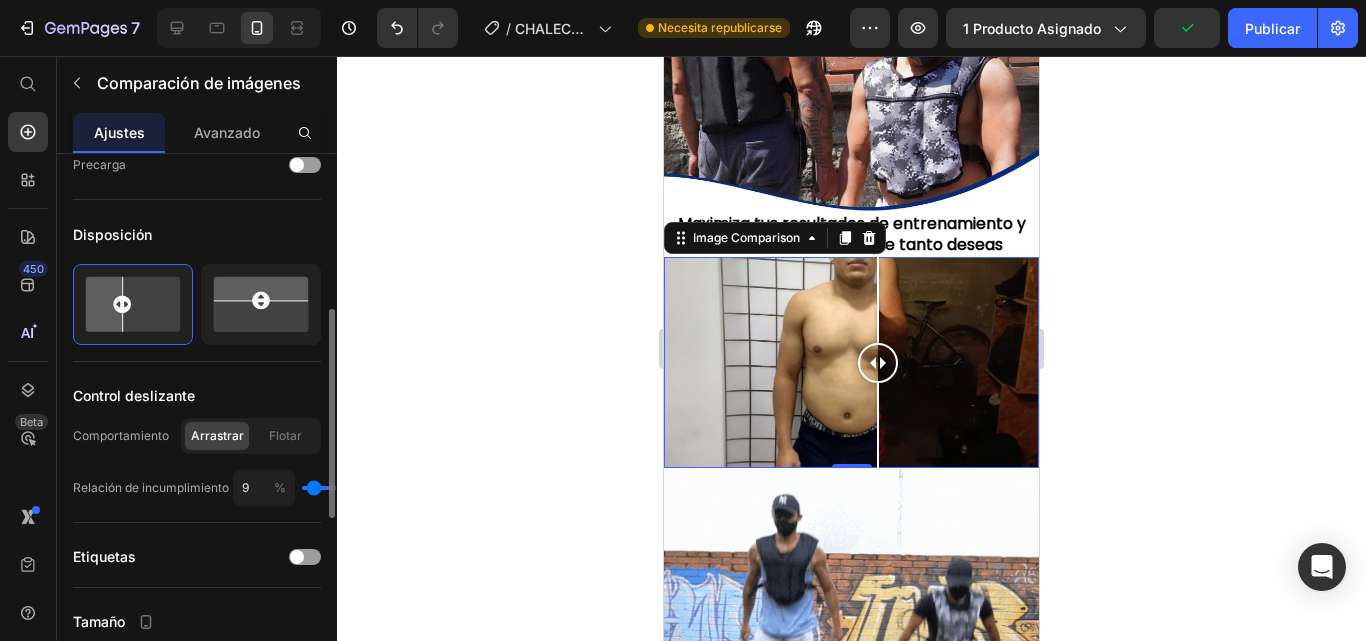 type on "38" 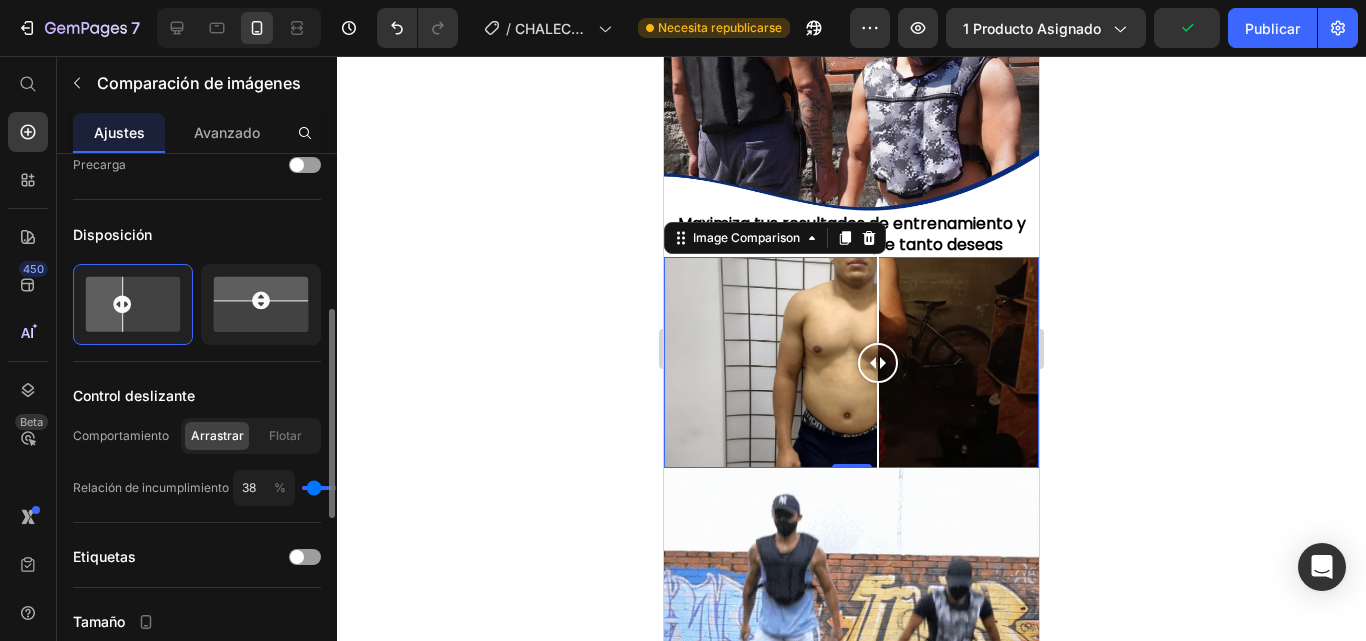 type on "38" 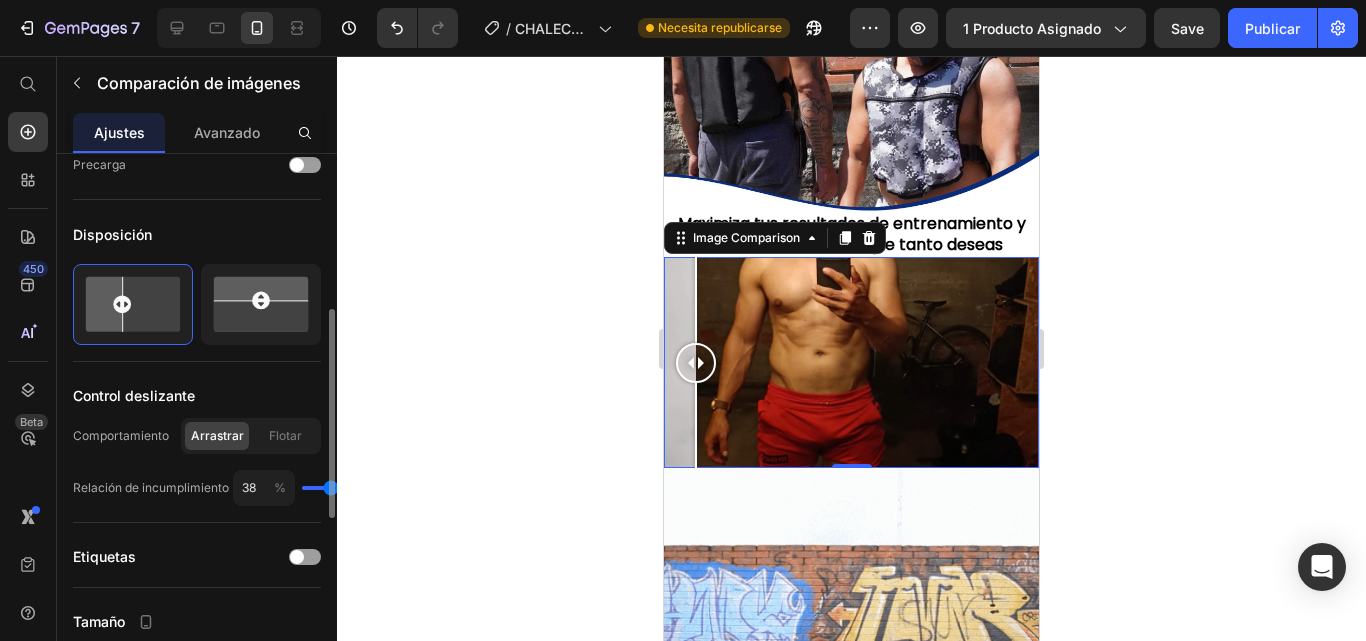 type on "40" 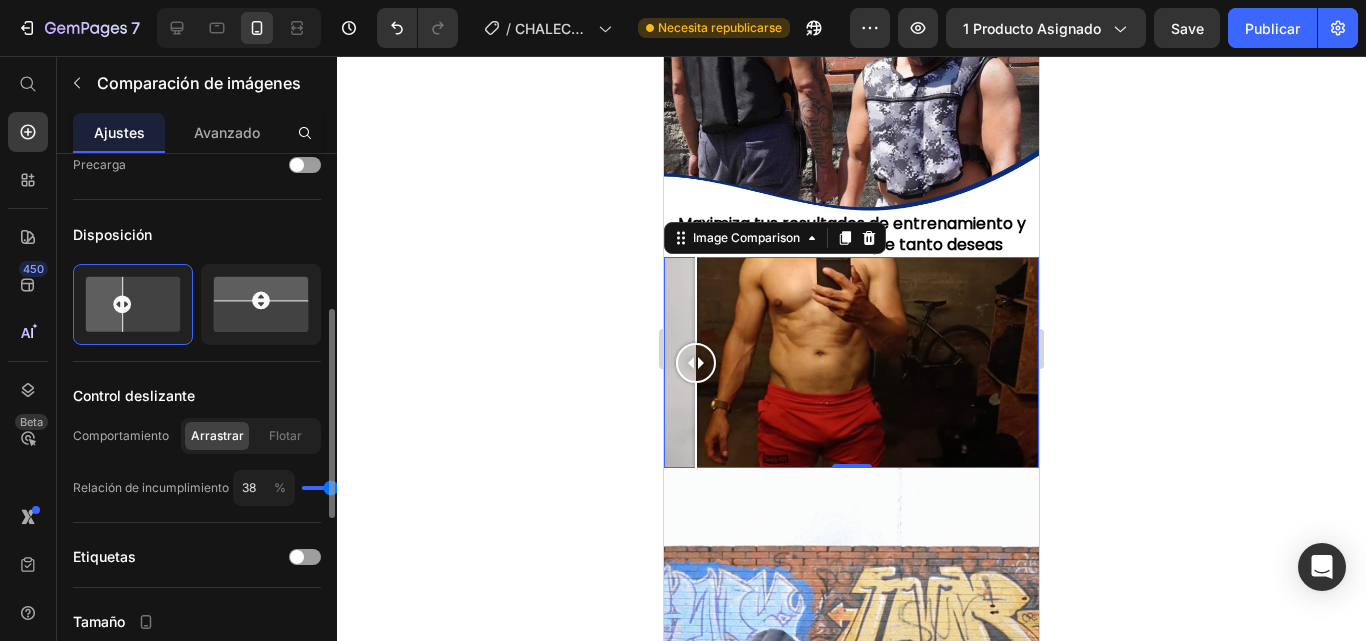 type on "40" 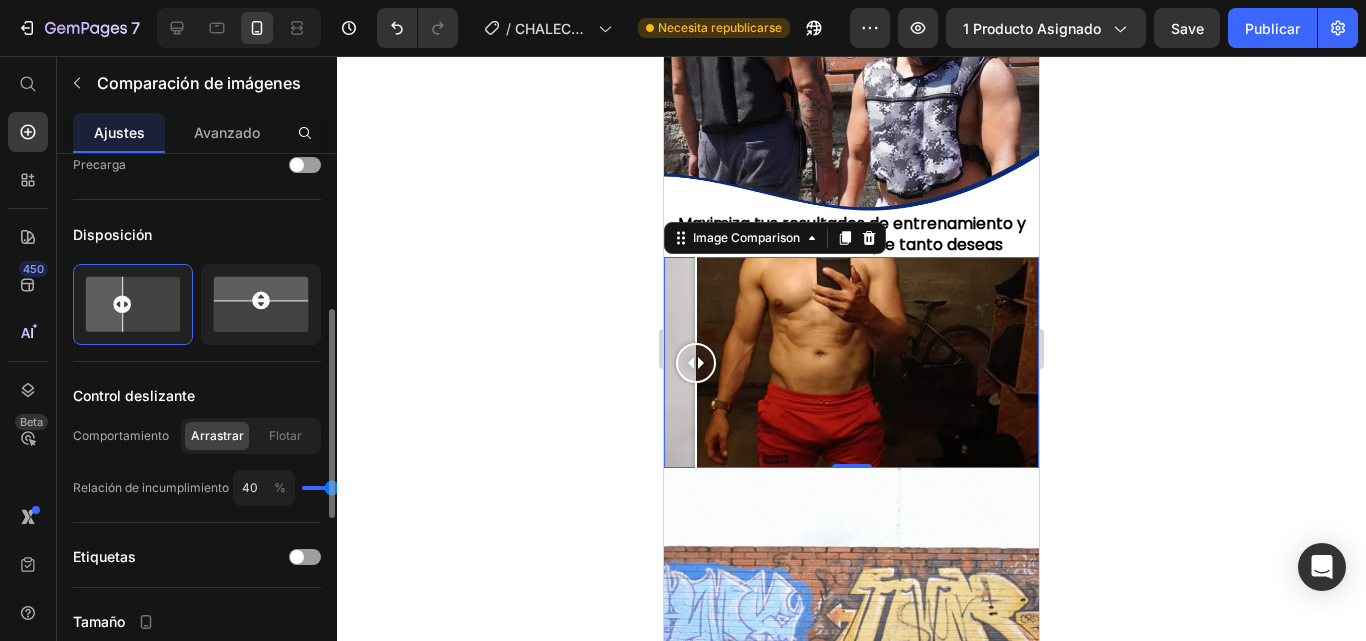 type on "43" 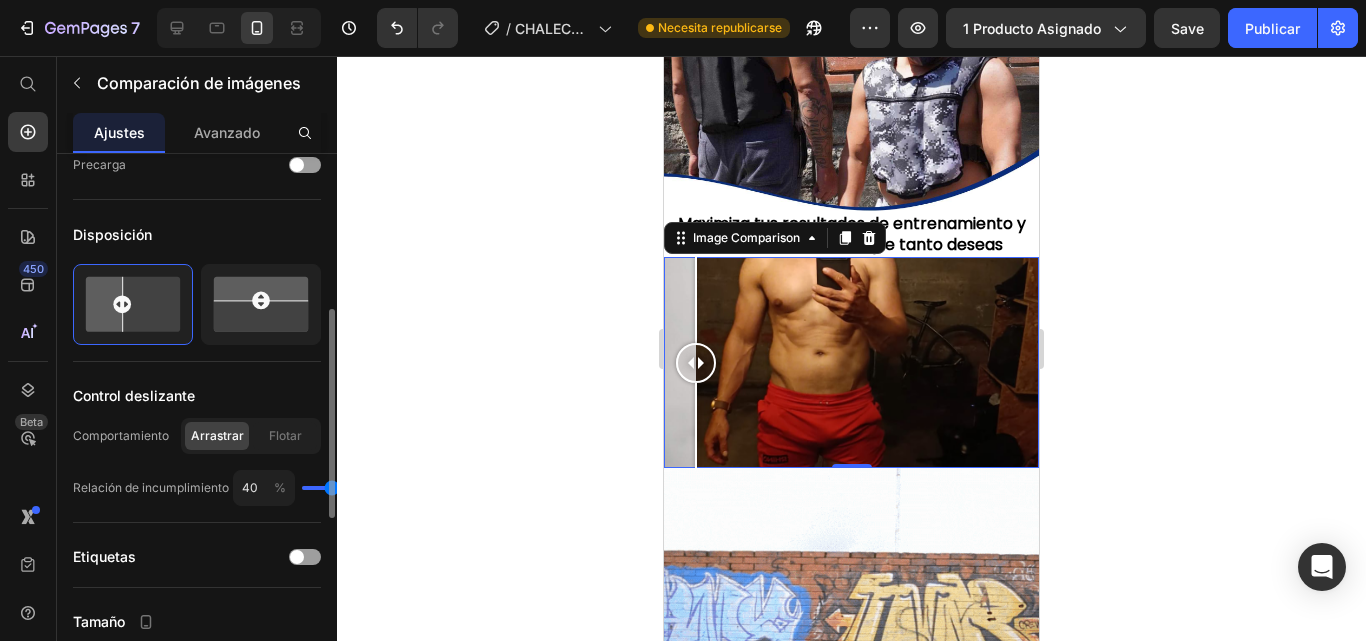 type on "43" 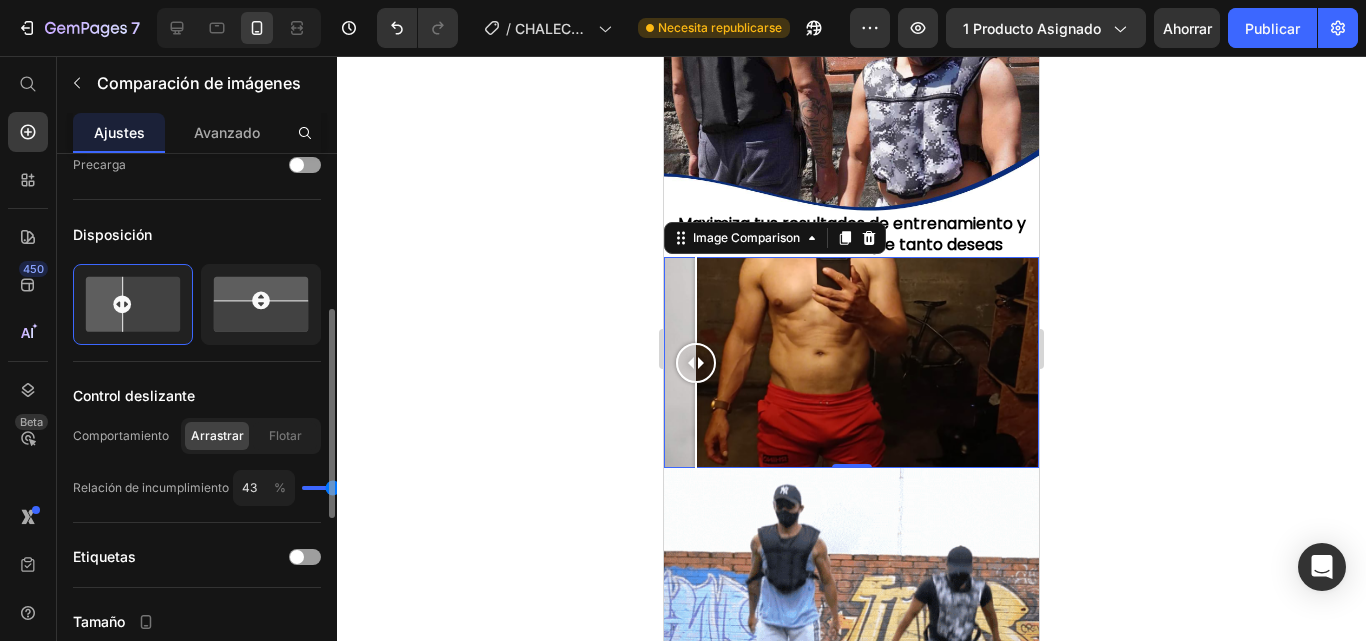type on "45" 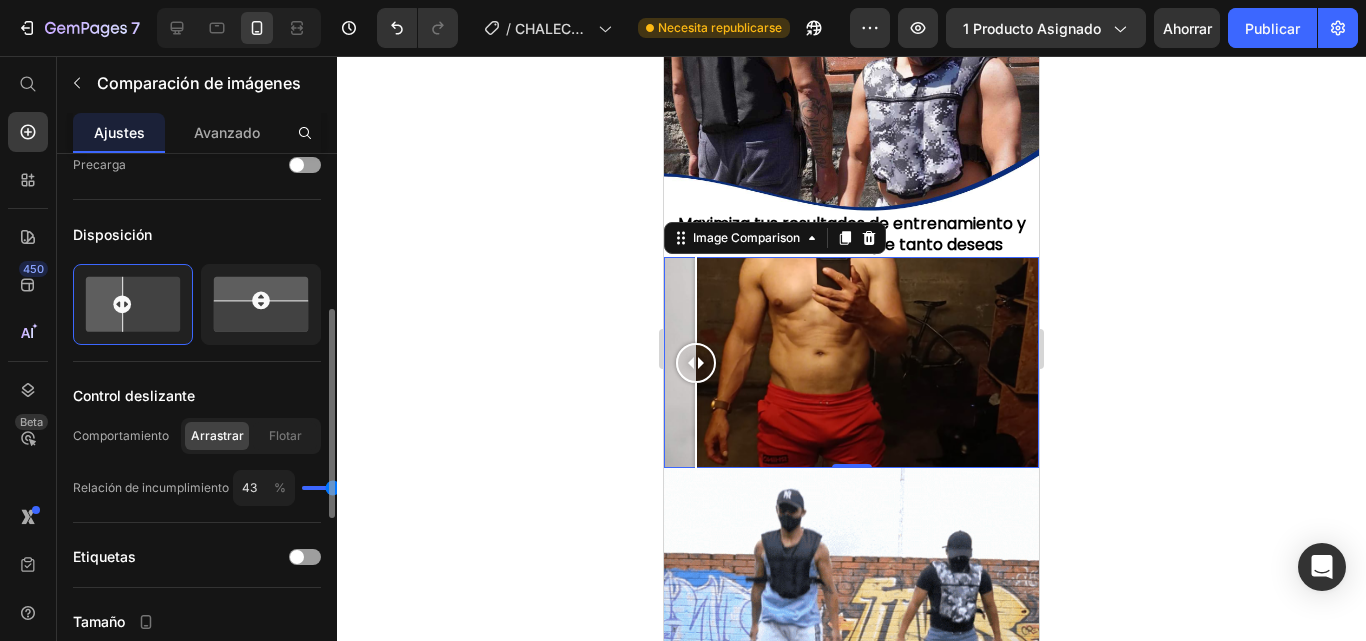 type on "45" 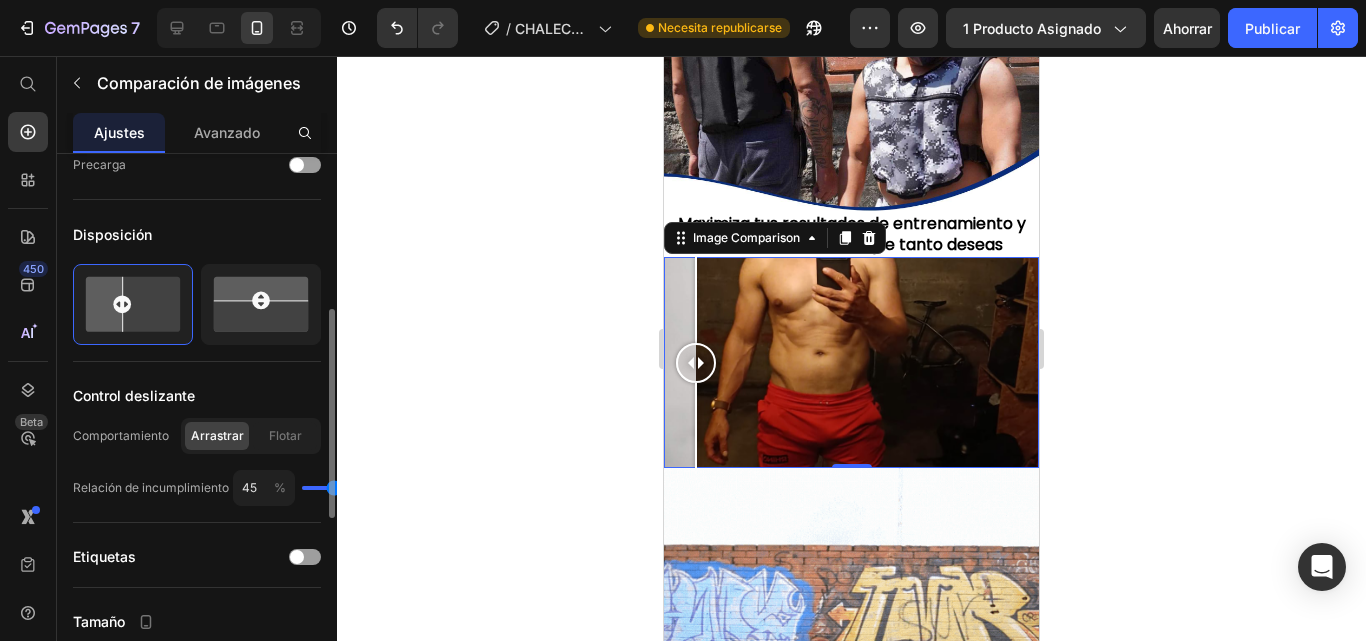 type on "49" 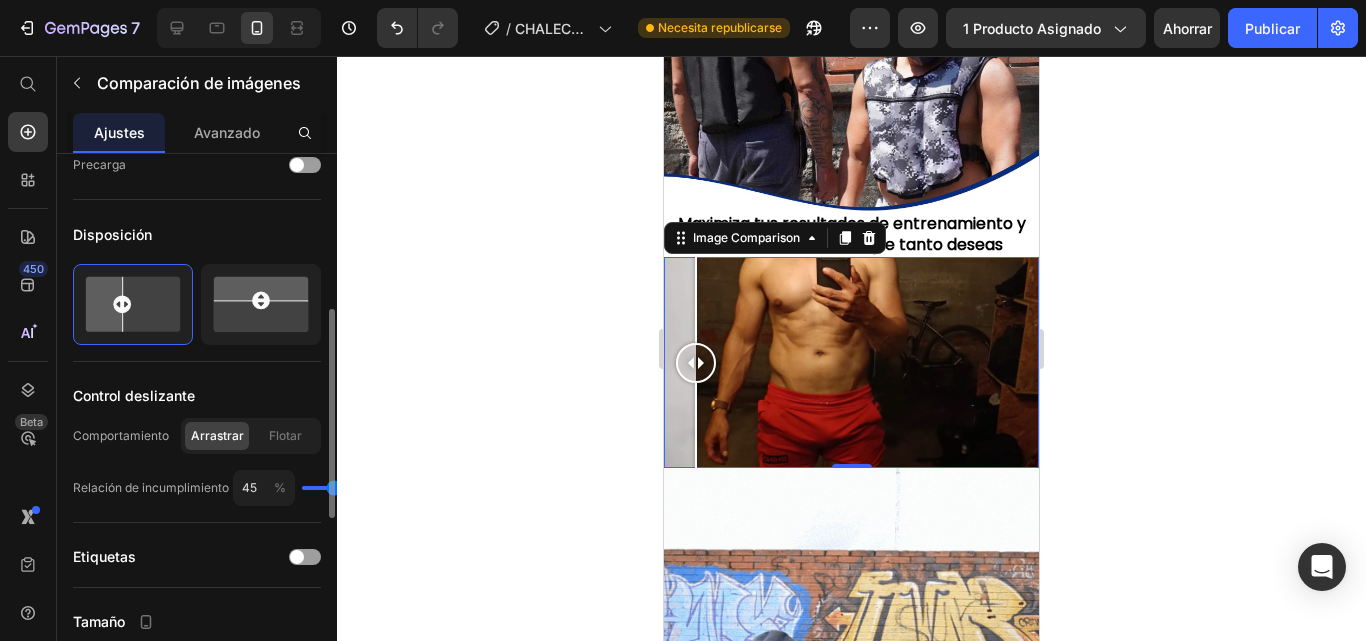 type on "49" 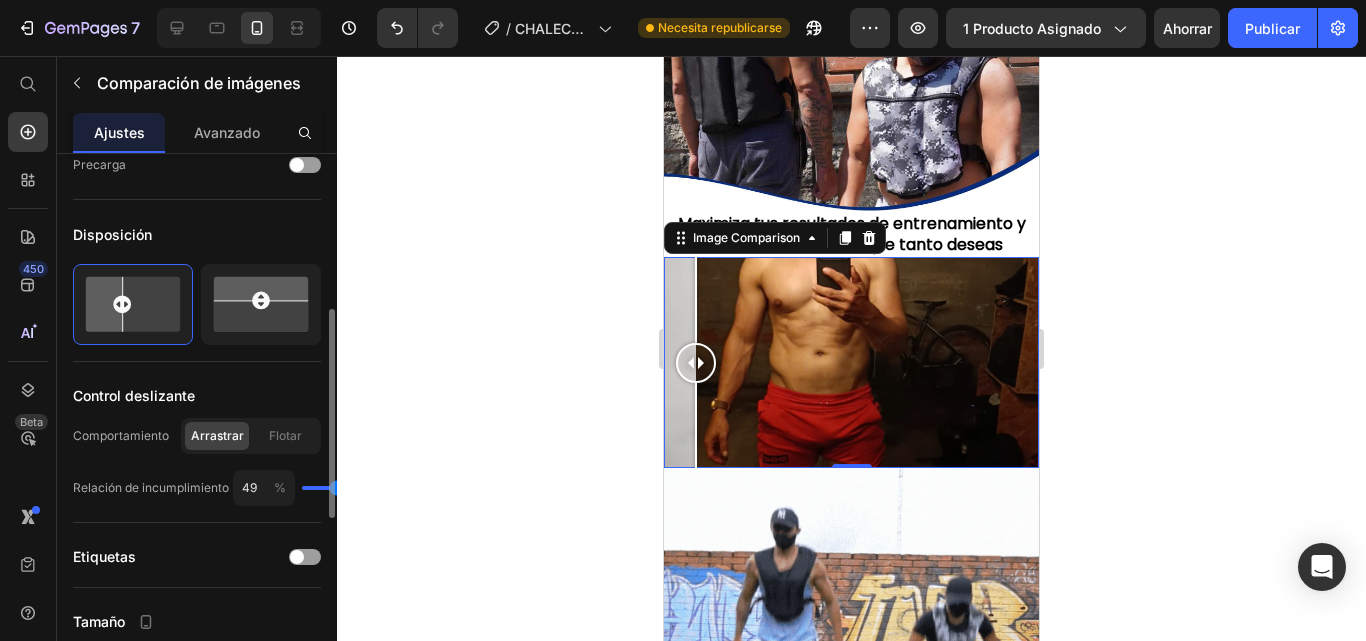 type on "51" 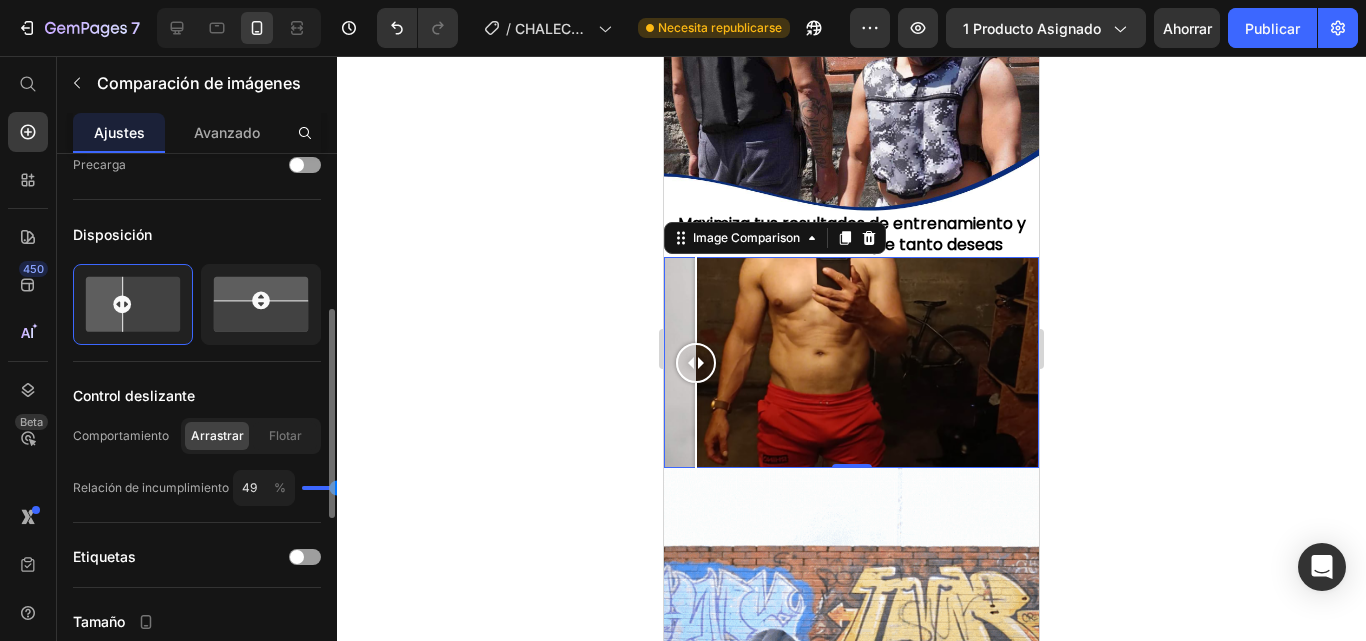 type on "51" 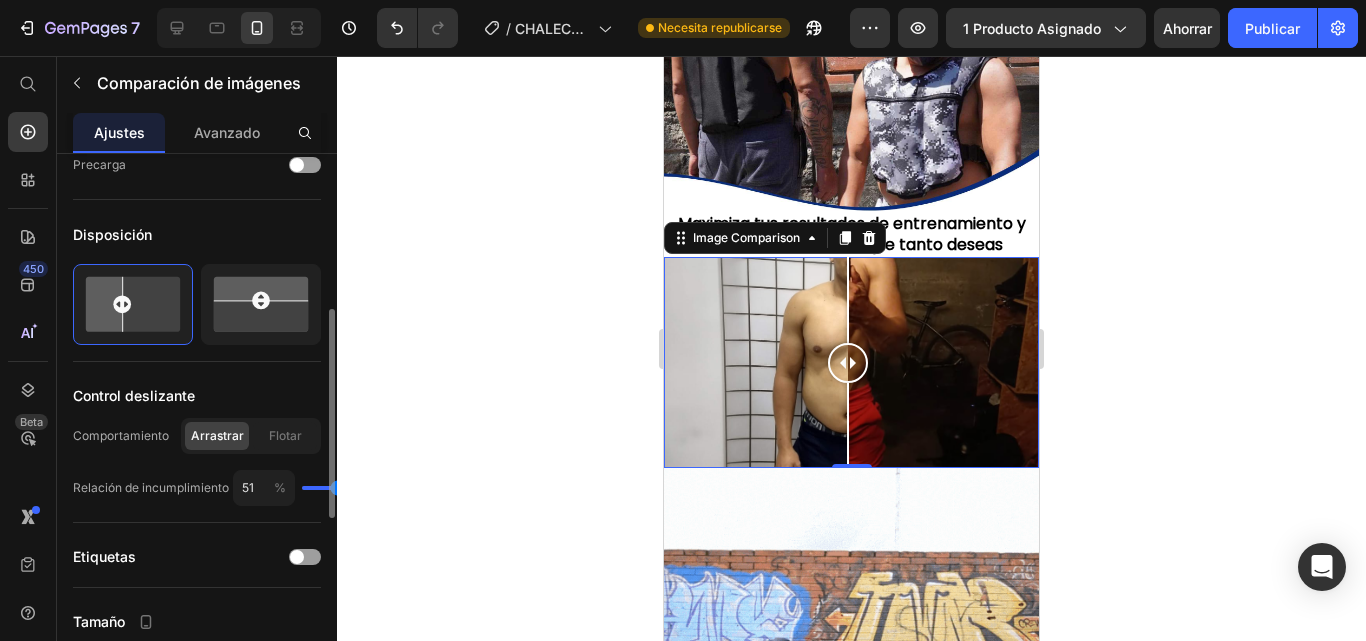 type on "49" 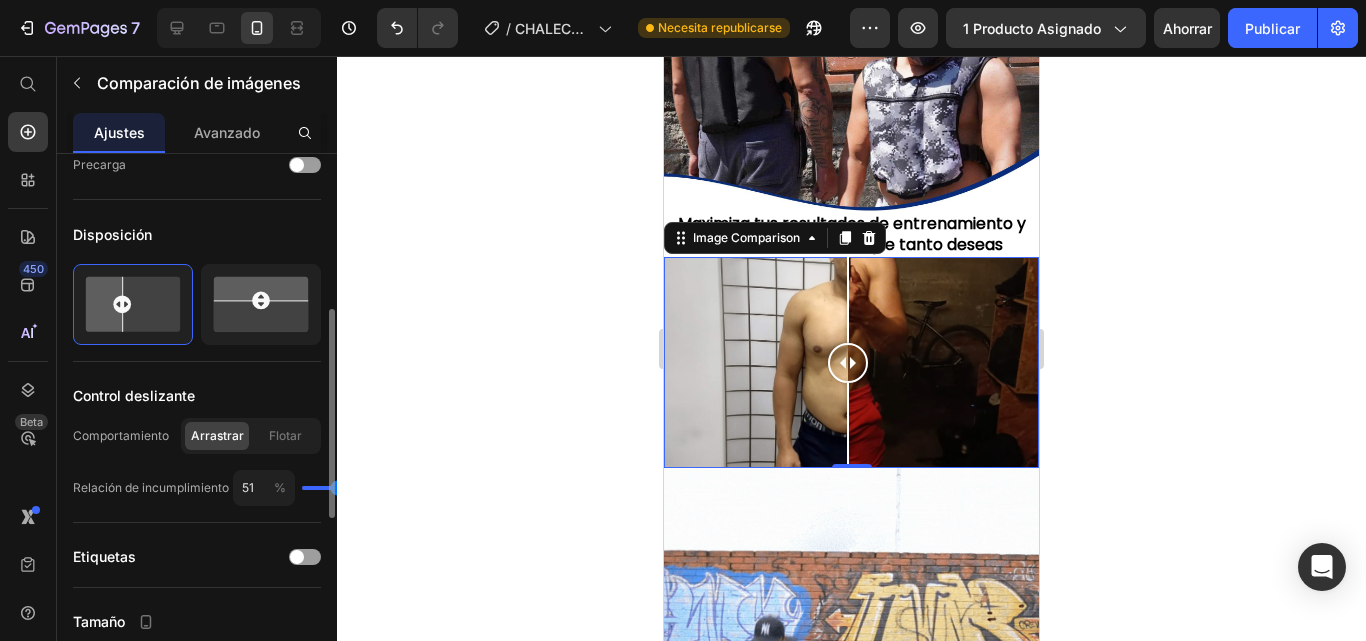 type on "49" 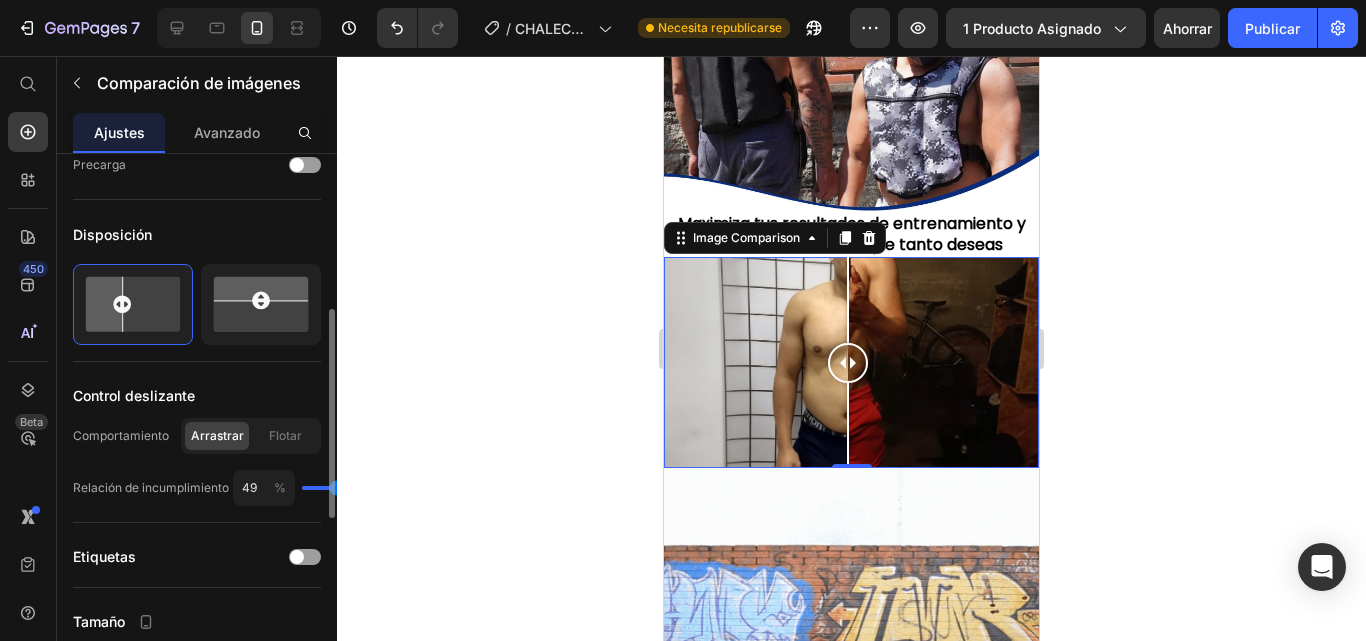 type on "47" 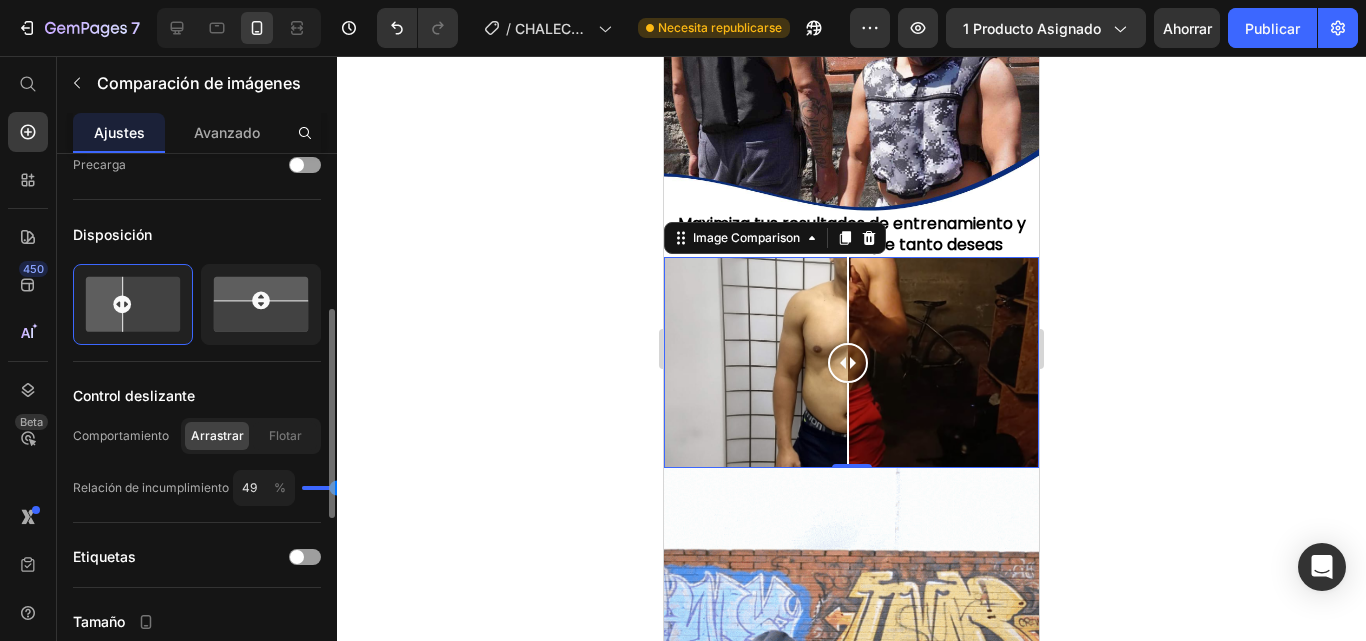 type on "47" 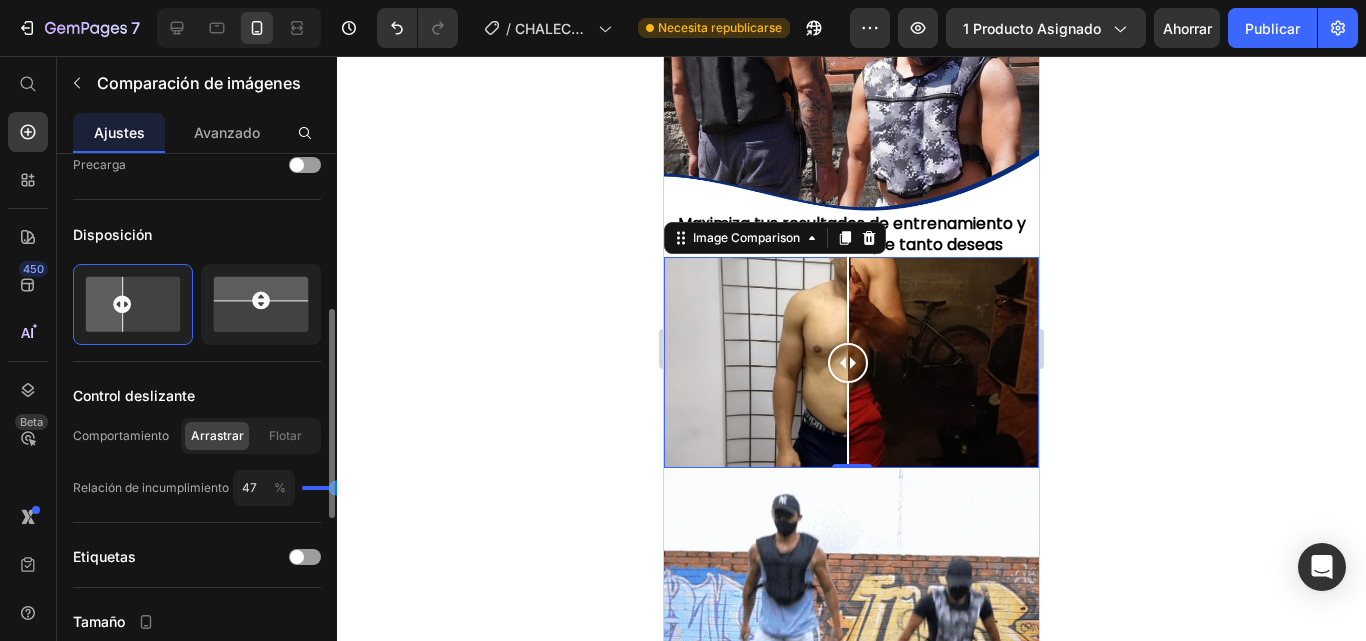 type on "49" 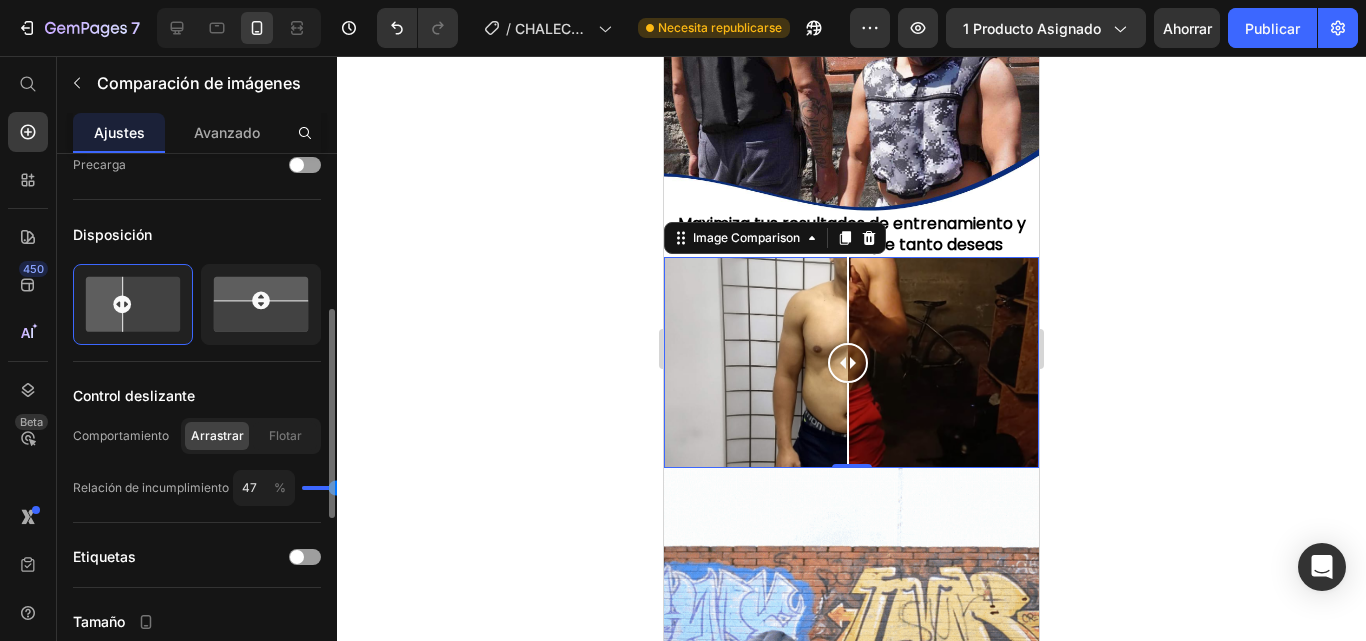 type on "49" 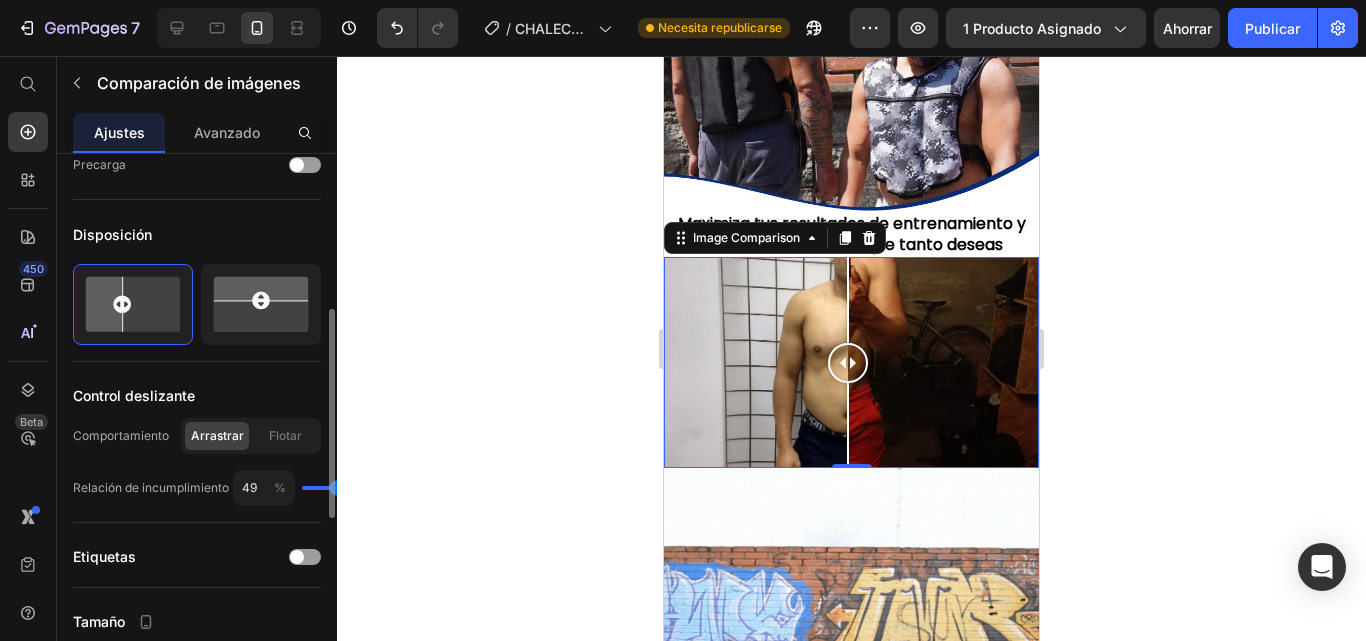 type on "51" 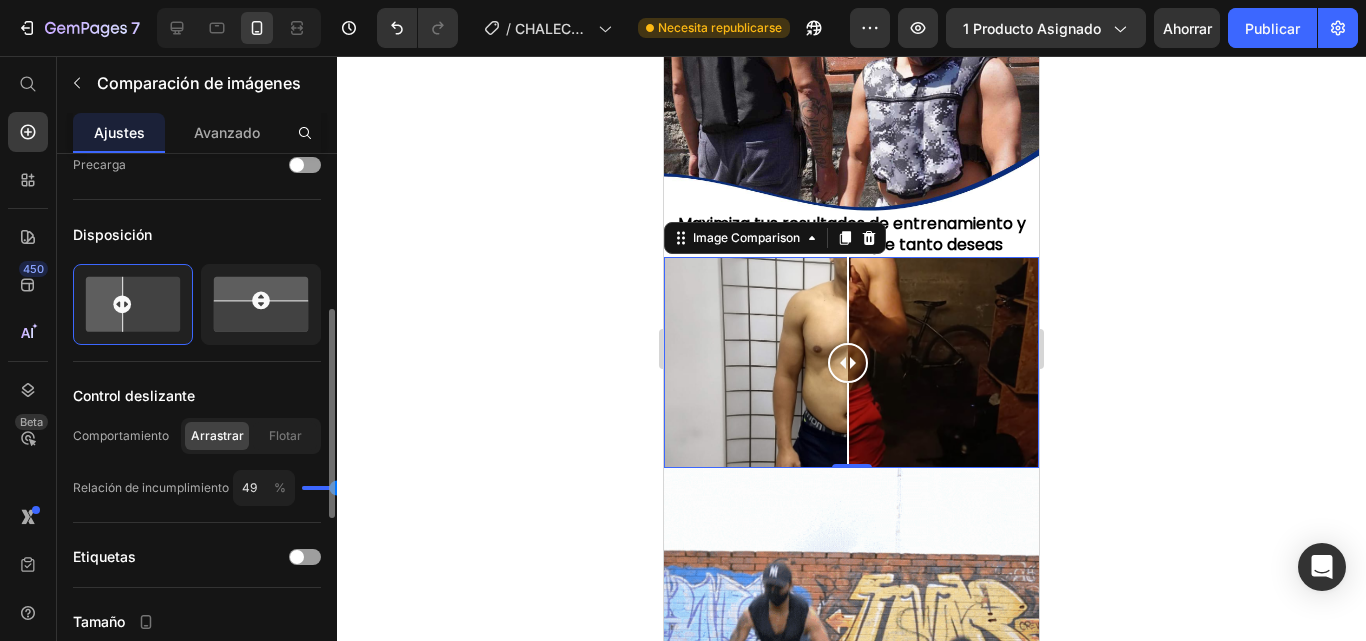 type on "51" 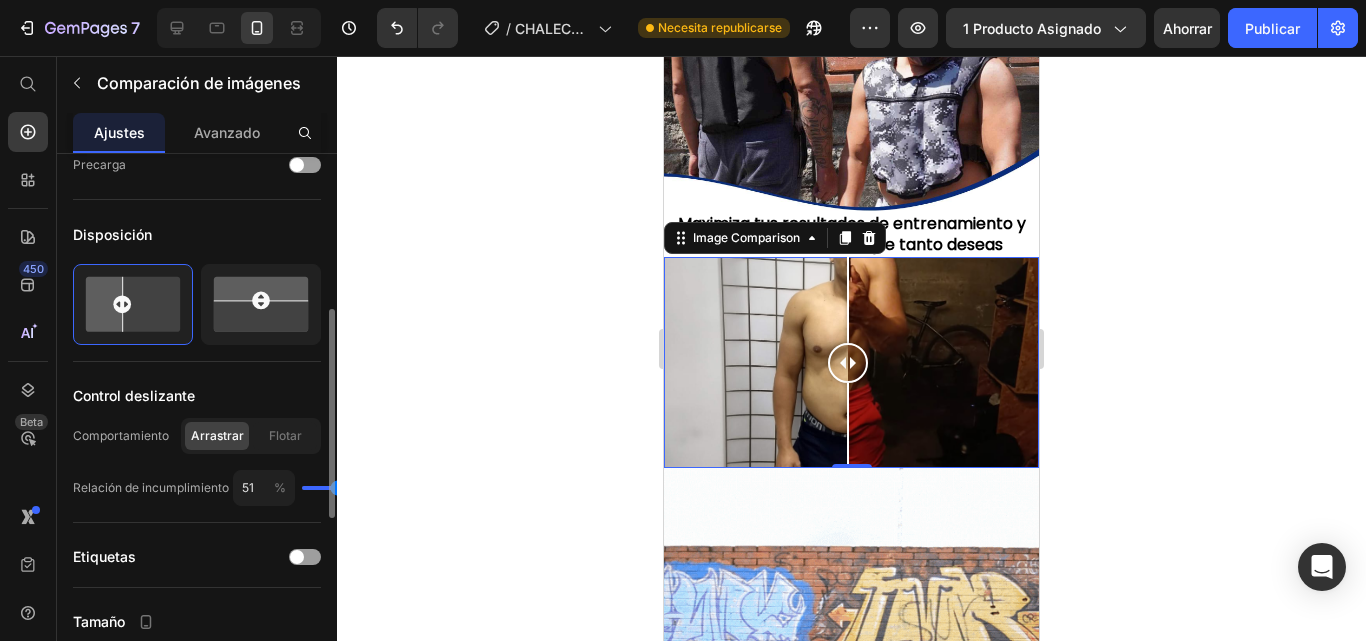 type on "47" 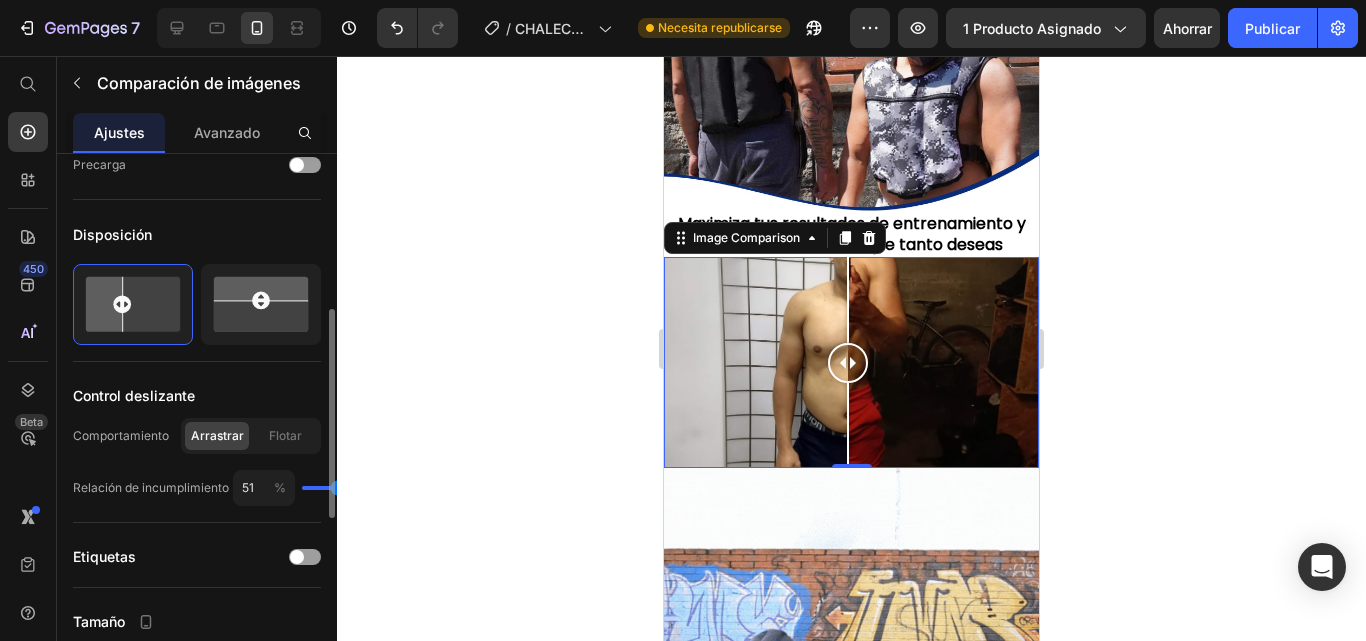 type on "47" 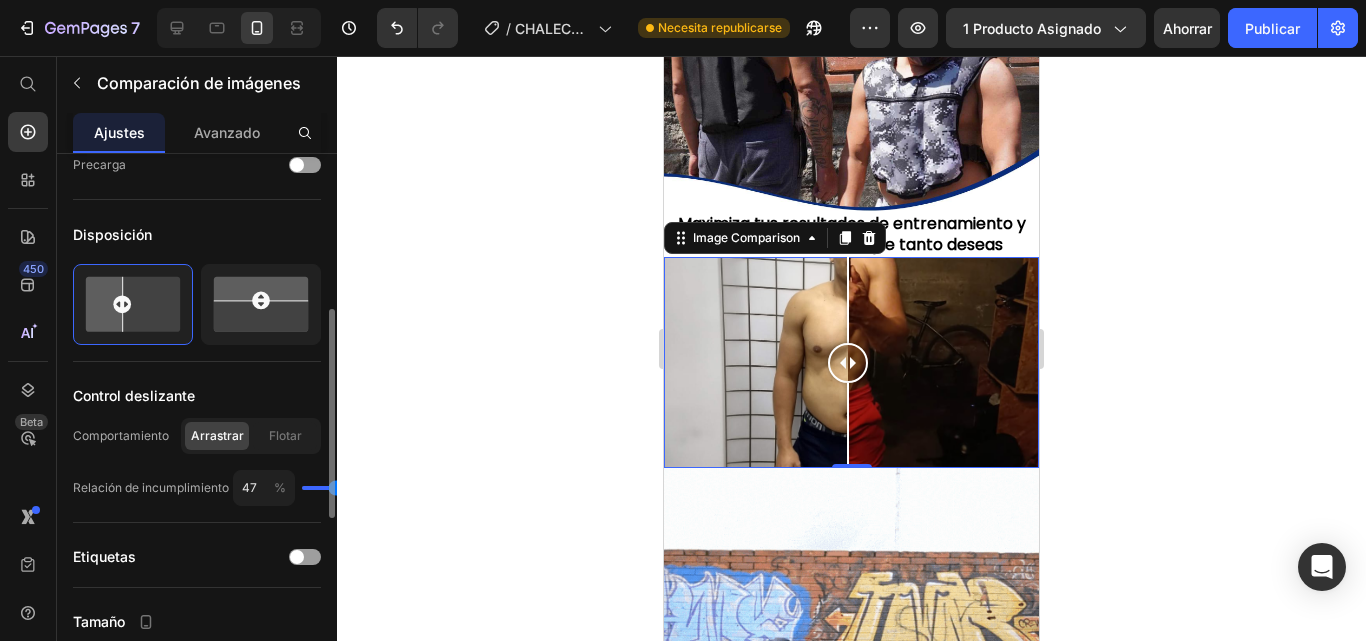 type on "49" 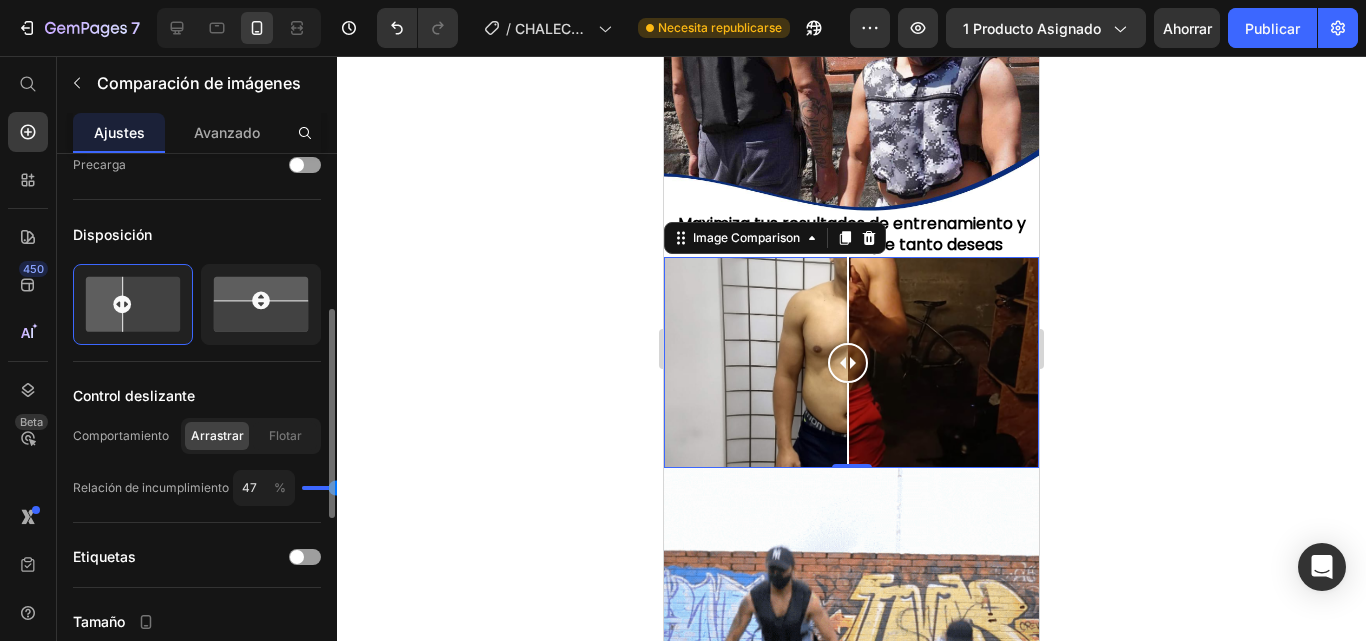 type on "49" 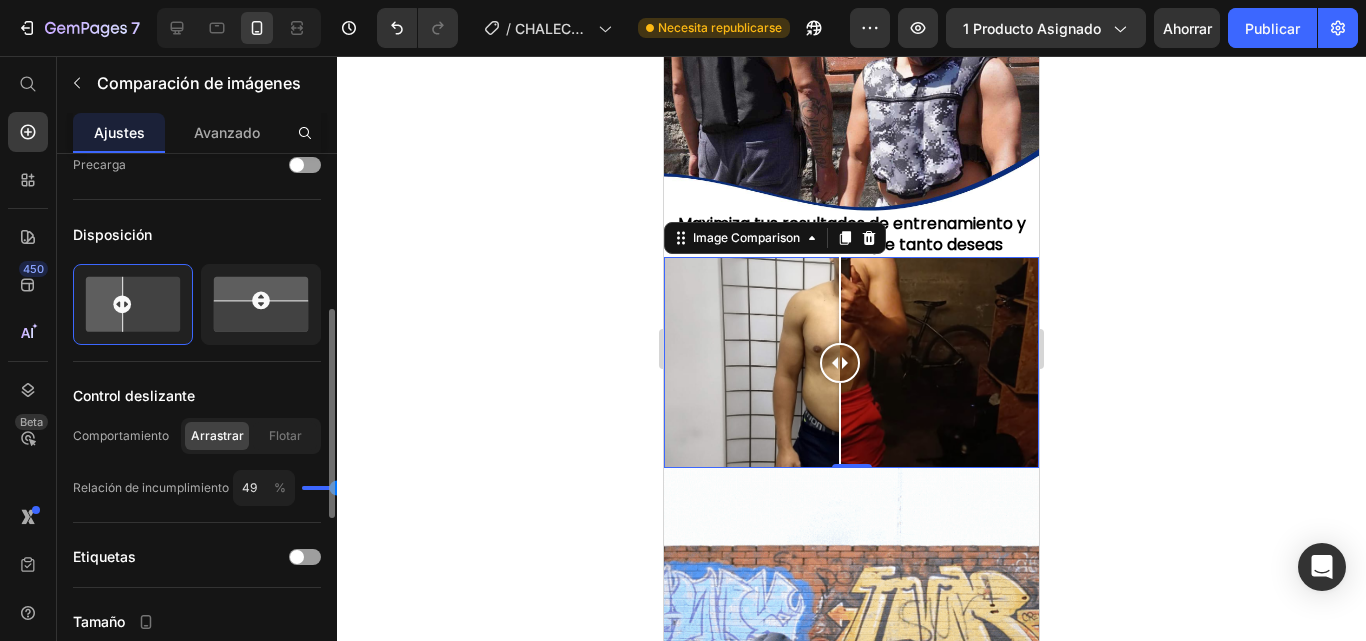 type on "51" 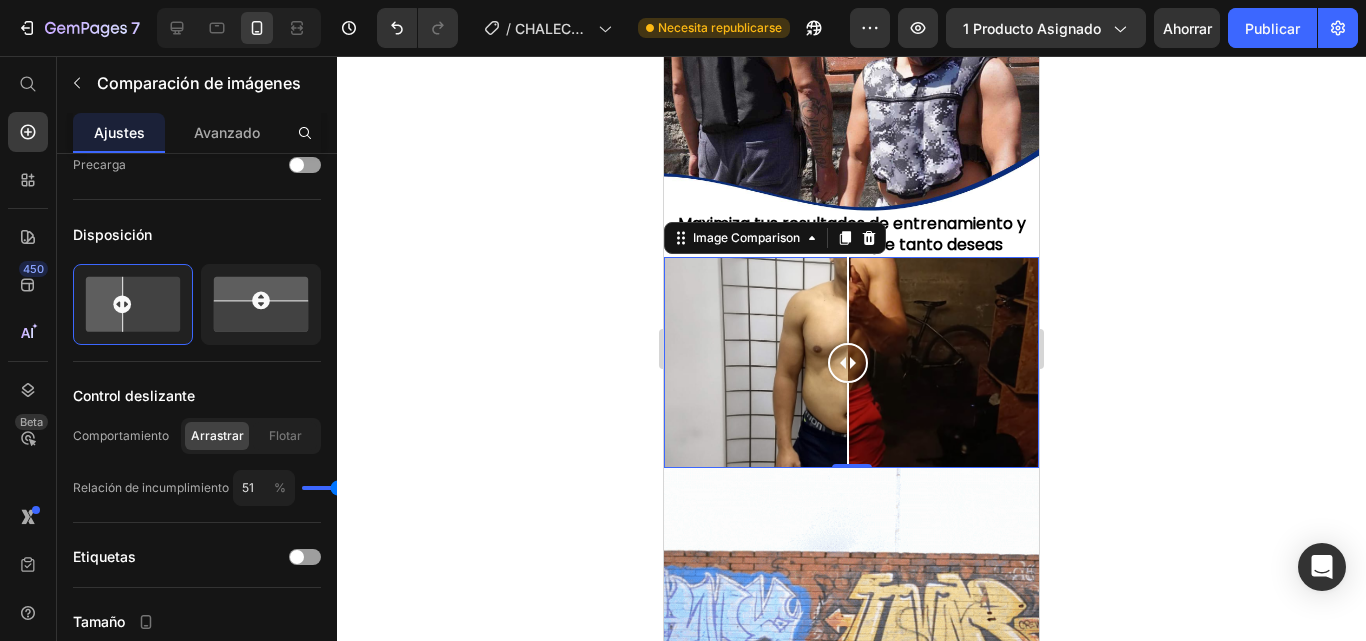 drag, startPoint x: 316, startPoint y: 486, endPoint x: 347, endPoint y: 482, distance: 31.257 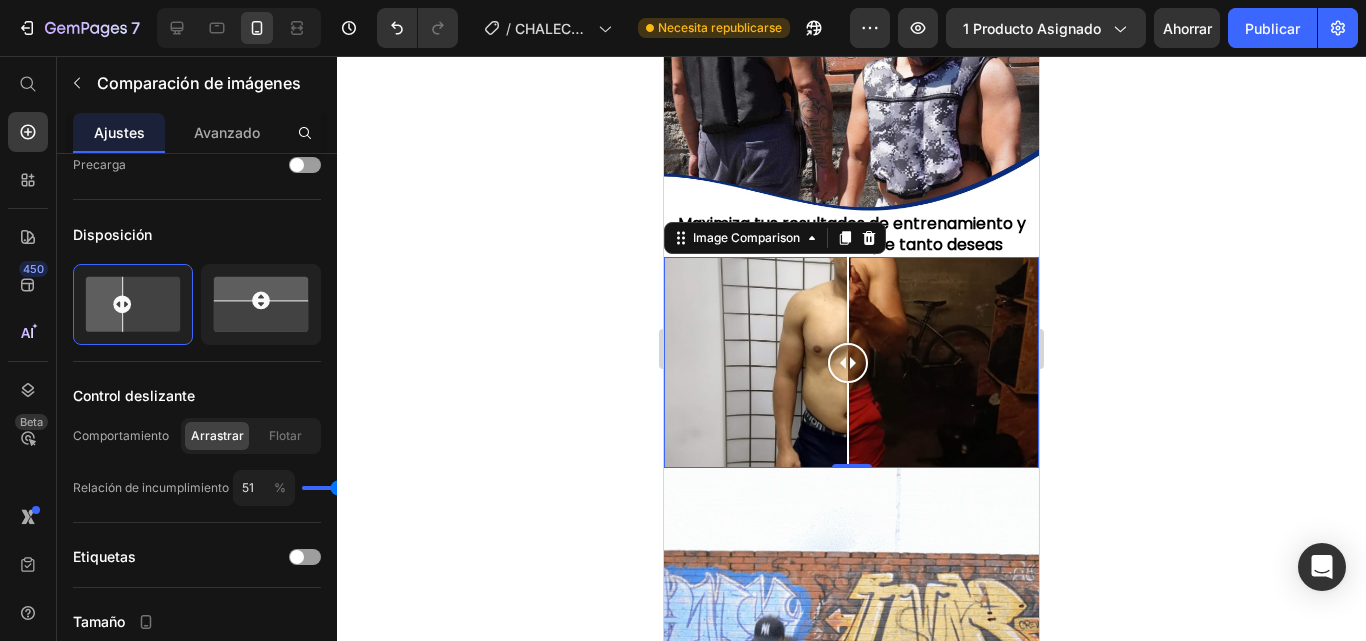 type on "54" 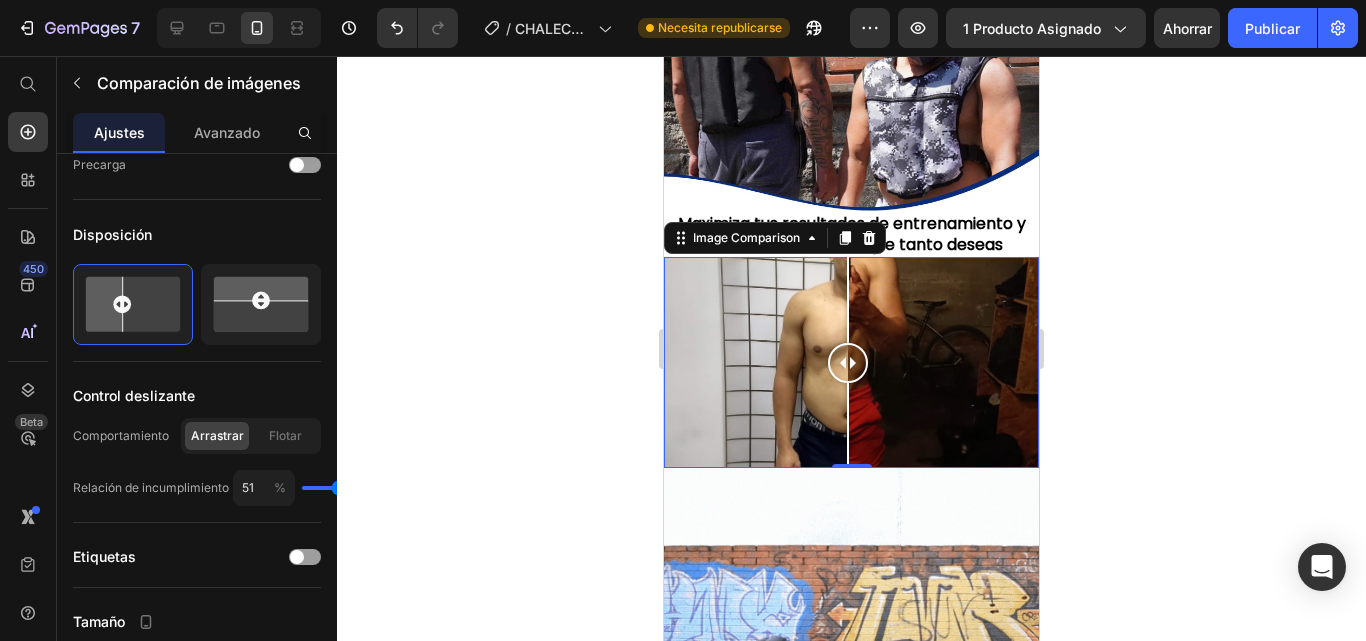 click at bounding box center (337, 488) 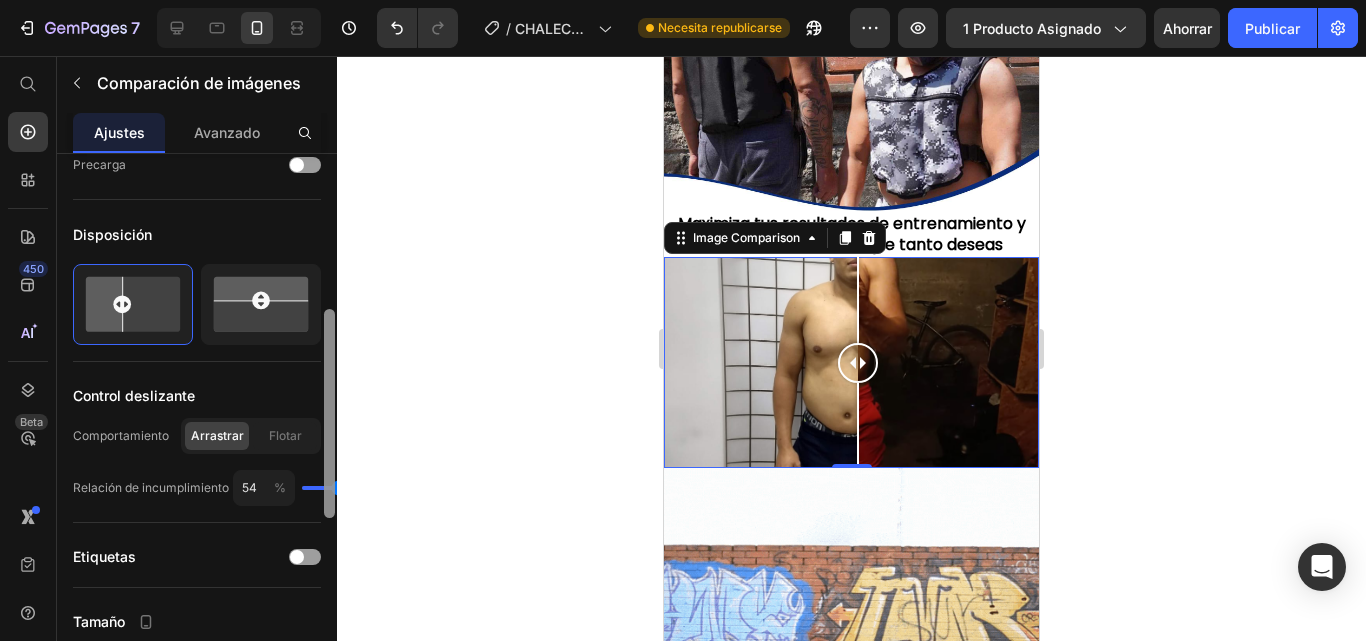 click at bounding box center (329, 413) 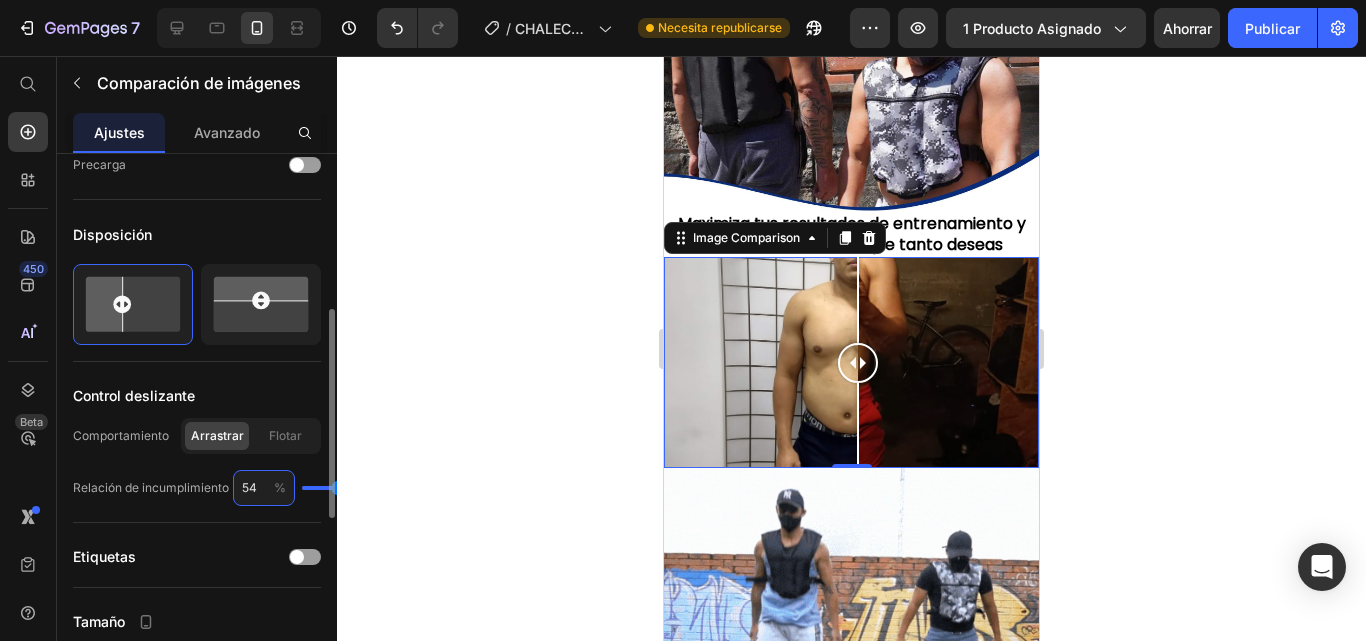 type on "5" 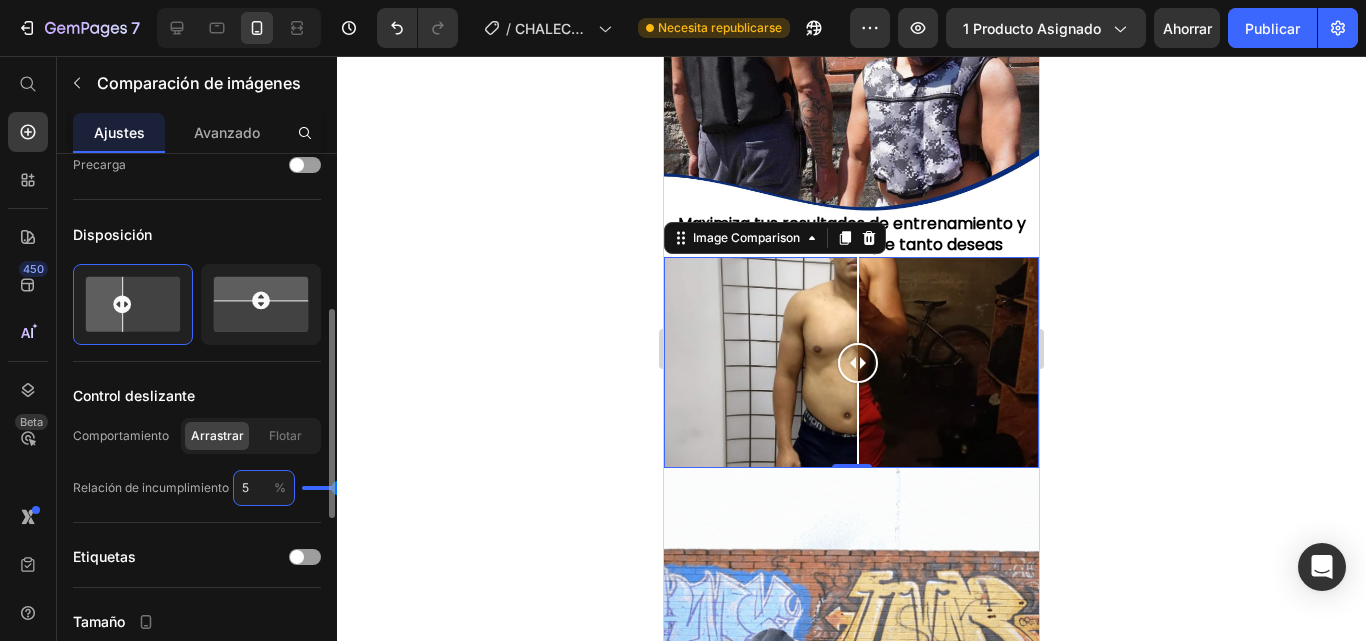 type on "5" 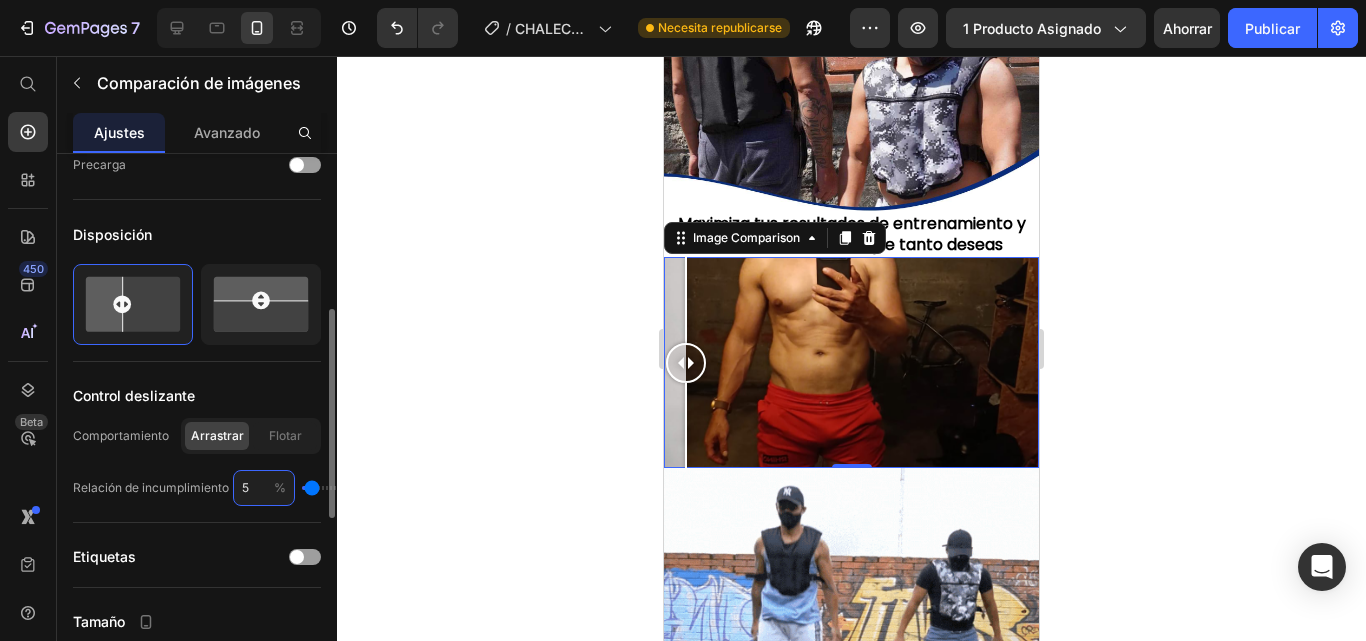 type on "50" 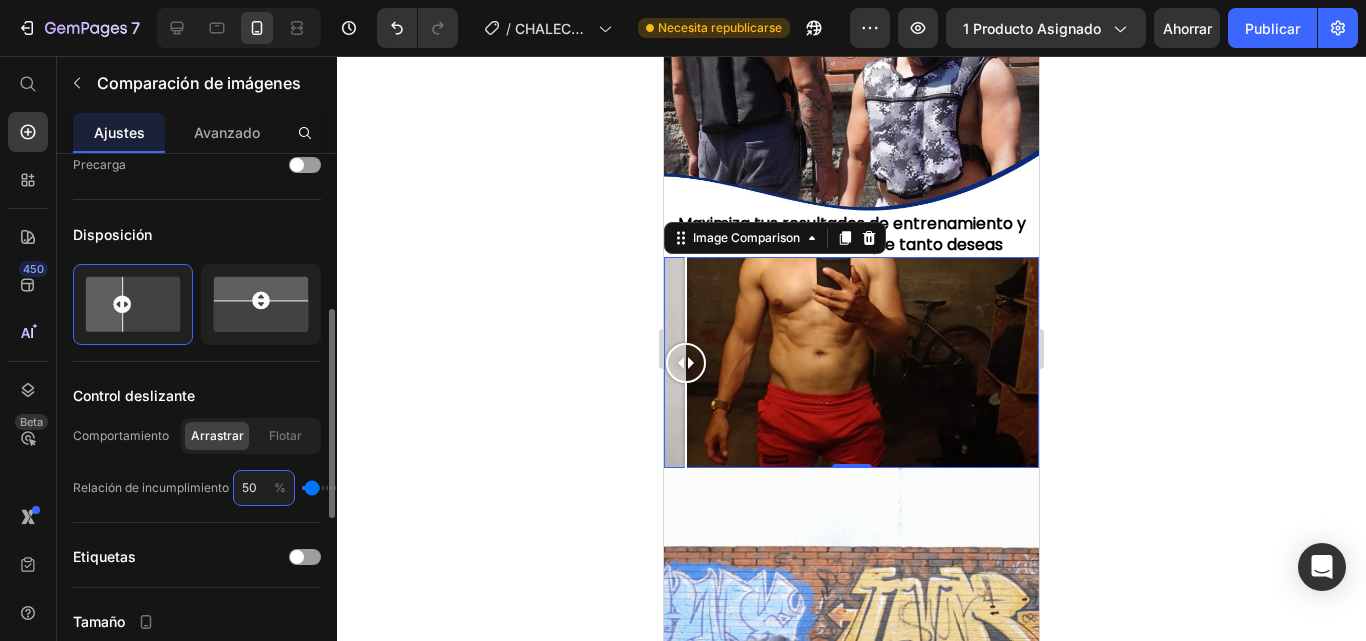 type on "50" 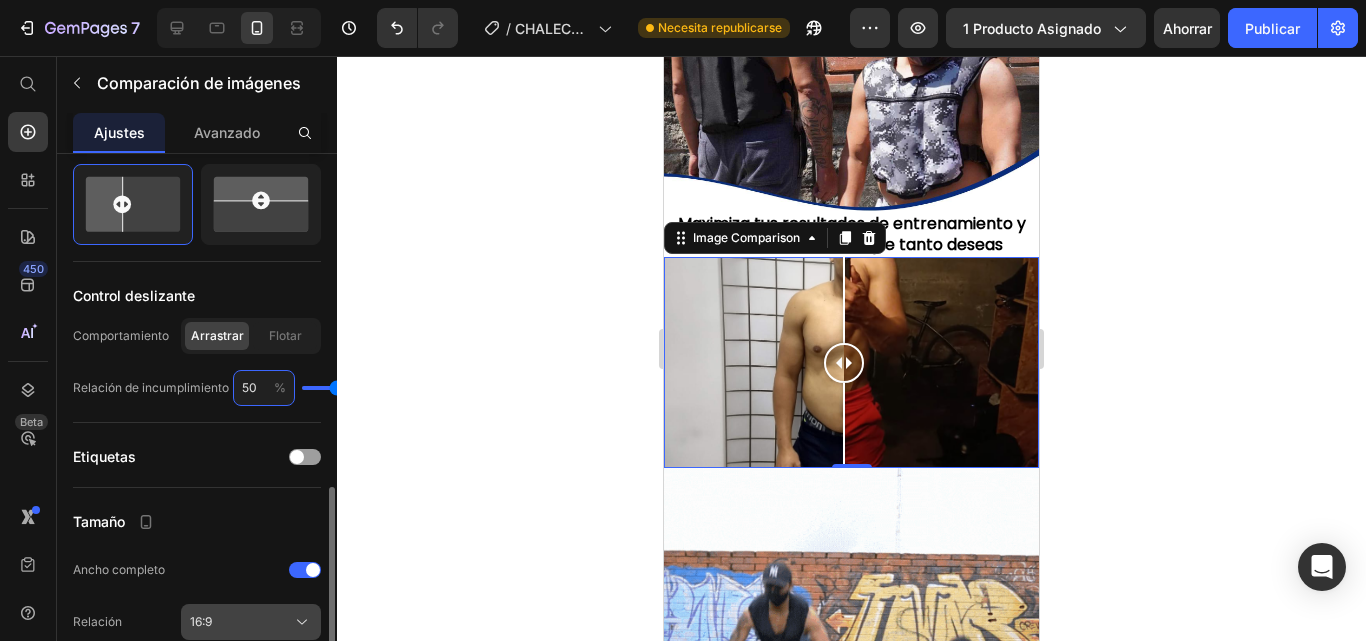 scroll, scrollTop: 603, scrollLeft: 0, axis: vertical 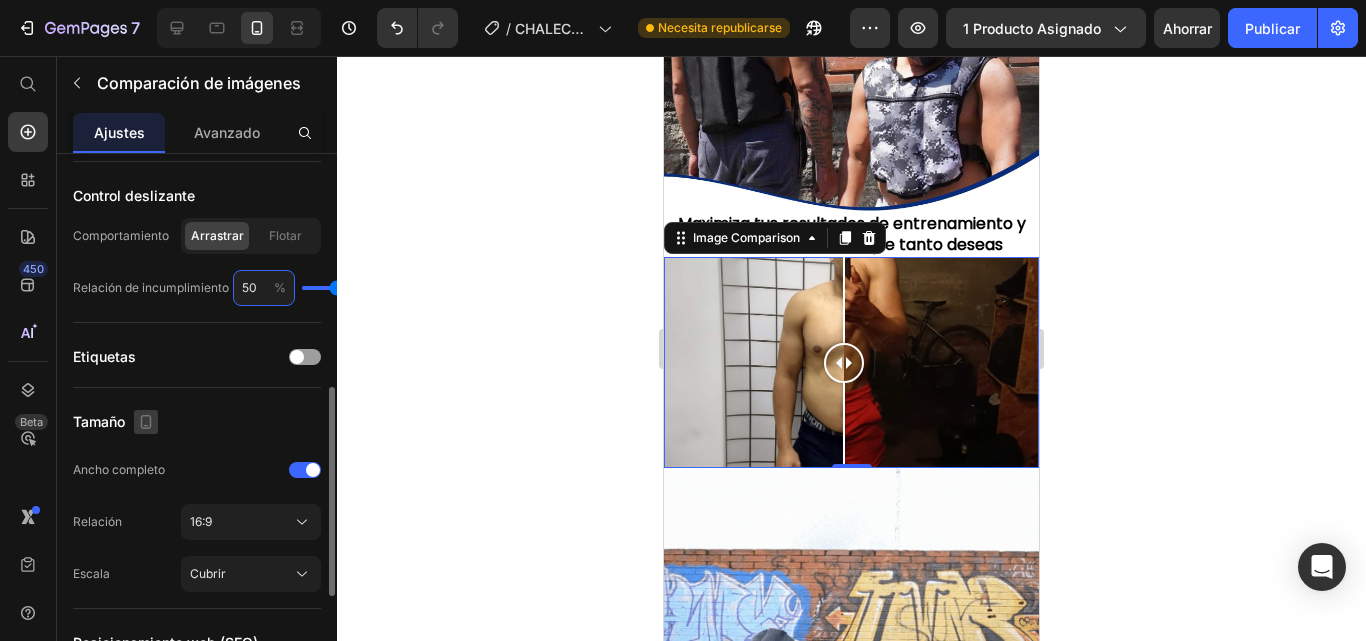 type on "50" 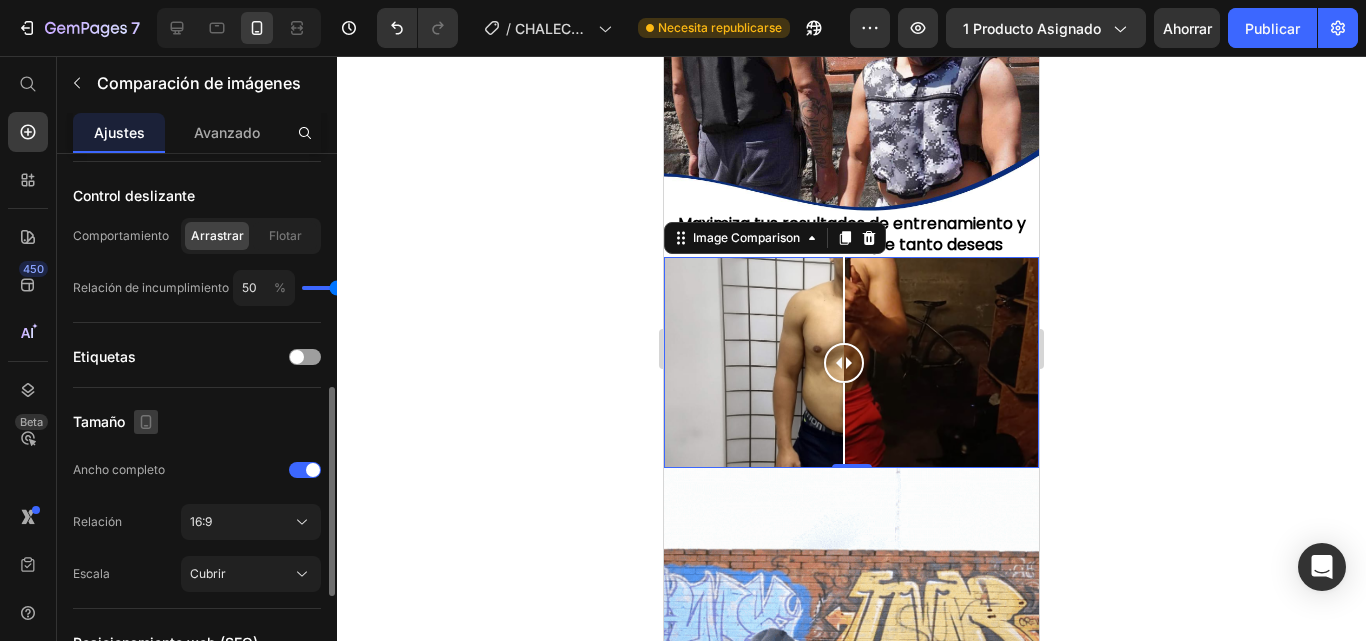 click 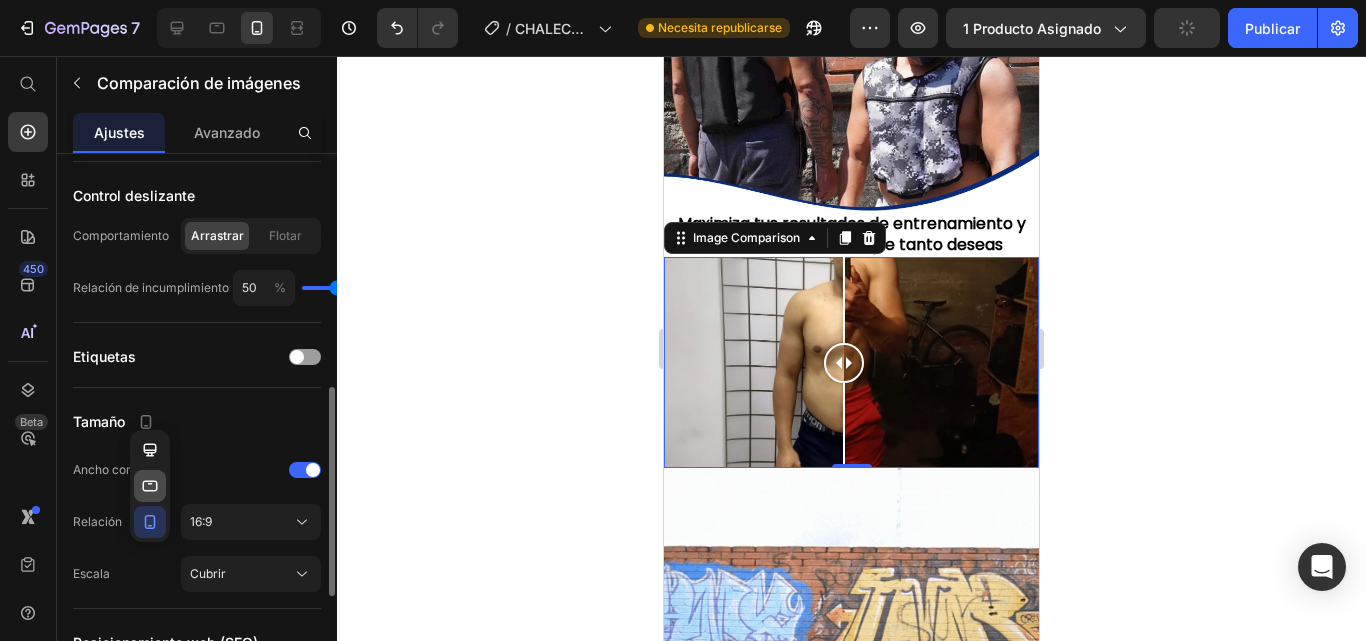 click 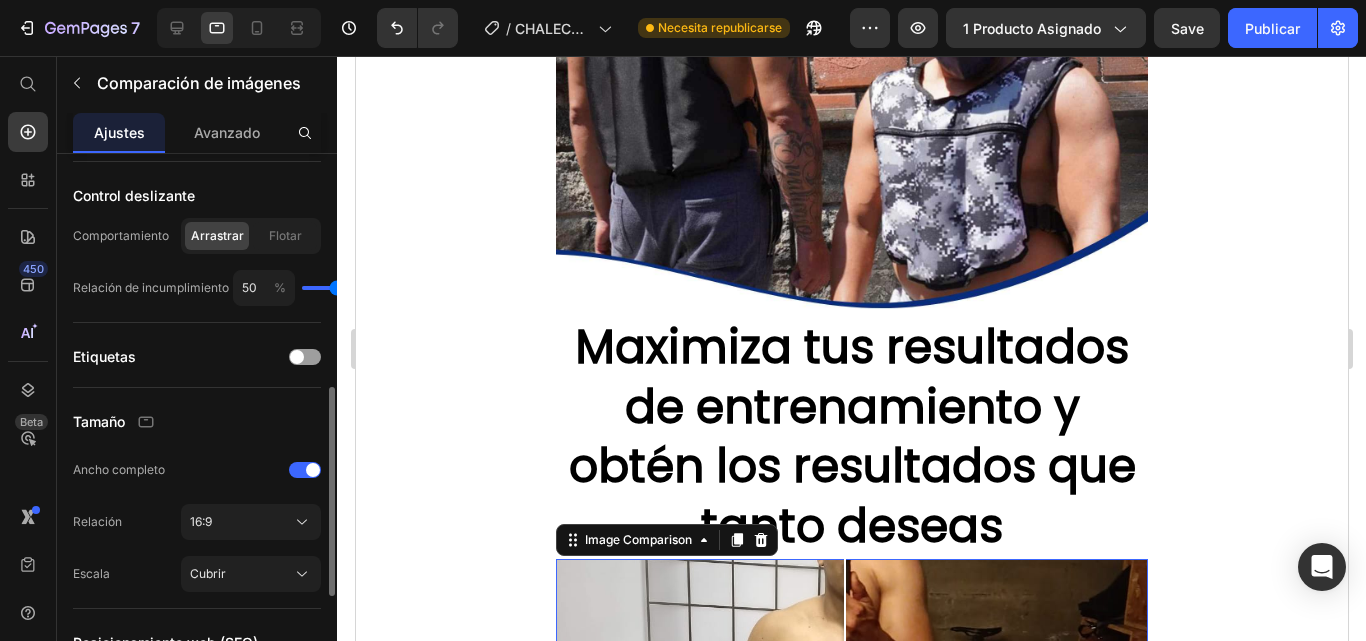 scroll, scrollTop: 4303, scrollLeft: 0, axis: vertical 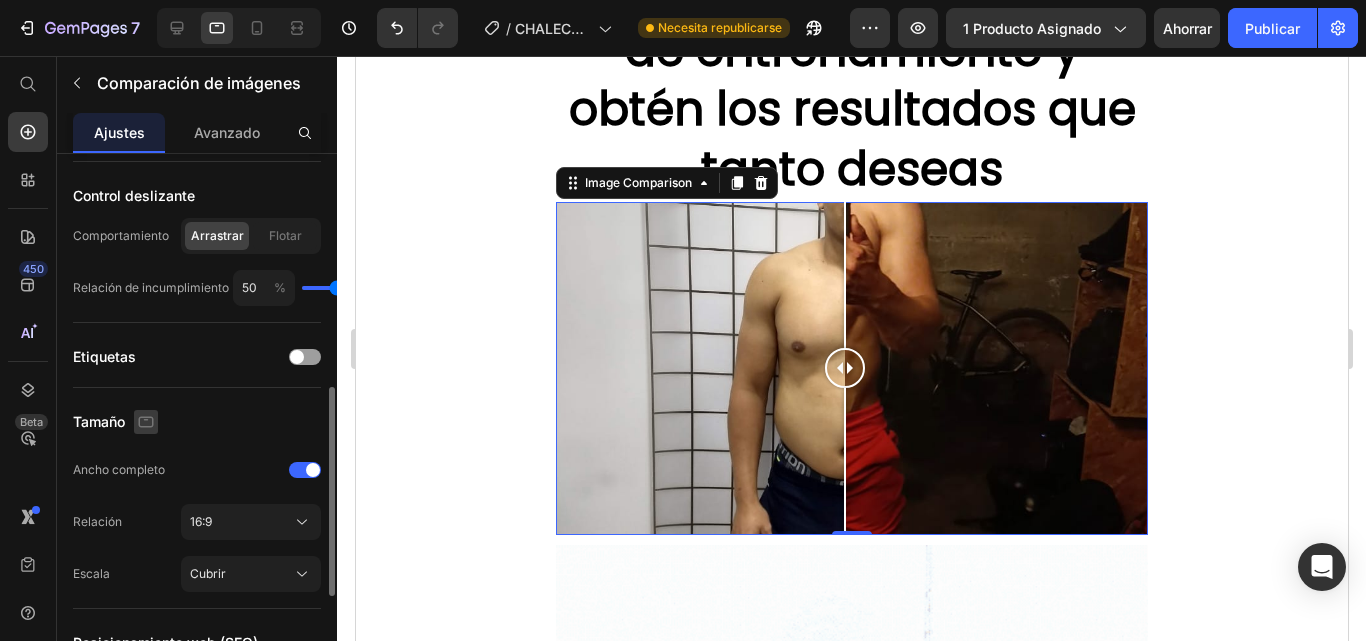 click 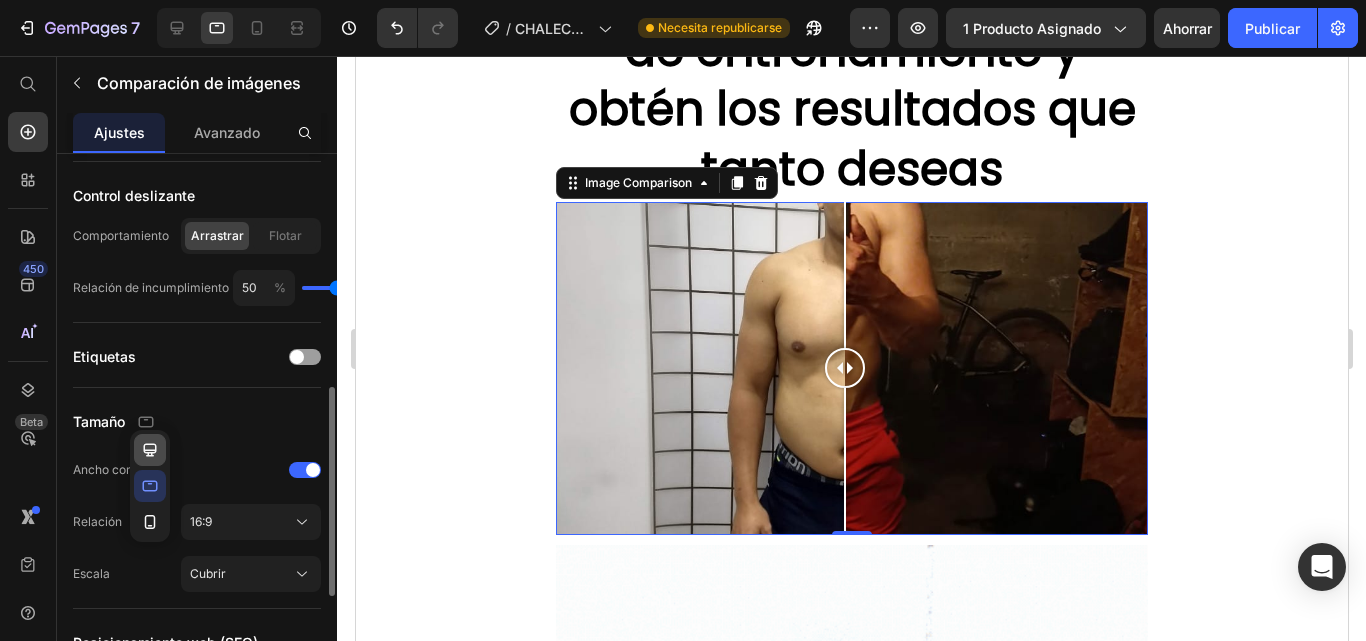click 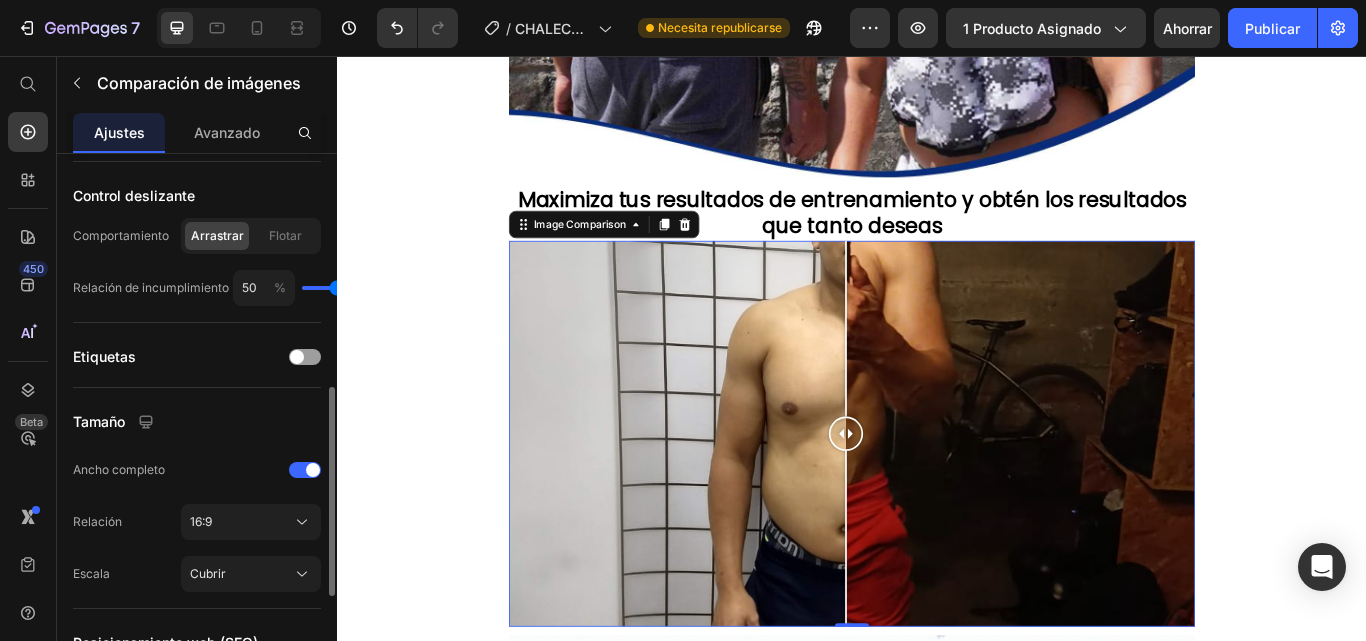 scroll, scrollTop: 4574, scrollLeft: 0, axis: vertical 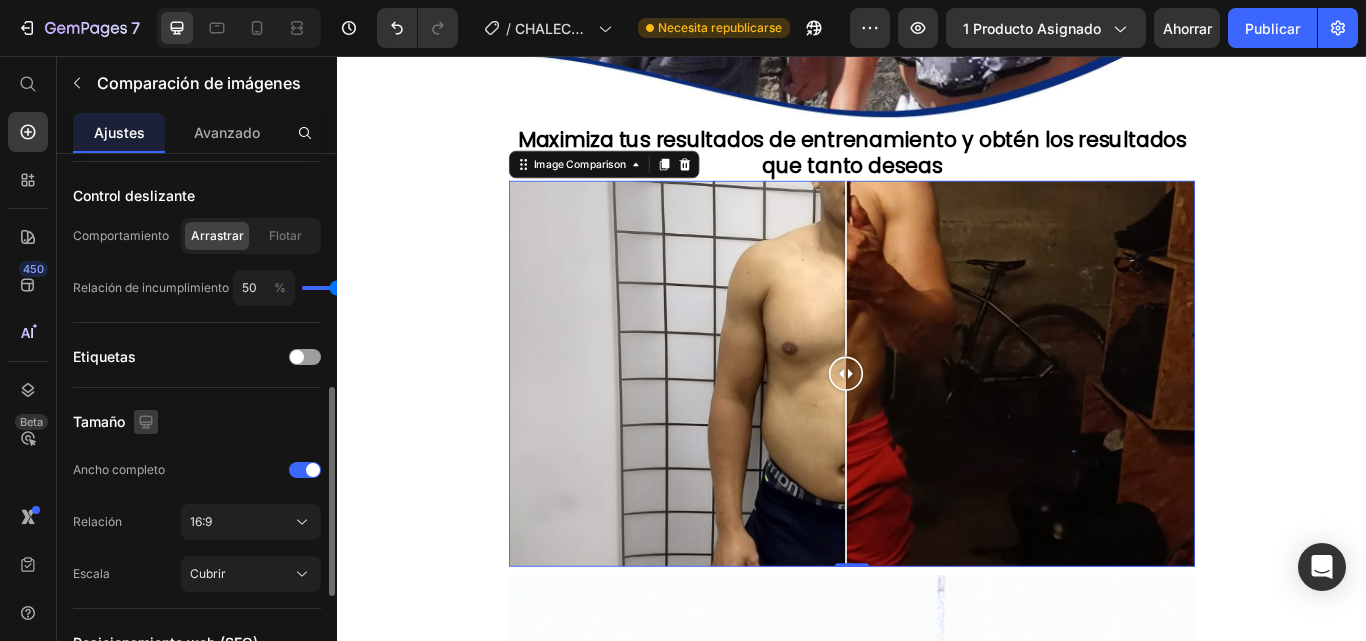click 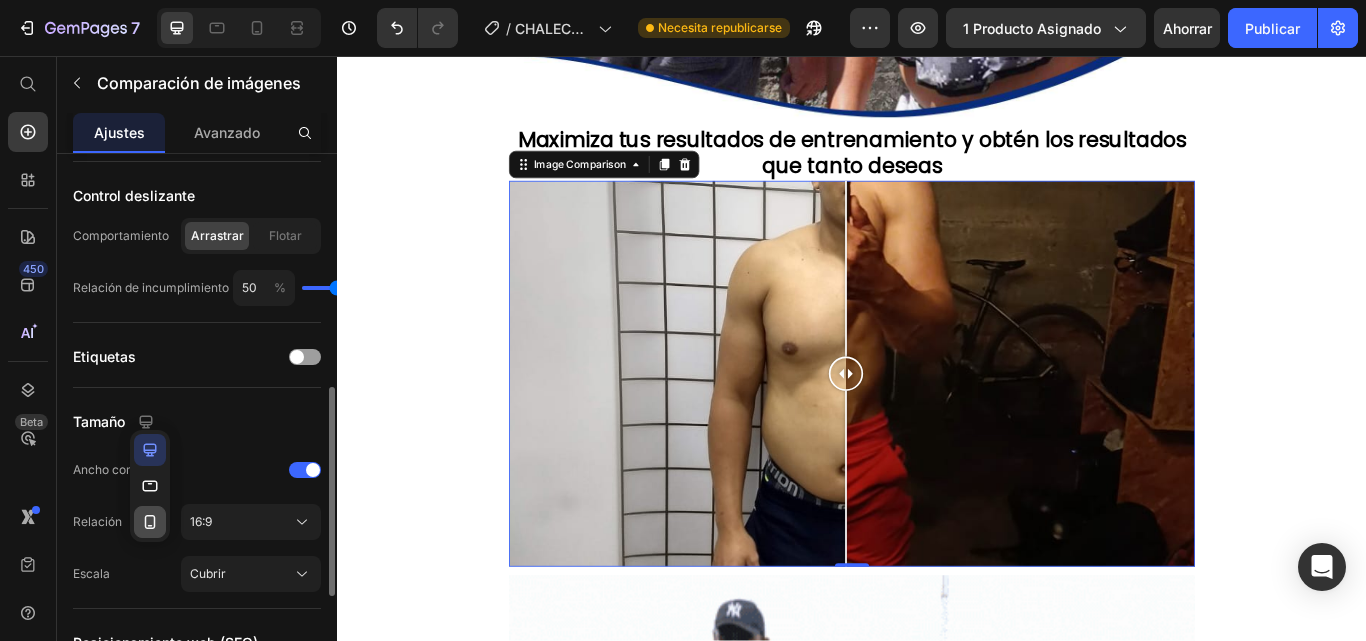 click 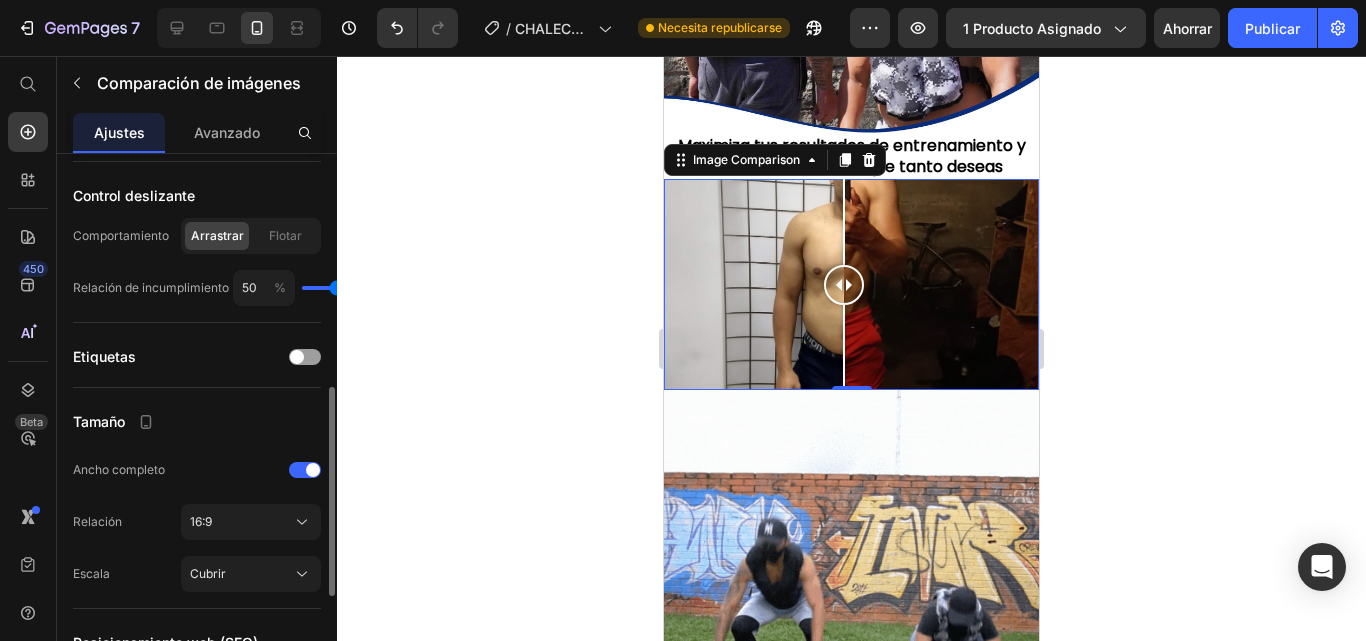 scroll, scrollTop: 2276, scrollLeft: 0, axis: vertical 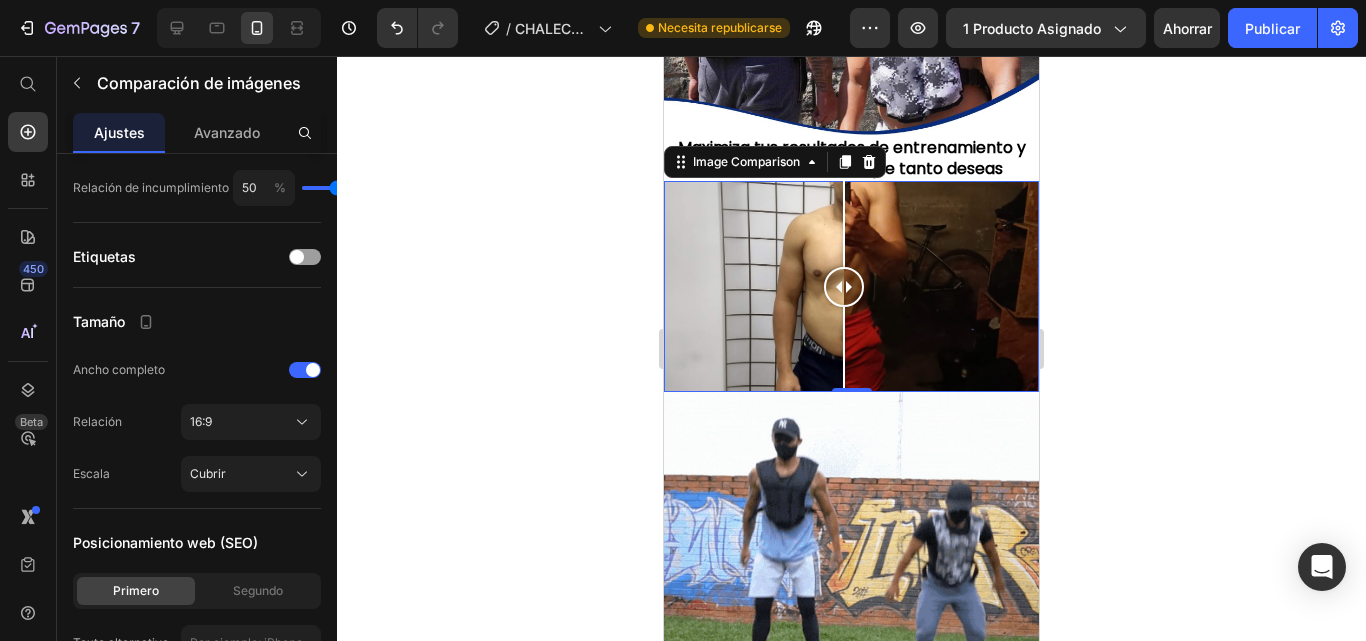 click at bounding box center (851, 286) 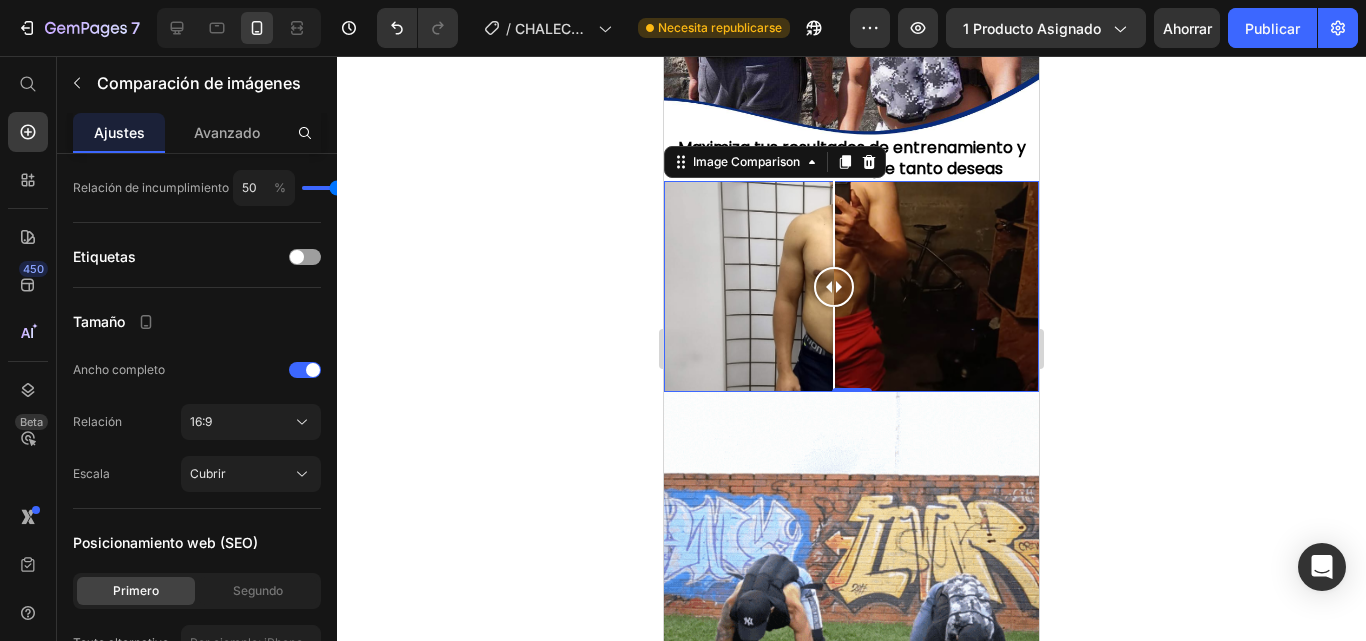 drag, startPoint x: 852, startPoint y: 228, endPoint x: 834, endPoint y: 256, distance: 33.286633 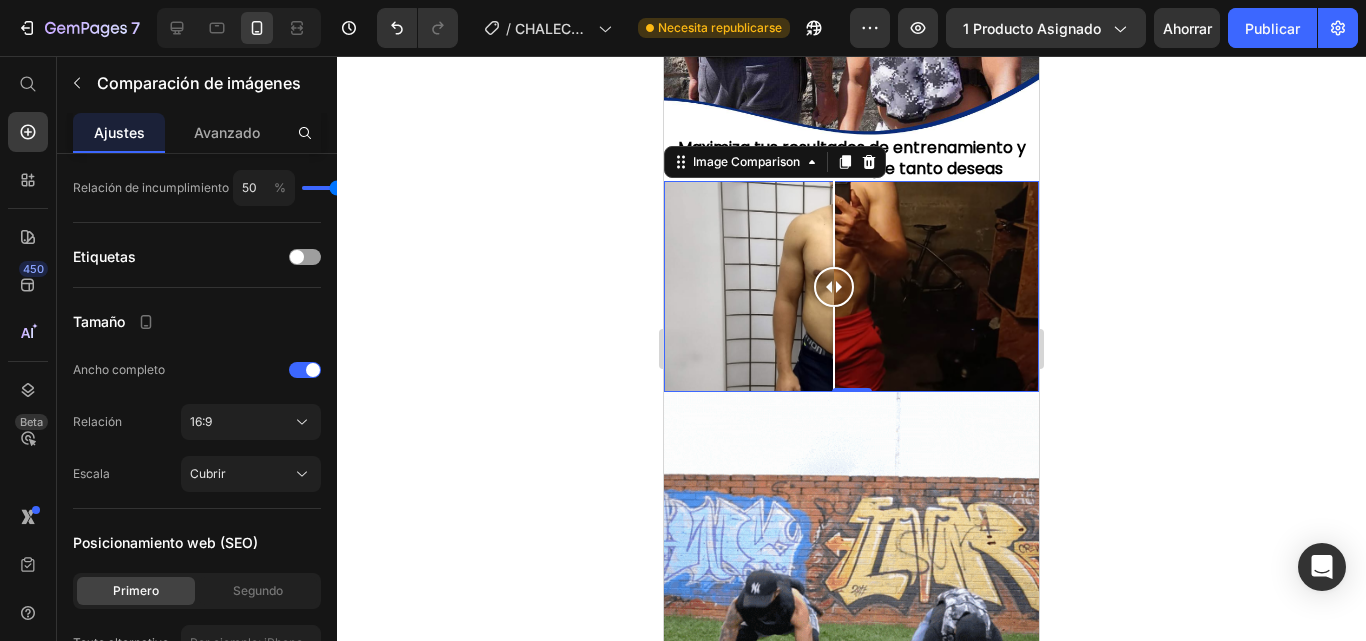 click at bounding box center [834, 286] 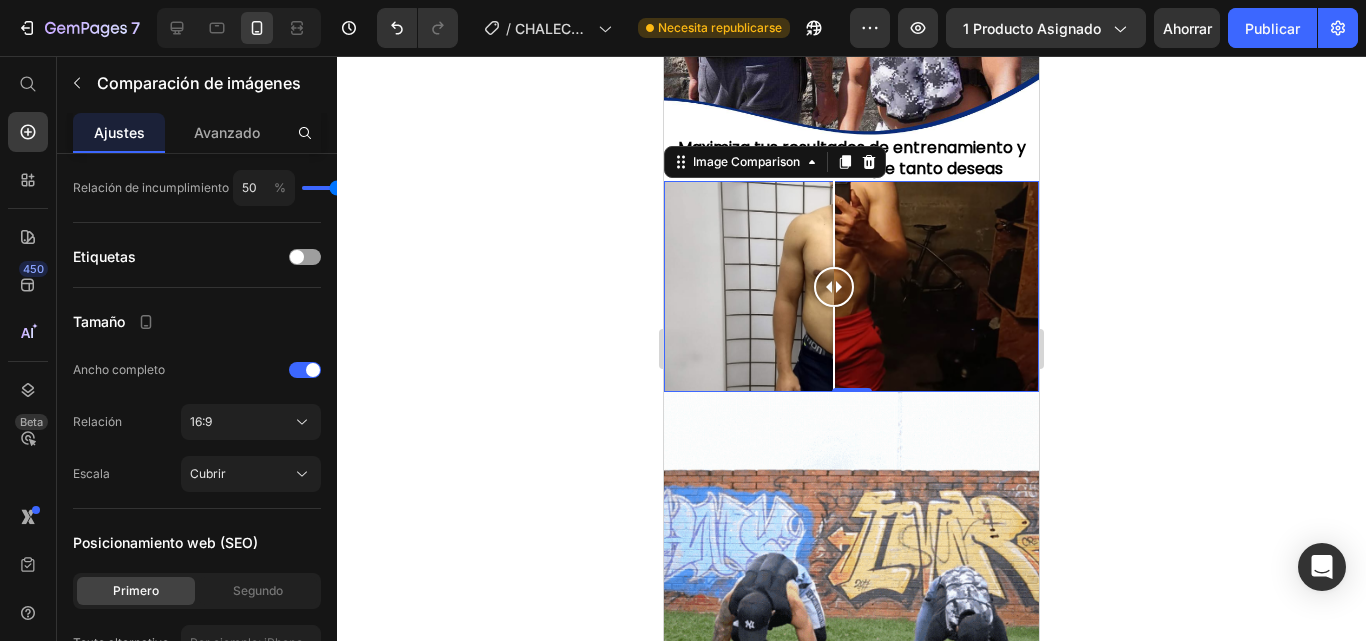 scroll, scrollTop: 866, scrollLeft: 0, axis: vertical 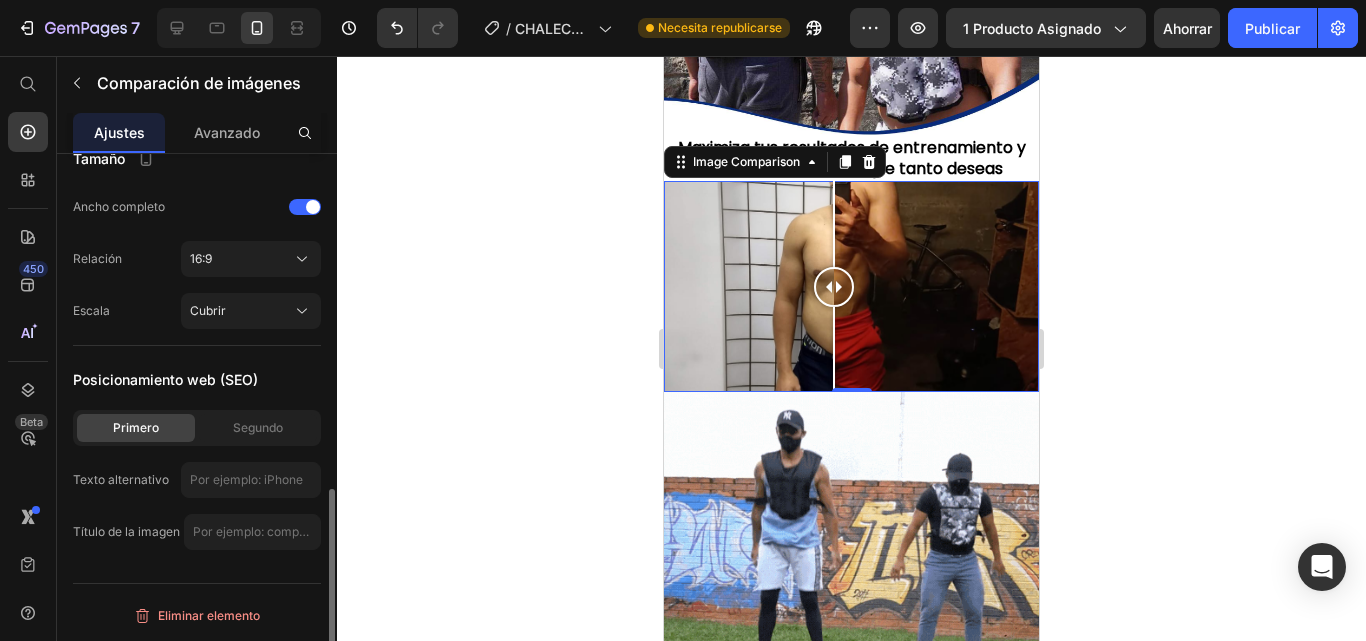 click on "Primero" at bounding box center (136, 427) 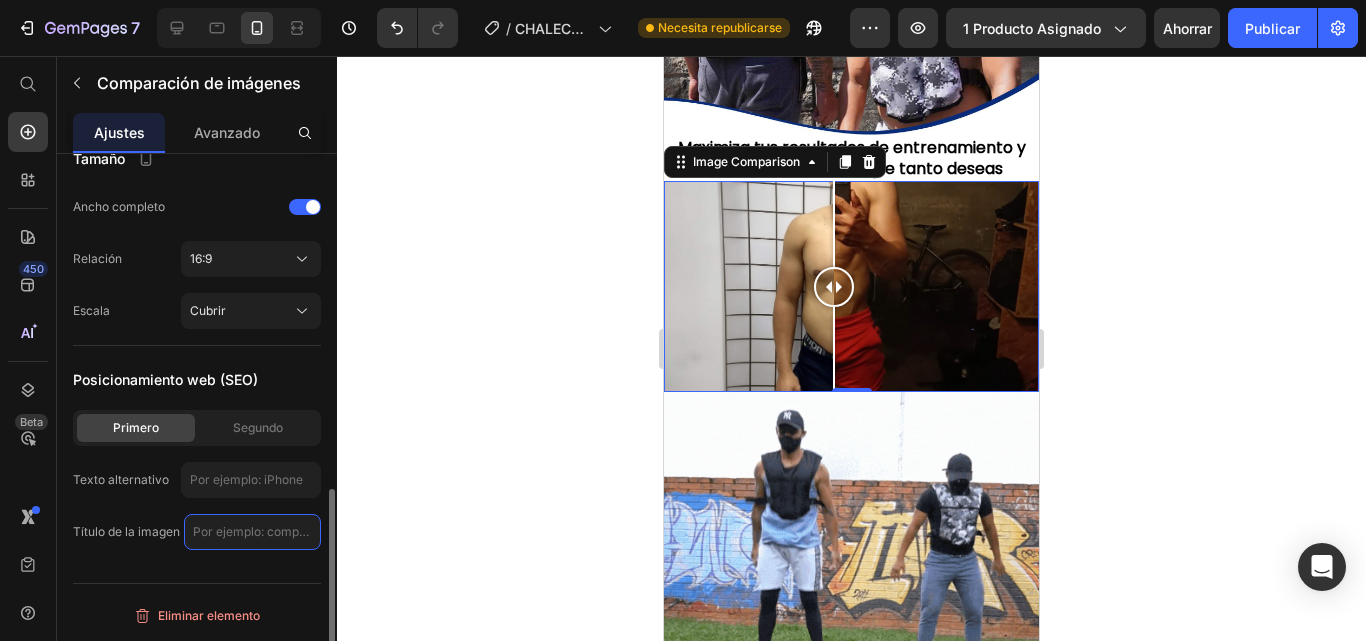 click 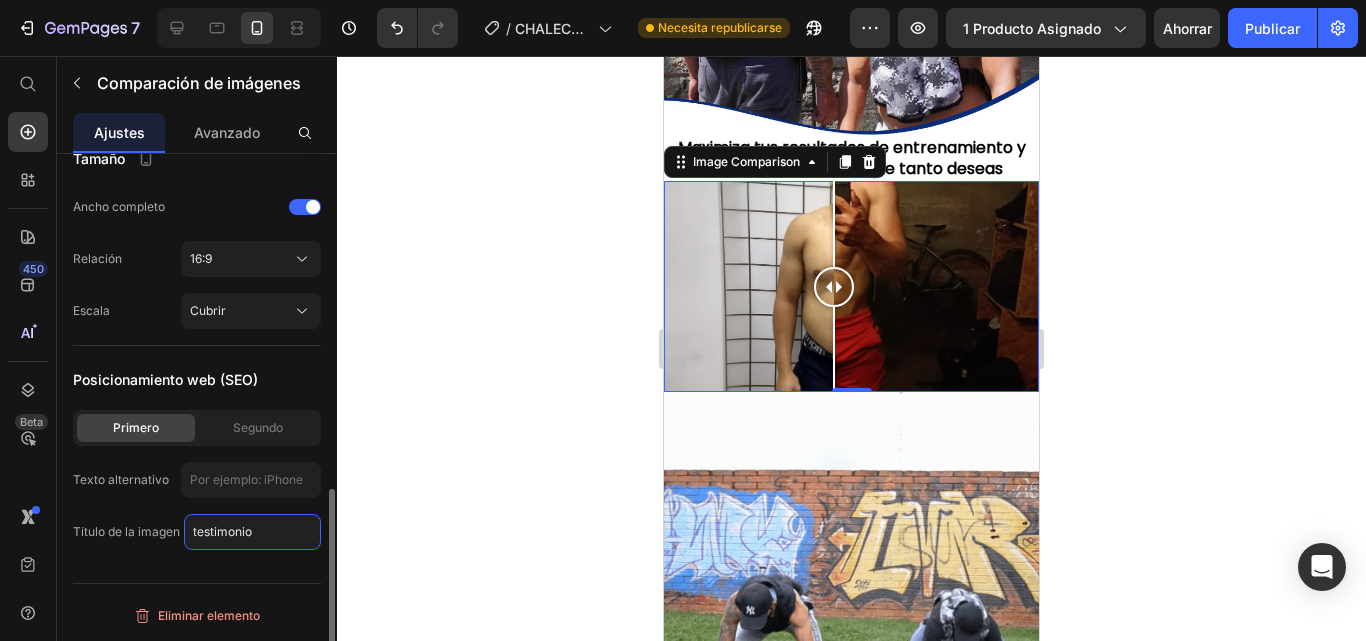 type on "testimonio" 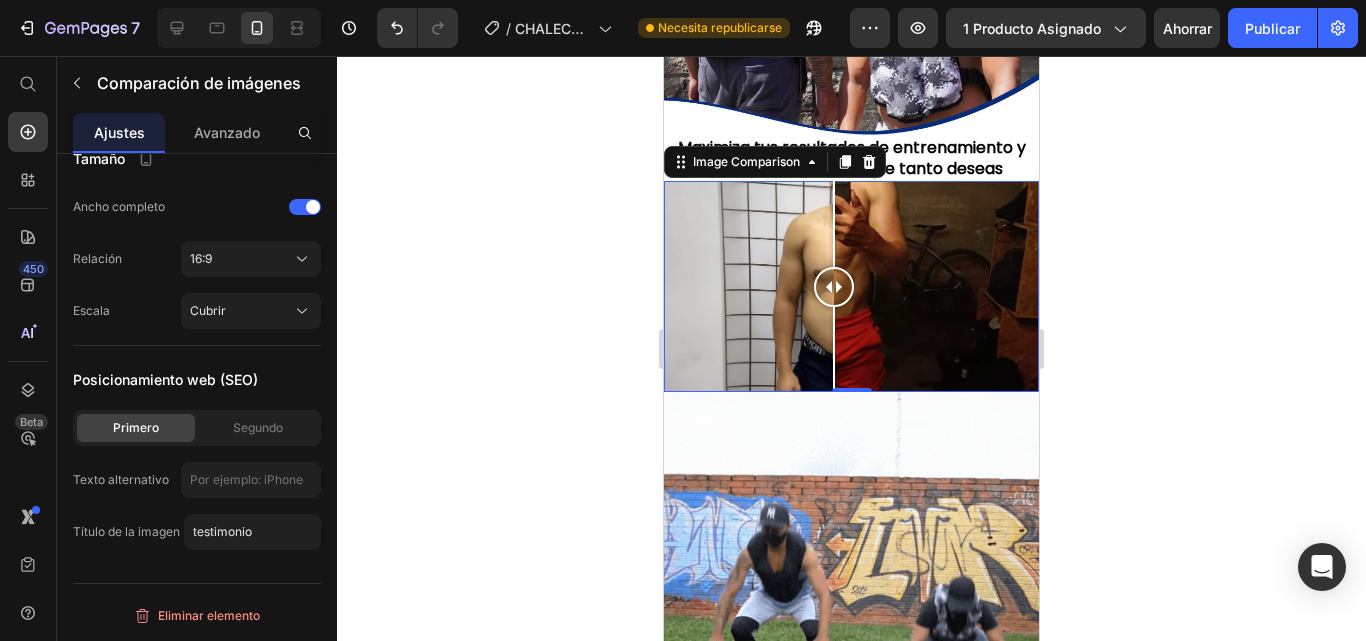 click 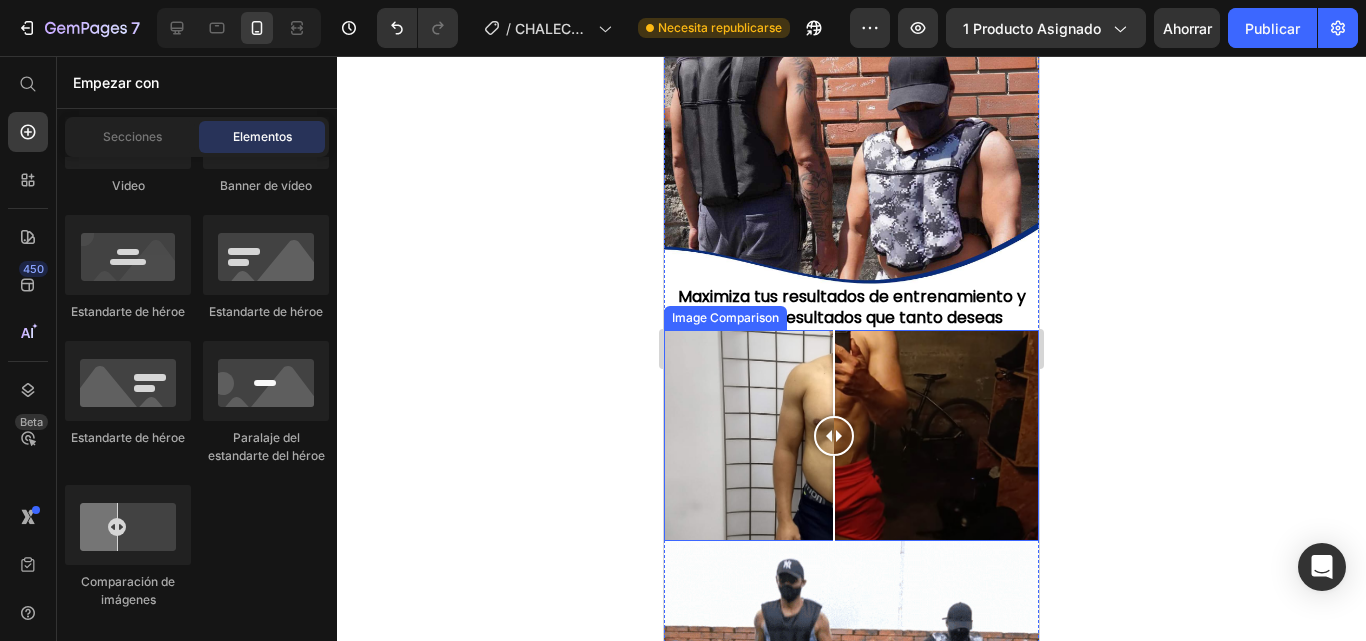 scroll, scrollTop: 2176, scrollLeft: 0, axis: vertical 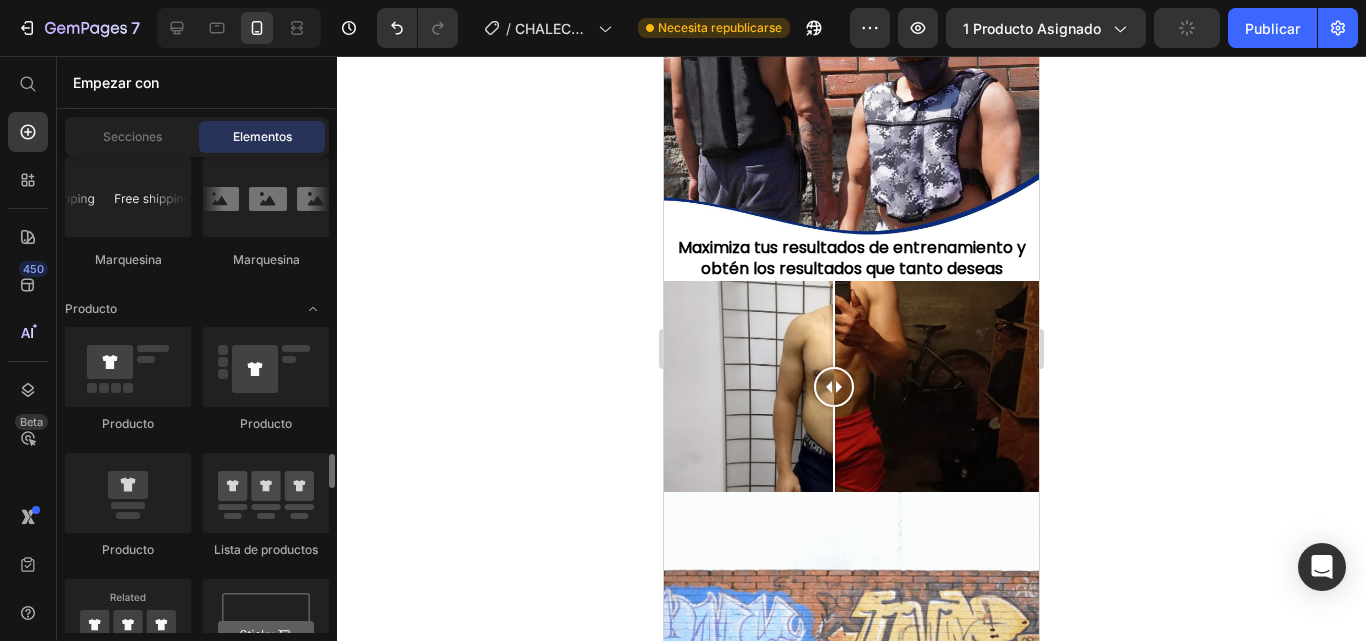 click at bounding box center [851, 386] 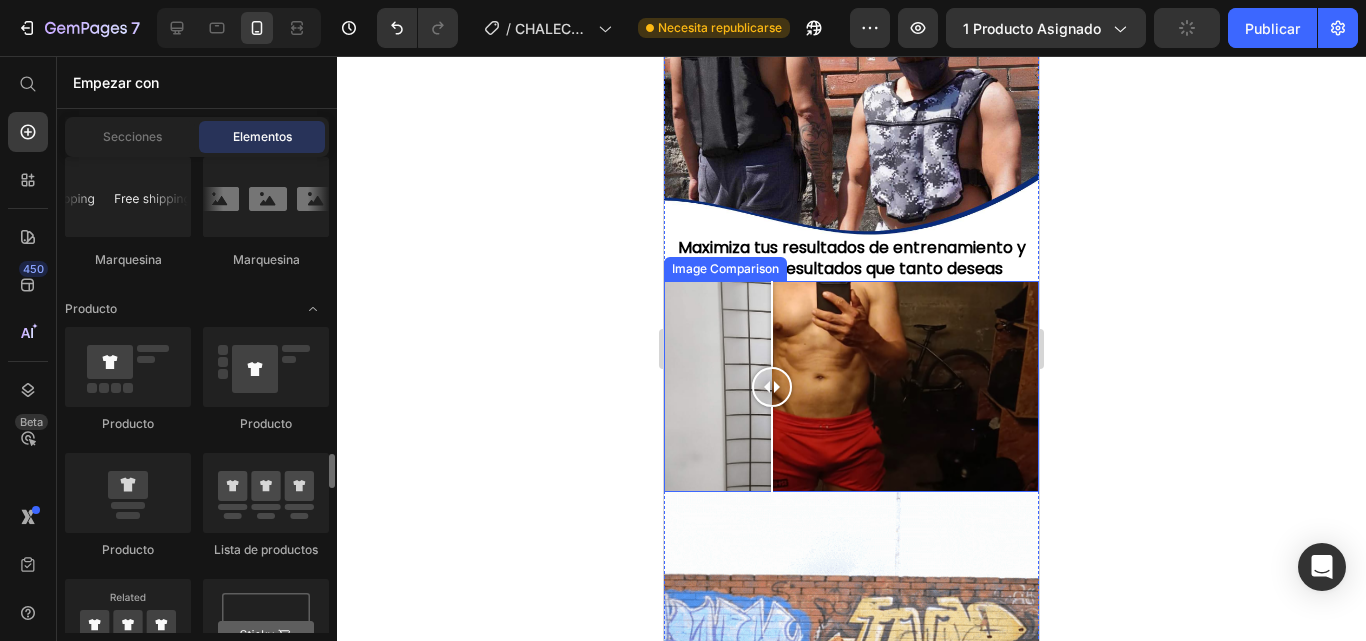 scroll, scrollTop: 2700, scrollLeft: 0, axis: vertical 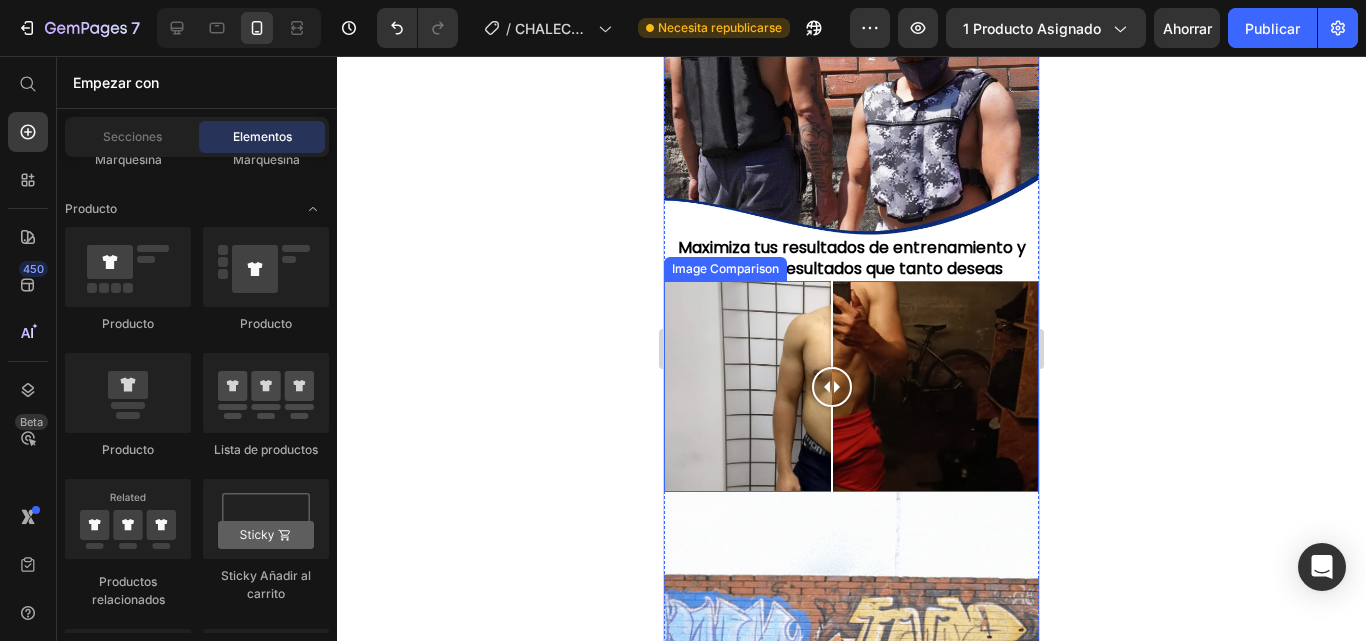 drag, startPoint x: 919, startPoint y: 339, endPoint x: 838, endPoint y: 374, distance: 88.23831 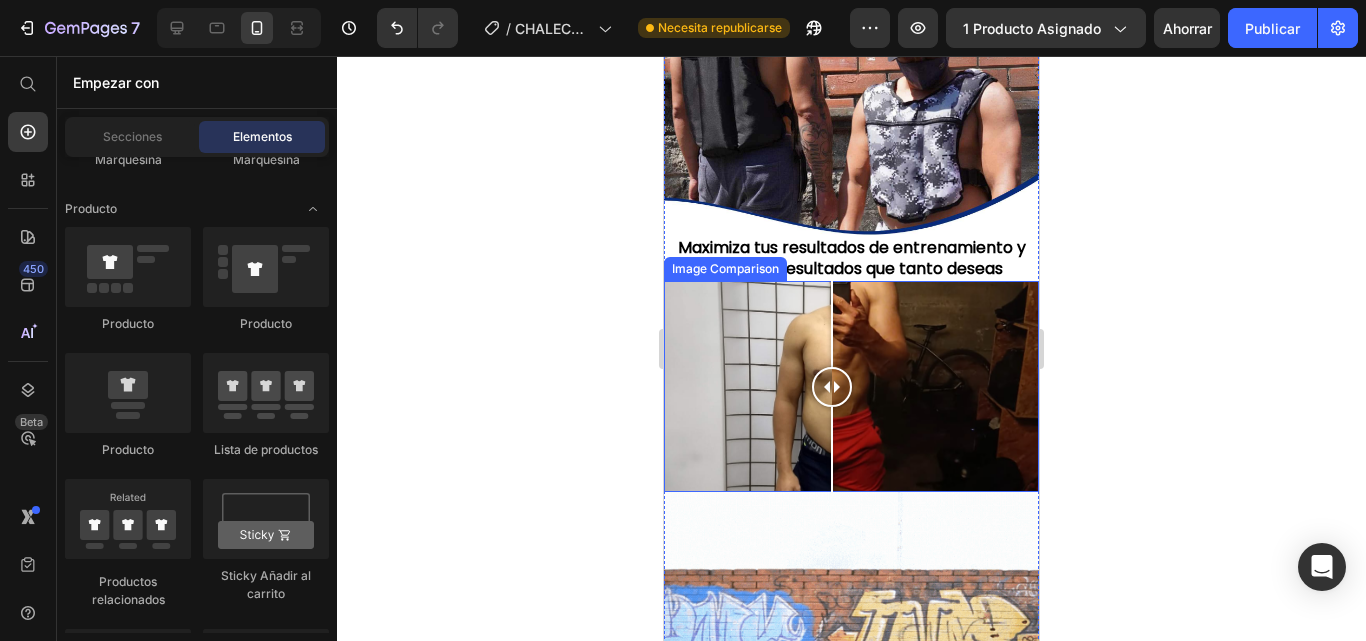 click at bounding box center [832, 386] 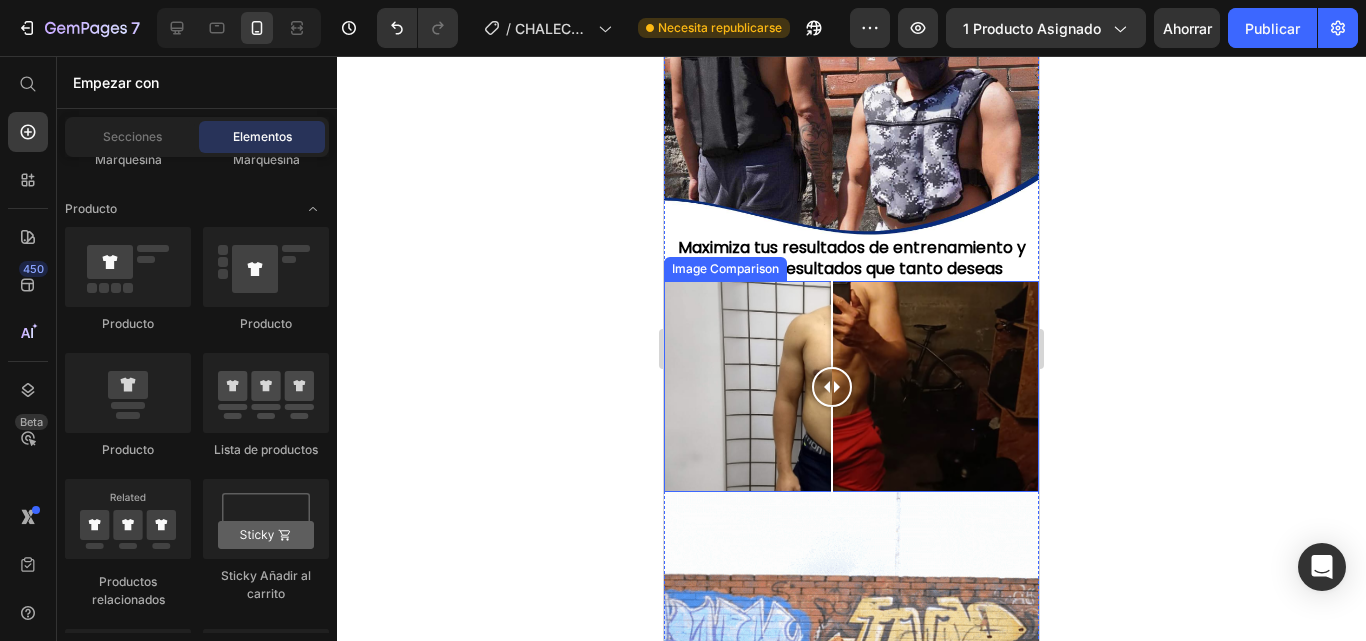click at bounding box center [851, 386] 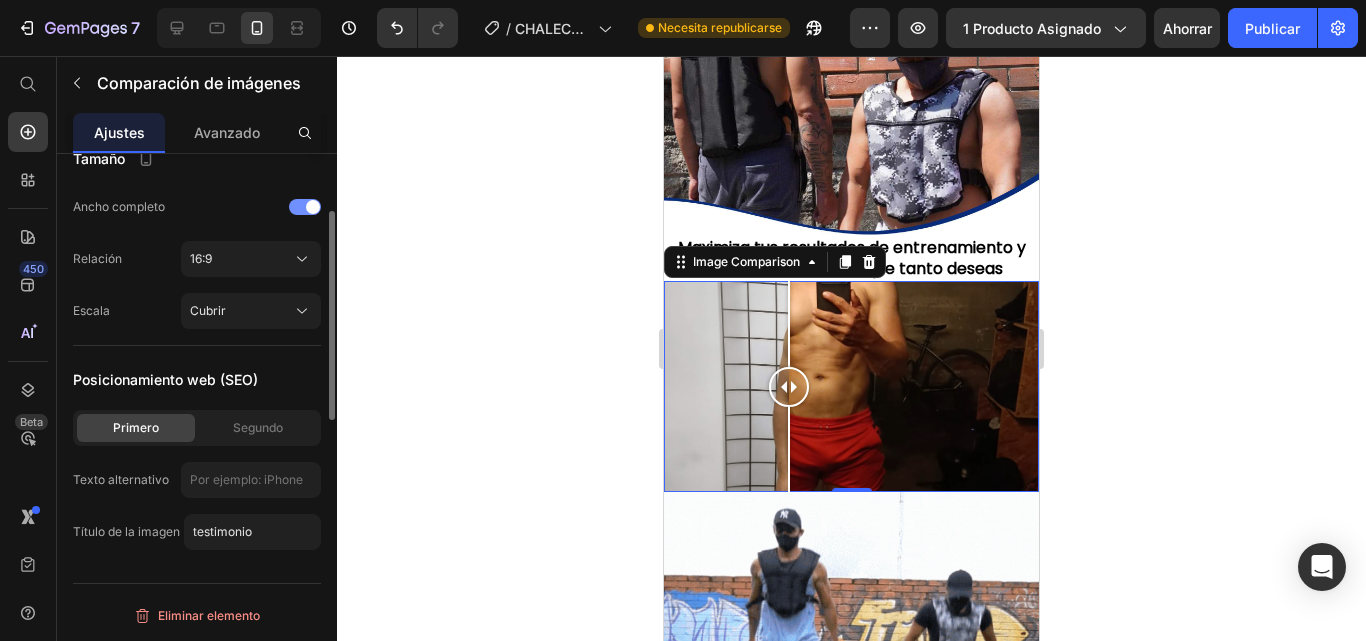 scroll, scrollTop: 666, scrollLeft: 0, axis: vertical 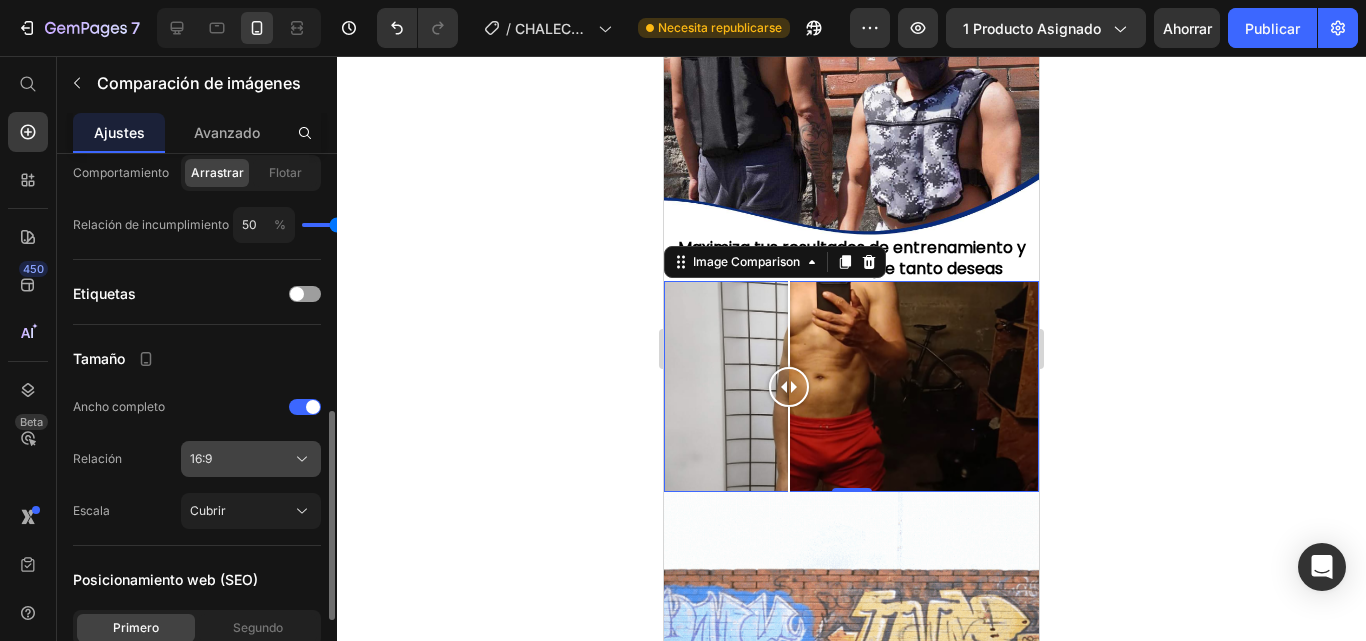 click 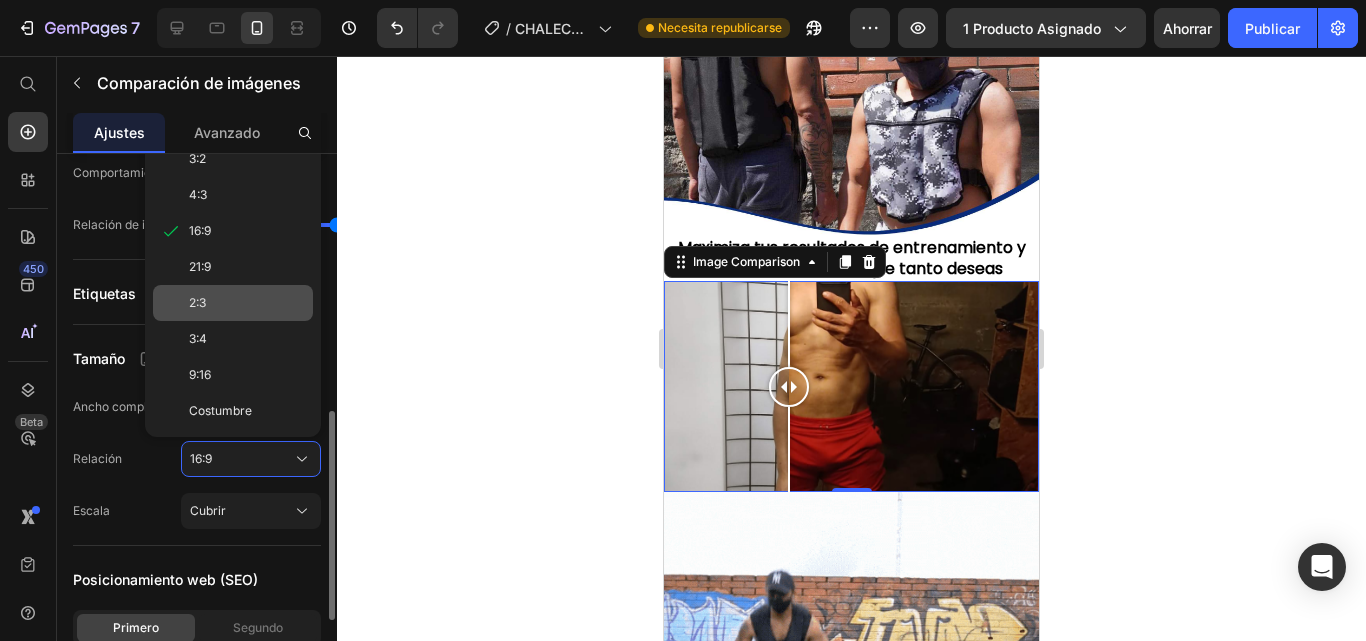 click on "2:3" at bounding box center [247, 303] 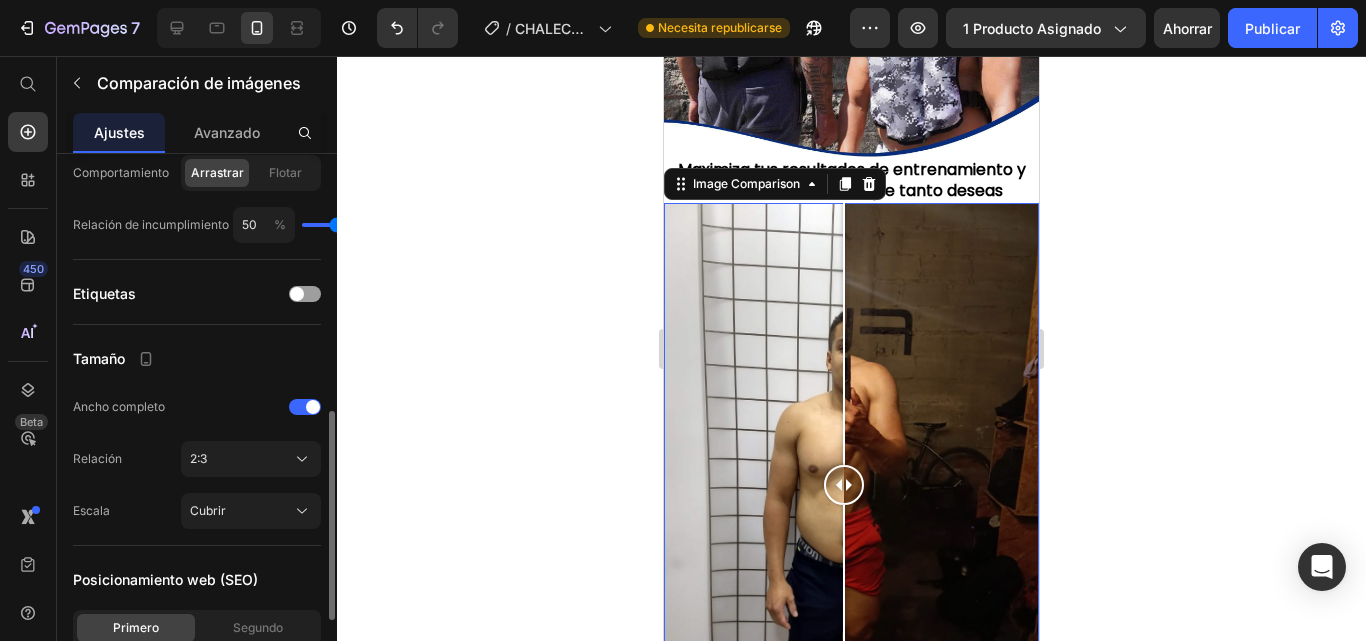 scroll, scrollTop: 2276, scrollLeft: 0, axis: vertical 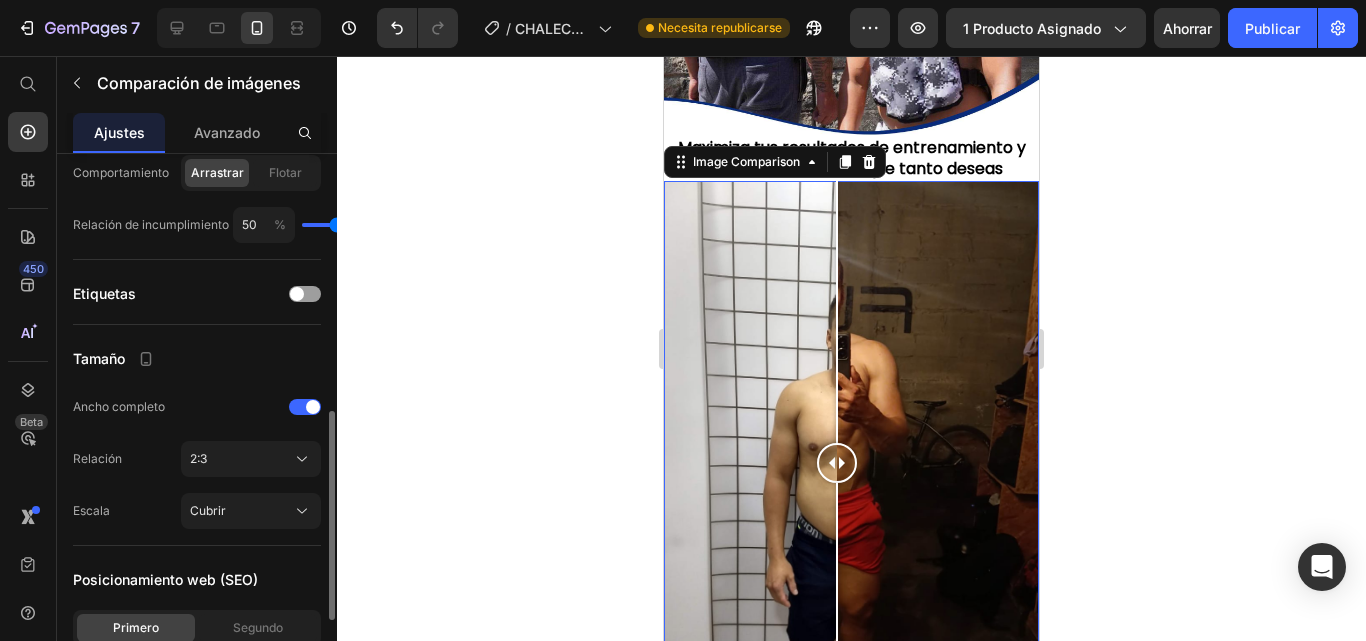 drag, startPoint x: 855, startPoint y: 401, endPoint x: 851, endPoint y: 434, distance: 33.24154 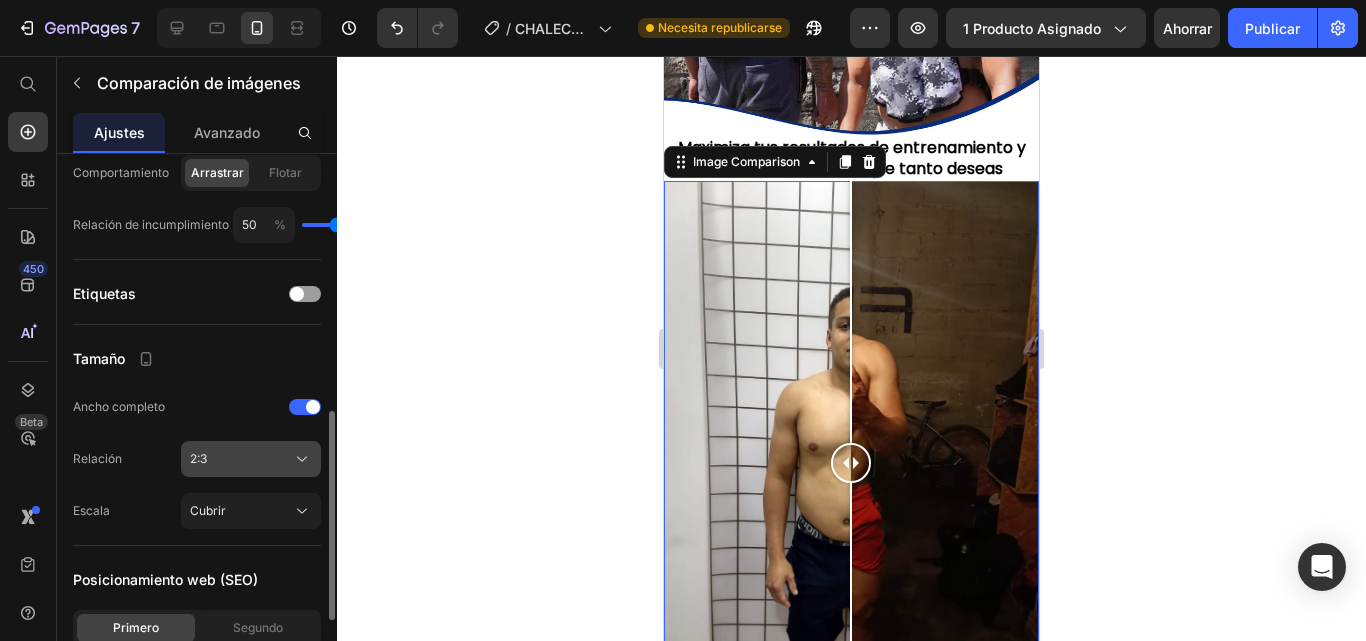 click on "2:3" 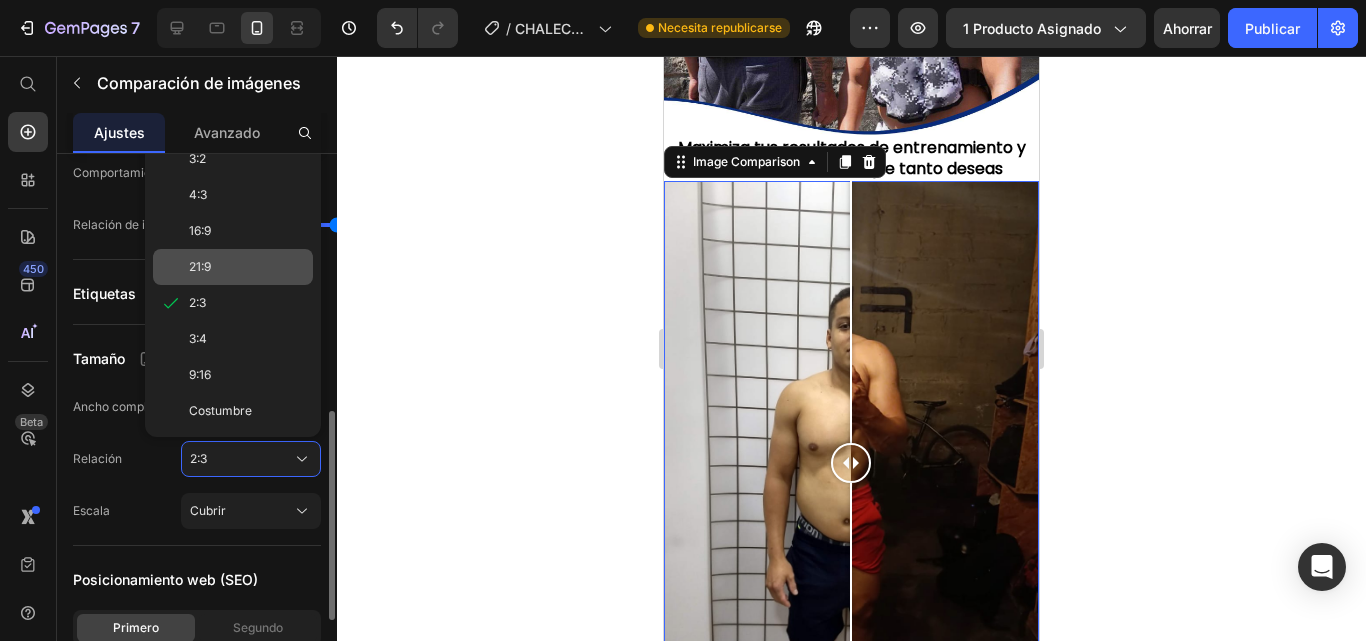 click on "21:9" at bounding box center (247, 267) 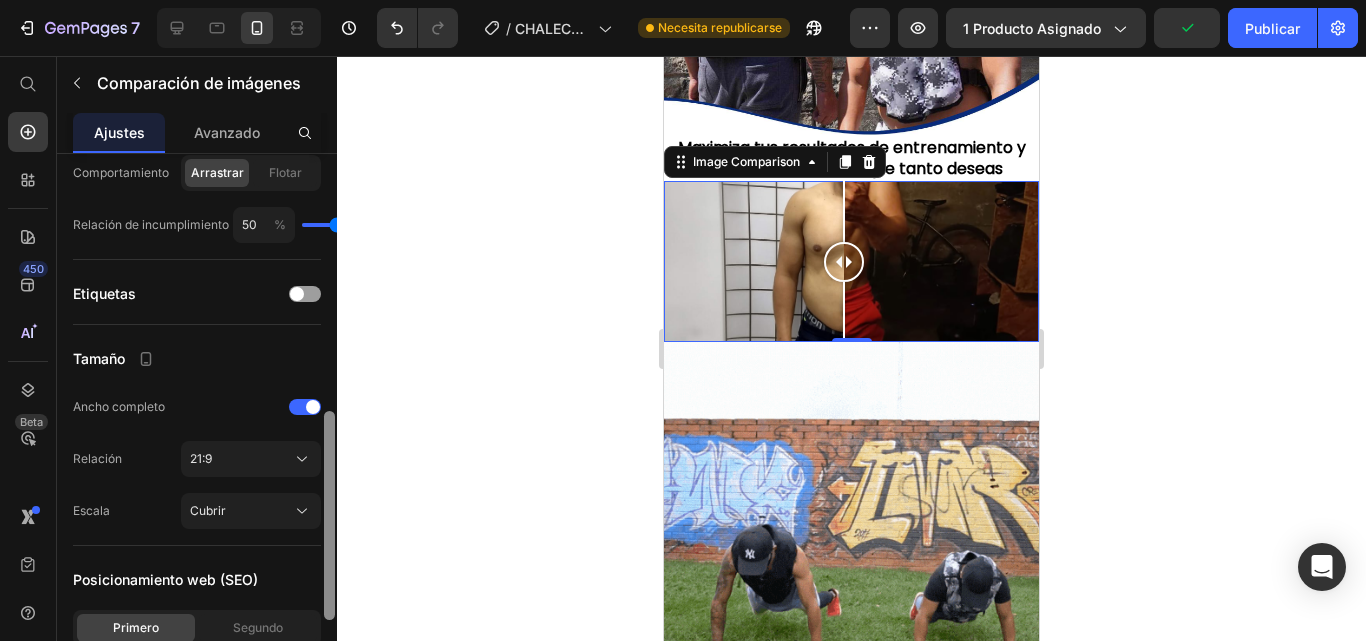 scroll, scrollTop: 2176, scrollLeft: 0, axis: vertical 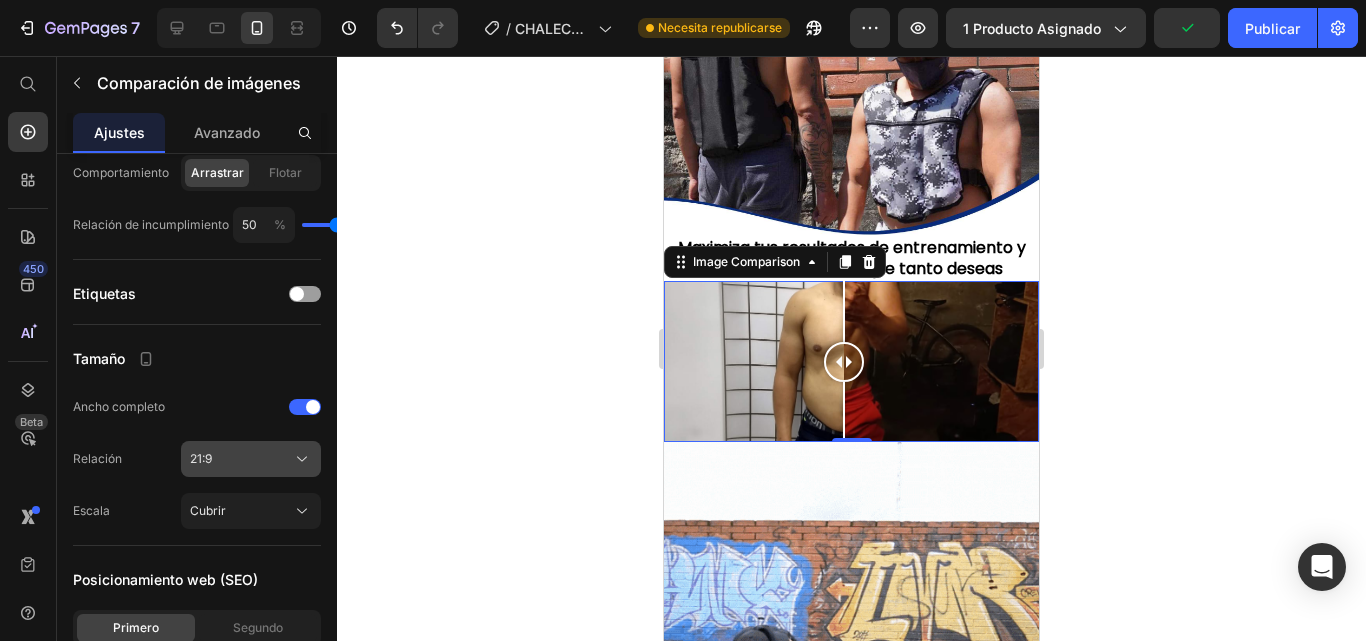 click on "21:9" 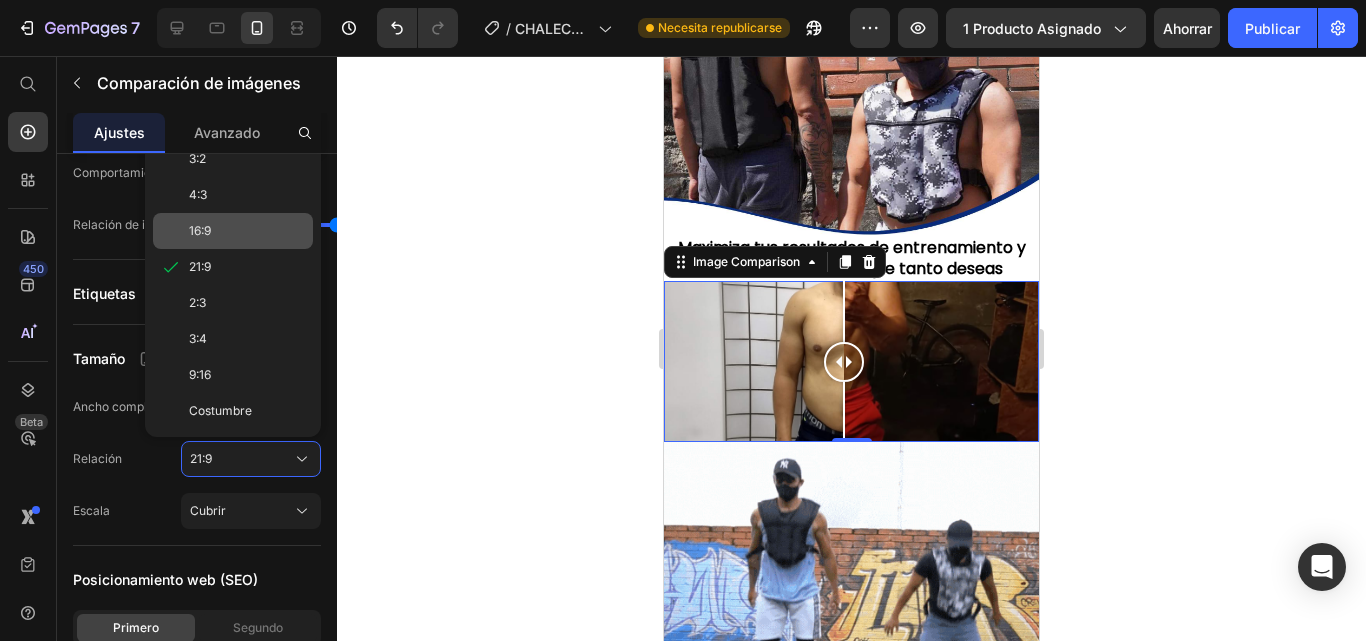 click on "16:9" at bounding box center [247, 231] 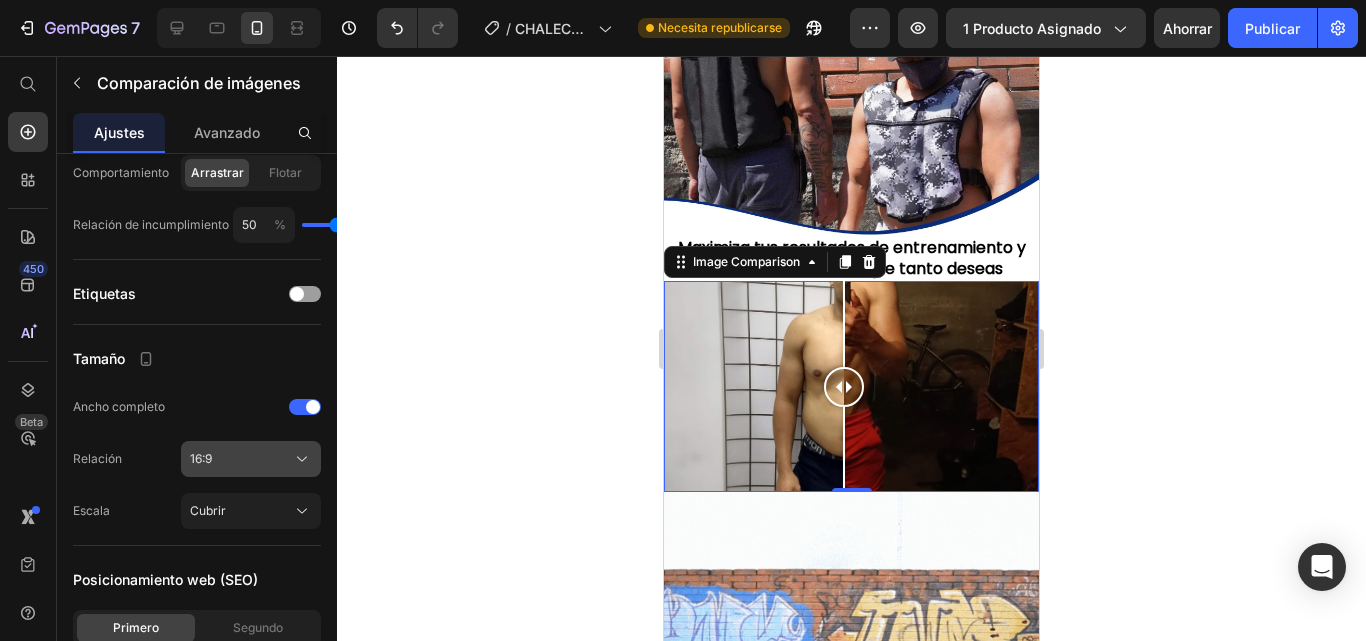 click 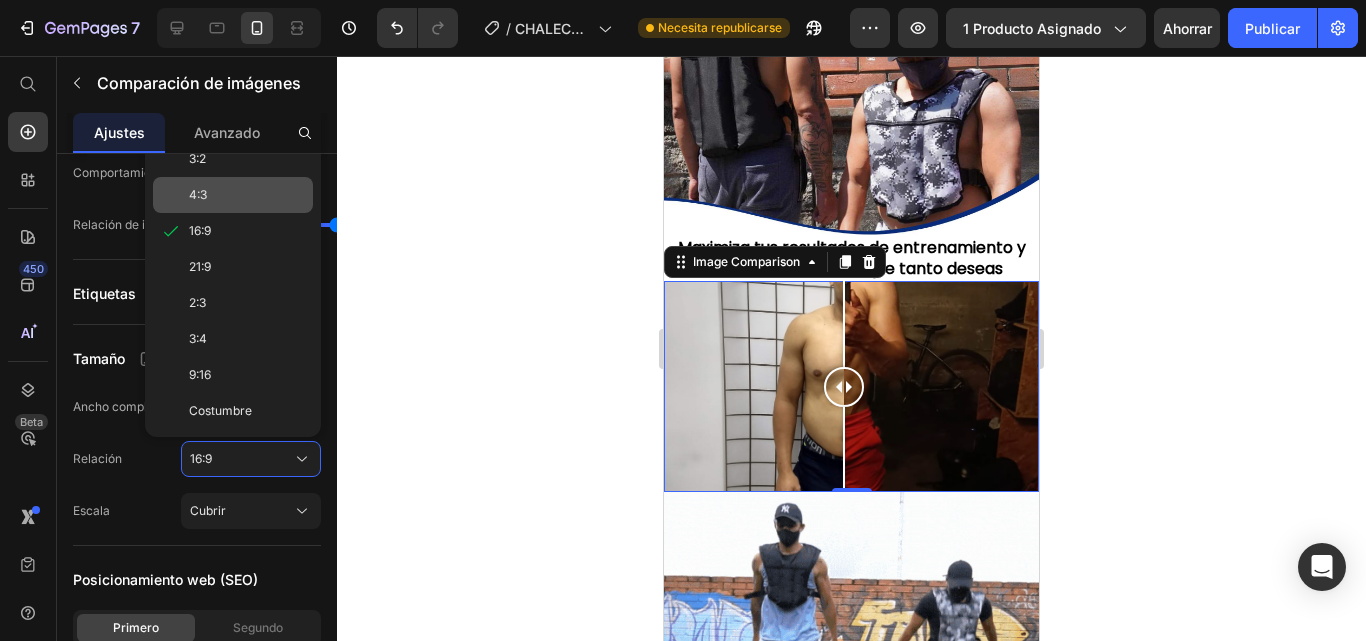 click on "4:3" 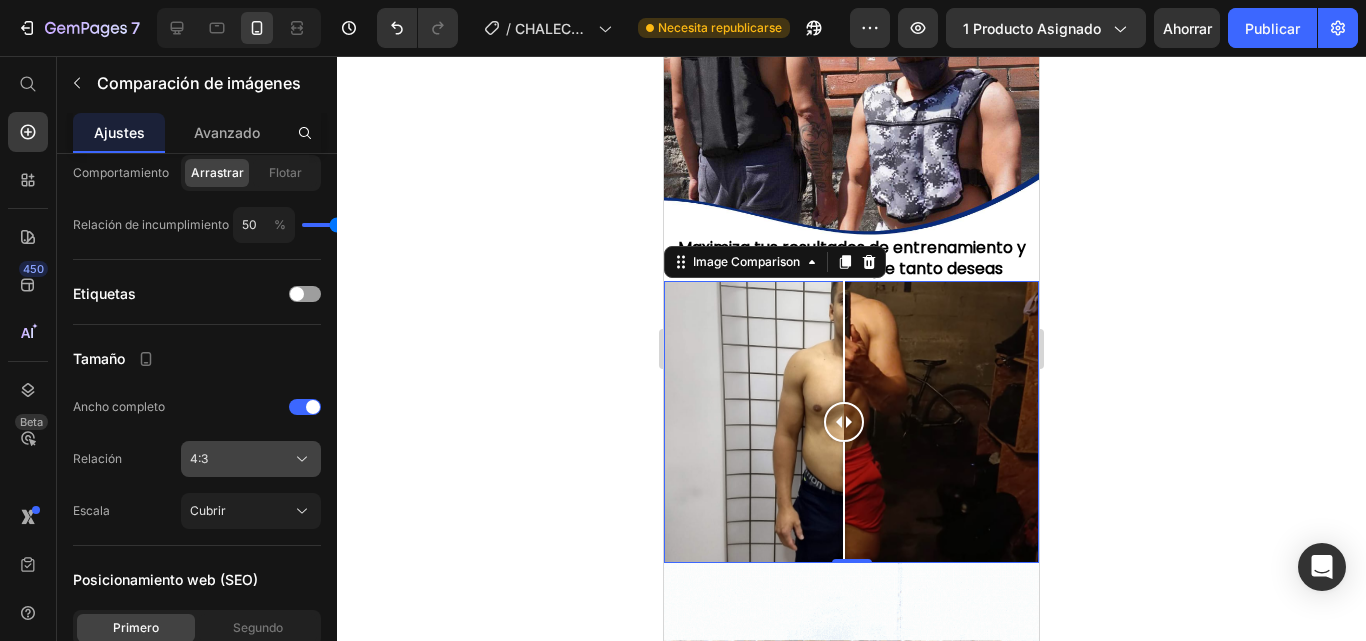 click 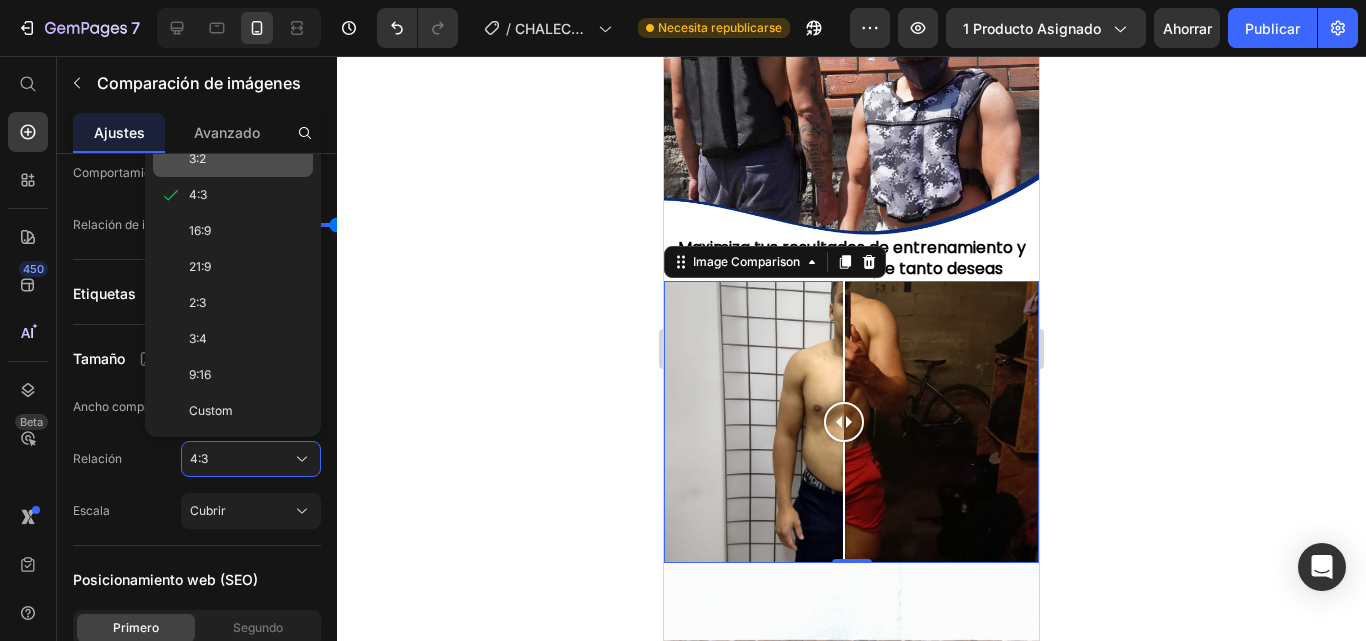 click on "3:2" at bounding box center (247, 159) 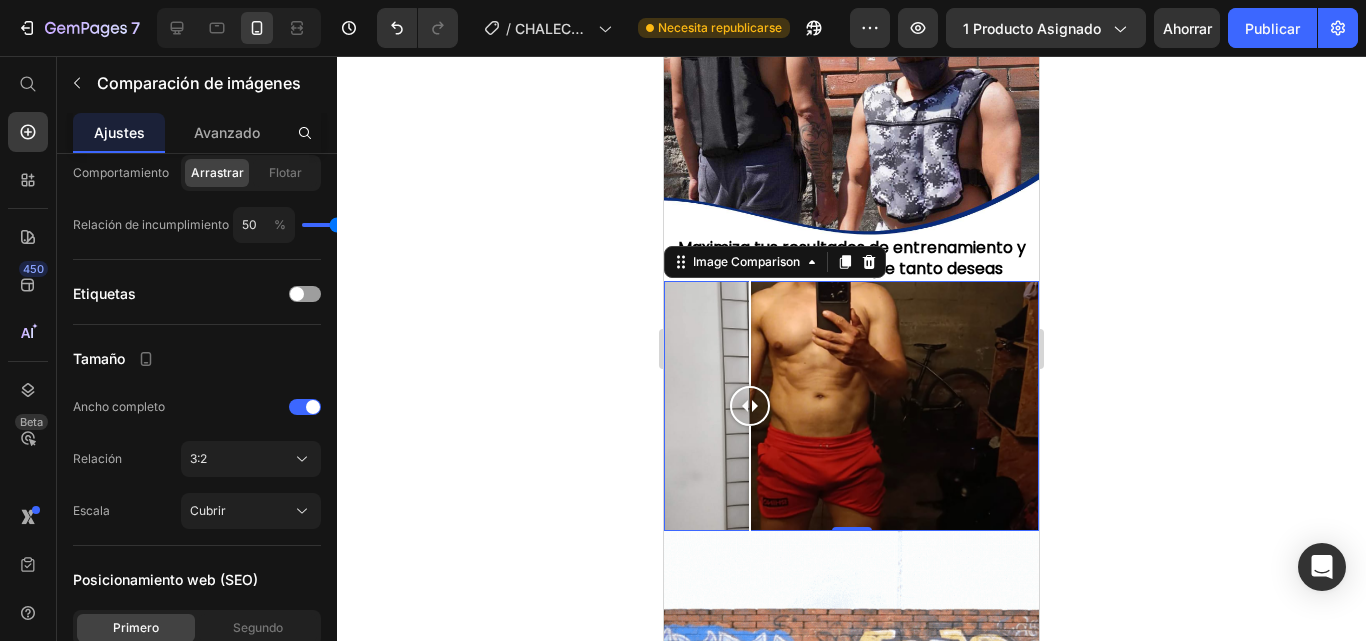 drag, startPoint x: 728, startPoint y: 349, endPoint x: 847, endPoint y: 382, distance: 123.49089 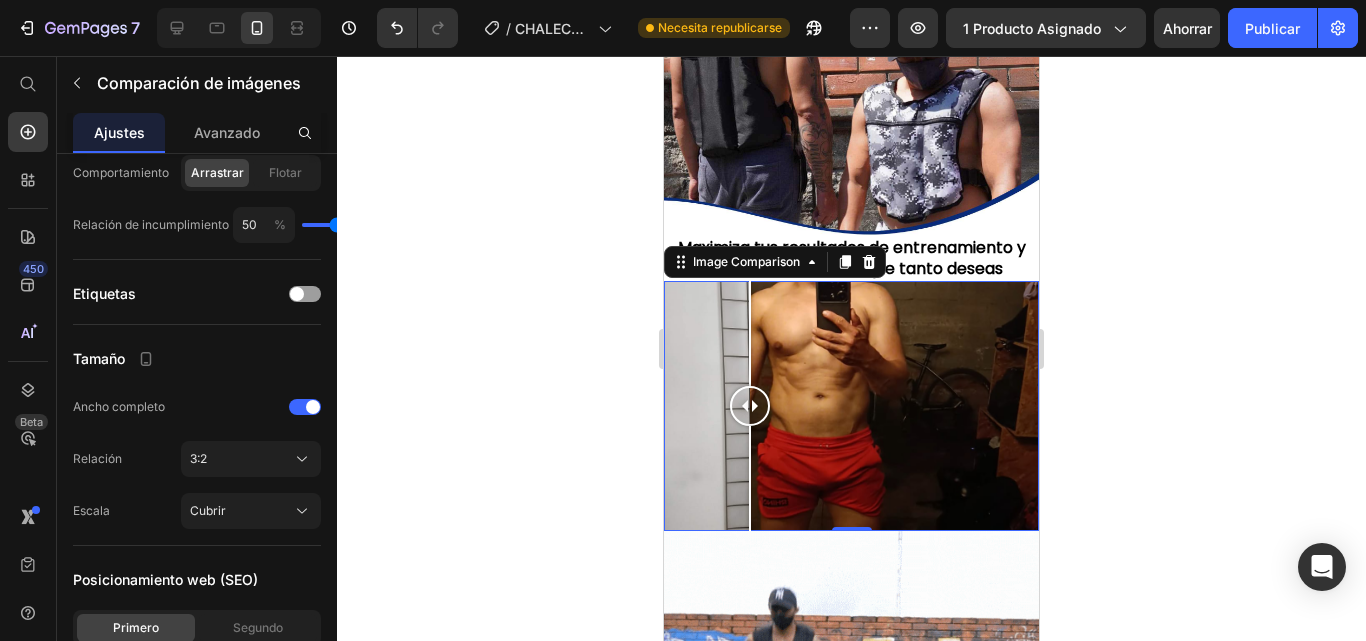 click at bounding box center (750, 406) 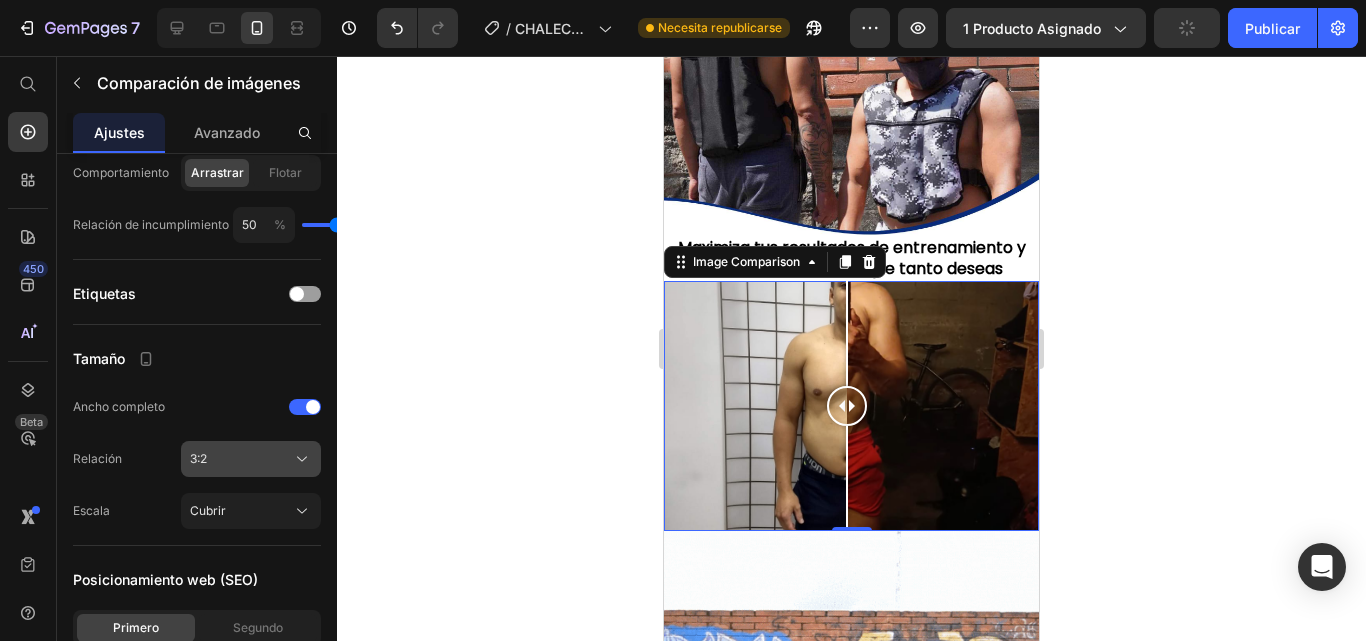 click 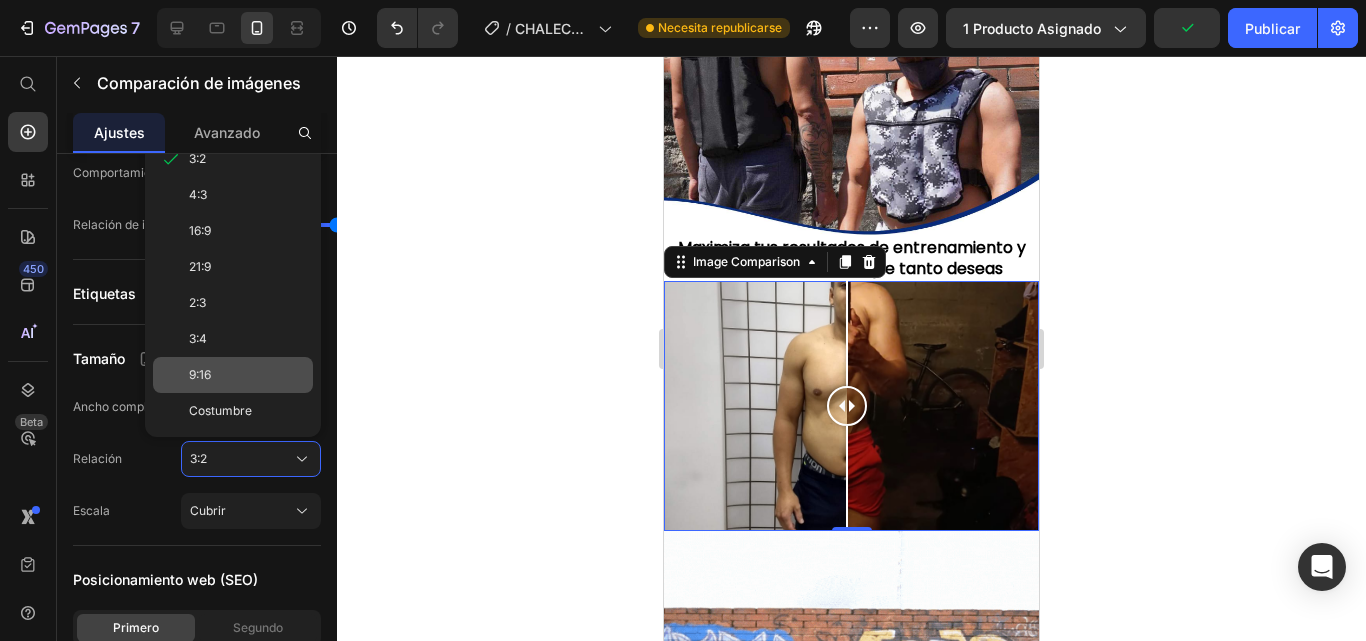 click on "9:16" at bounding box center [247, 375] 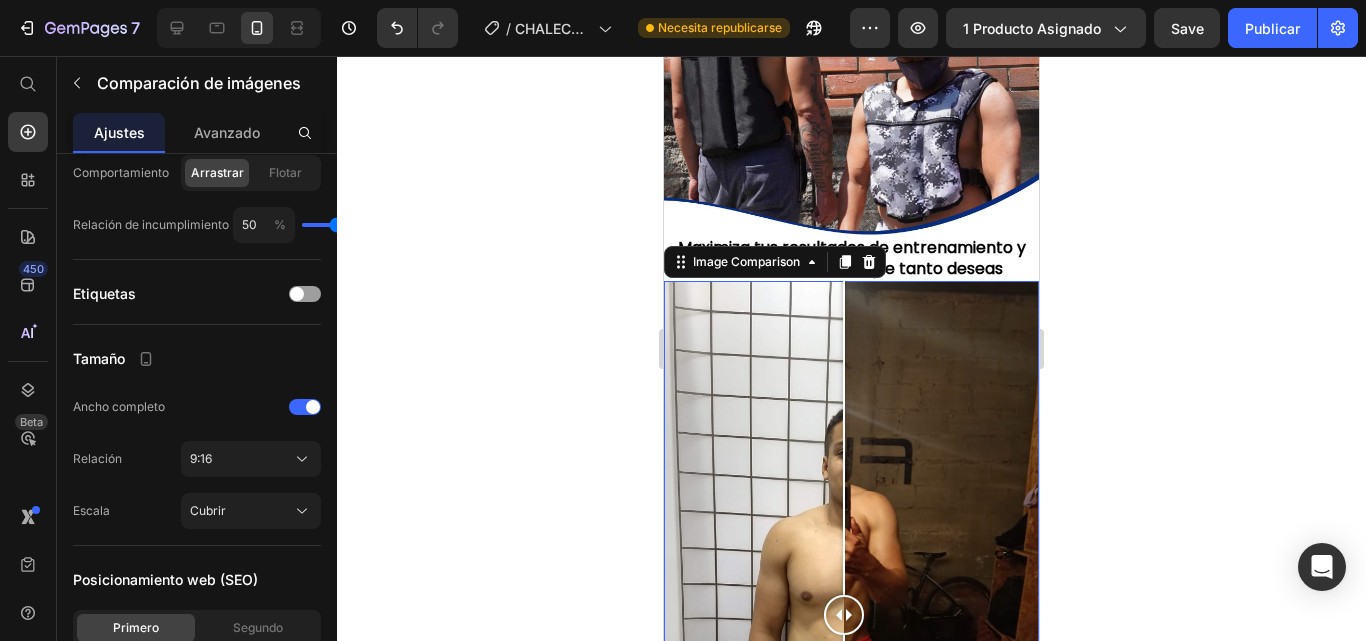 scroll, scrollTop: 2376, scrollLeft: 0, axis: vertical 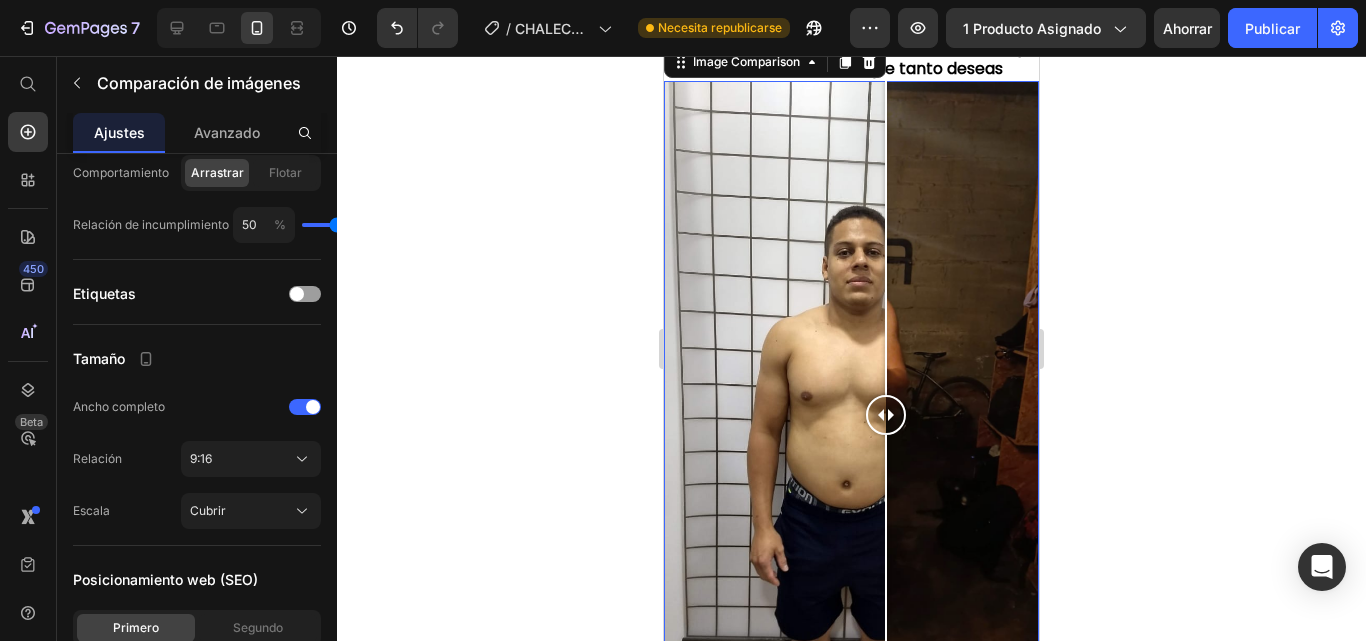 drag, startPoint x: 841, startPoint y: 345, endPoint x: 886, endPoint y: 431, distance: 97.06184 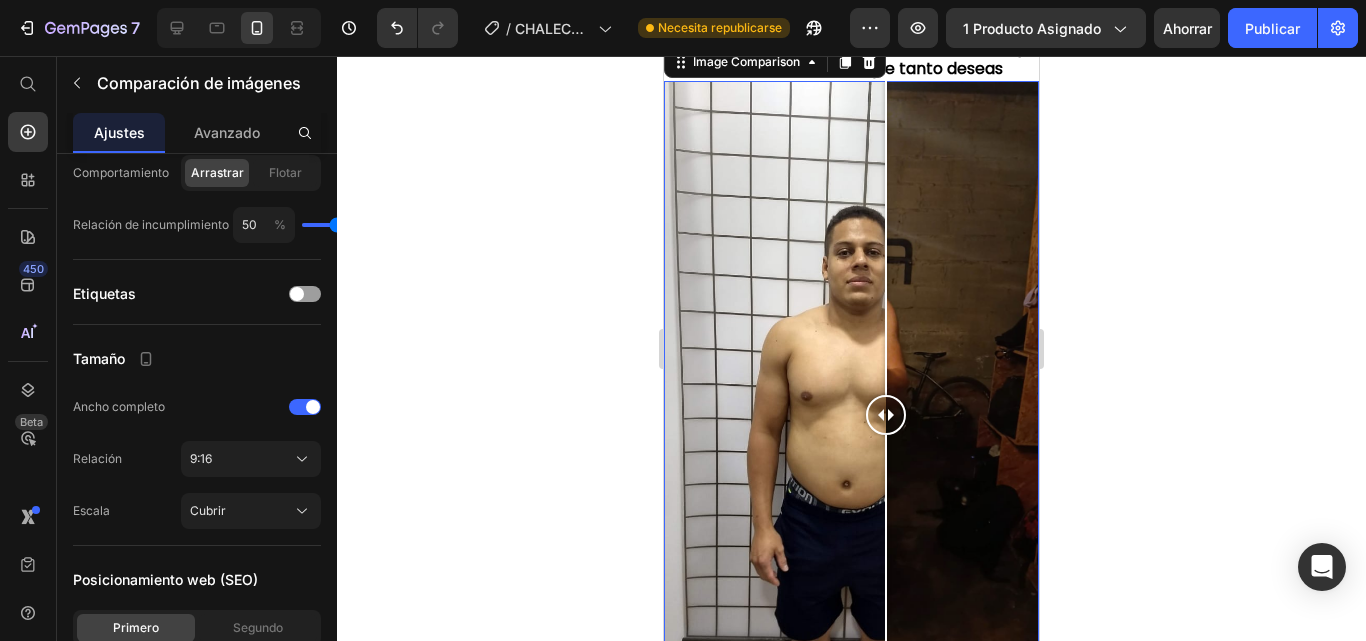 click 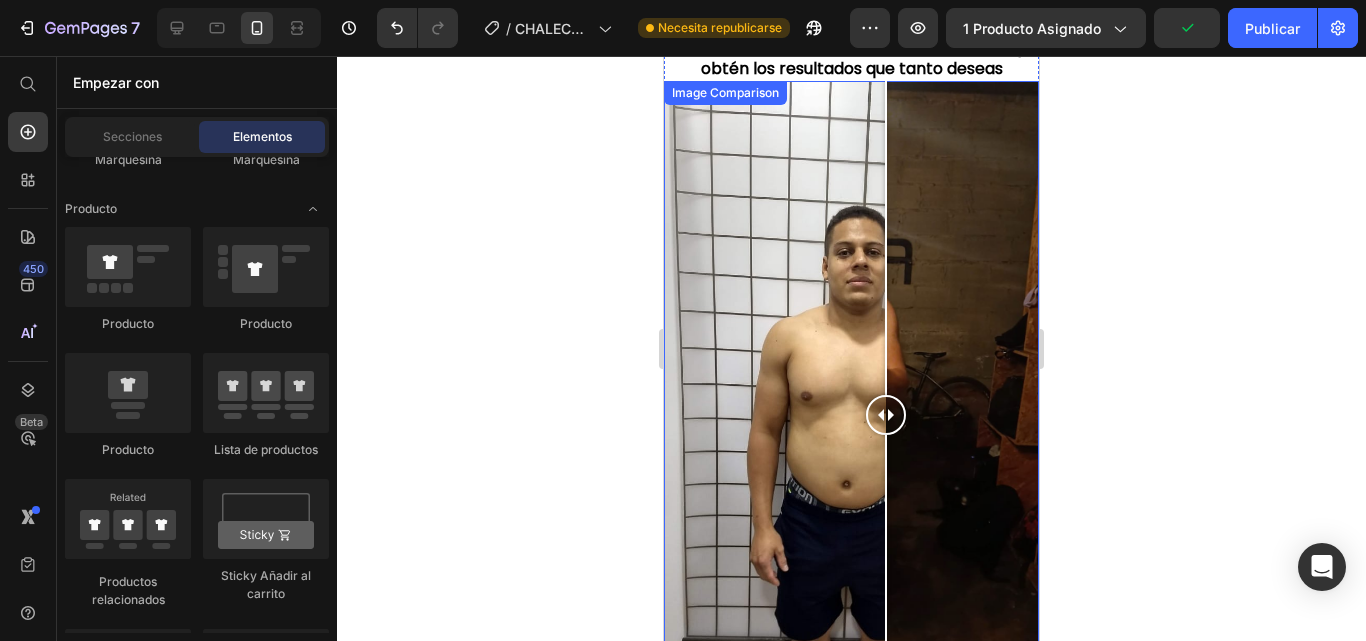 click at bounding box center (851, 414) 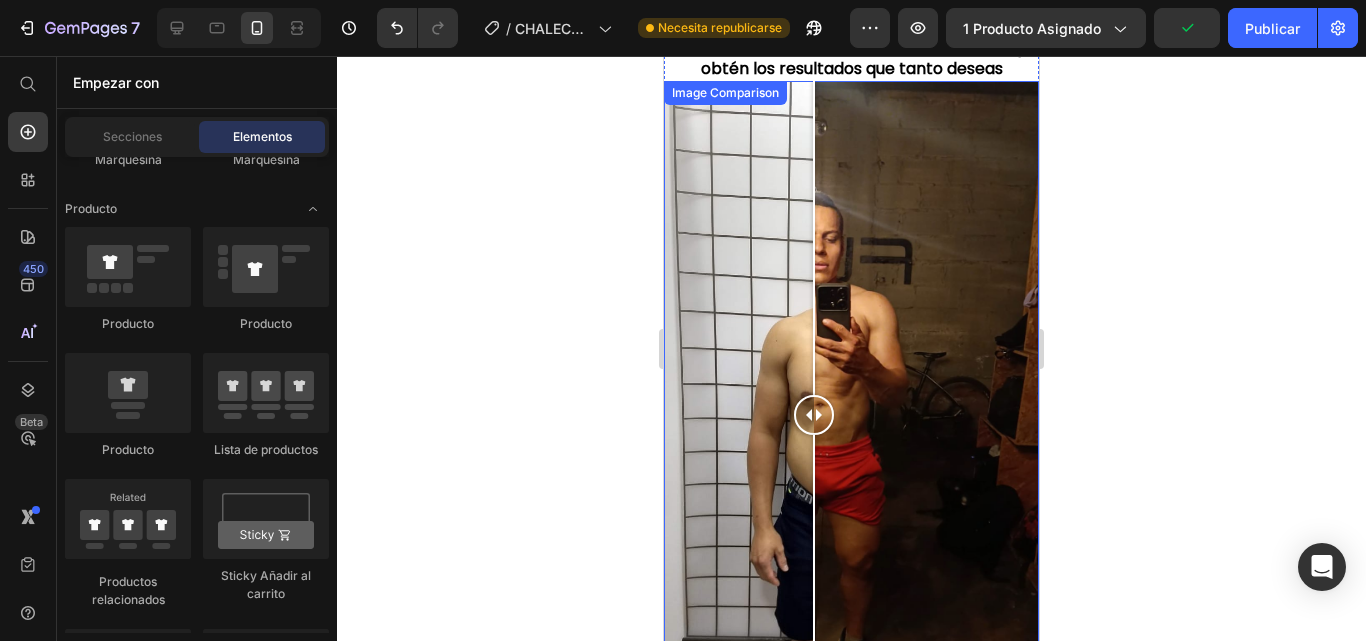 scroll, scrollTop: 2576, scrollLeft: 0, axis: vertical 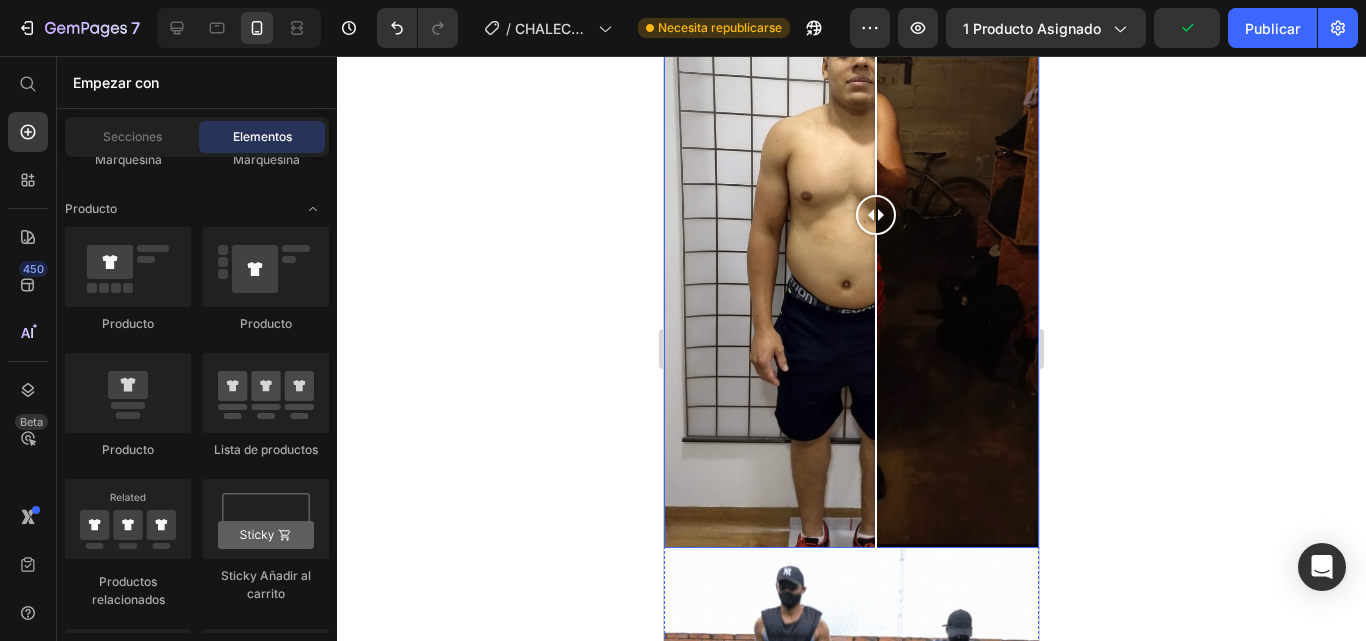 drag, startPoint x: 876, startPoint y: 254, endPoint x: 805, endPoint y: 256, distance: 71.02816 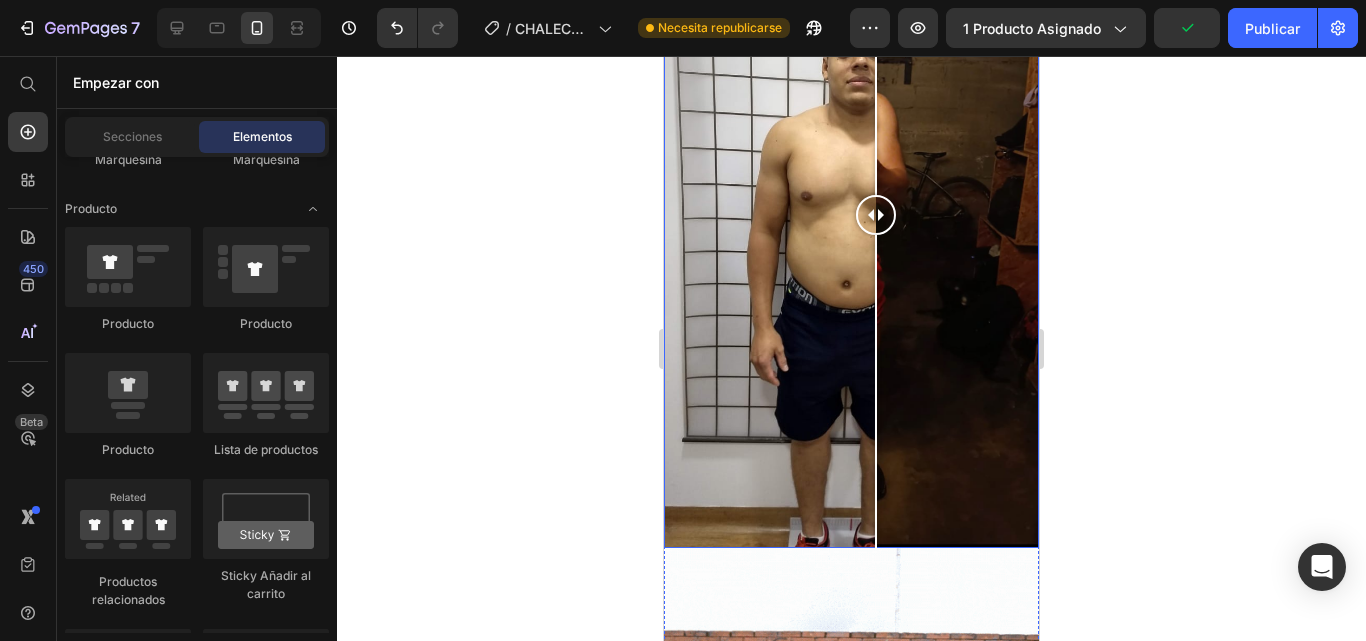click at bounding box center (851, 214) 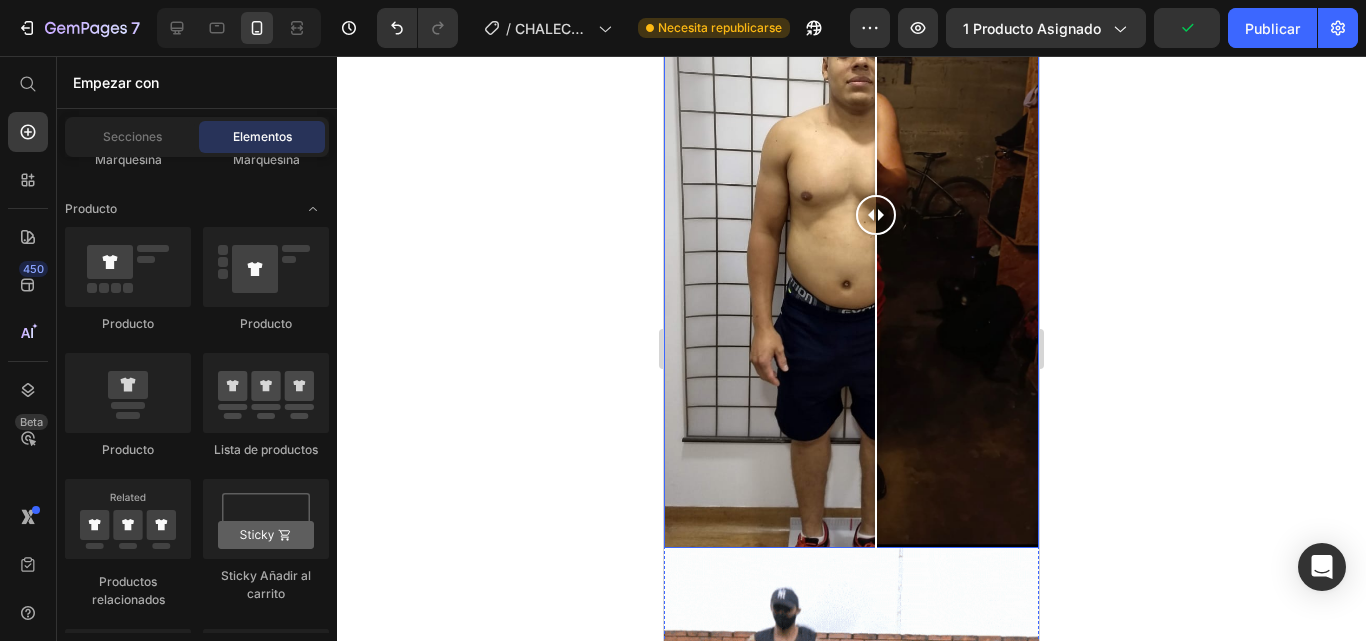 click at bounding box center (876, 391) 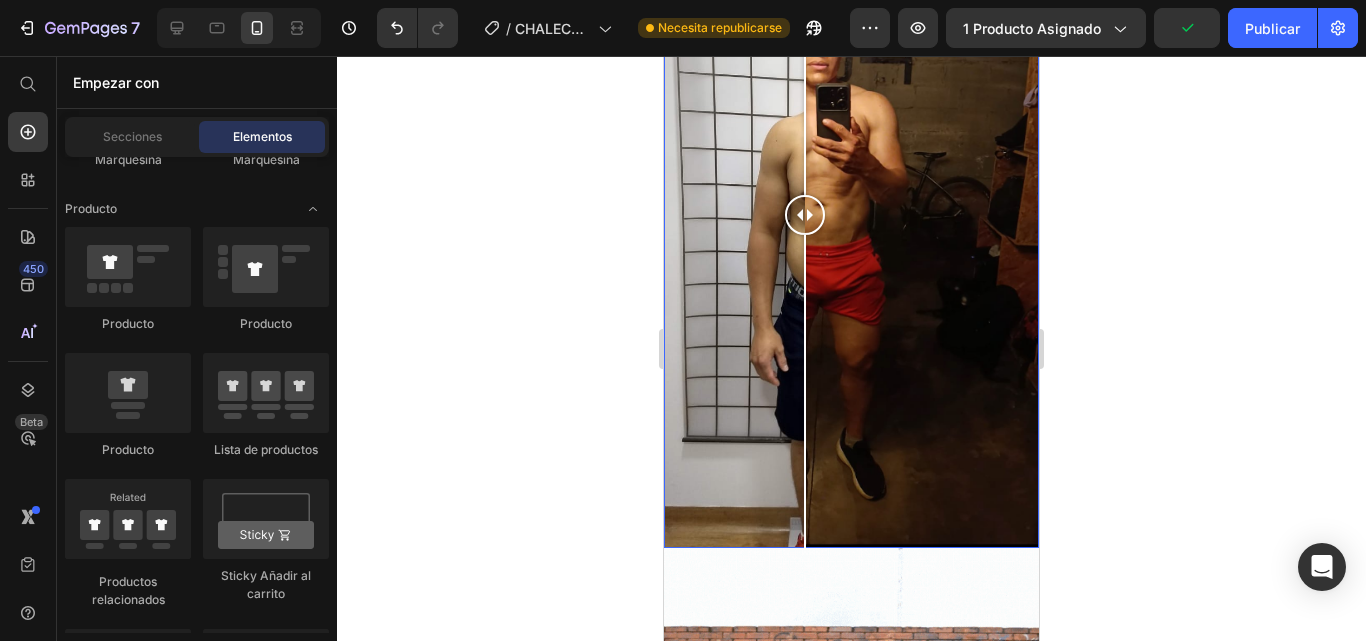 click at bounding box center (851, 214) 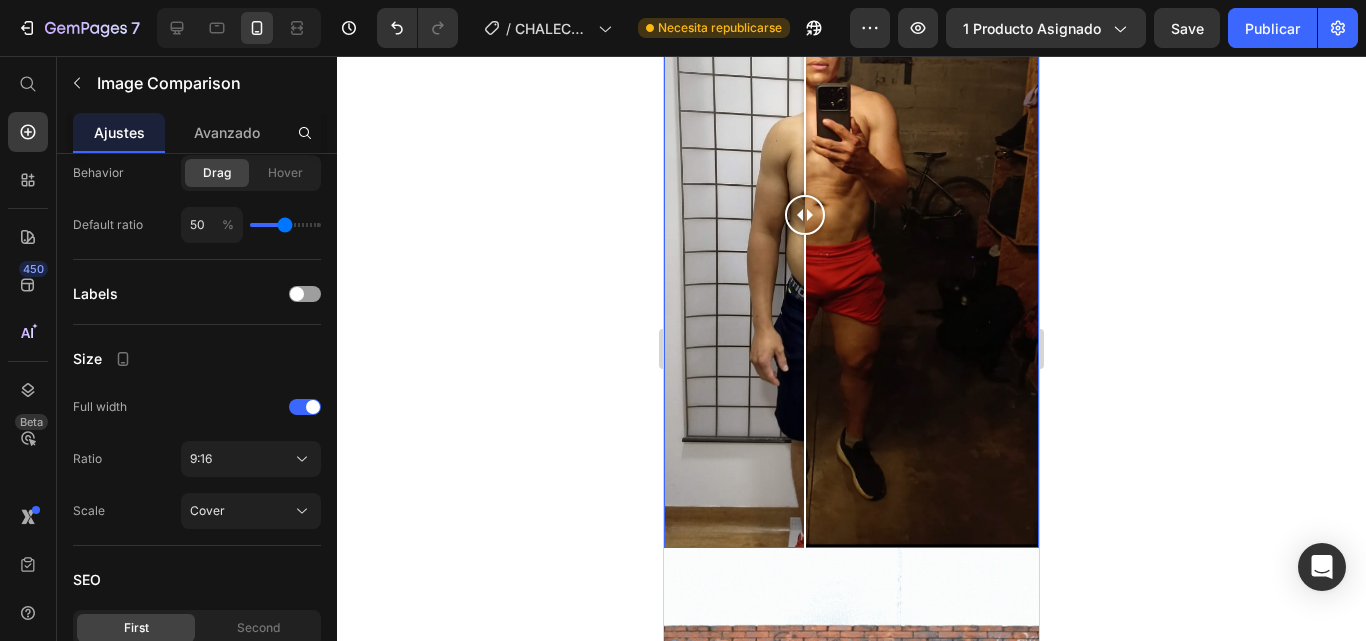 click at bounding box center (805, 391) 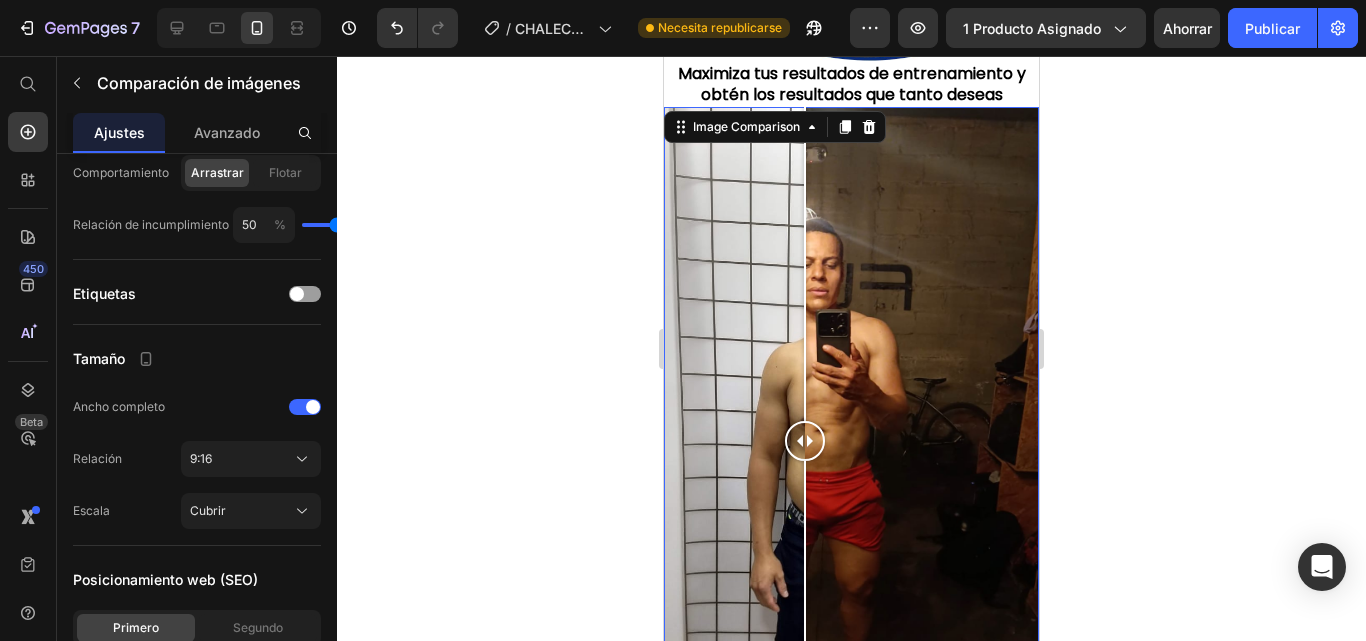 scroll, scrollTop: 2076, scrollLeft: 0, axis: vertical 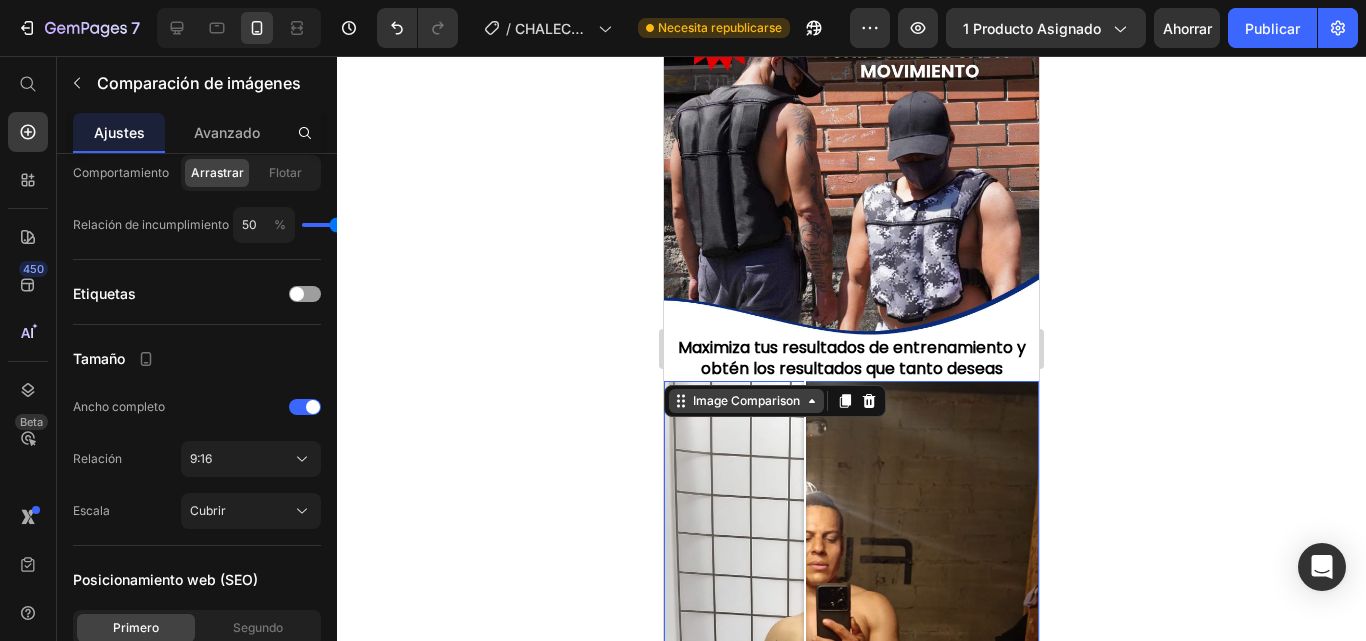 click on "Image Comparison" at bounding box center (746, 401) 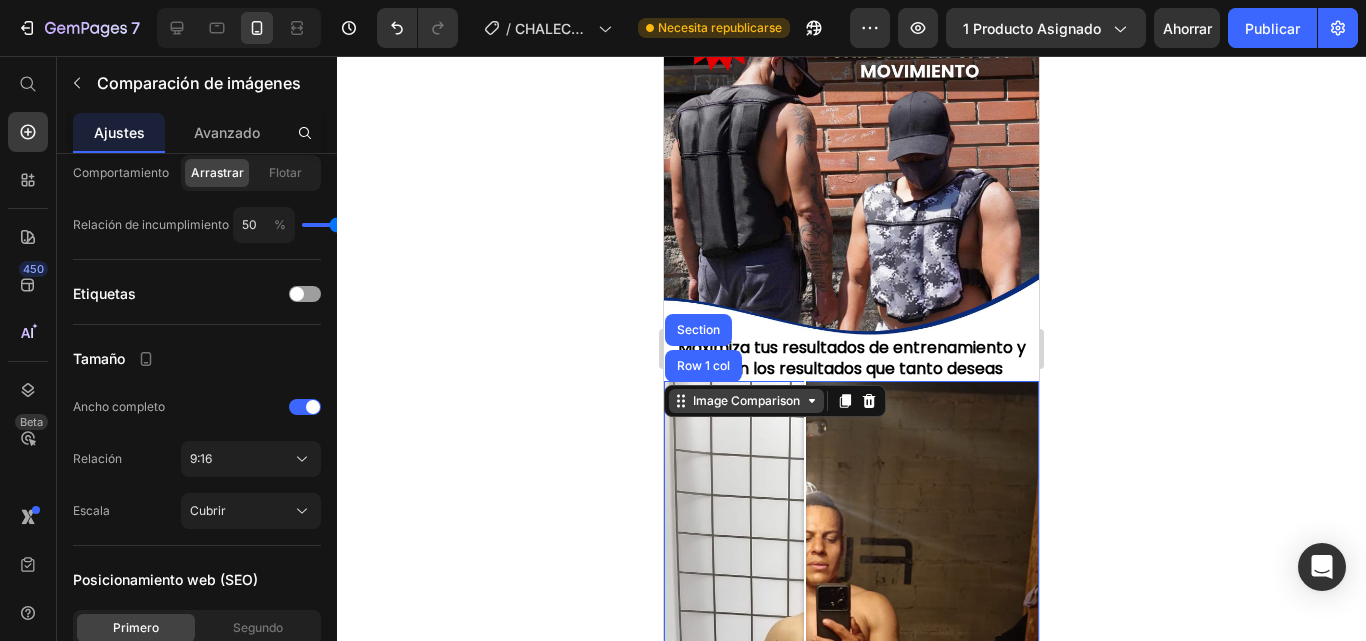 click on "Image Comparison" at bounding box center [746, 401] 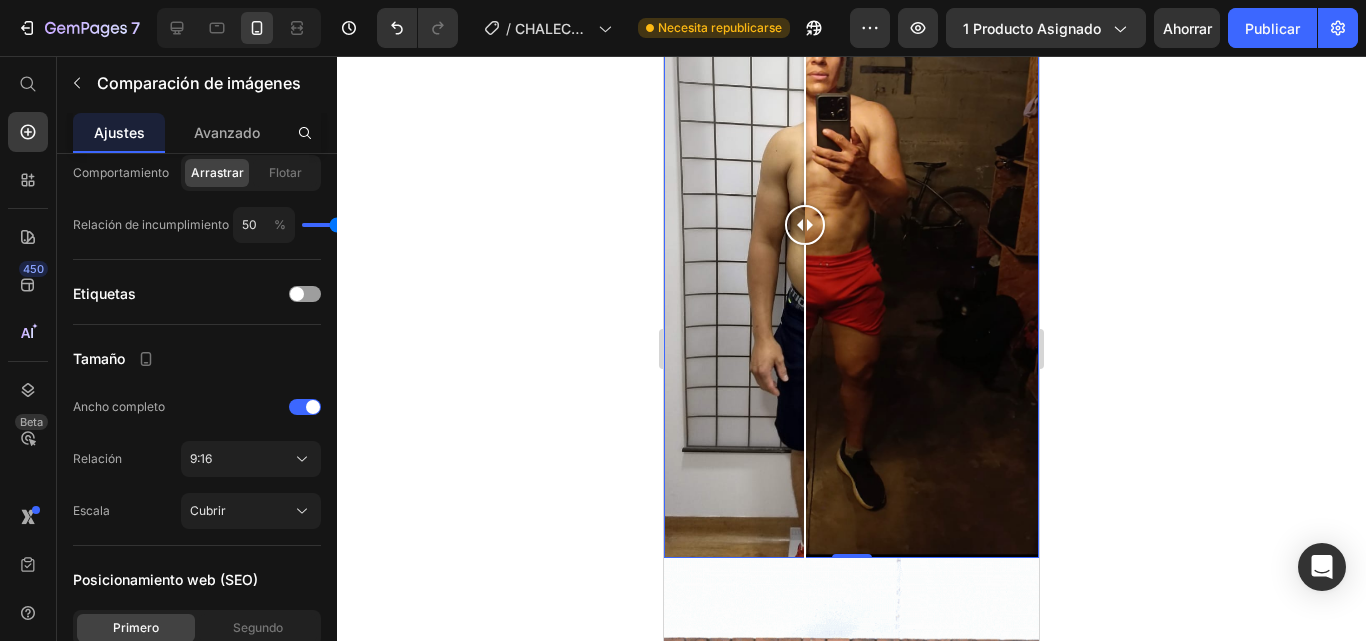 scroll, scrollTop: 2576, scrollLeft: 0, axis: vertical 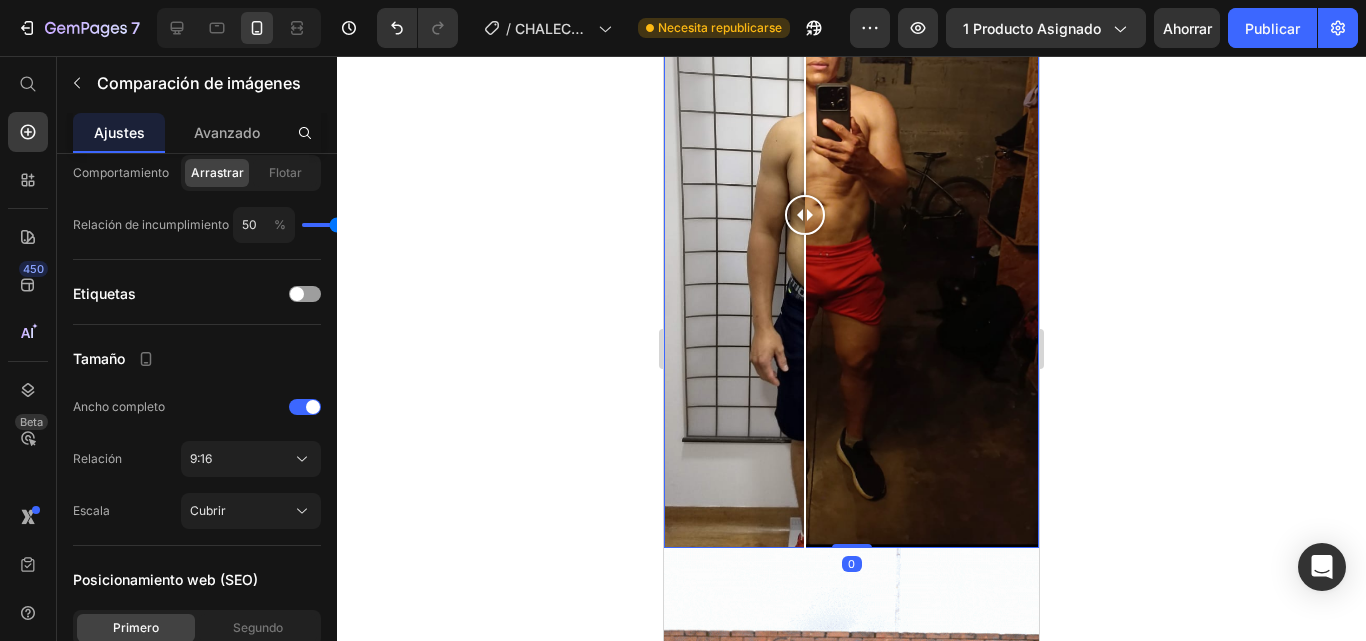 drag, startPoint x: 835, startPoint y: 463, endPoint x: 842, endPoint y: 415, distance: 48.507732 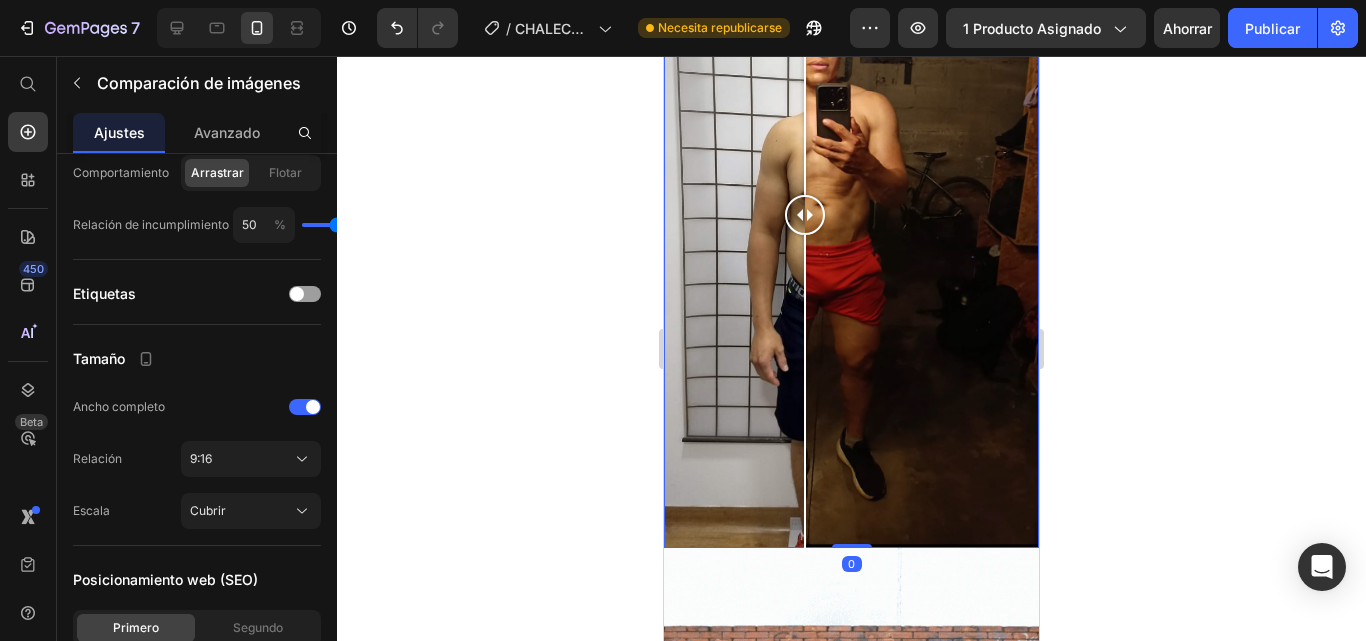click on "Image Comparison   0" at bounding box center (851, 214) 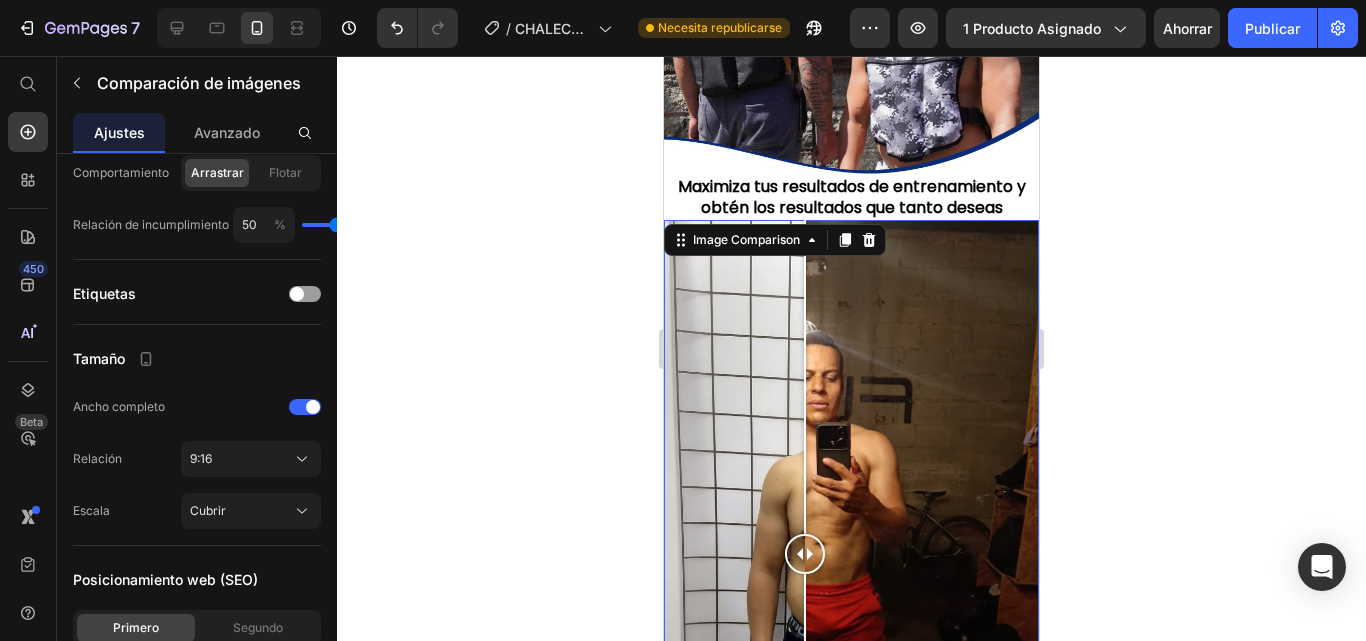 scroll, scrollTop: 2276, scrollLeft: 0, axis: vertical 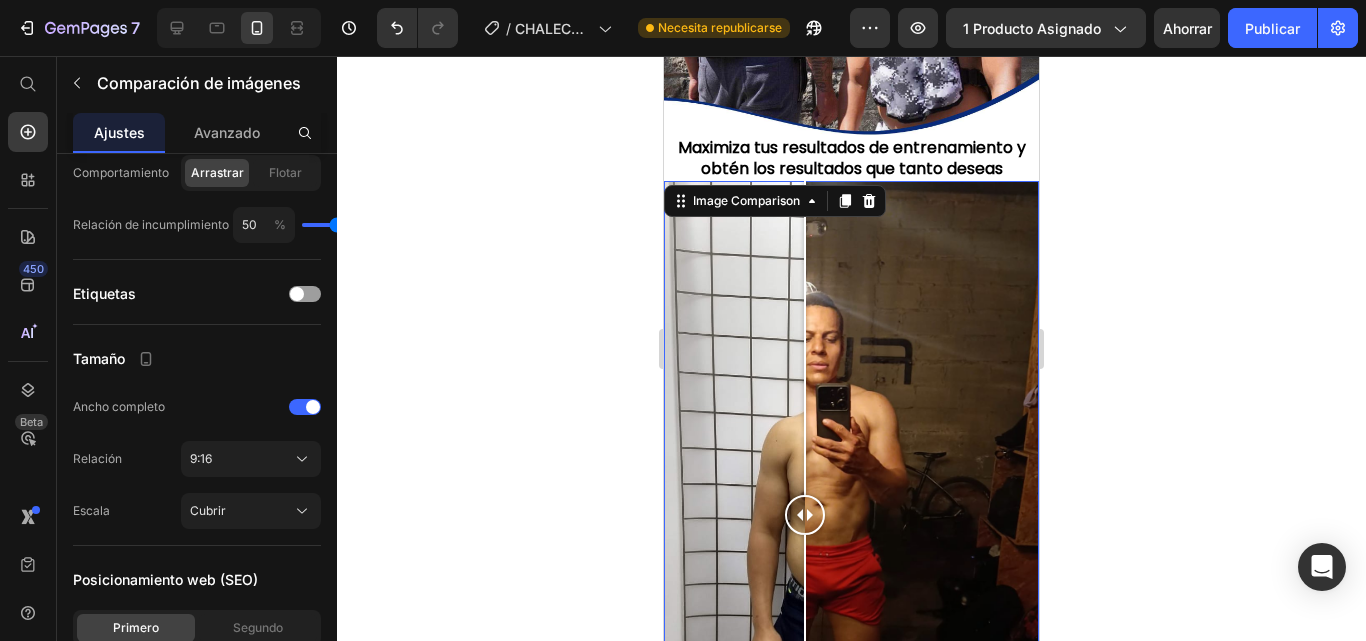 click at bounding box center (851, 514) 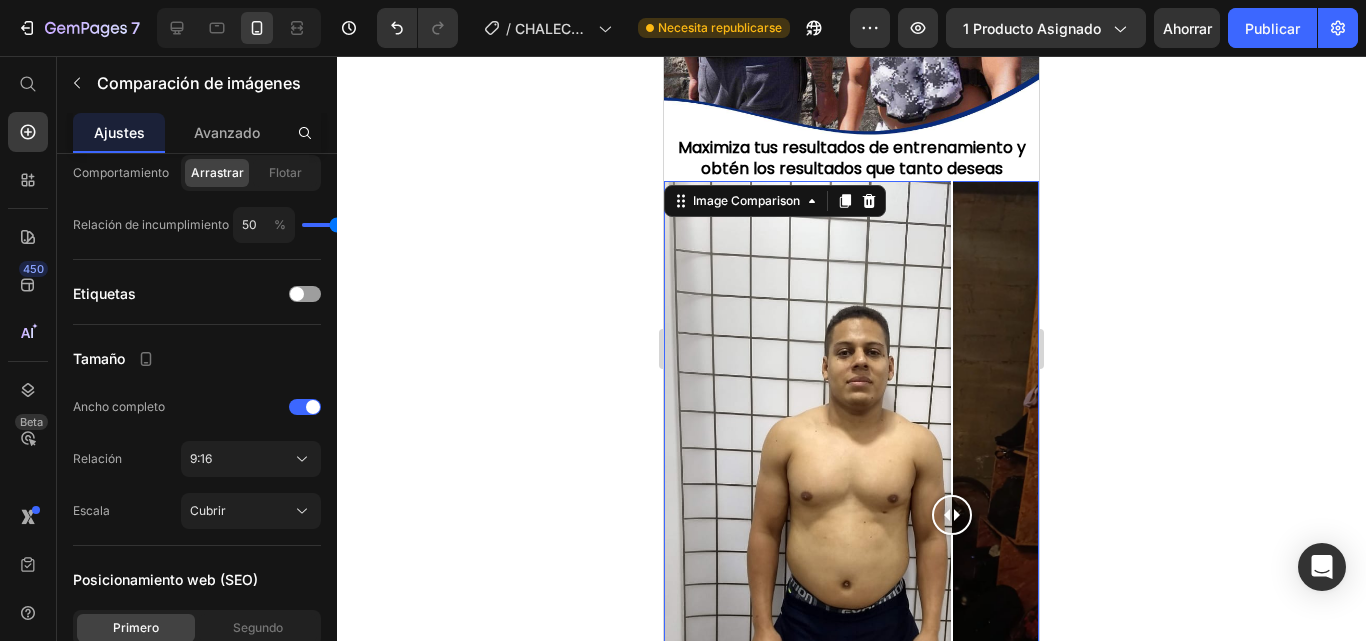 click at bounding box center [851, 514] 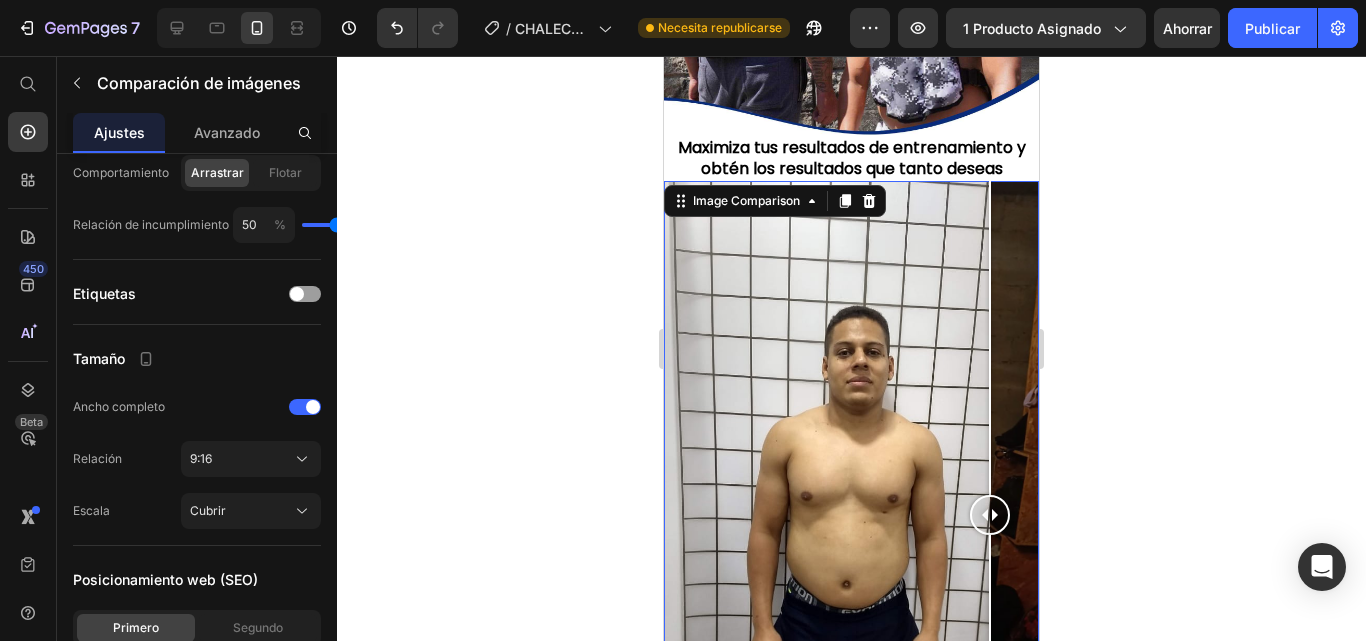 click at bounding box center (851, 514) 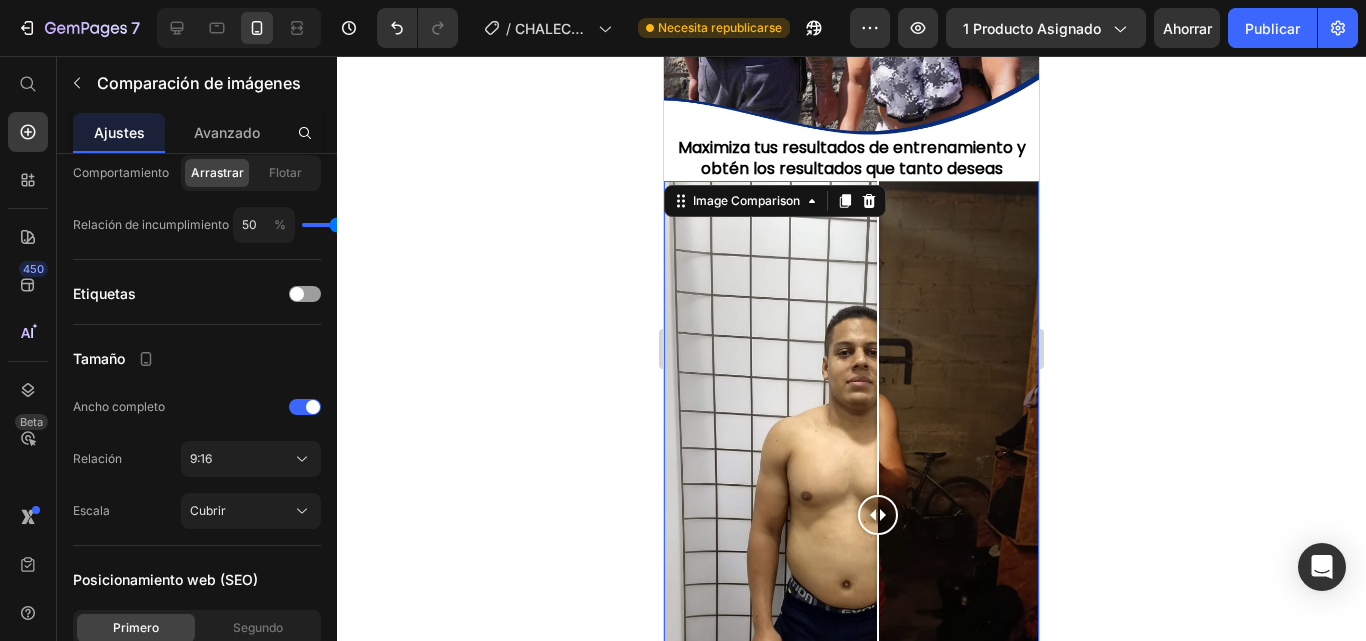 click at bounding box center [851, 514] 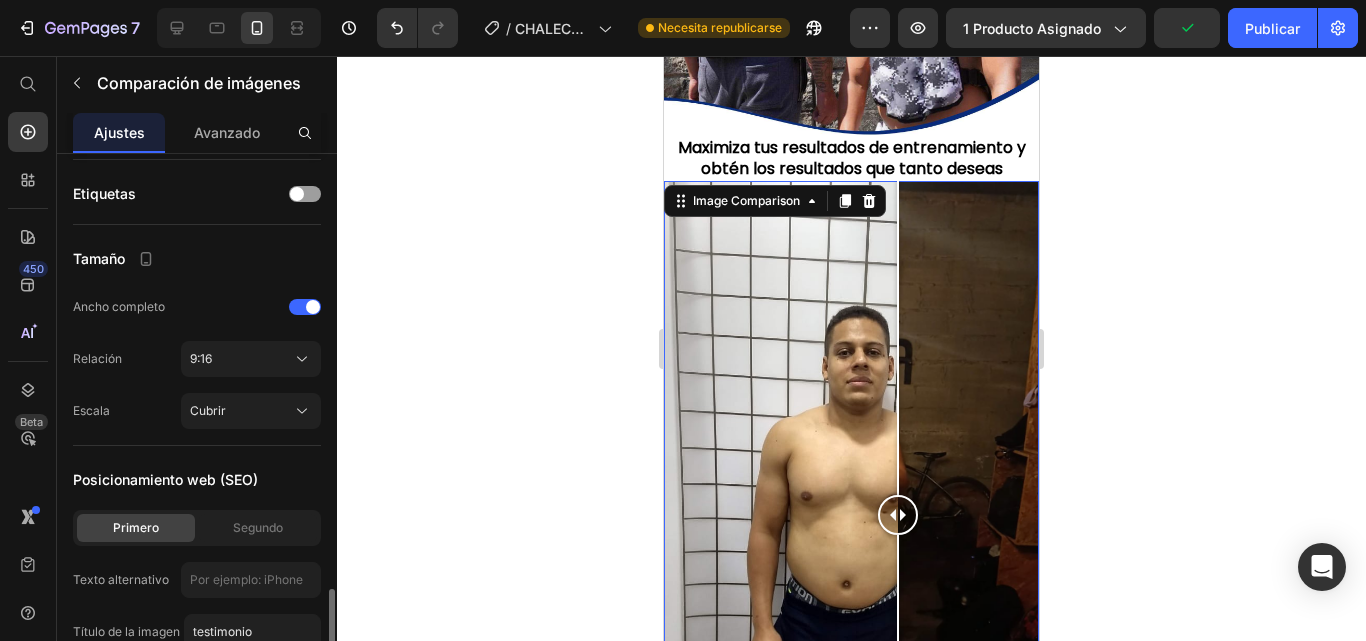 scroll, scrollTop: 866, scrollLeft: 0, axis: vertical 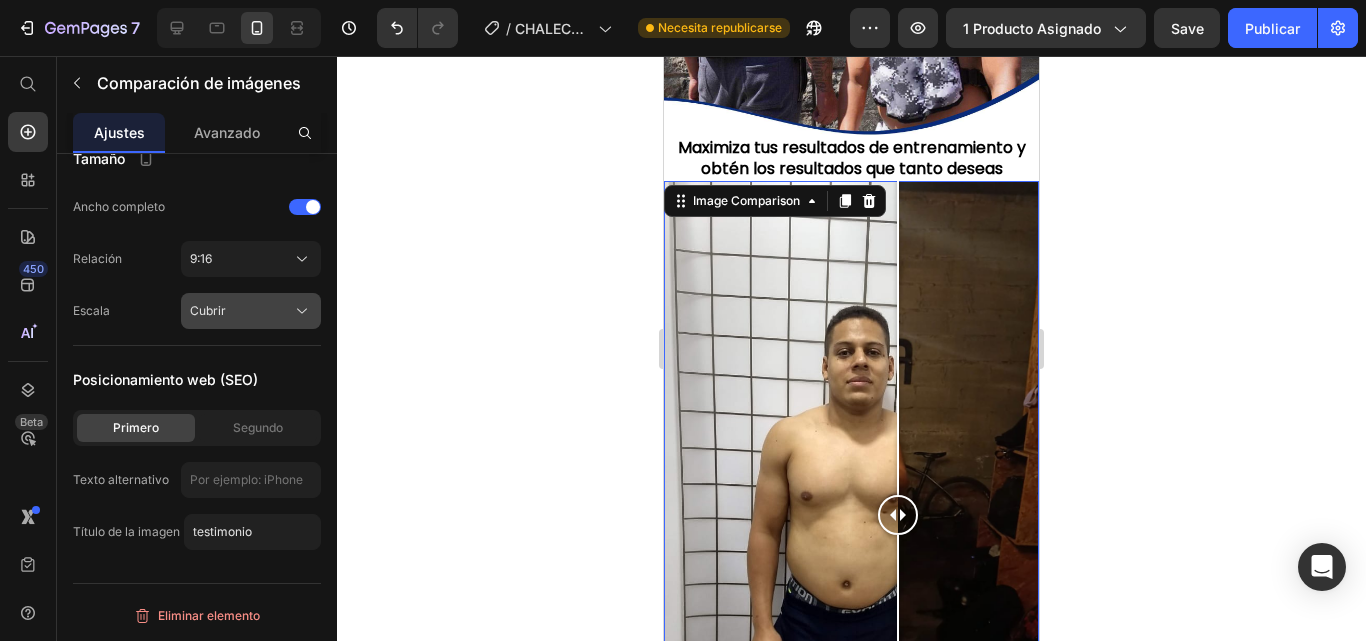 click on "Cubrir" 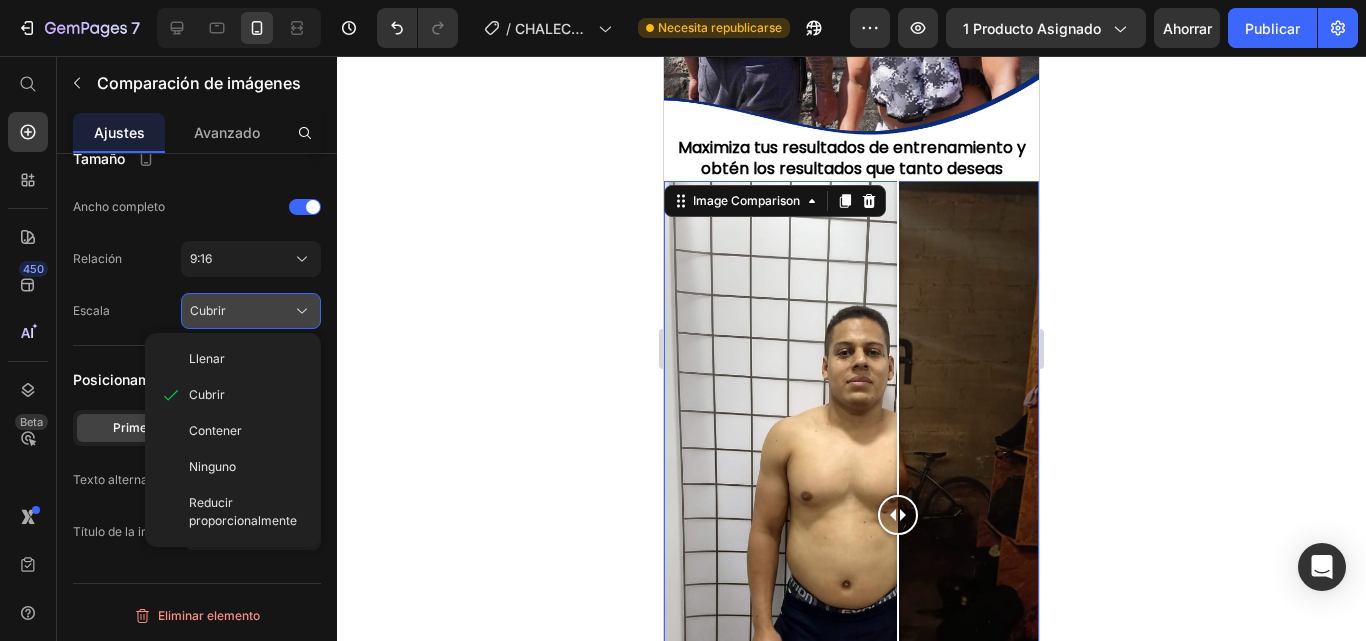 click on "Cubrir" 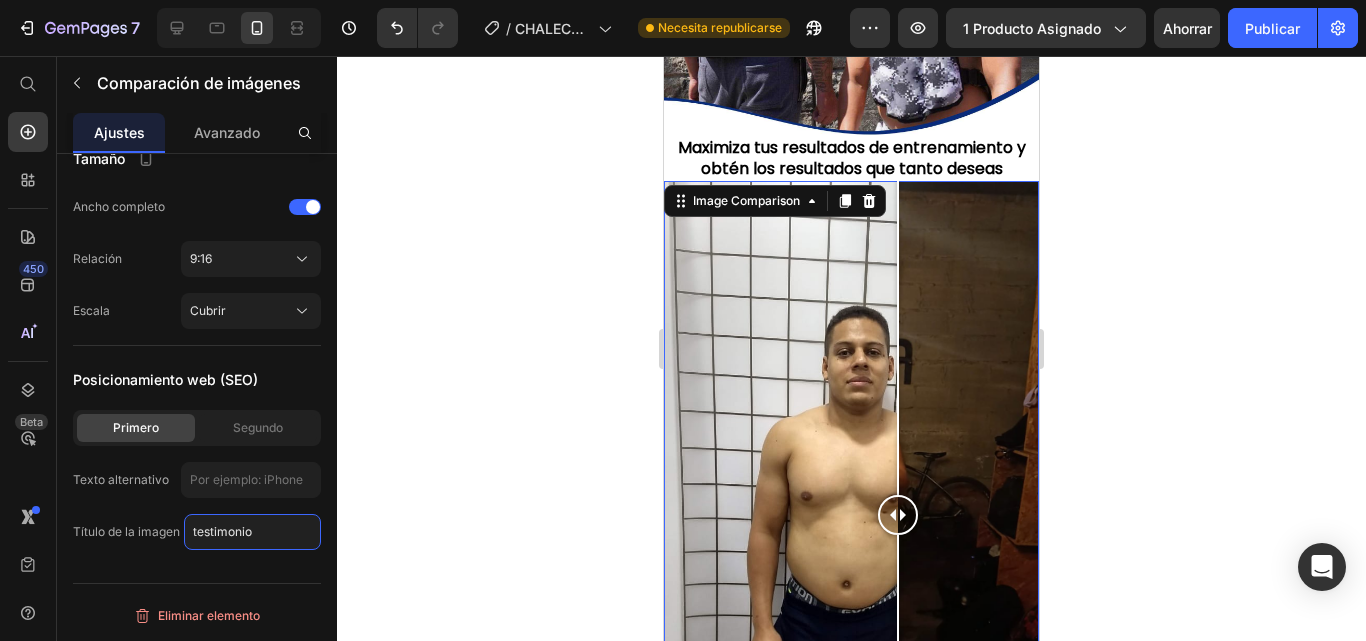 click on "testimonio" 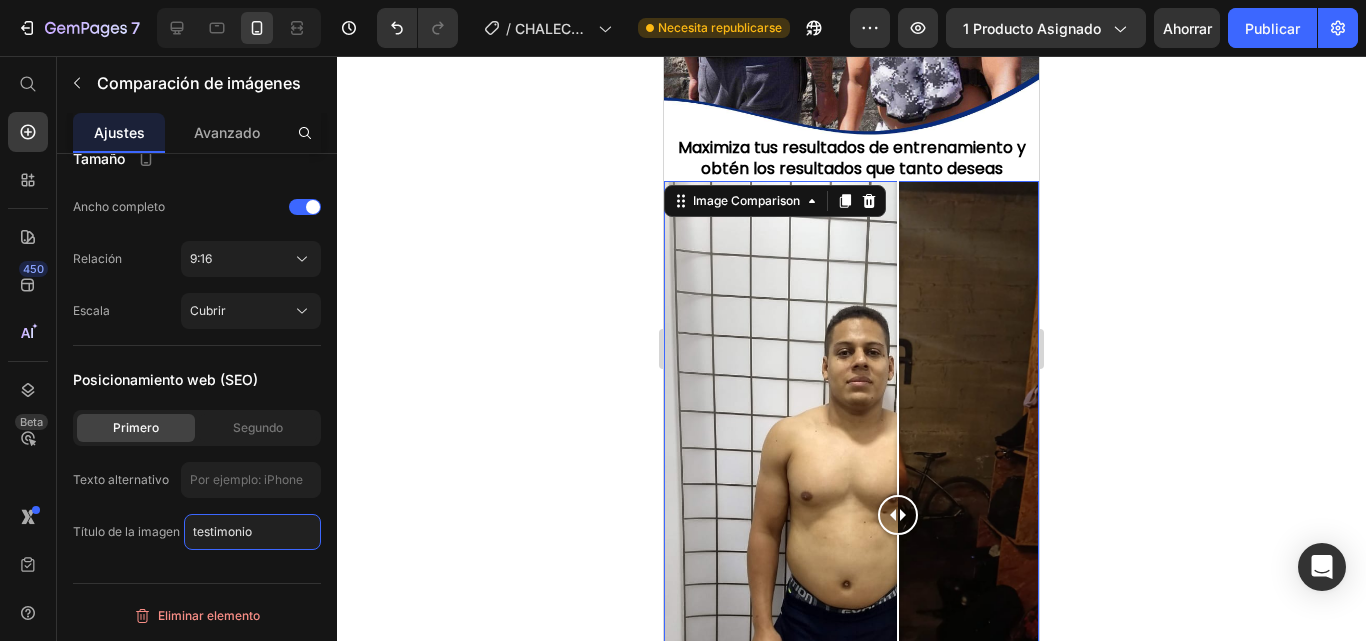 type 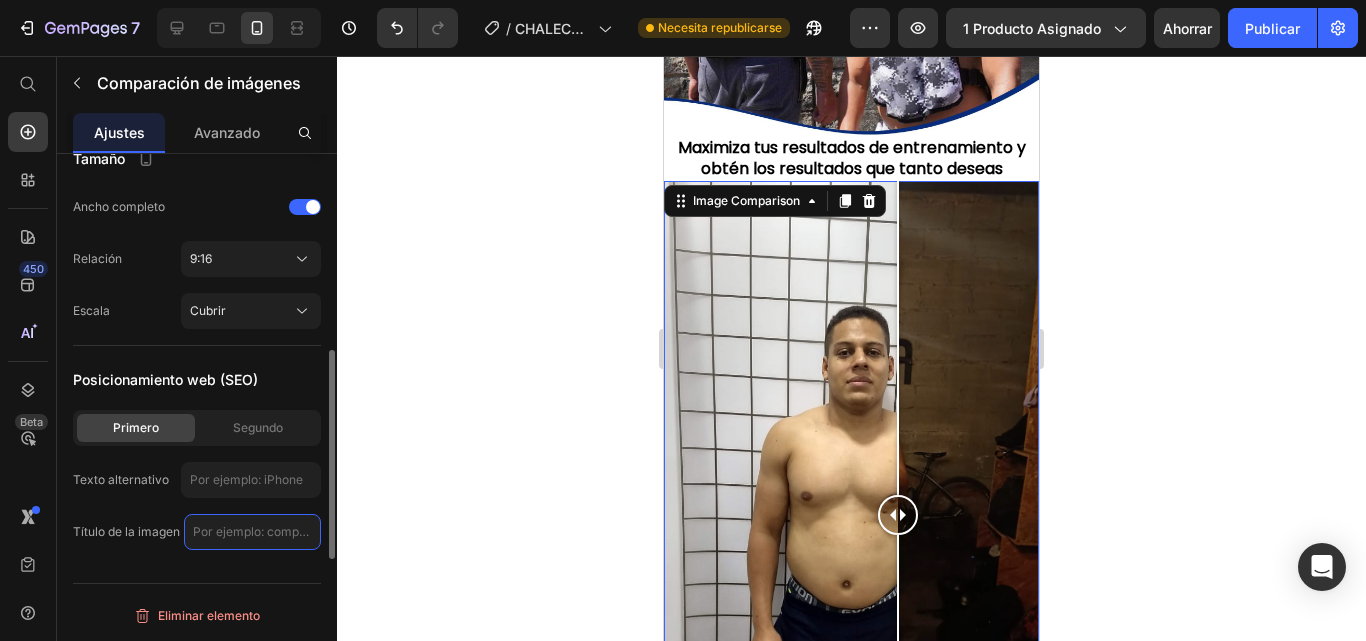 scroll, scrollTop: 766, scrollLeft: 0, axis: vertical 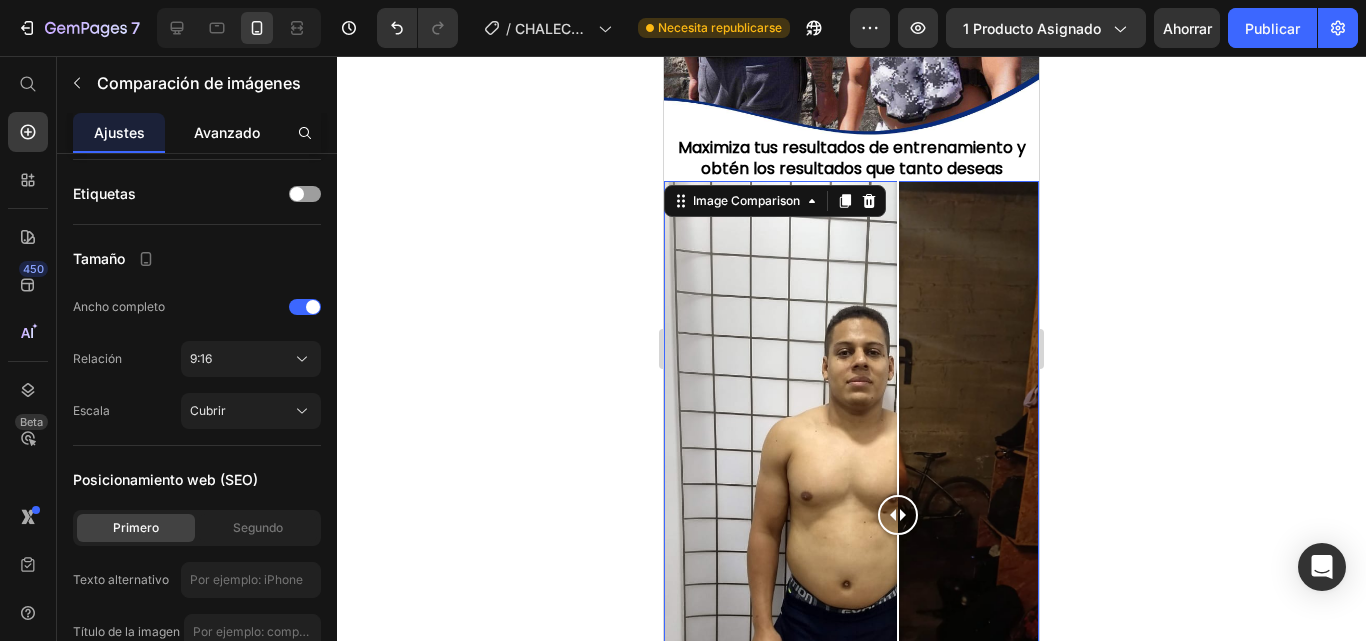 click on "Avanzado" at bounding box center [227, 132] 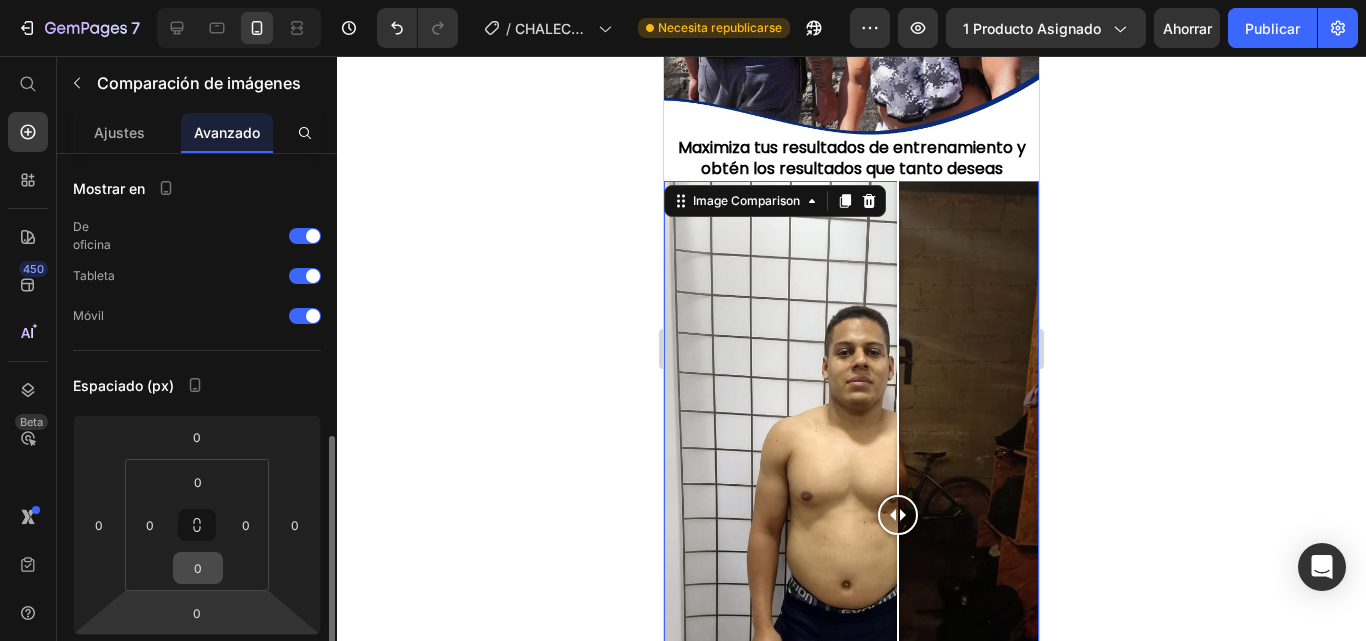 scroll, scrollTop: 200, scrollLeft: 0, axis: vertical 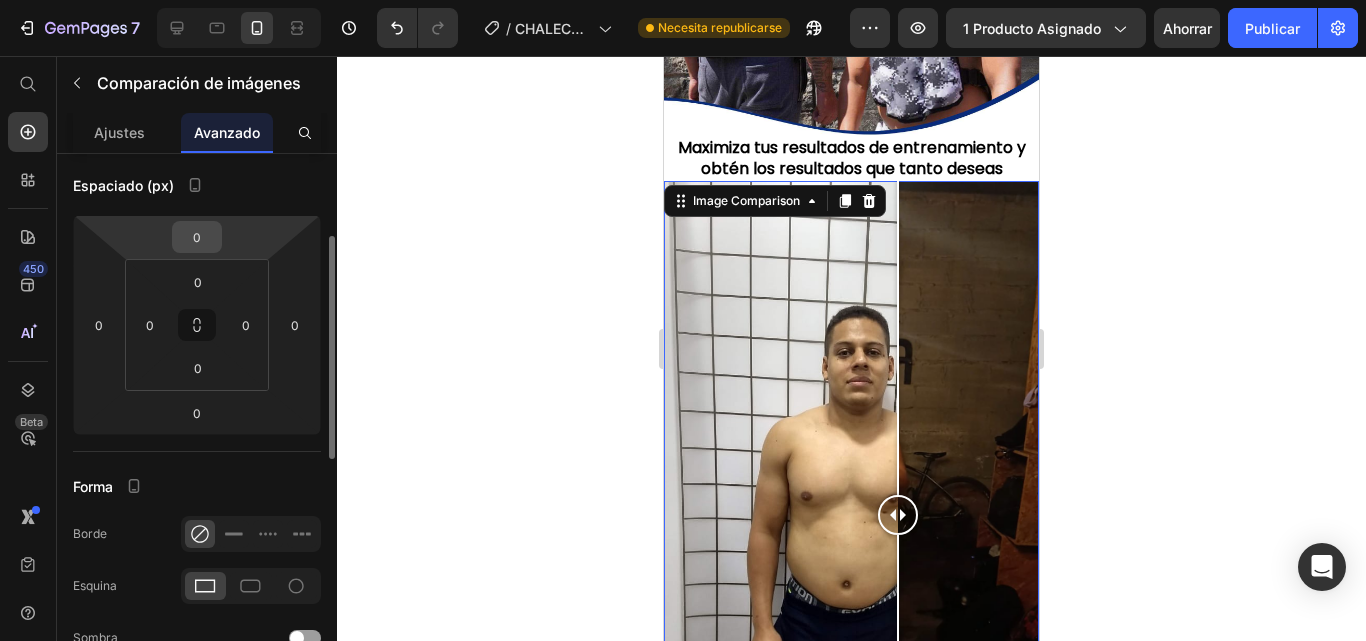click on "0" at bounding box center (197, 237) 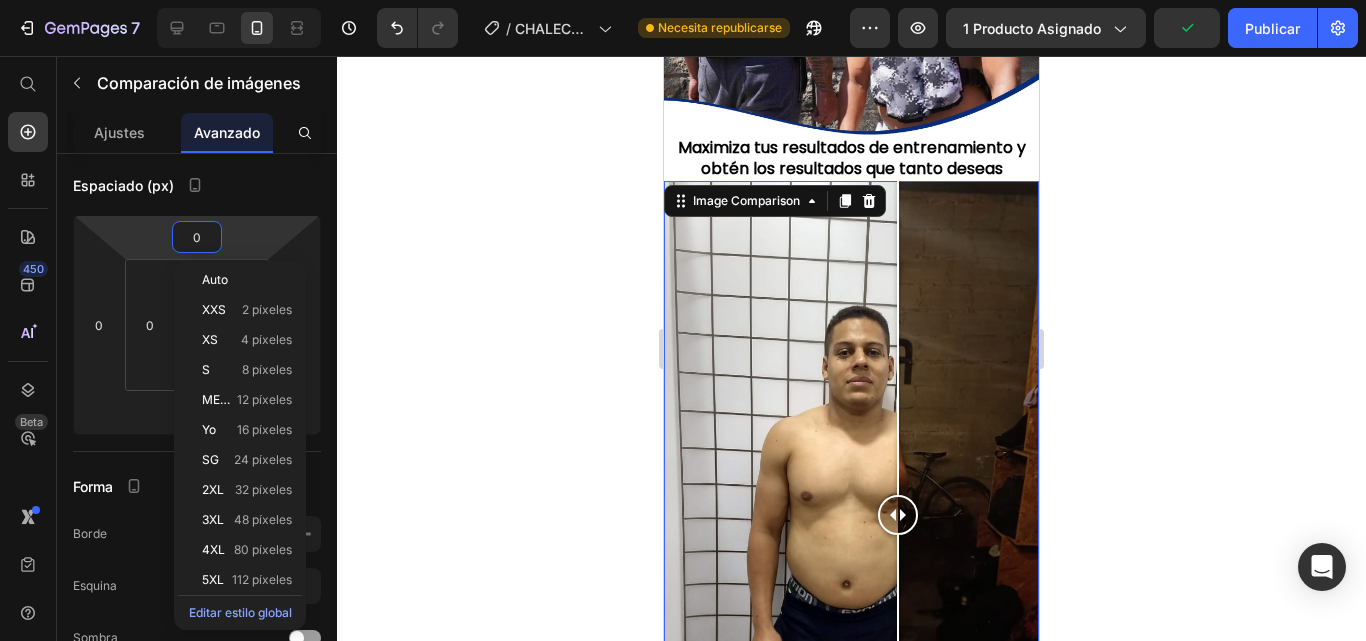 click 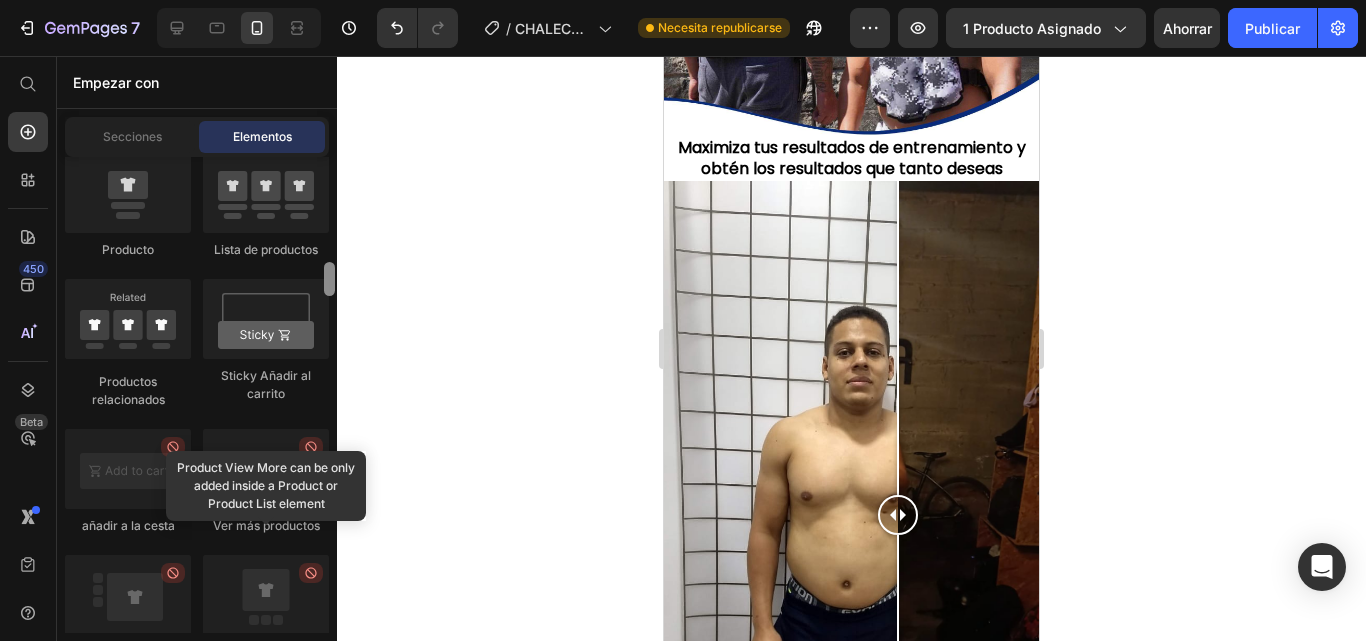 scroll, scrollTop: 2800, scrollLeft: 0, axis: vertical 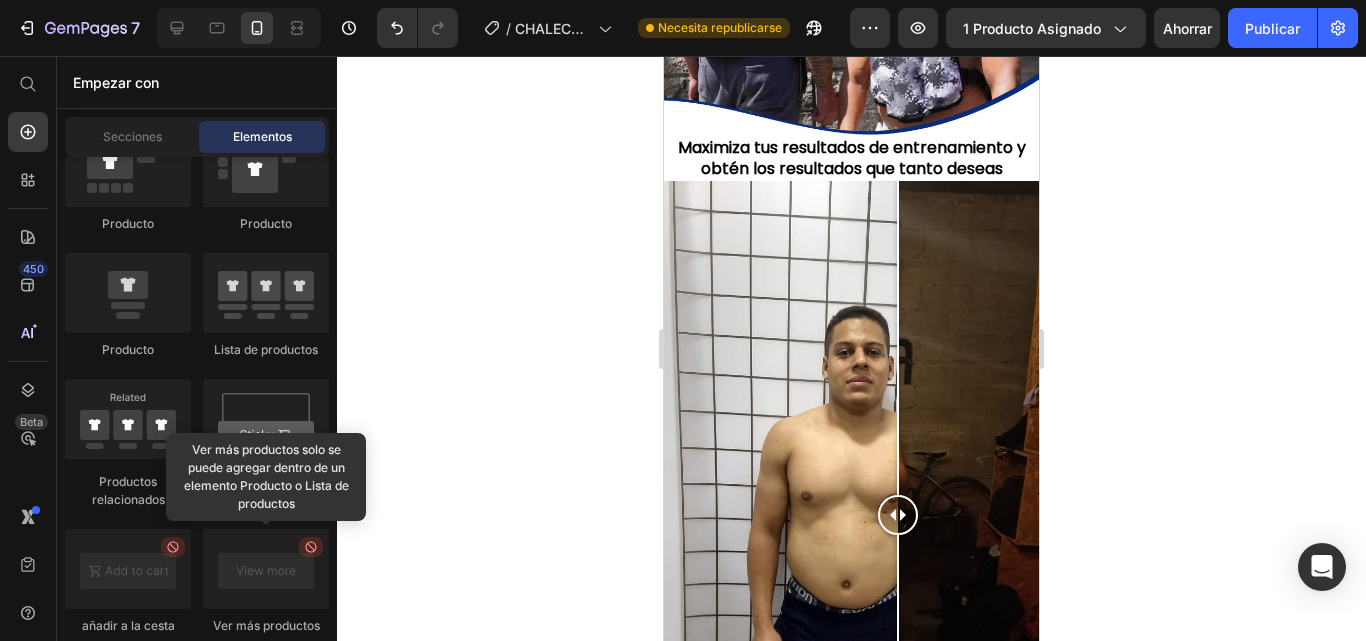 click 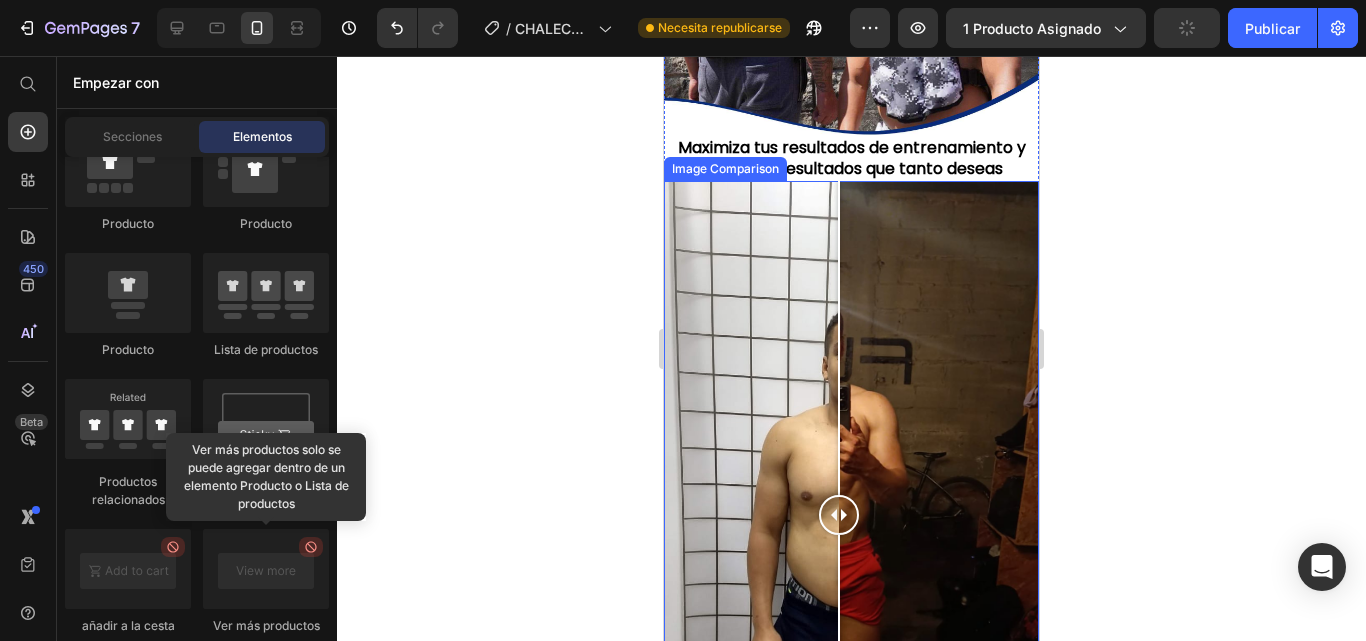 drag, startPoint x: 901, startPoint y: 440, endPoint x: 839, endPoint y: 471, distance: 69.31811 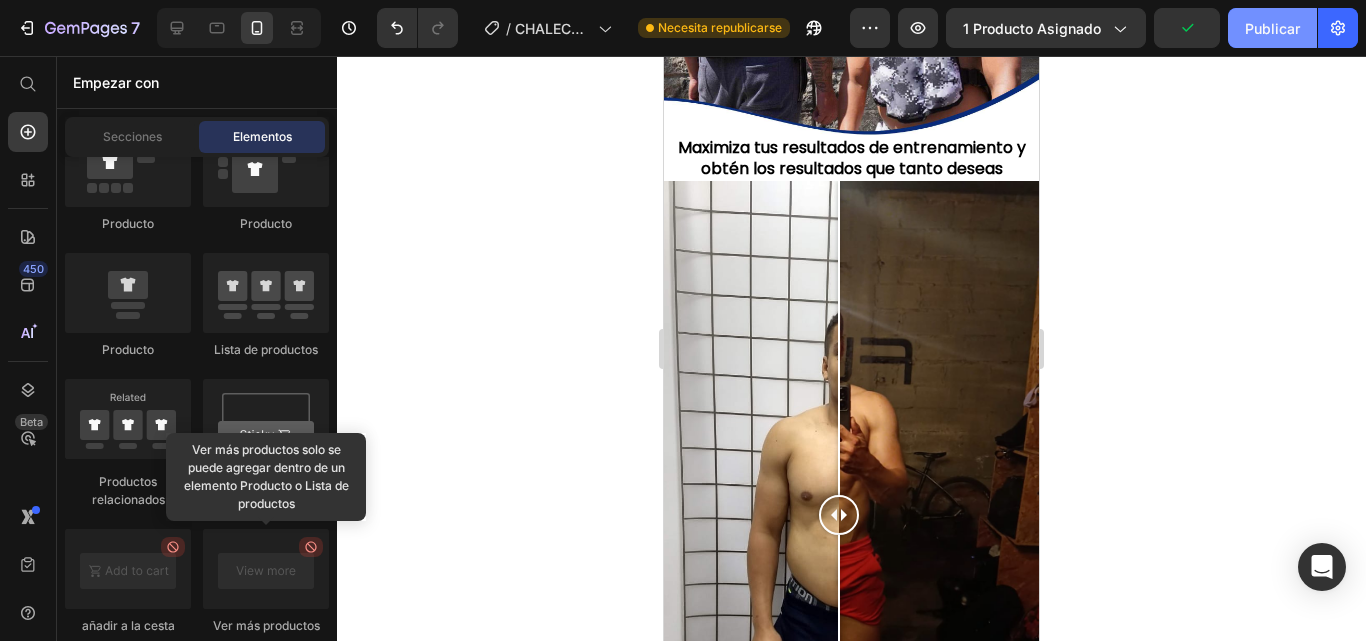 click on "Publicar" 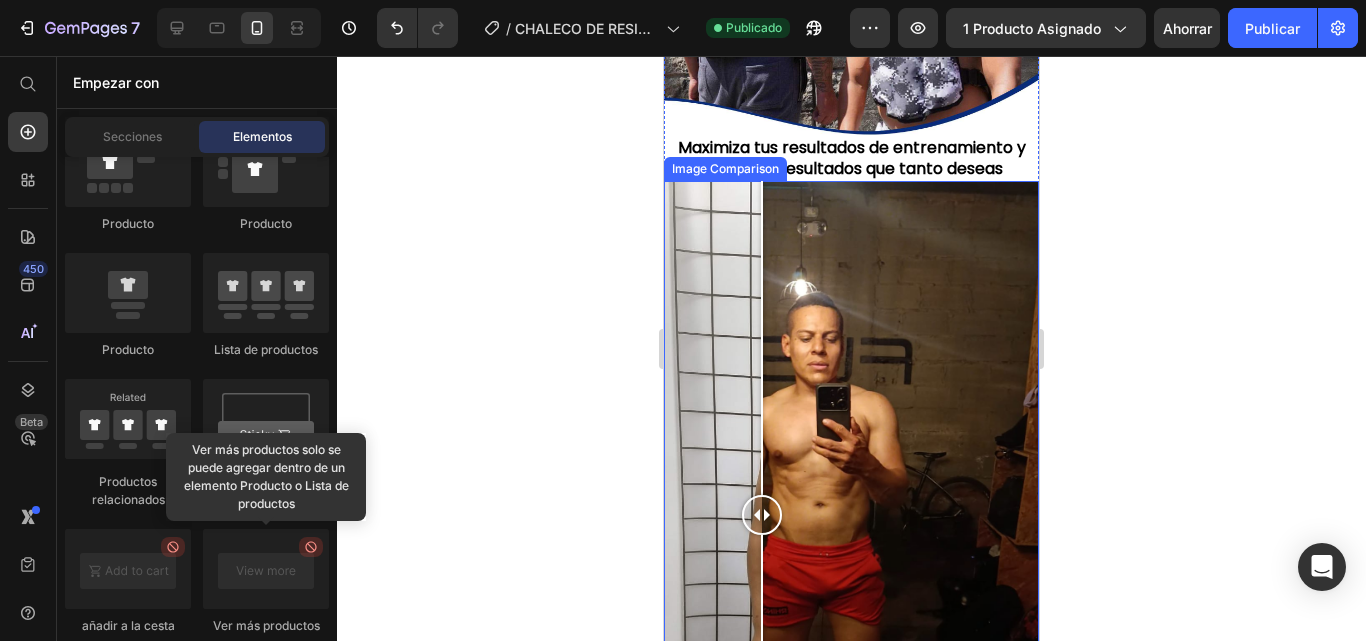 click at bounding box center [851, 514] 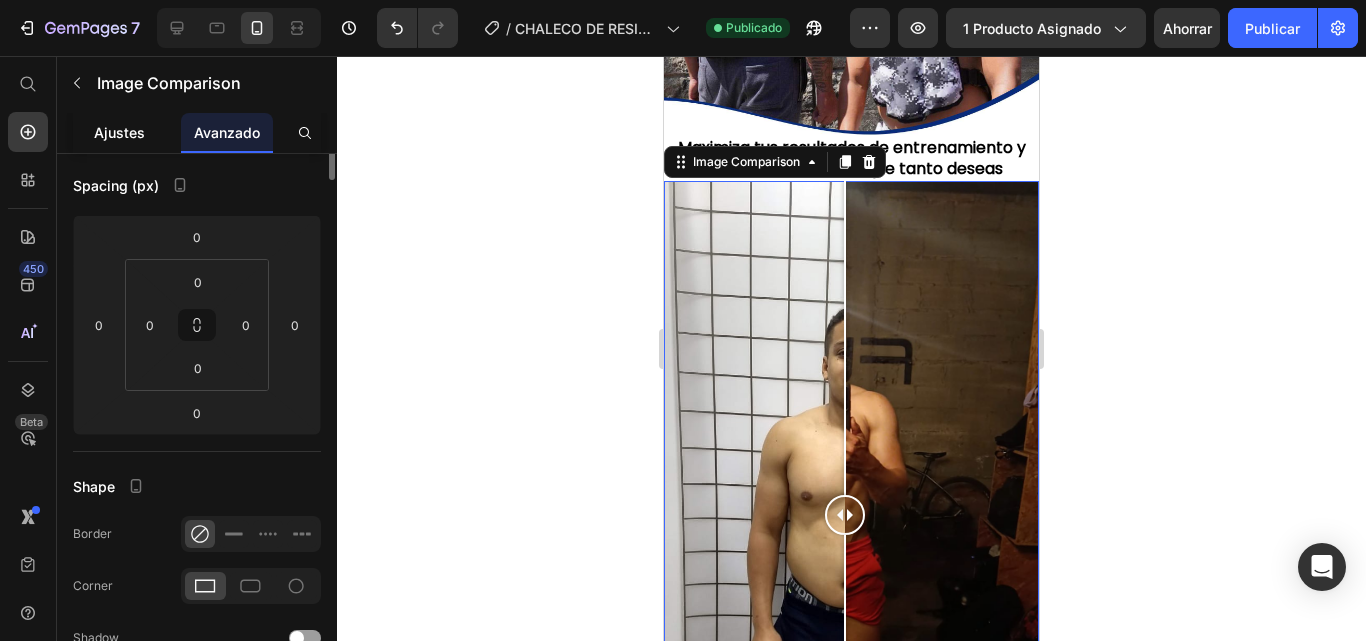 scroll, scrollTop: 0, scrollLeft: 0, axis: both 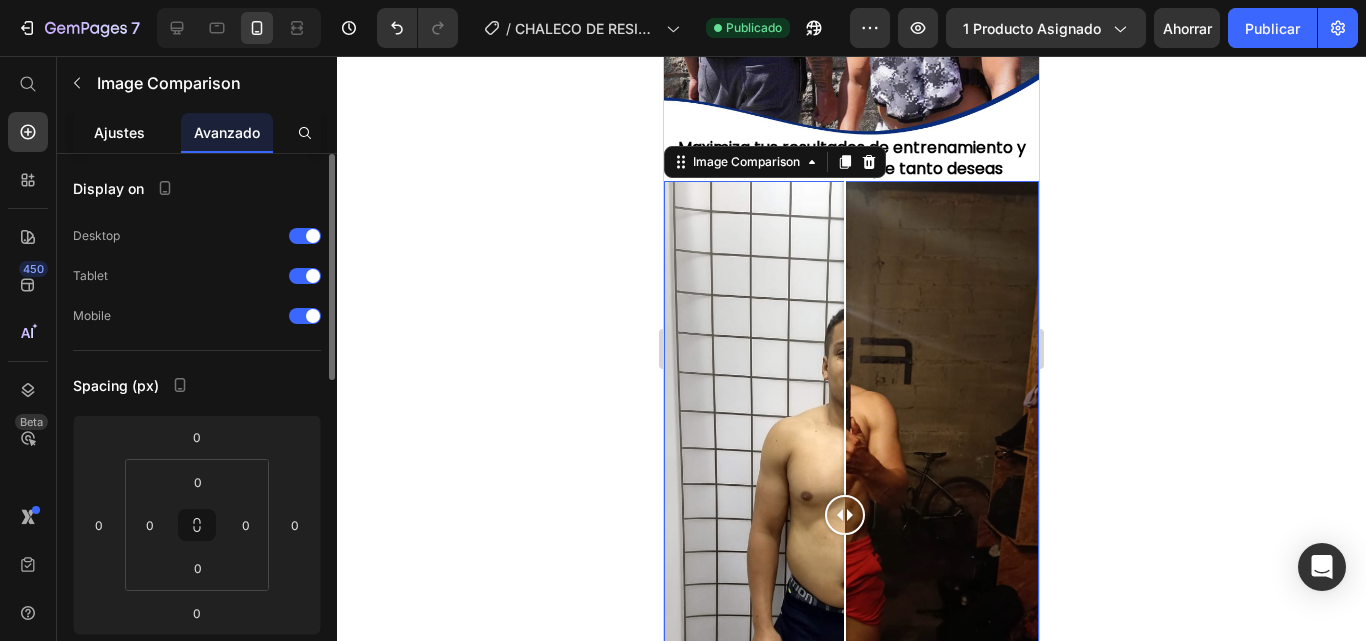 click on "Ajustes" at bounding box center [119, 132] 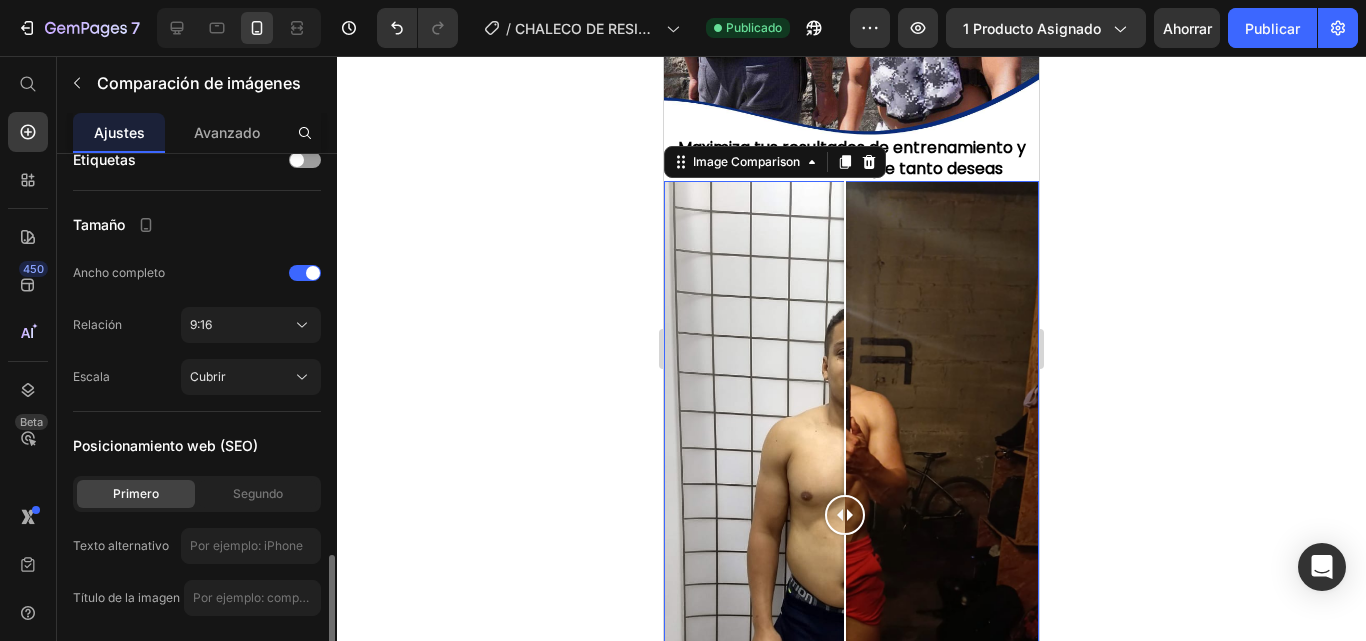 scroll, scrollTop: 866, scrollLeft: 0, axis: vertical 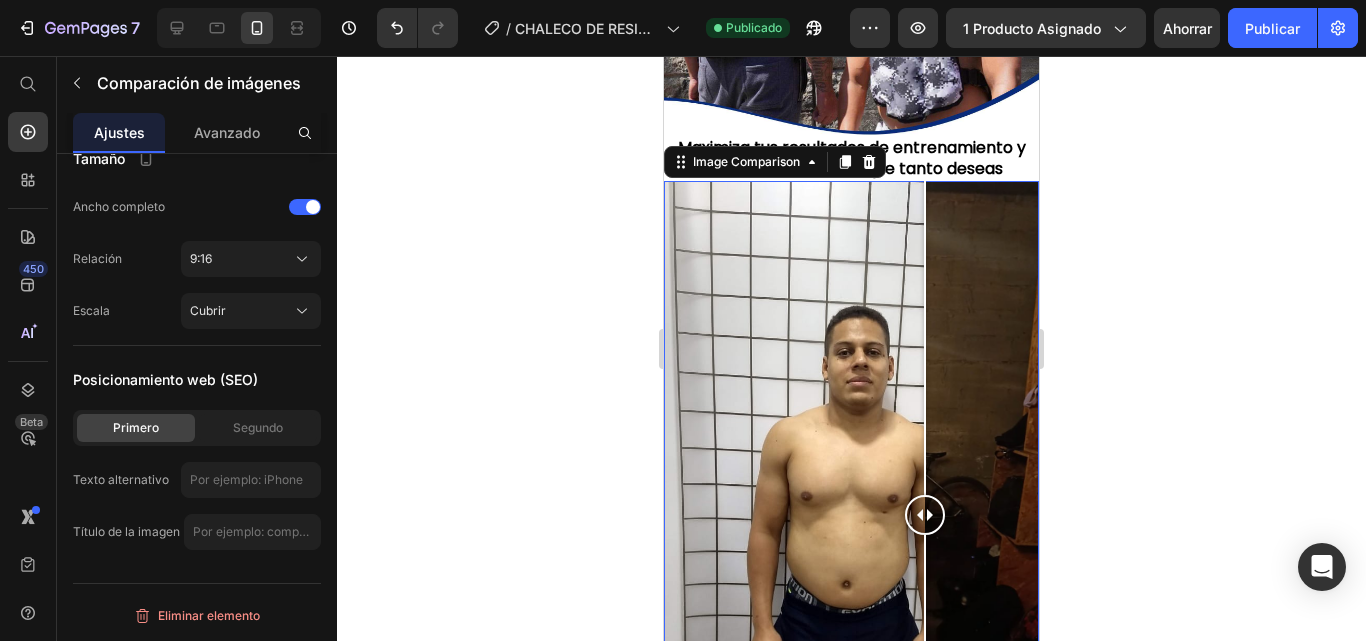 click at bounding box center [851, 514] 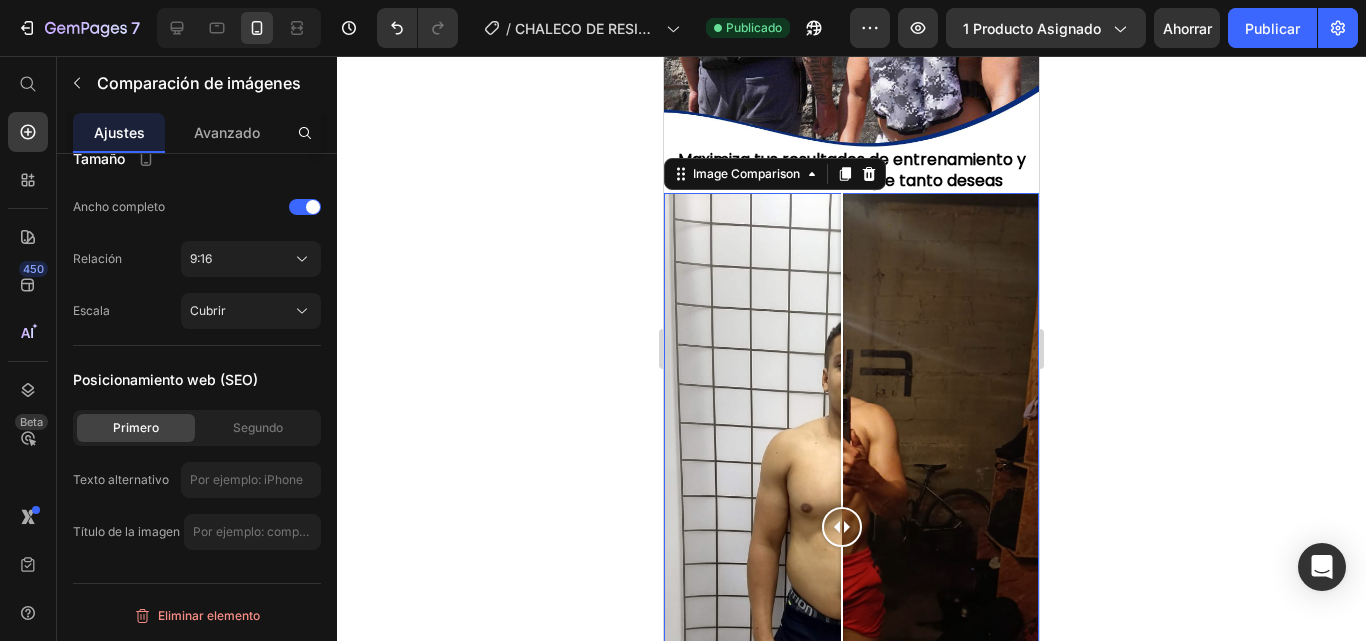 scroll, scrollTop: 2276, scrollLeft: 0, axis: vertical 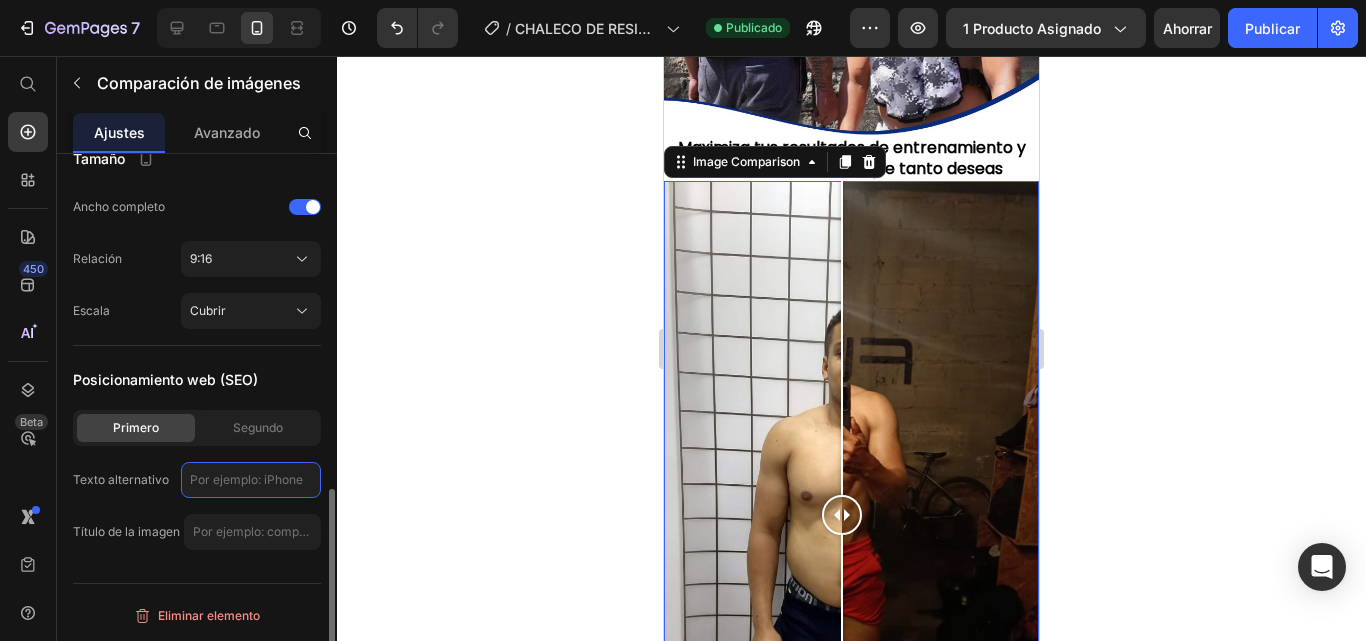 click 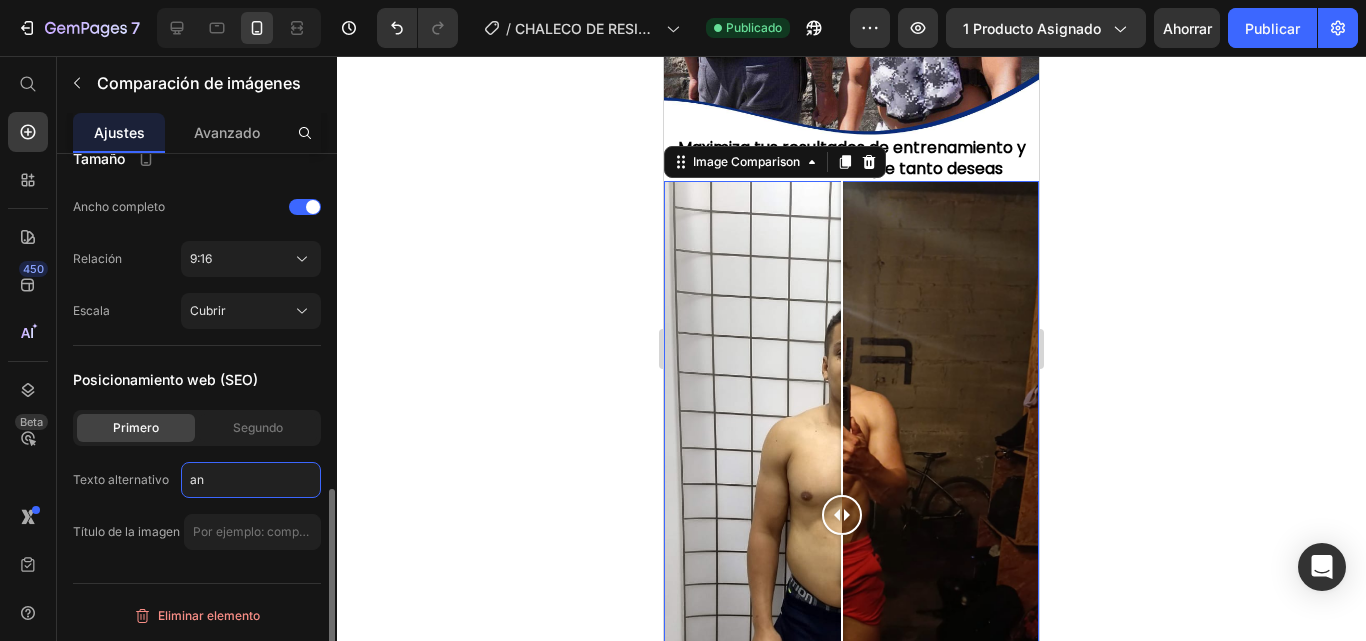 type on "a" 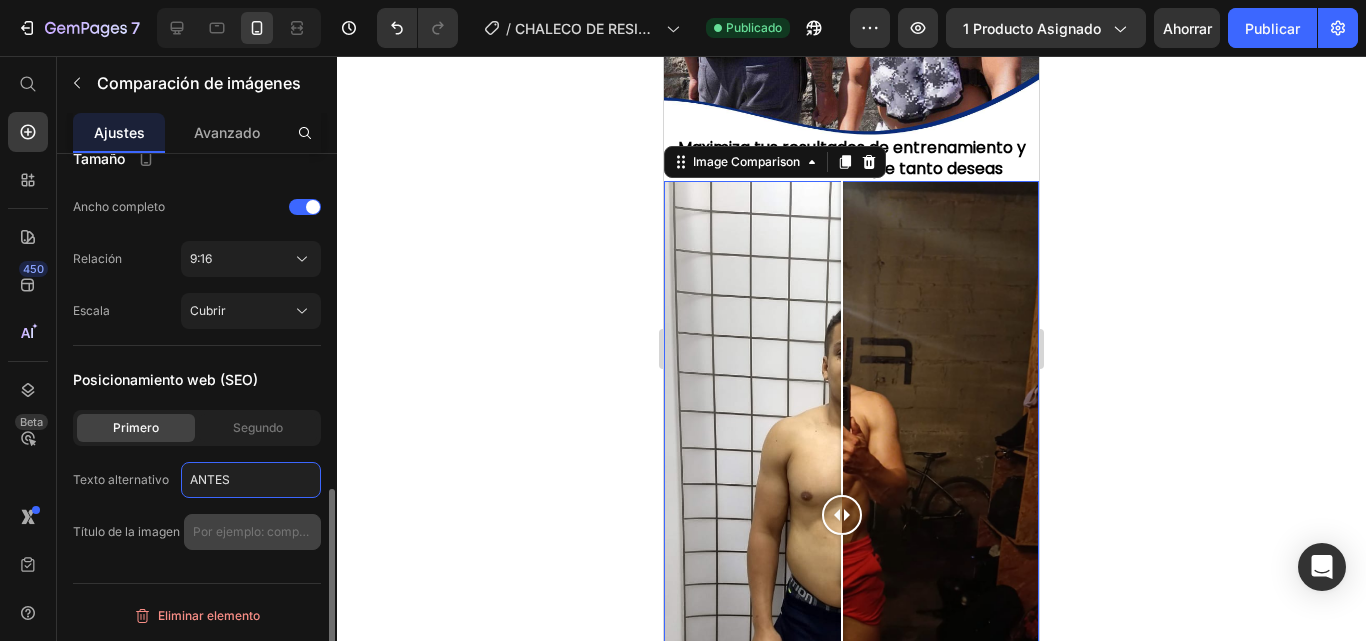 type on "ANTES" 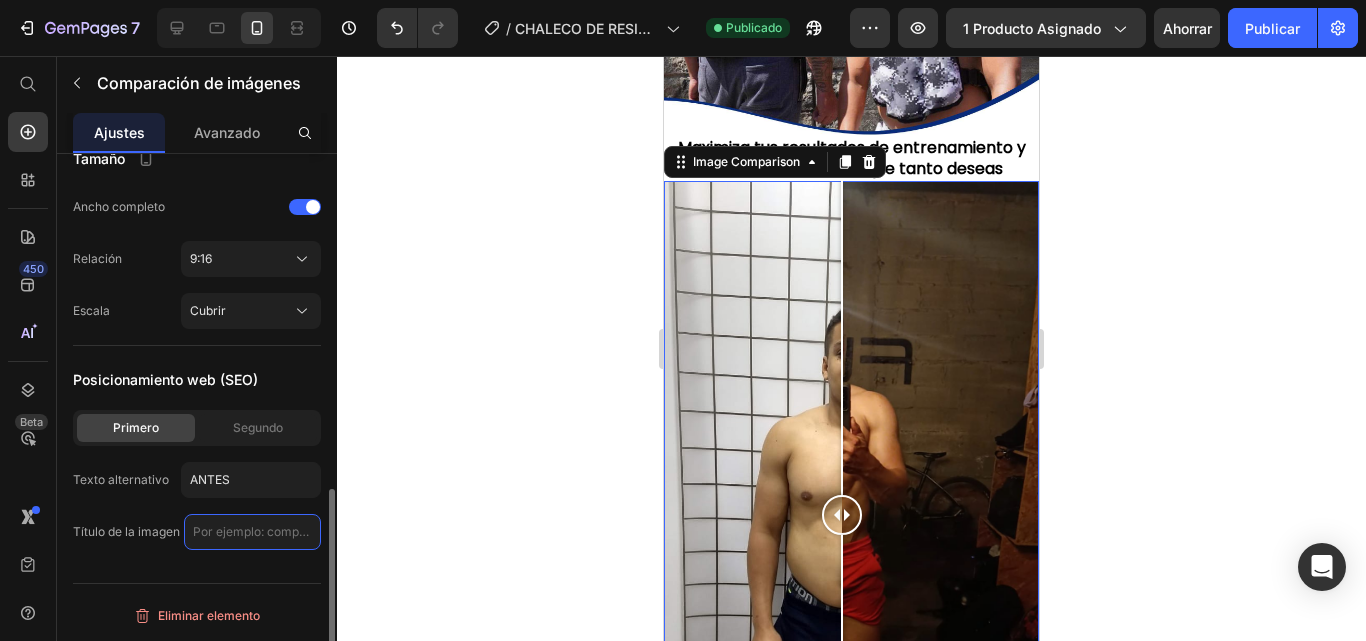 click 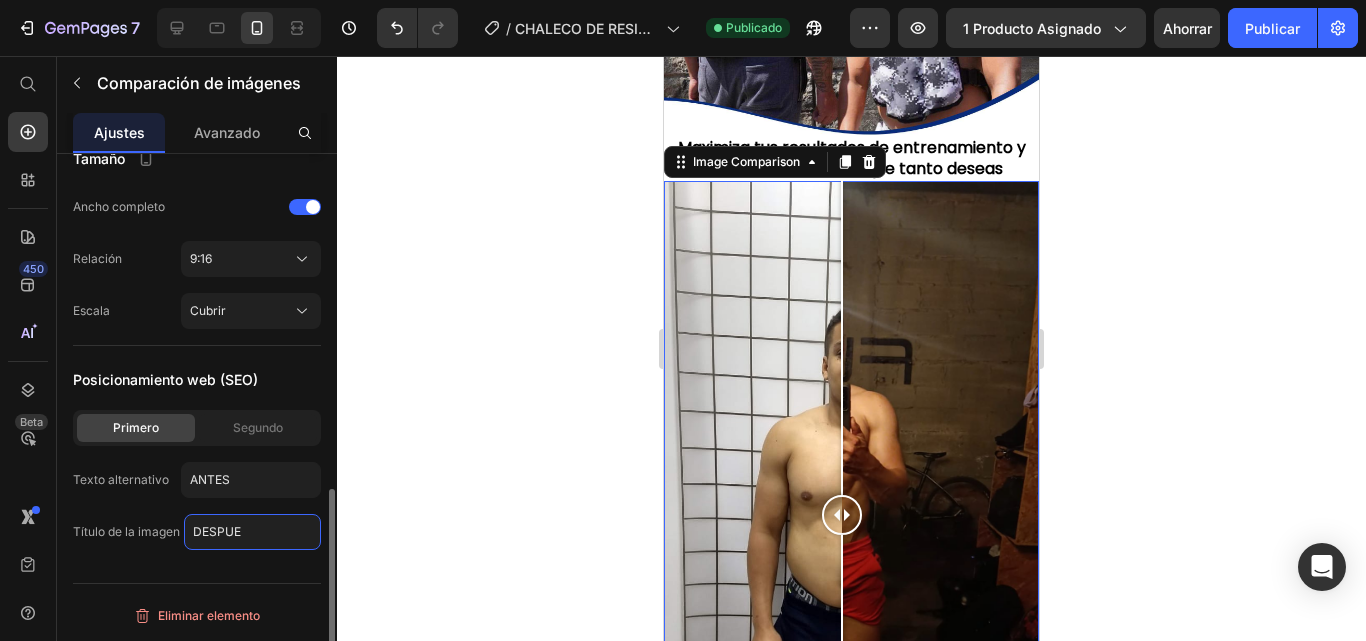 type on "DESPUES" 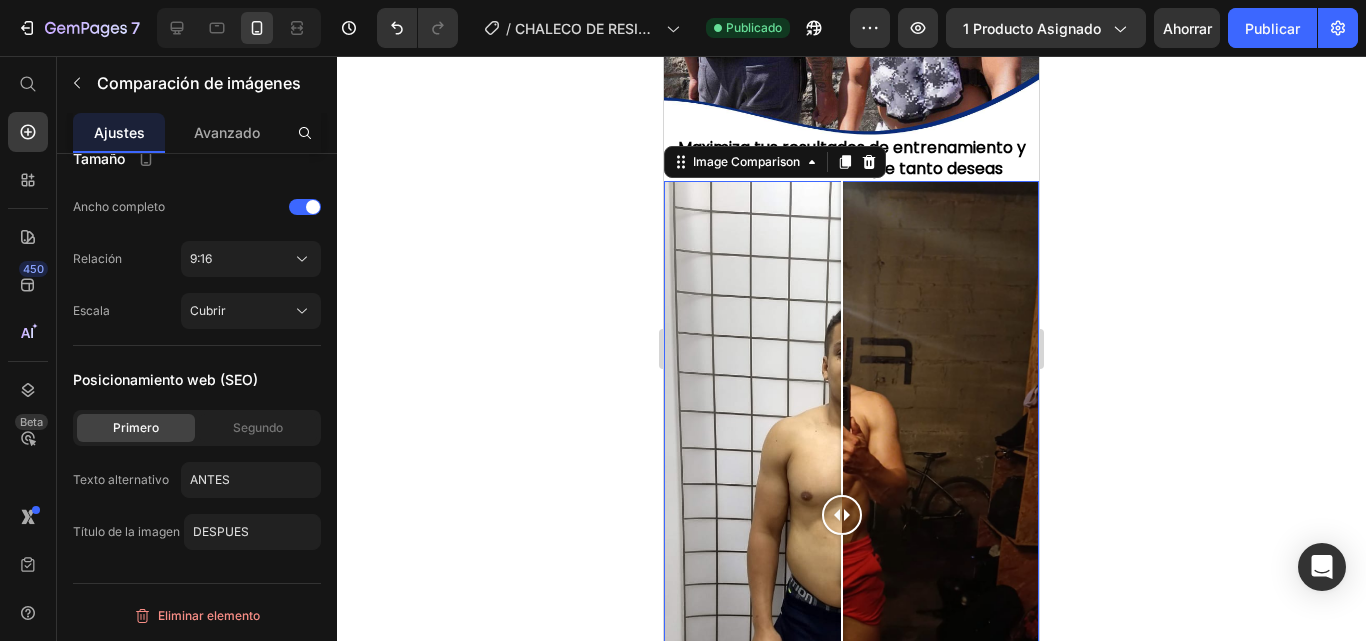 click 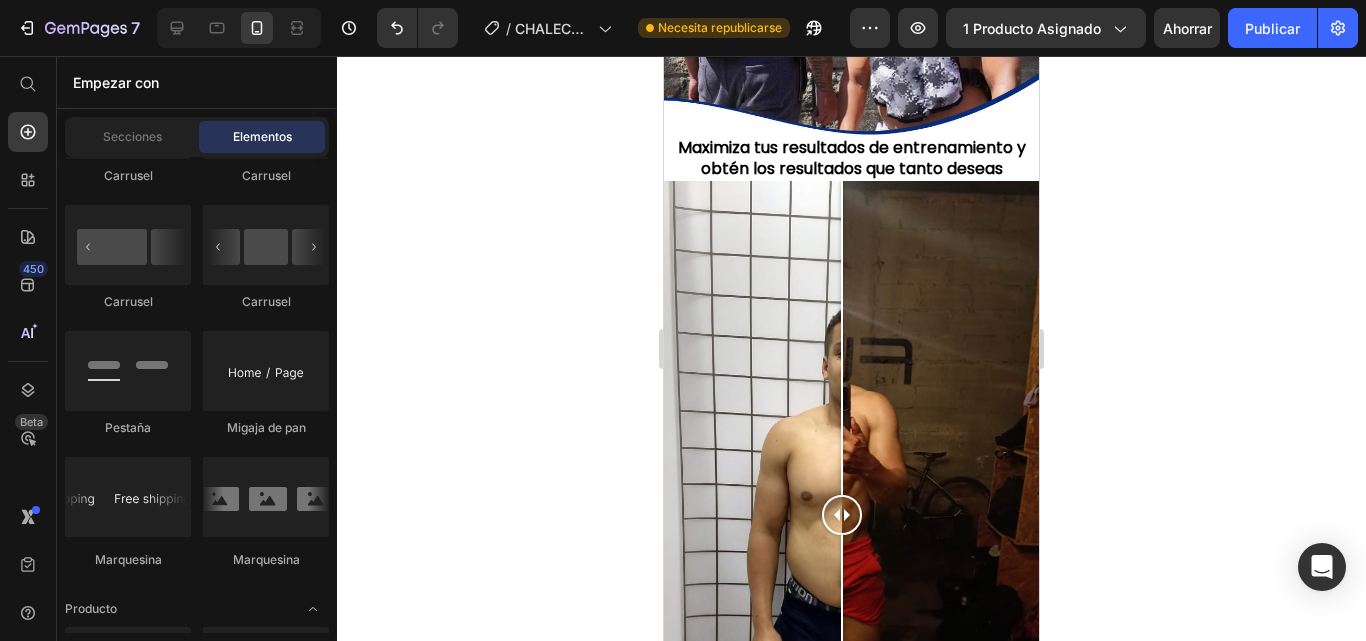 scroll, scrollTop: 2100, scrollLeft: 0, axis: vertical 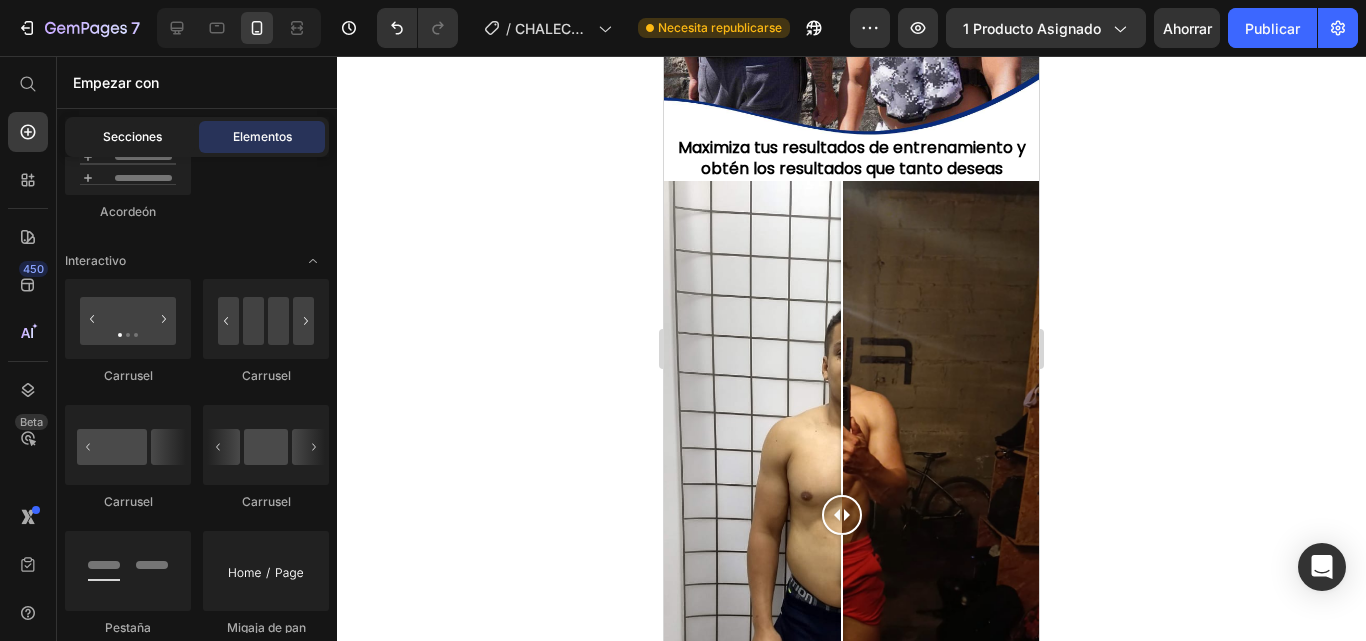 click on "Secciones" at bounding box center [132, 136] 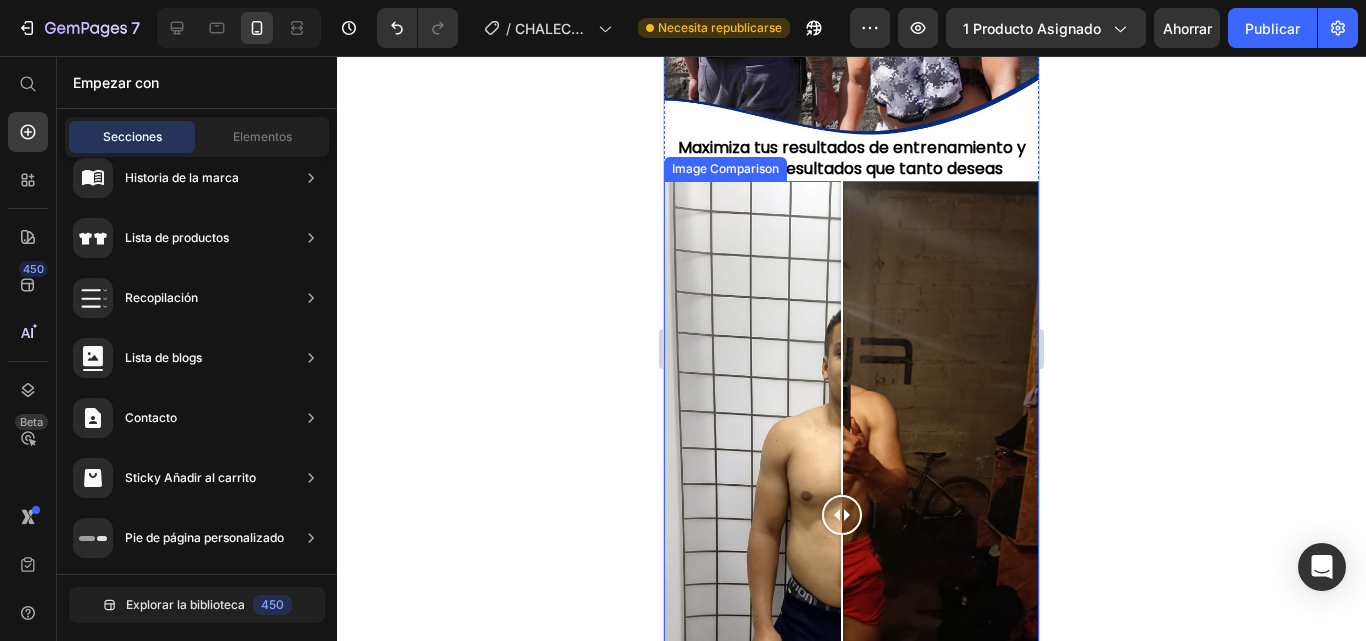 click at bounding box center [842, 514] 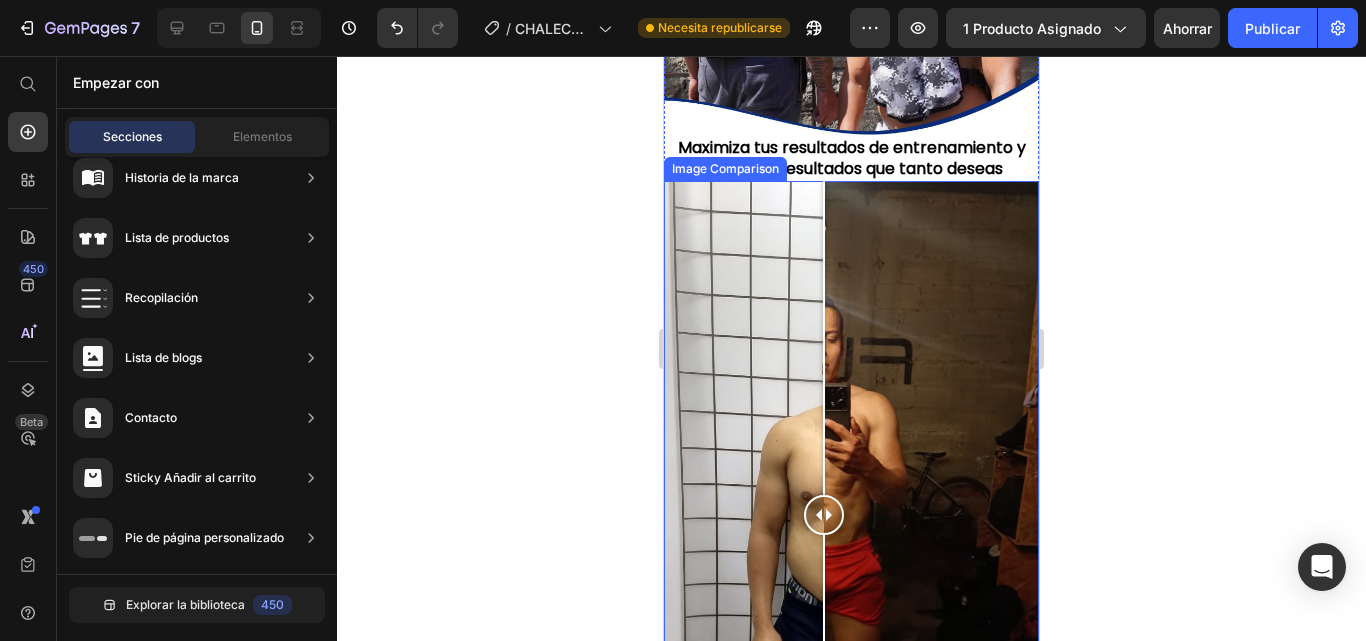 click at bounding box center (824, 337) 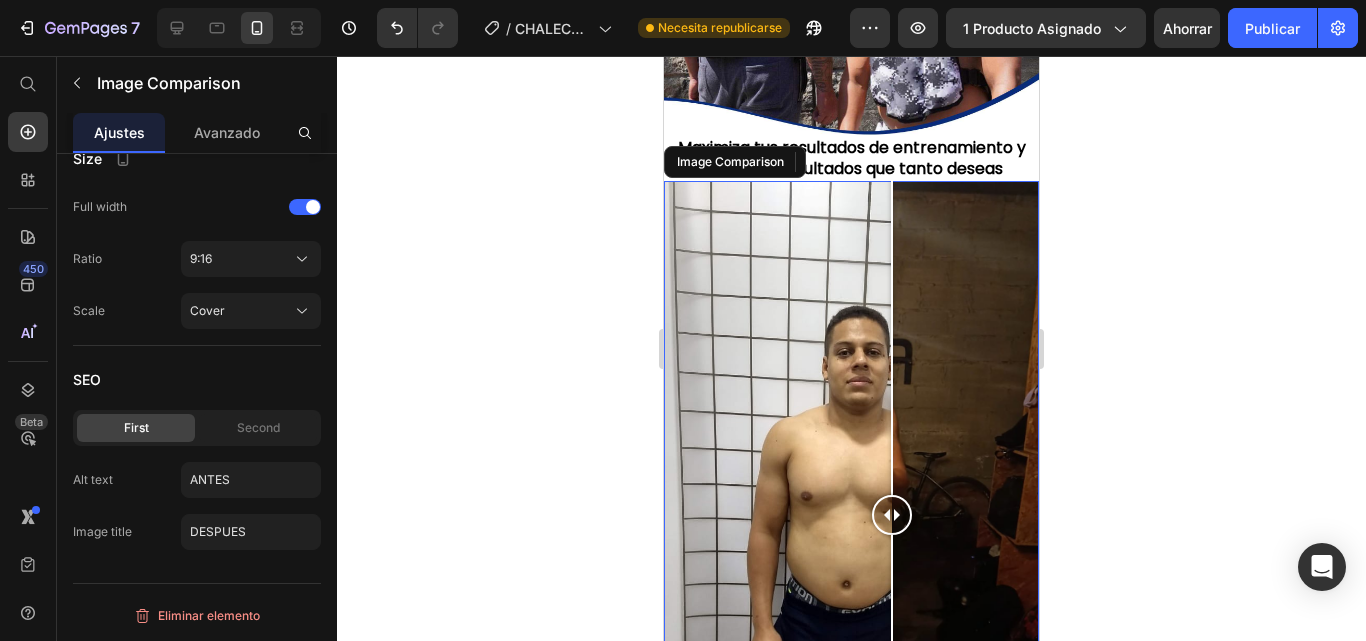 click at bounding box center (892, 337) 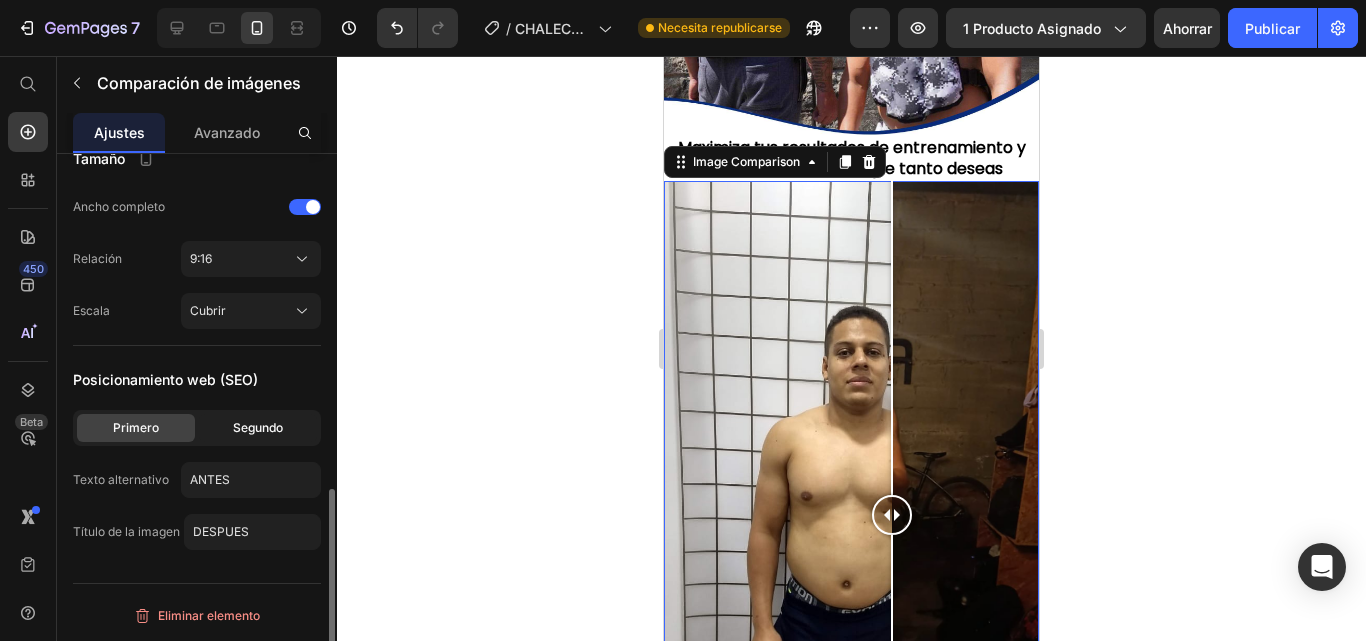 click on "Segundo" 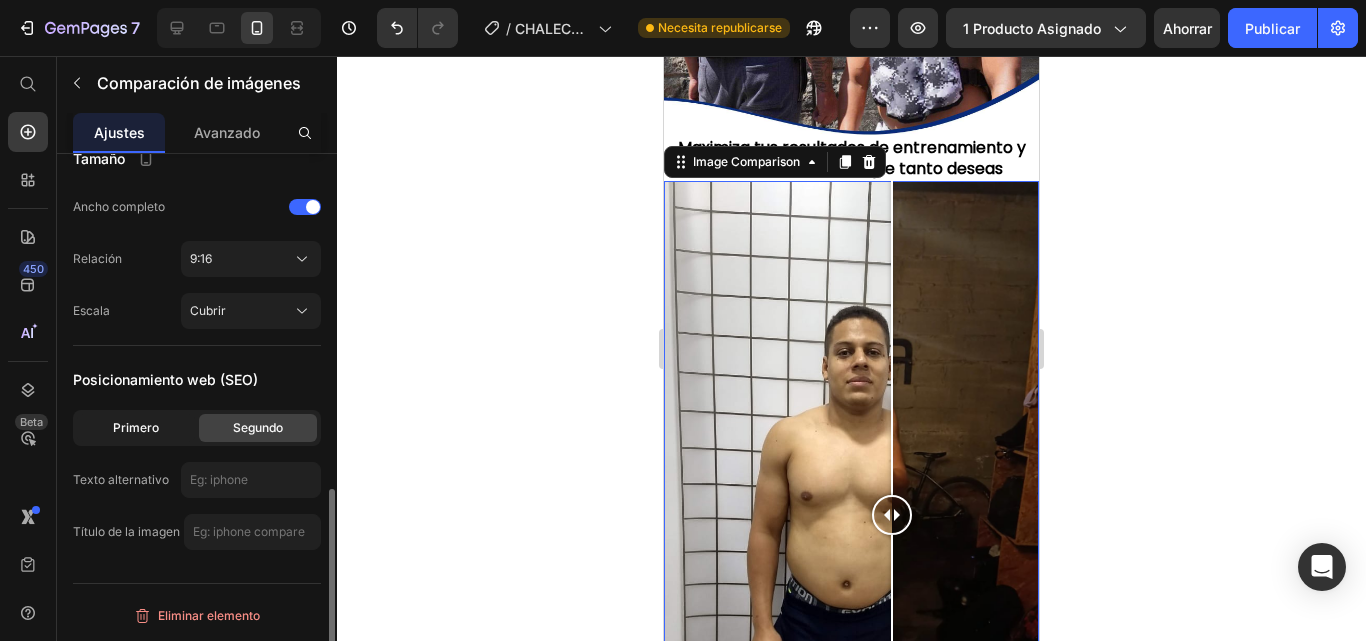 click on "Primero" at bounding box center [136, 427] 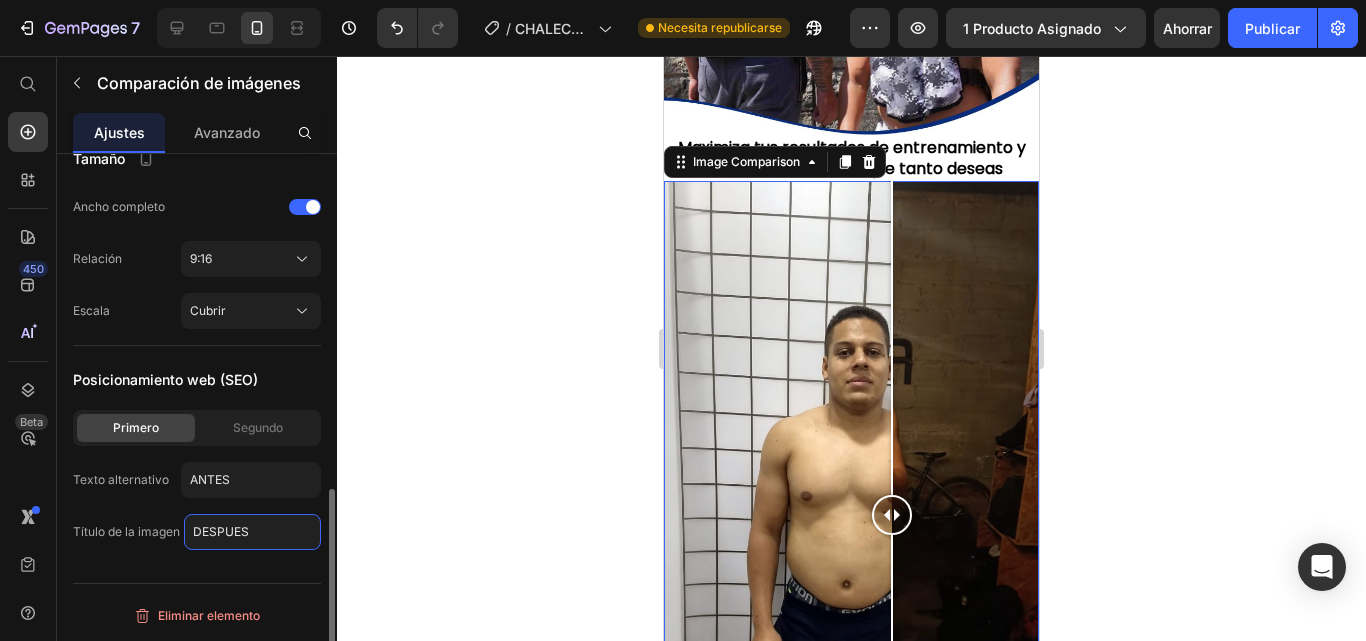 click on "DESPUES" 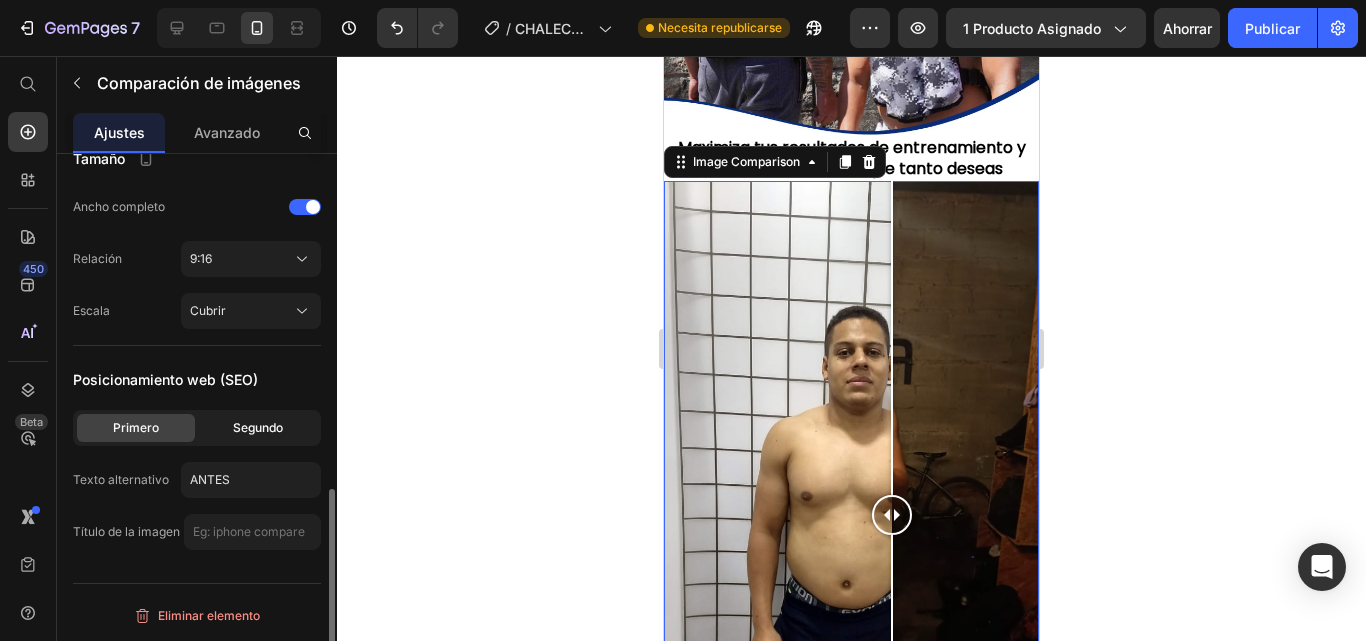 click on "Segundo" at bounding box center (258, 427) 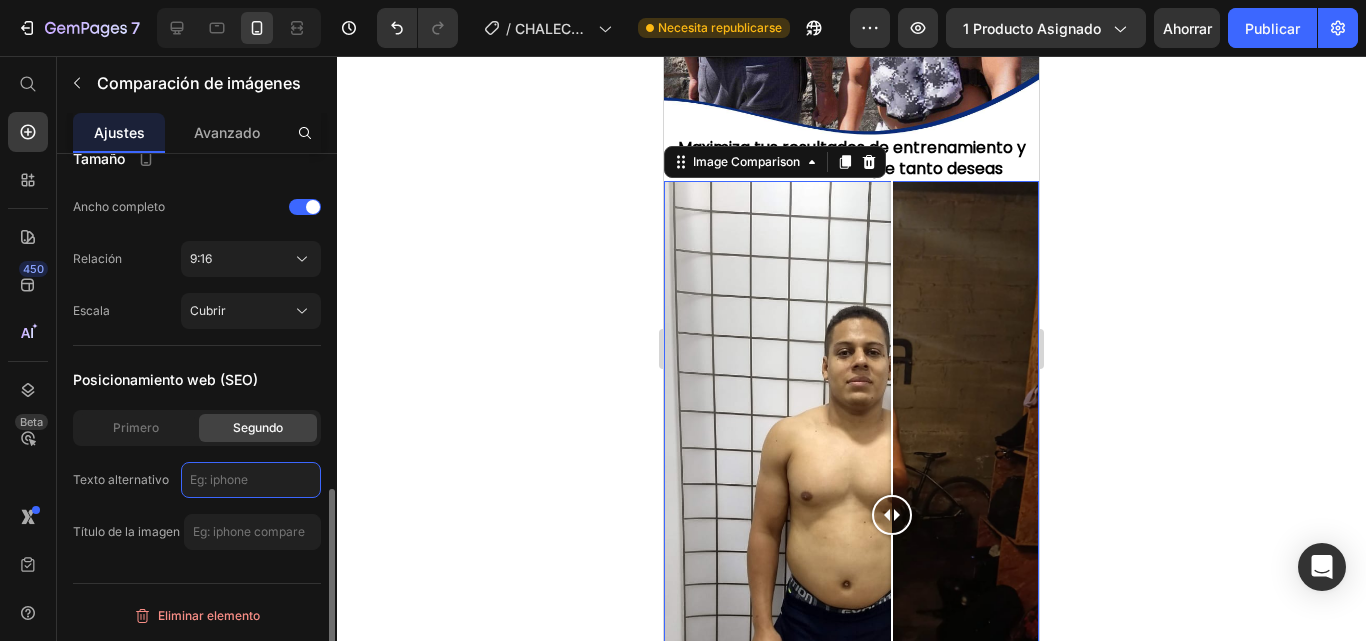 click 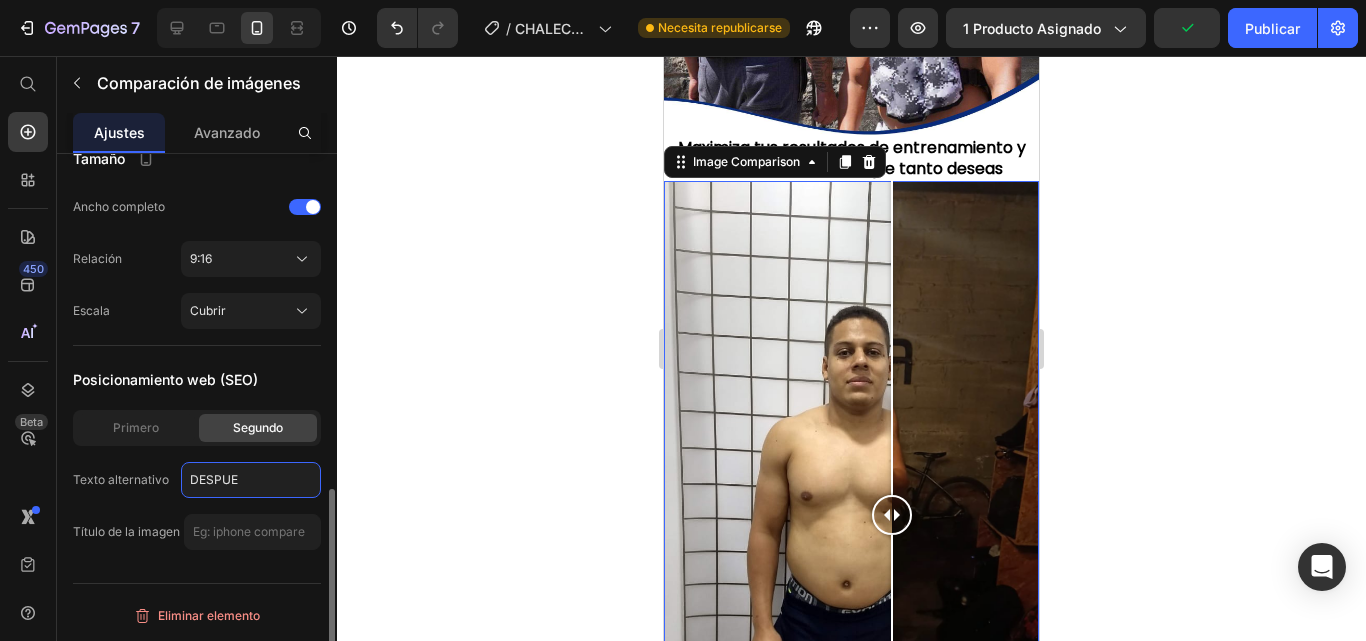 type on "DESPUES" 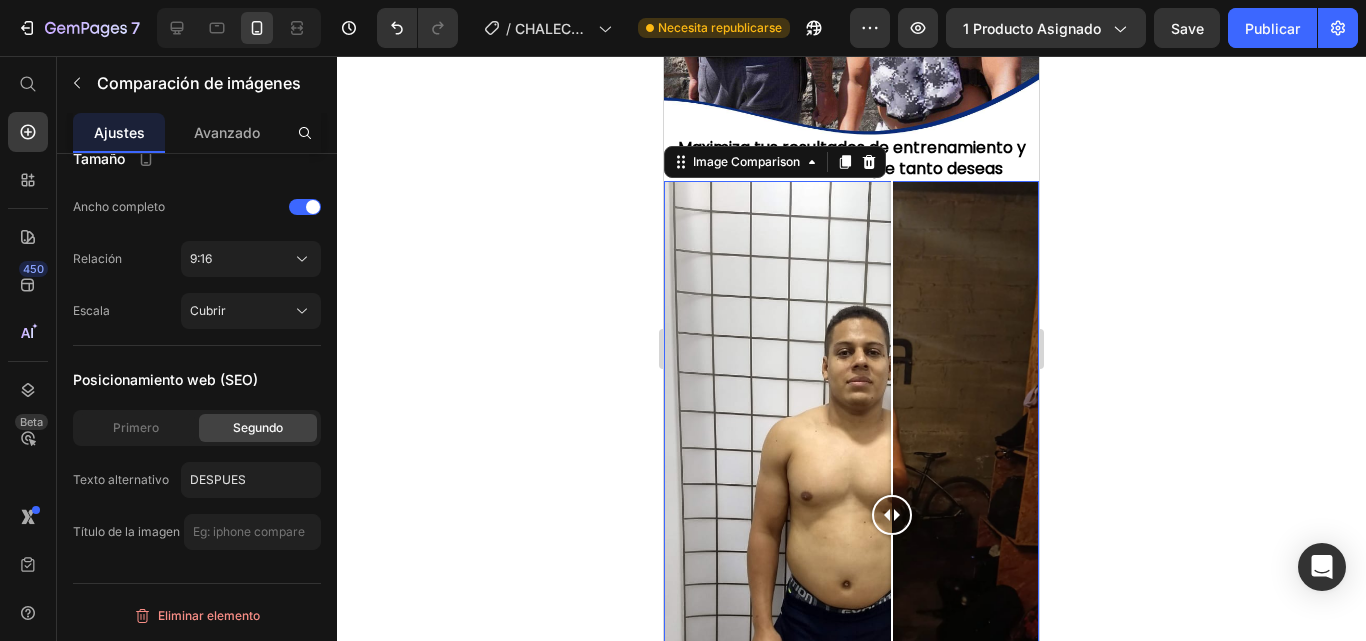 click 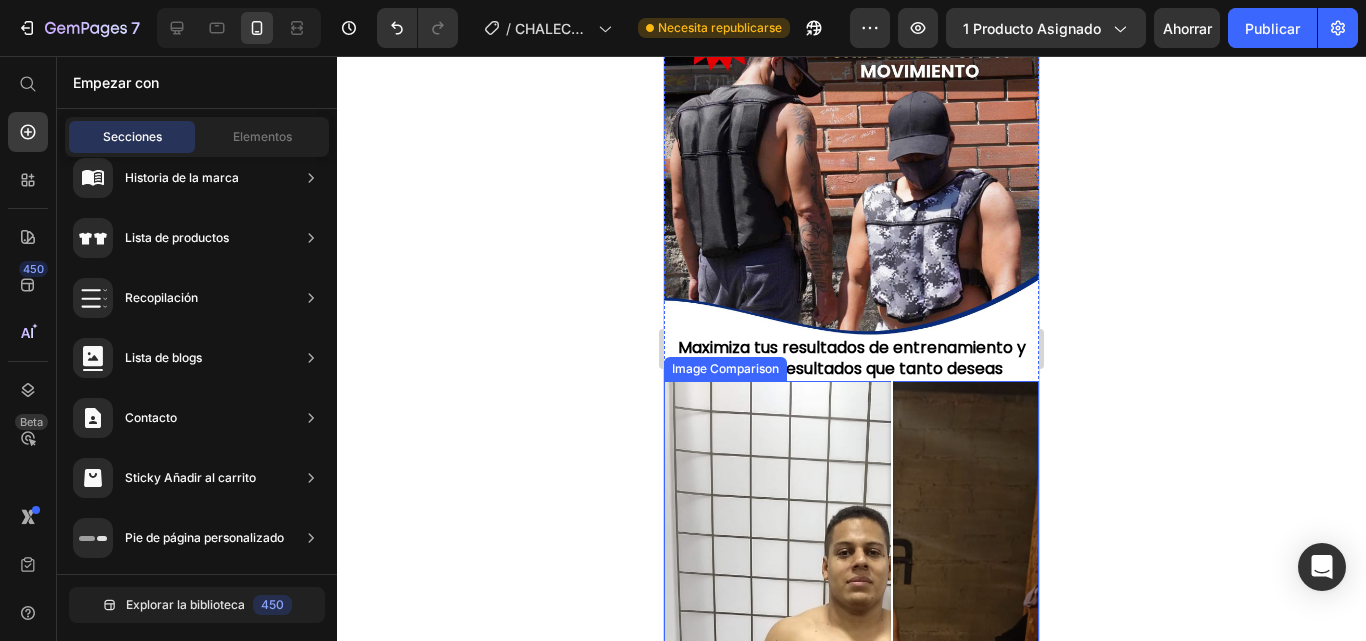 scroll, scrollTop: 2376, scrollLeft: 0, axis: vertical 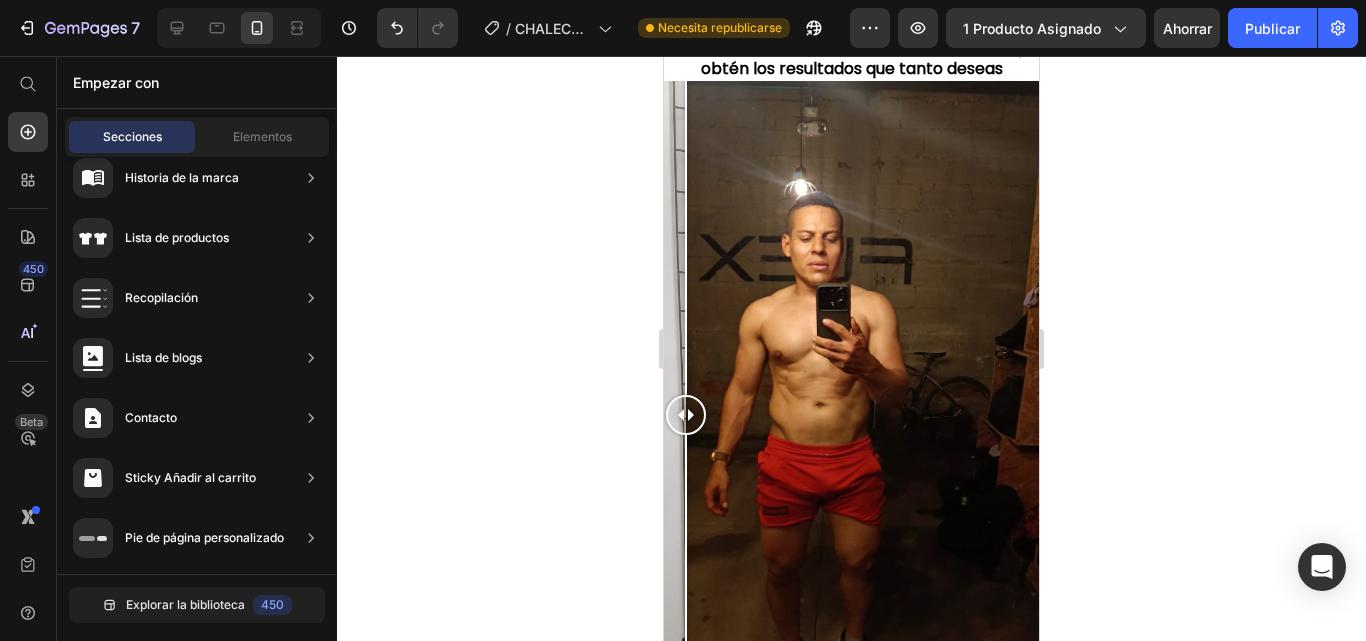 drag, startPoint x: 771, startPoint y: 347, endPoint x: 619, endPoint y: 347, distance: 152 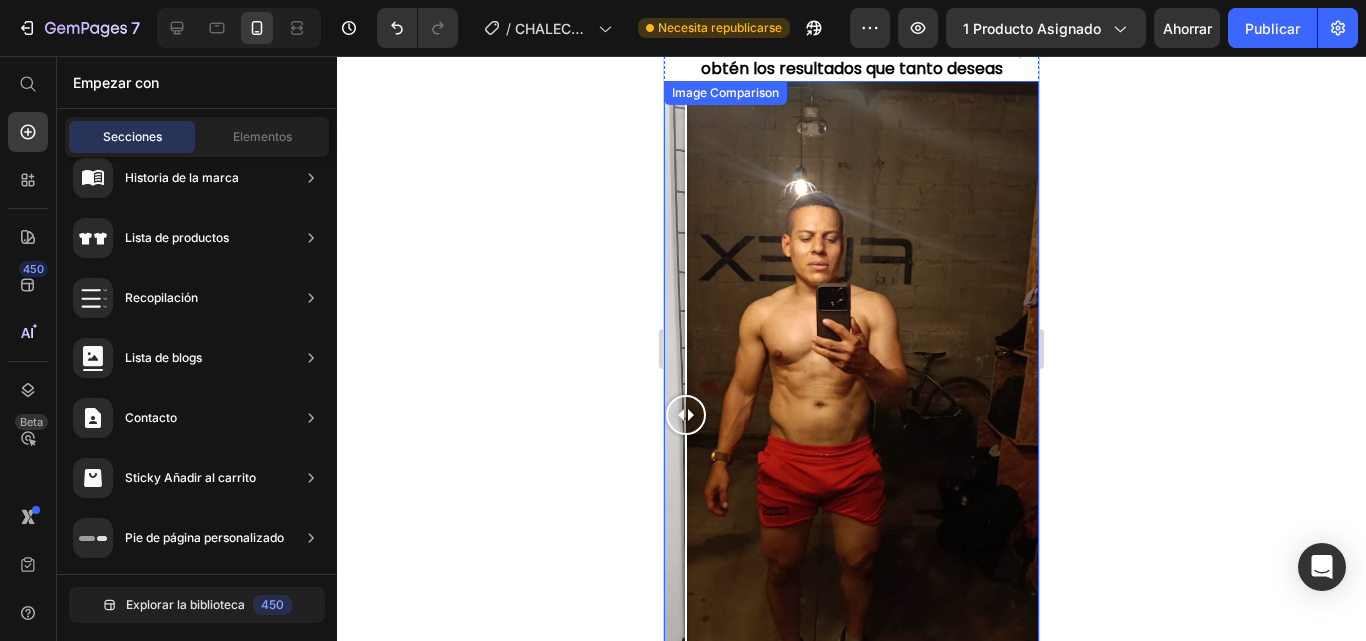 scroll, scrollTop: 2276, scrollLeft: 0, axis: vertical 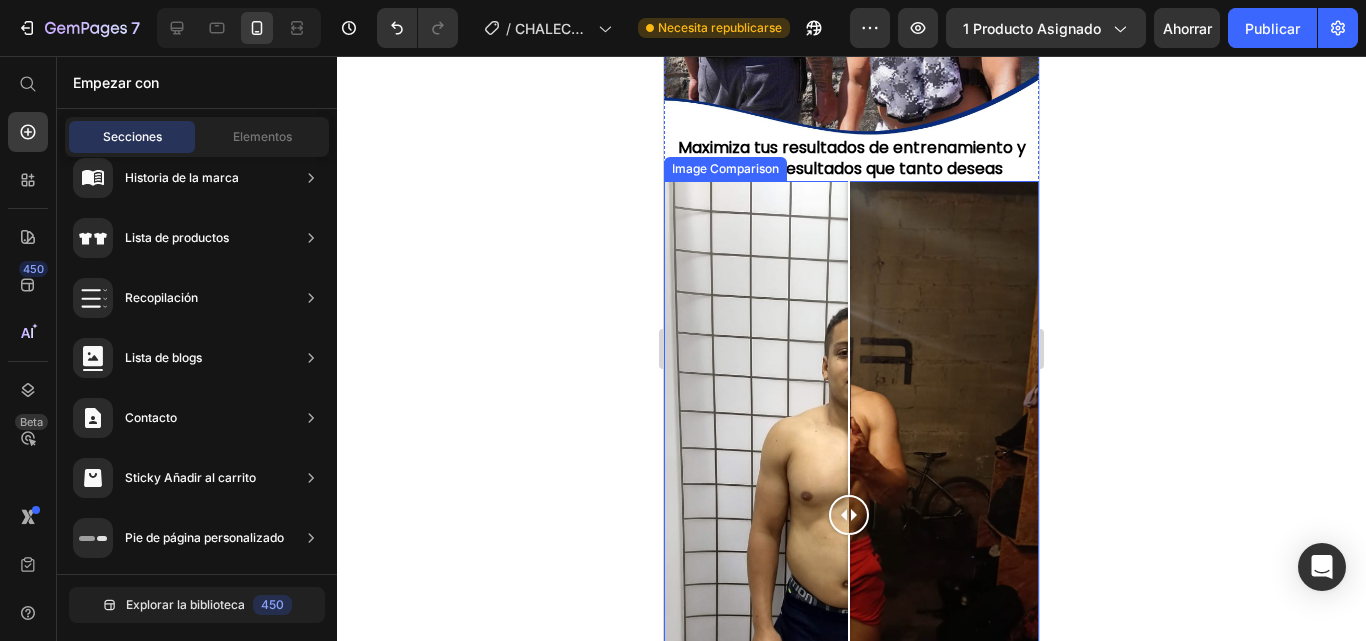 drag, startPoint x: 695, startPoint y: 444, endPoint x: 1002, endPoint y: 484, distance: 309.5949 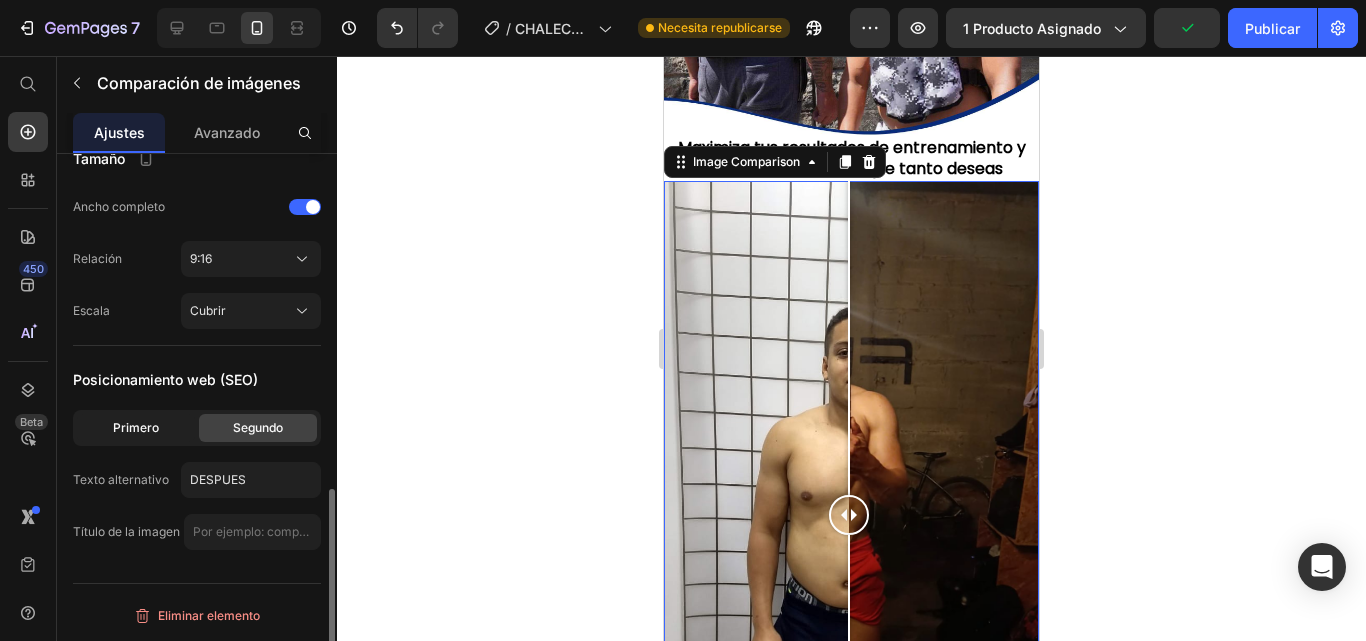 click on "Primero" at bounding box center (136, 427) 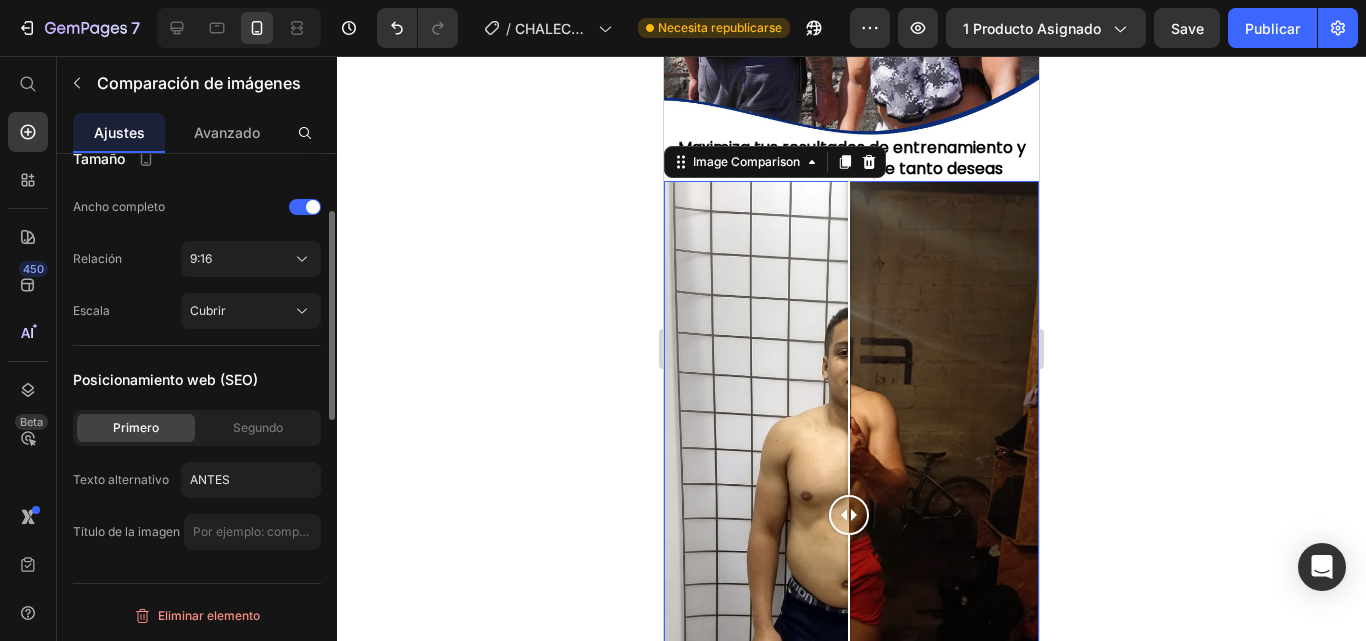 scroll, scrollTop: 666, scrollLeft: 0, axis: vertical 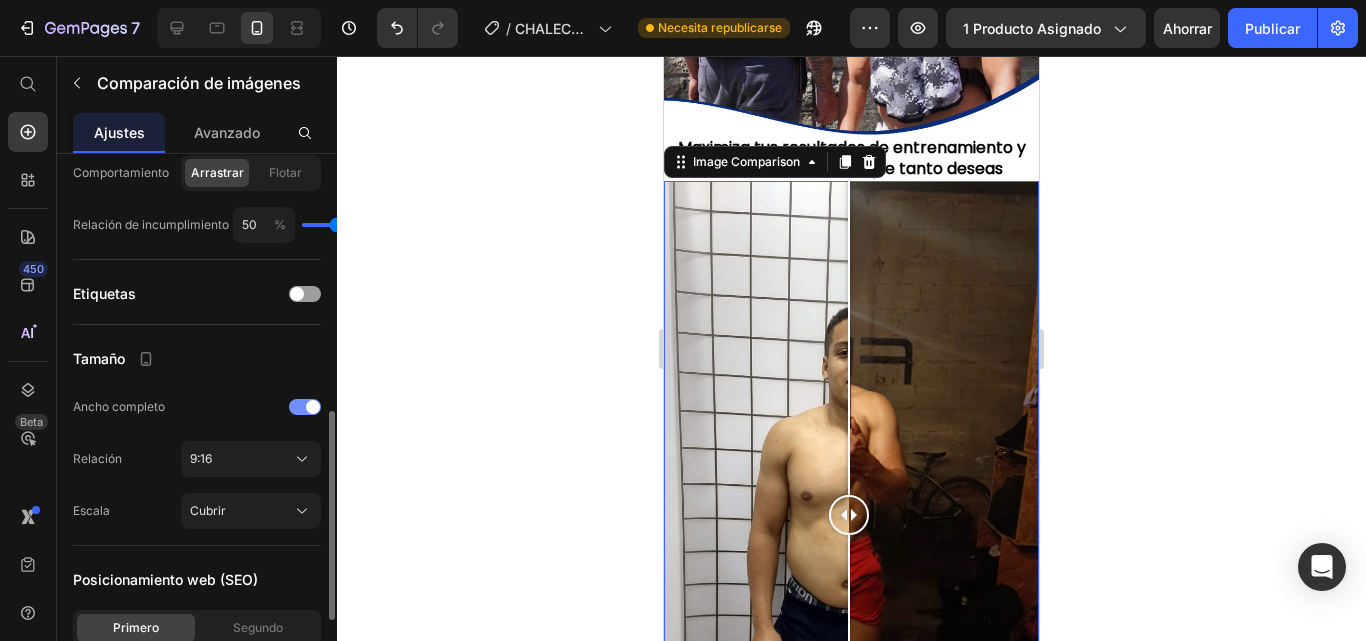 click at bounding box center (305, 407) 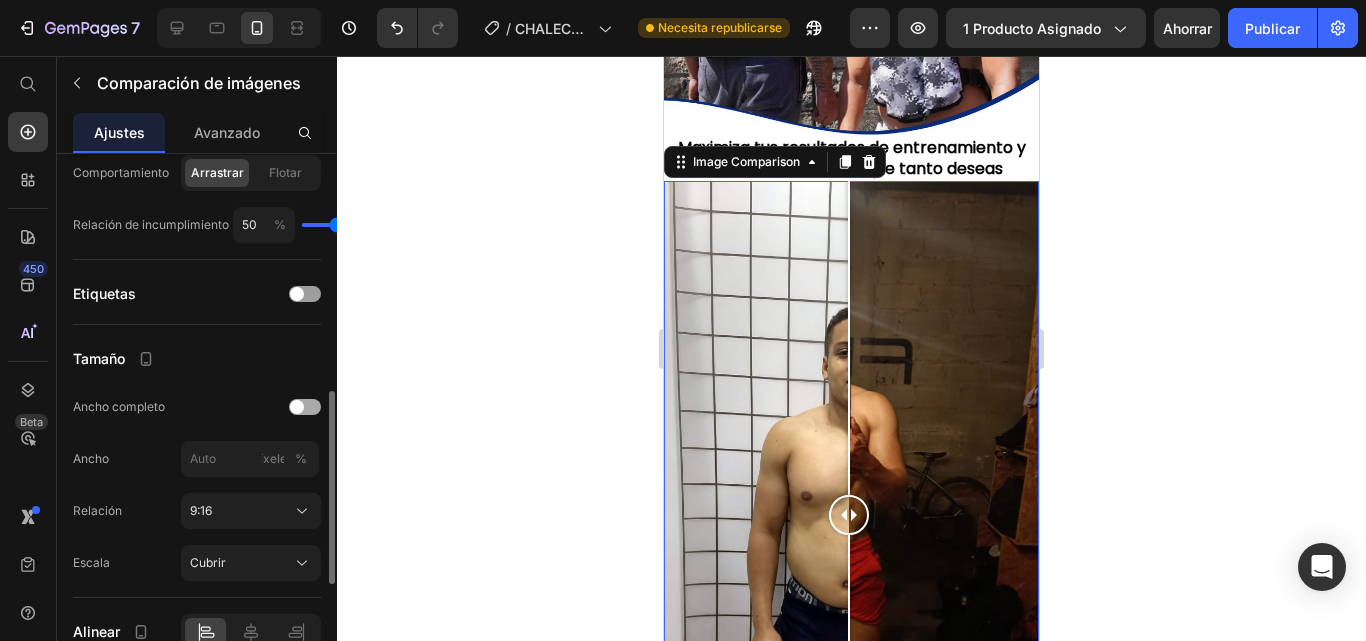 click at bounding box center [305, 407] 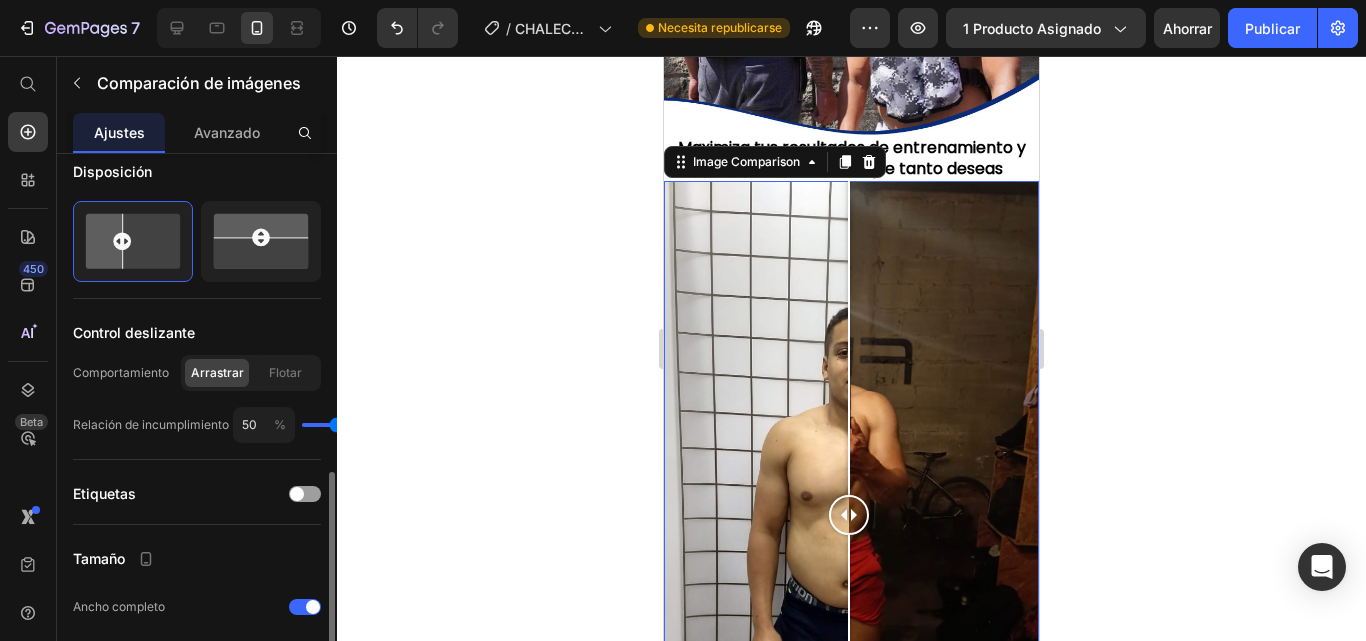 scroll, scrollTop: 566, scrollLeft: 0, axis: vertical 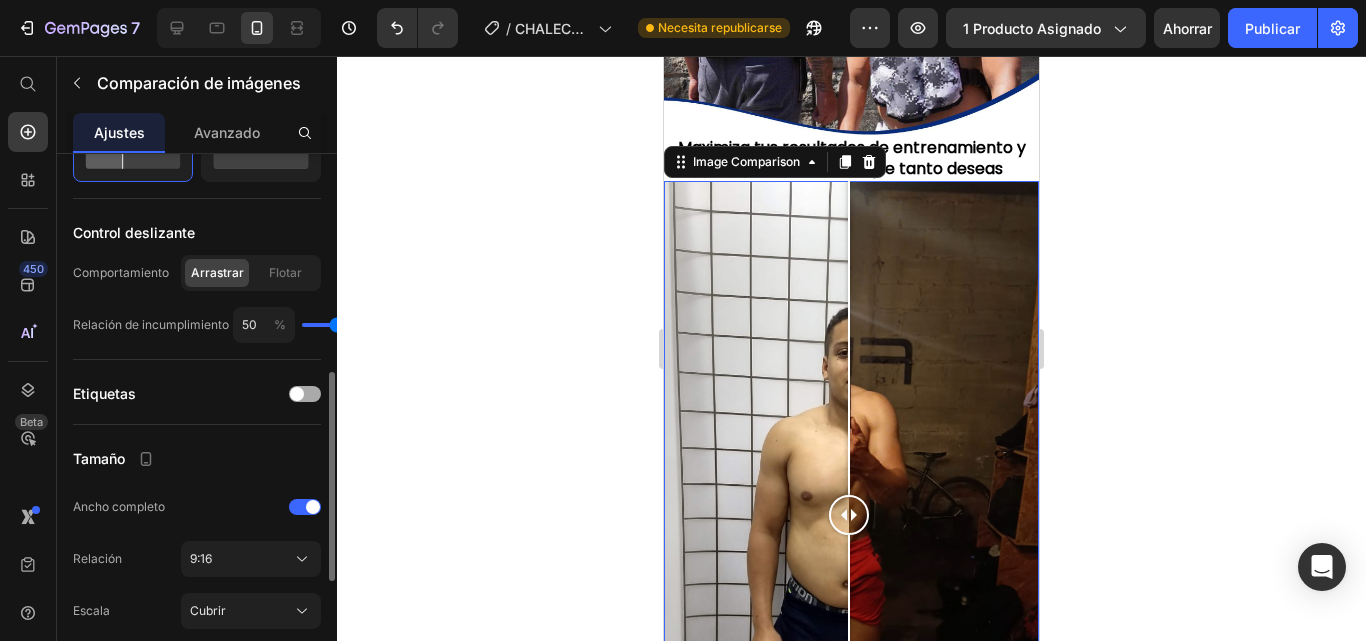 click at bounding box center [305, 394] 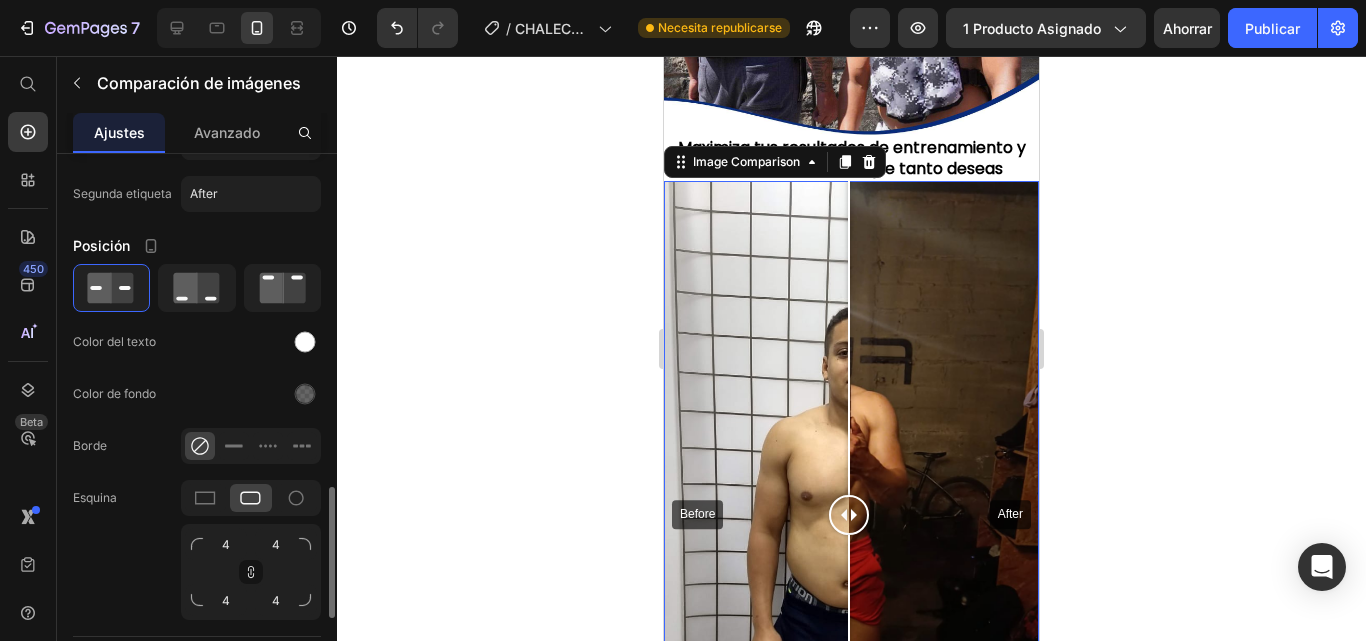 scroll, scrollTop: 766, scrollLeft: 0, axis: vertical 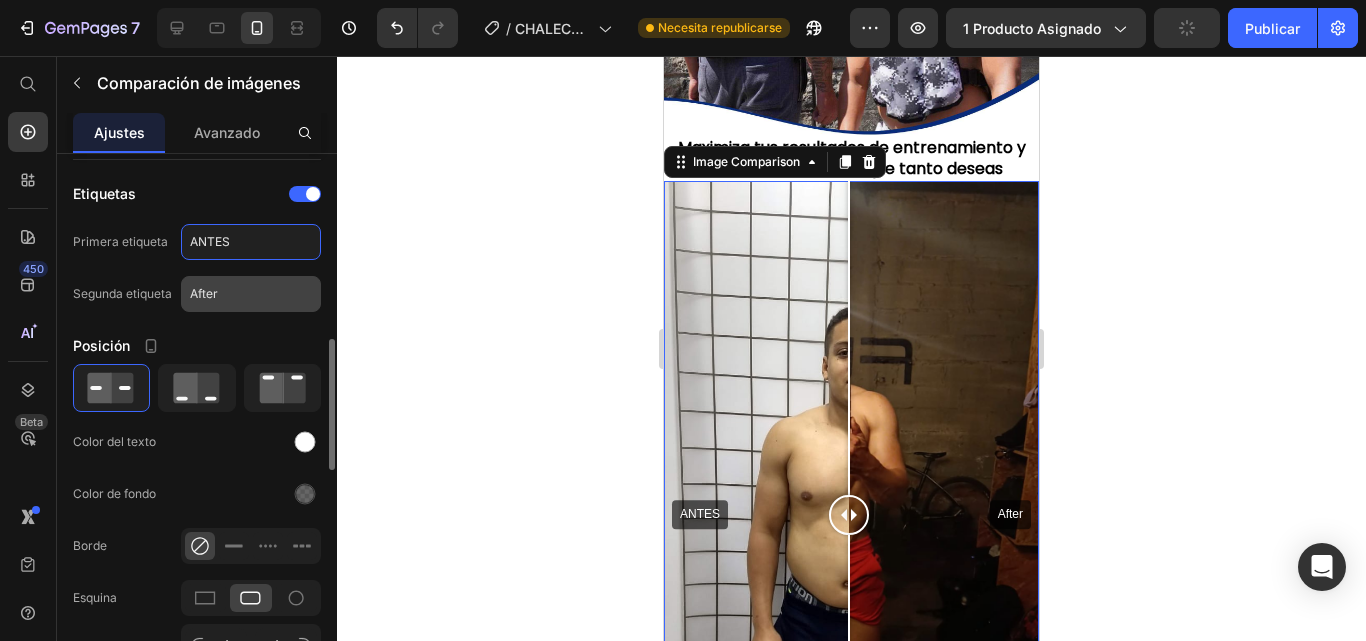 type on "ANTES" 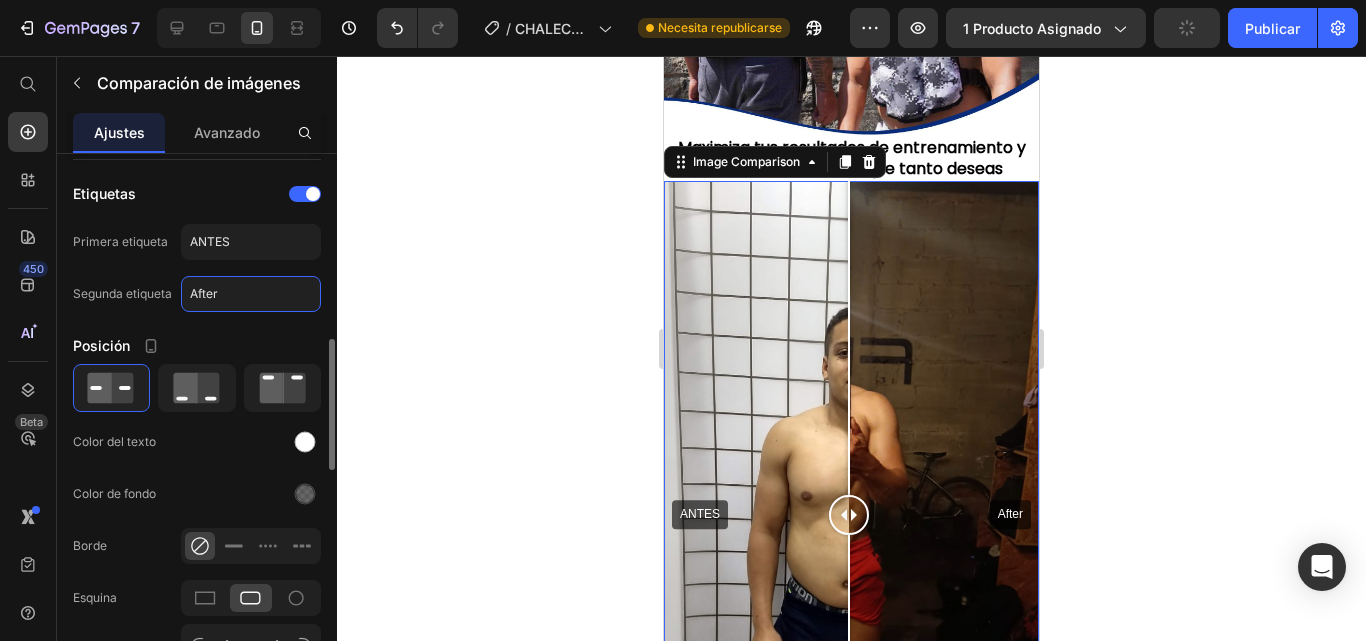 click on "After" 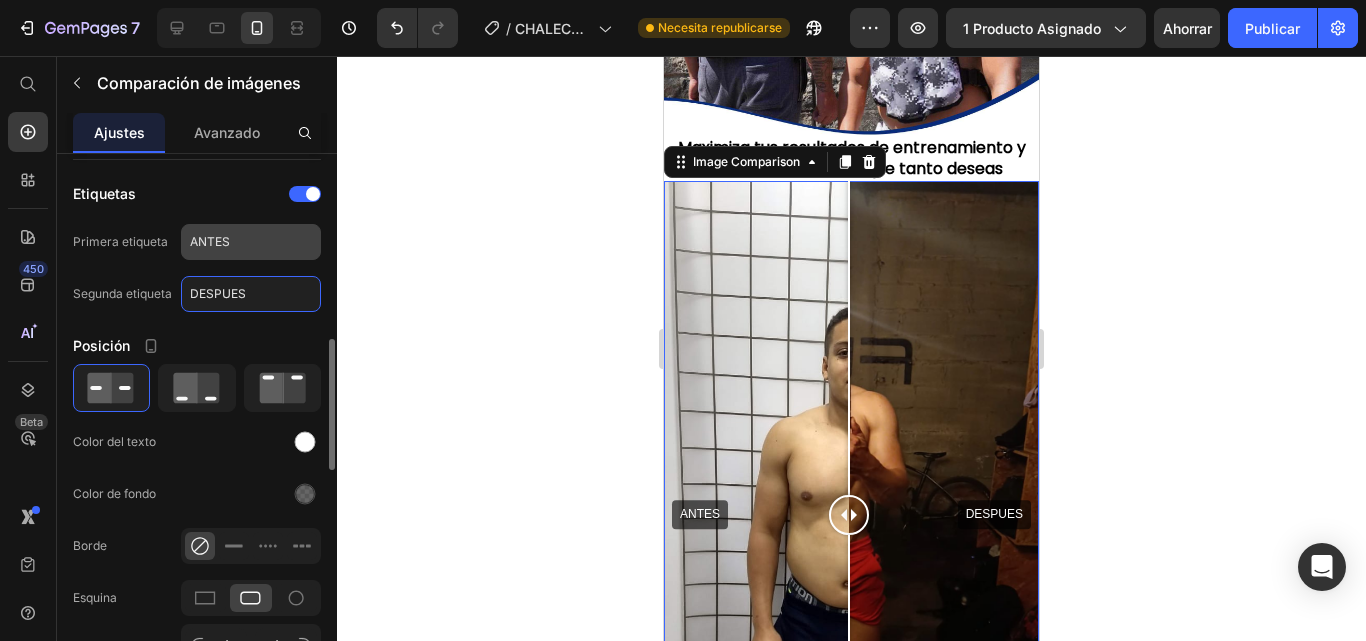 type on "DESPUES" 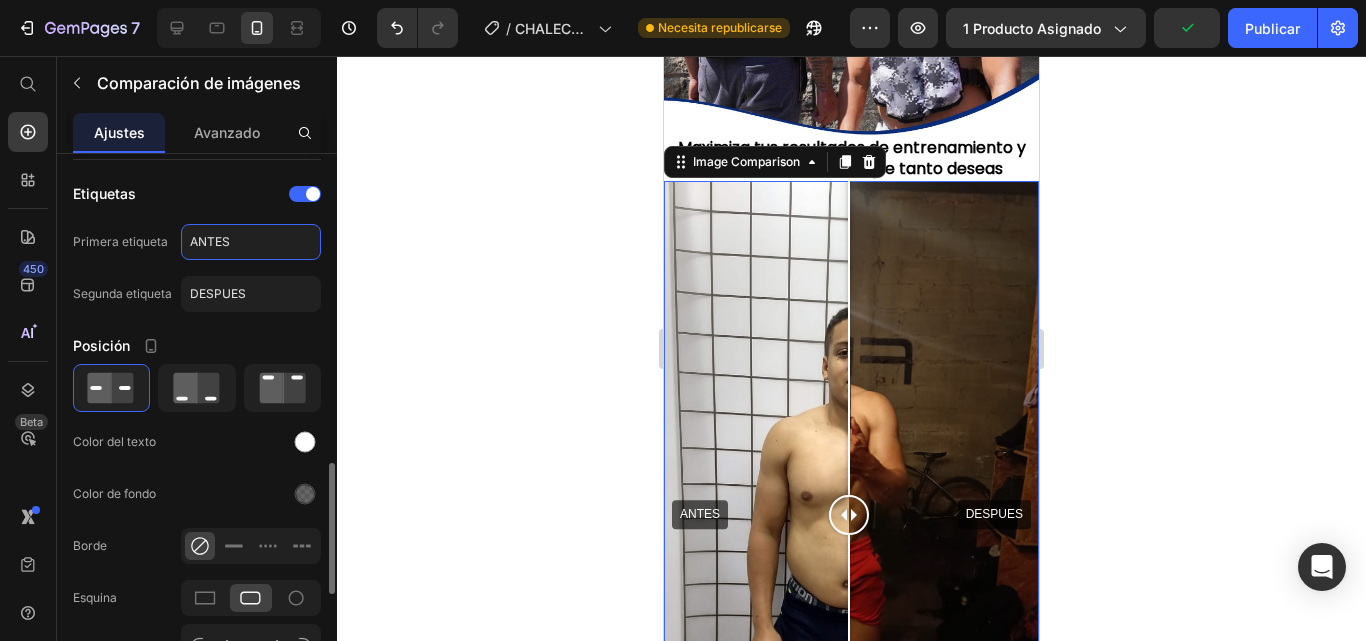 scroll, scrollTop: 866, scrollLeft: 0, axis: vertical 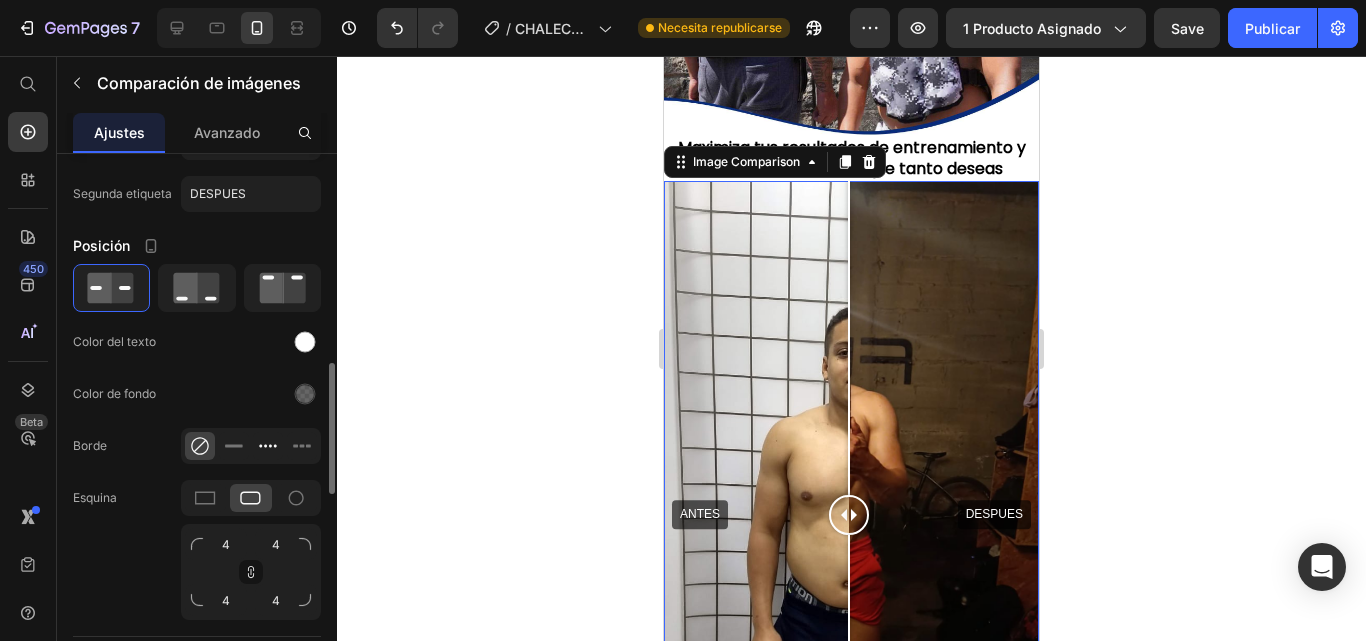 click 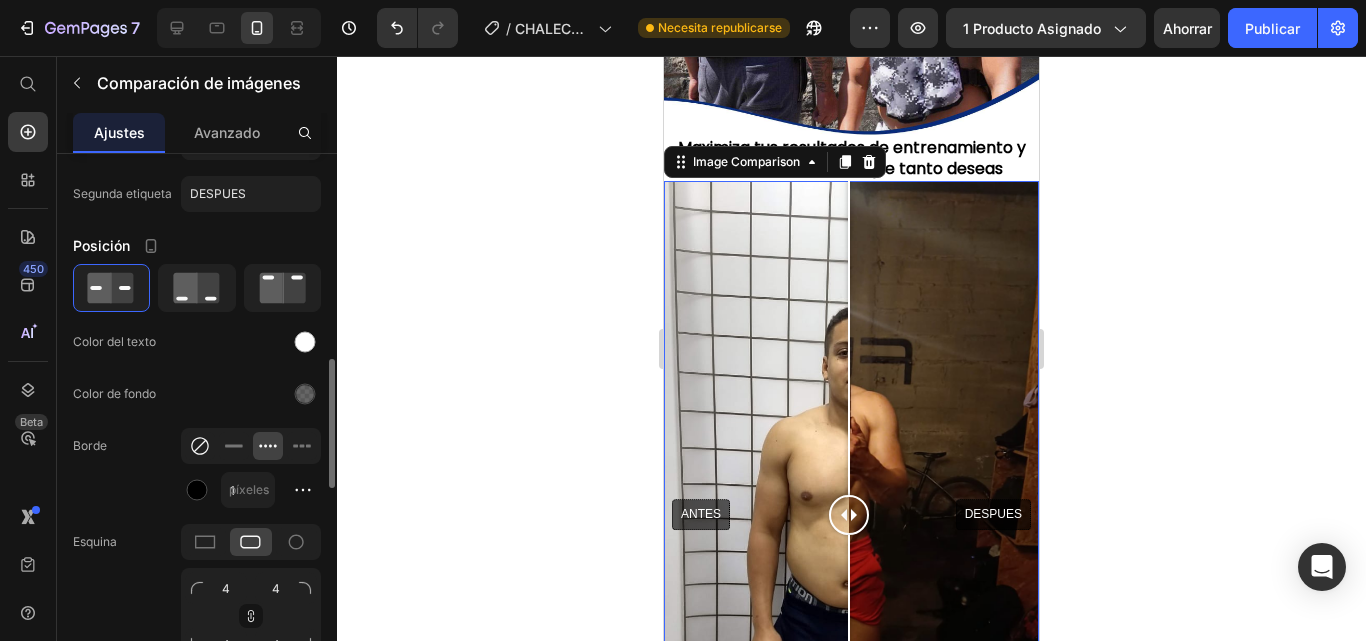 click 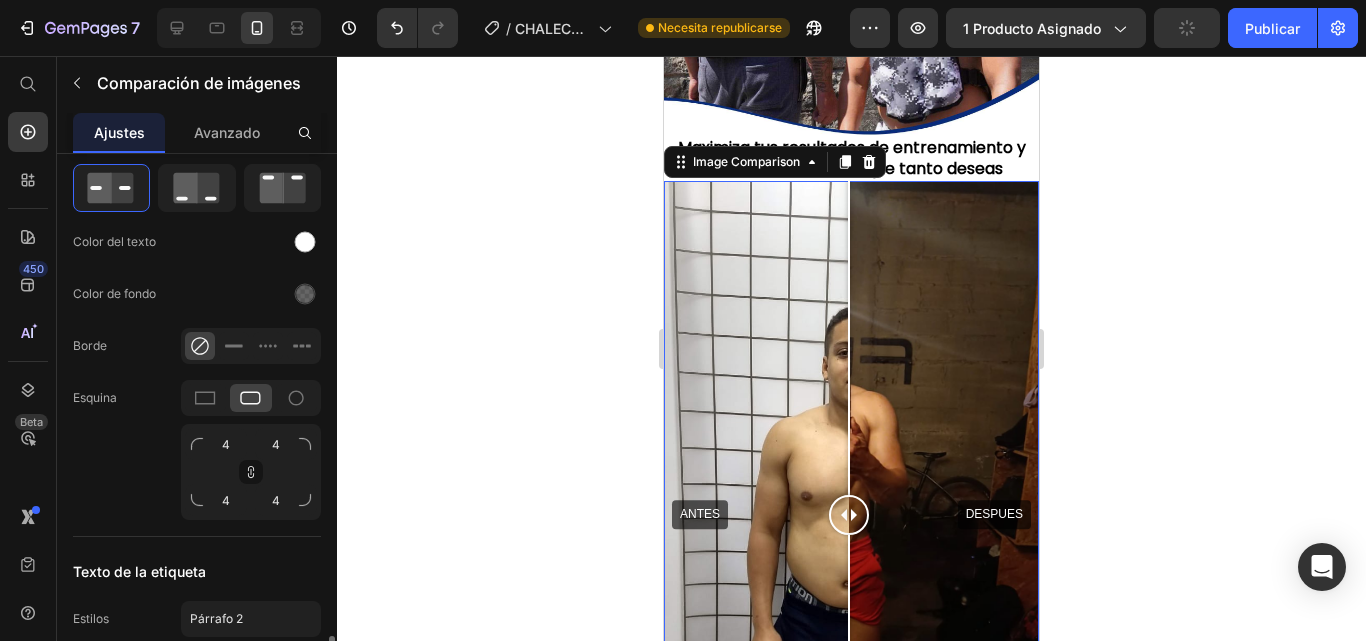 scroll, scrollTop: 1166, scrollLeft: 0, axis: vertical 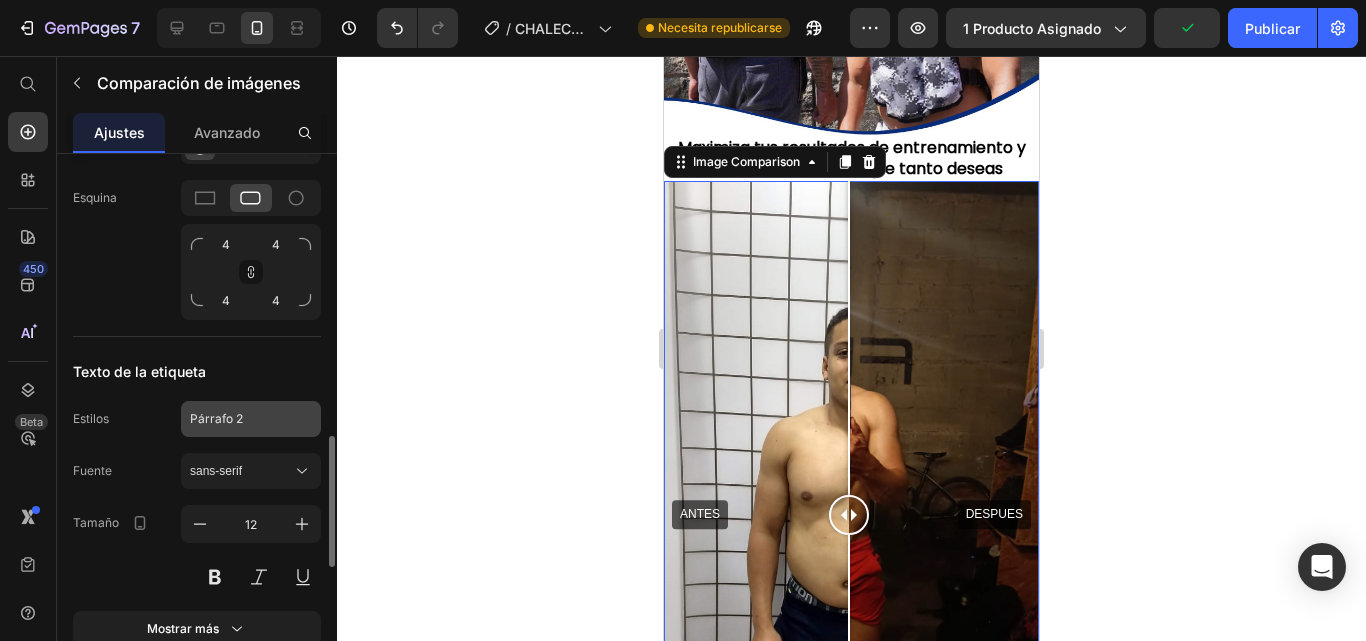 click on "Párrafo 2" at bounding box center [239, 419] 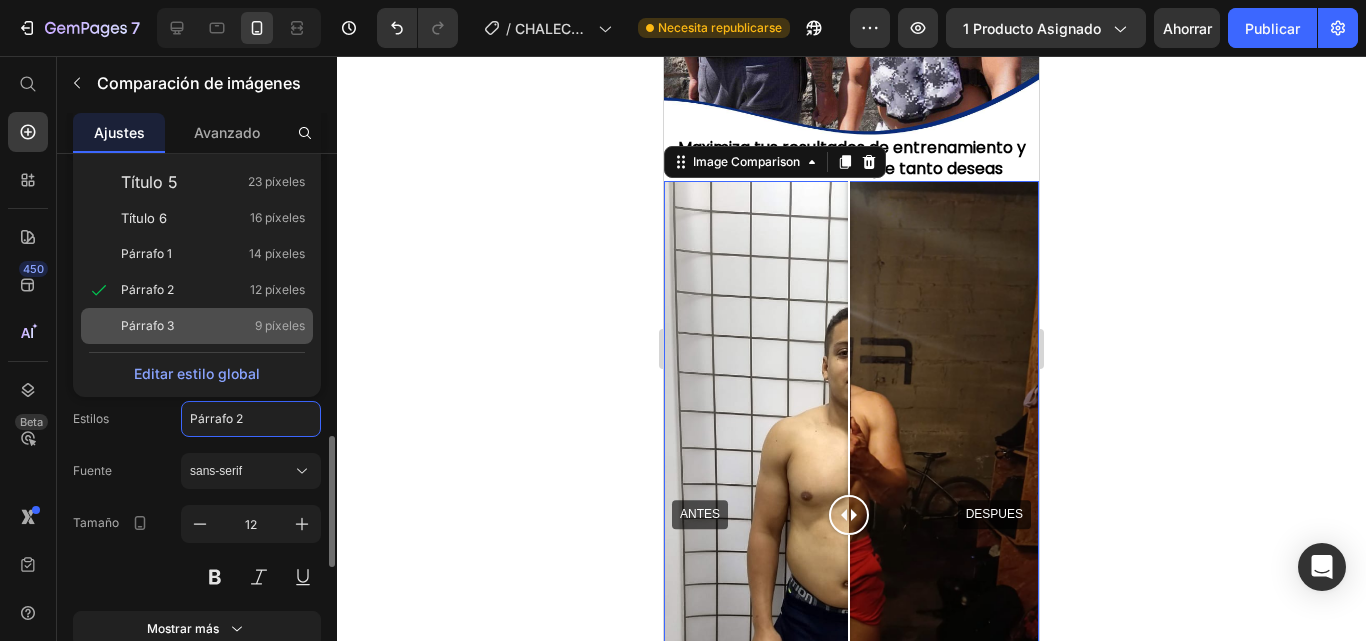 click on "Párrafo 3 9 píxeles" at bounding box center [213, 326] 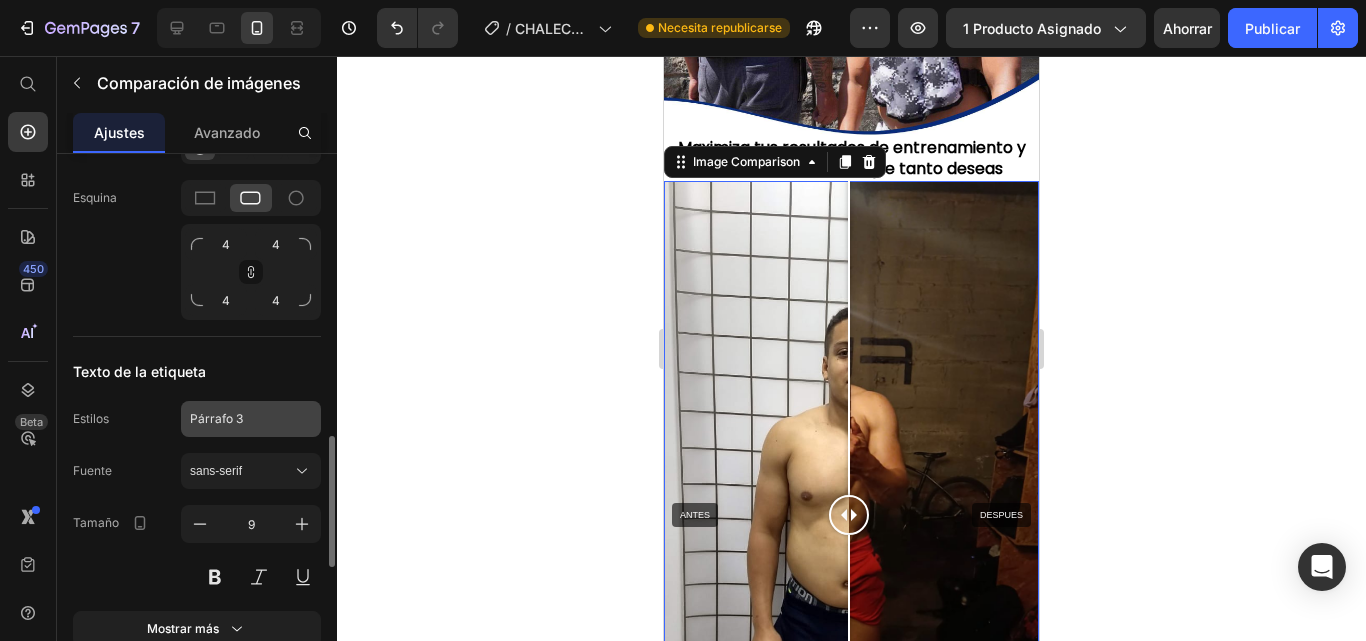 click on "Párrafo 3" at bounding box center (216, 418) 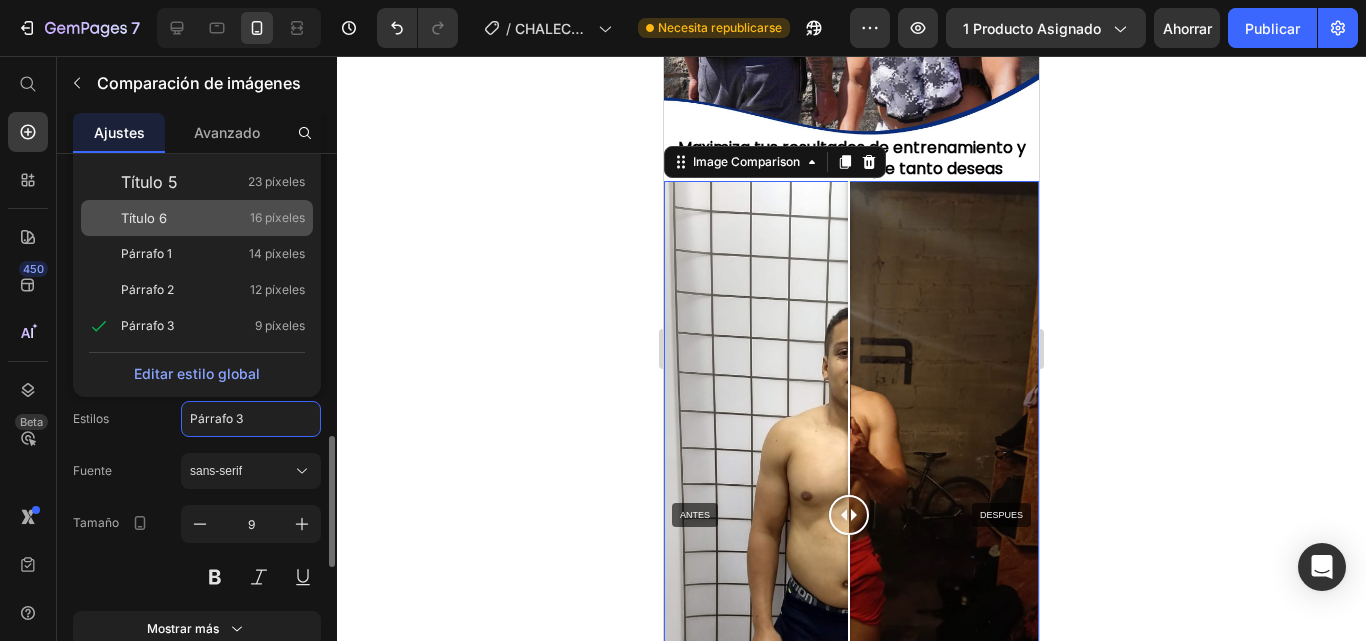 click on "Título 6 16 píxeles" at bounding box center (213, 218) 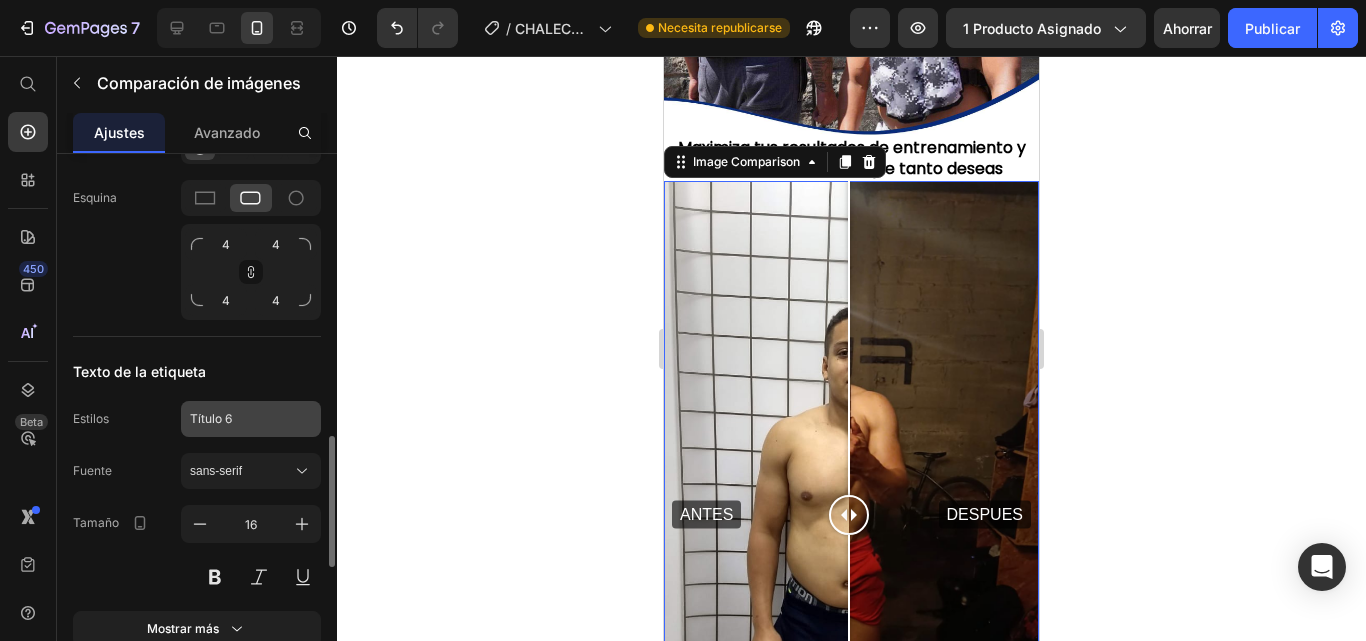 click on "Título 6" at bounding box center [211, 418] 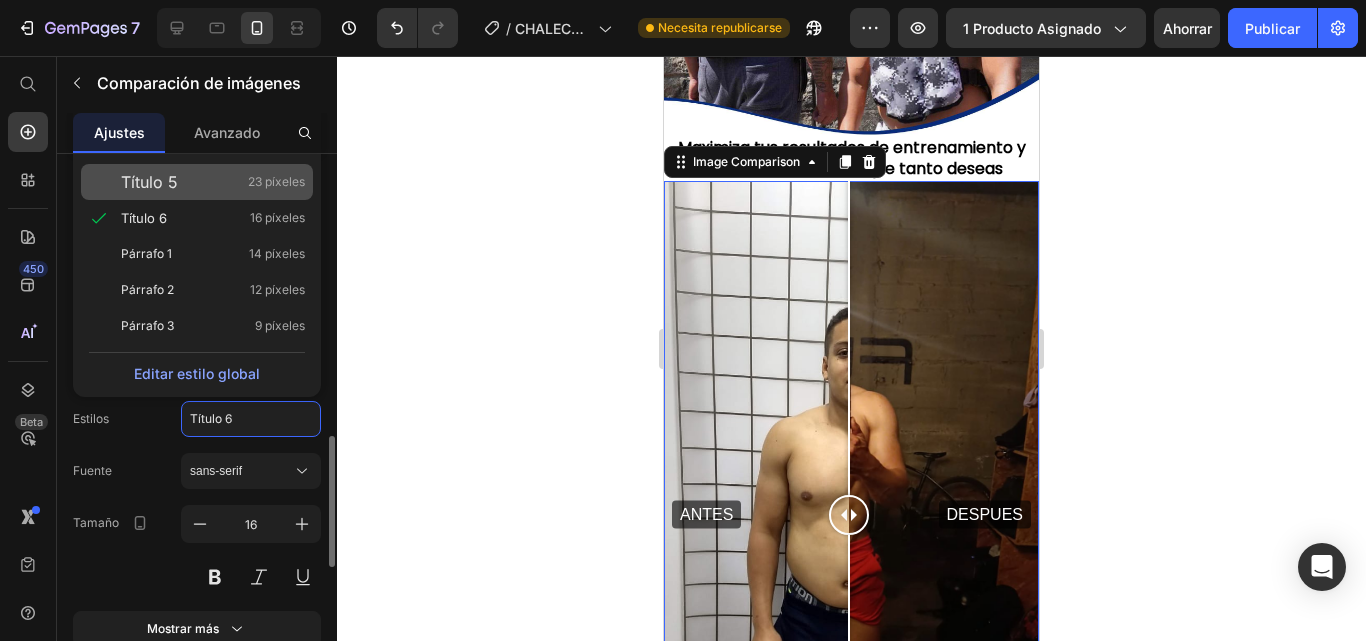 click on "Título 5 23 píxeles" at bounding box center (213, 182) 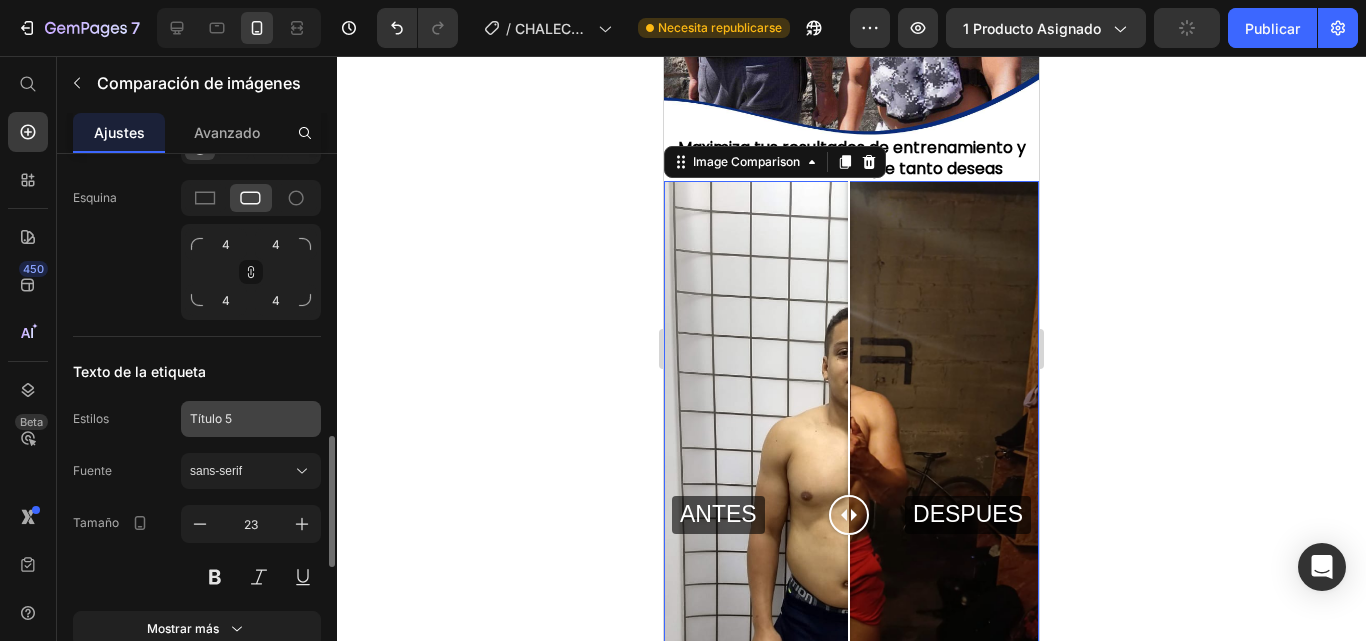 click on "Título 5" at bounding box center (239, 419) 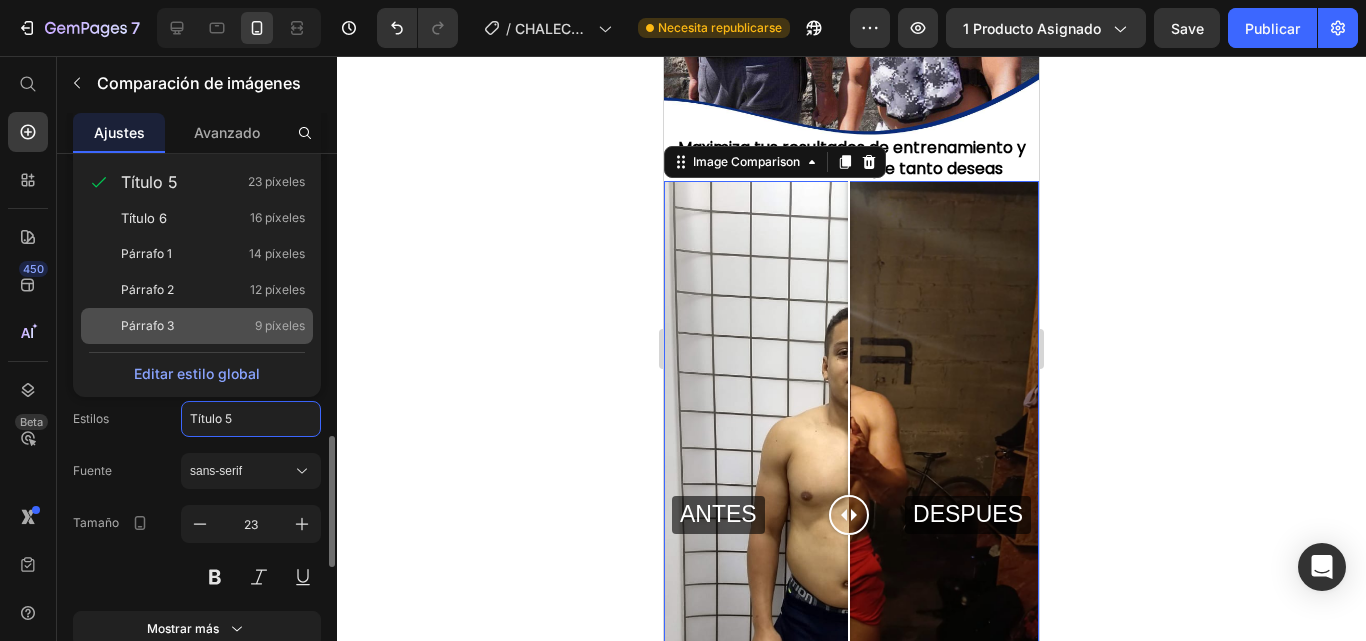 click on "Párrafo 3 9 píxeles" at bounding box center (213, 326) 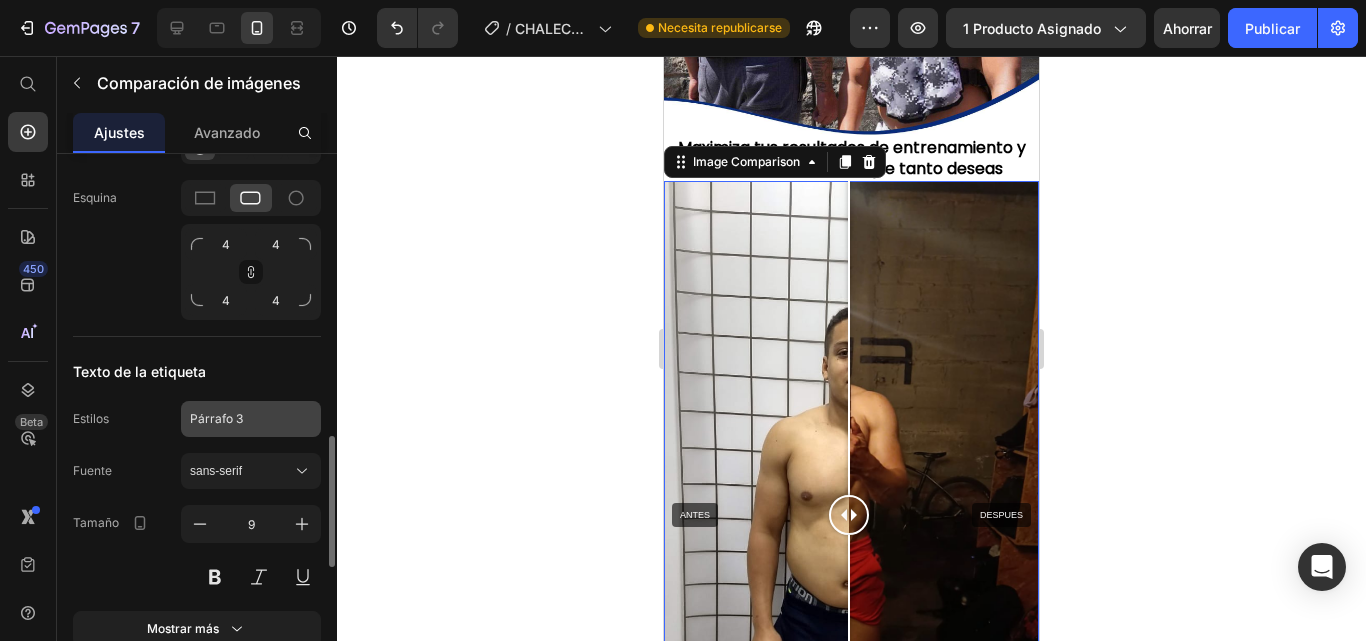 click on "Párrafo 3" at bounding box center [216, 418] 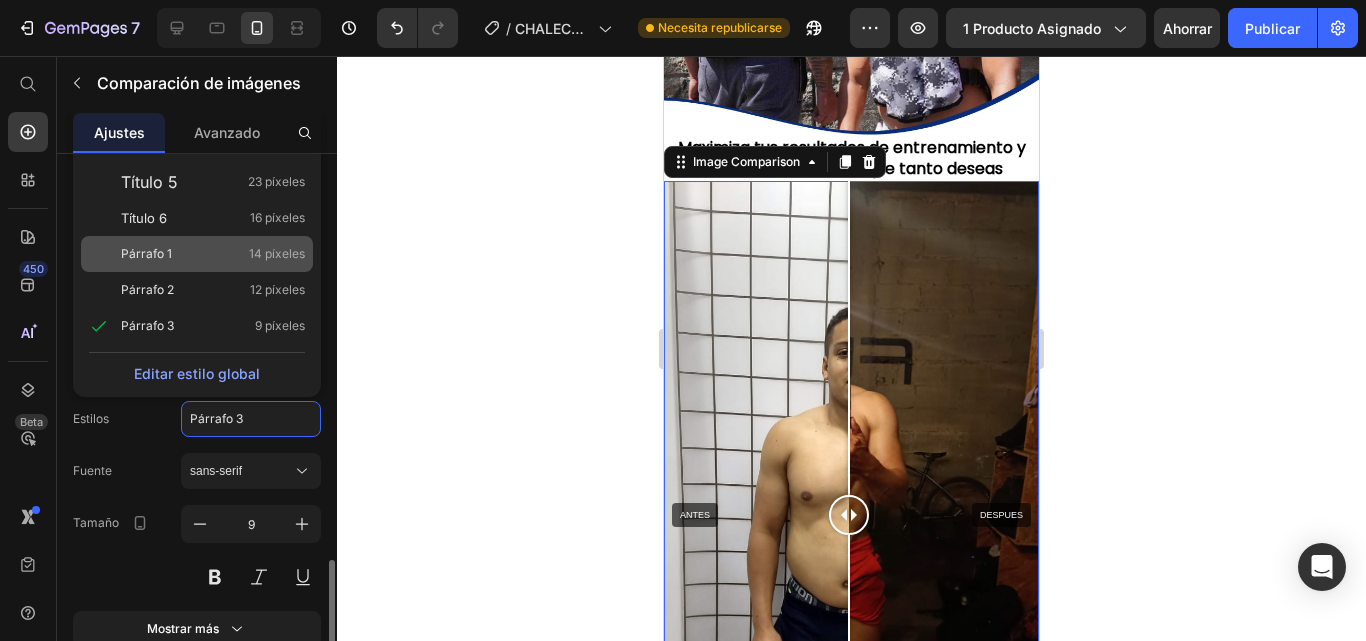scroll, scrollTop: 1266, scrollLeft: 0, axis: vertical 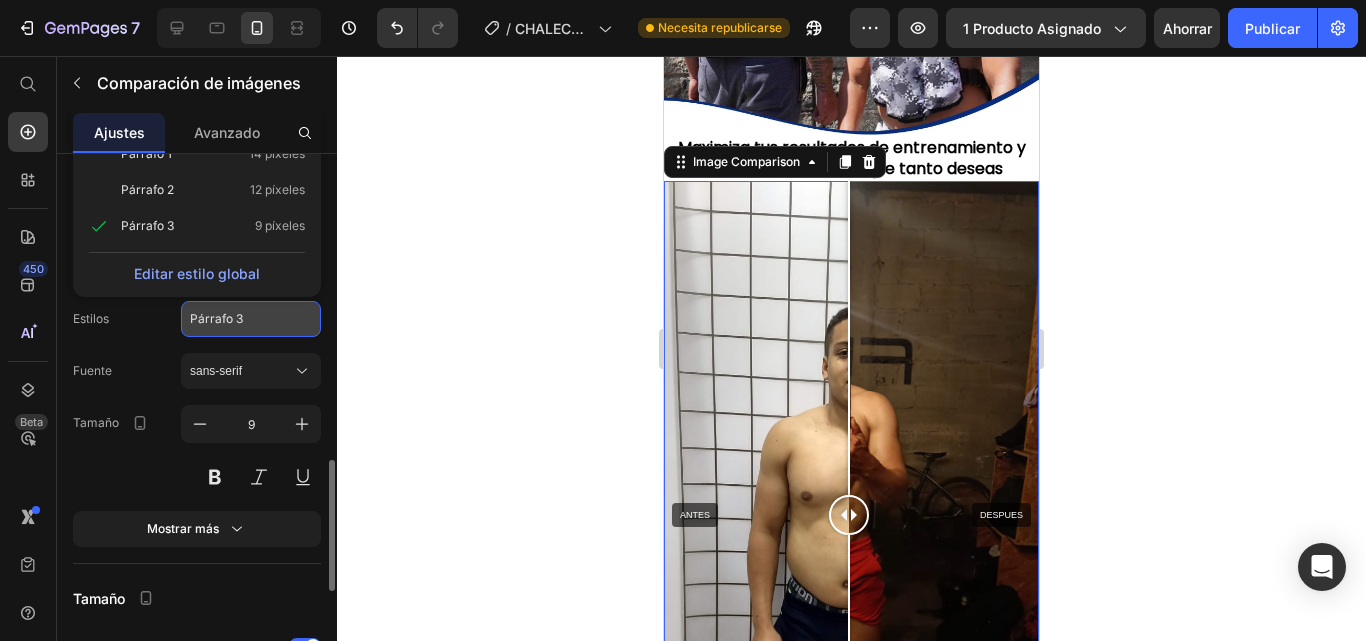 click on "Párrafo 3" 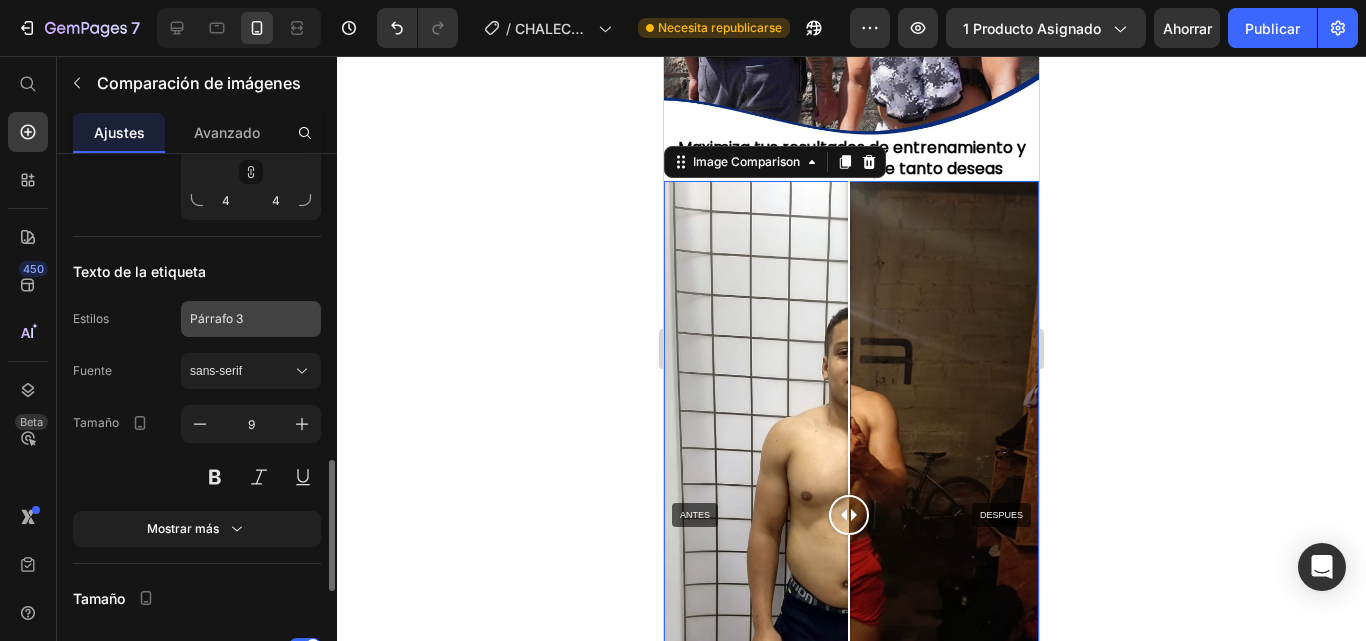 click on "Párrafo 3" at bounding box center (216, 318) 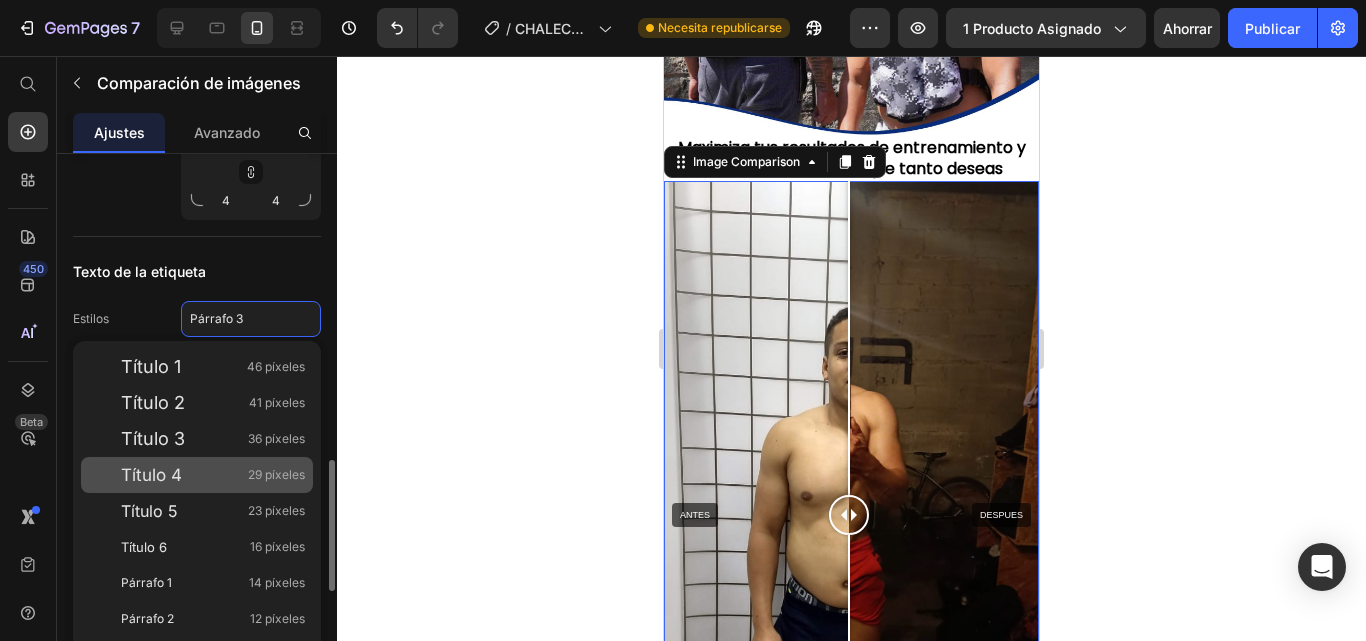 click on "Título 4 29 píxeles" 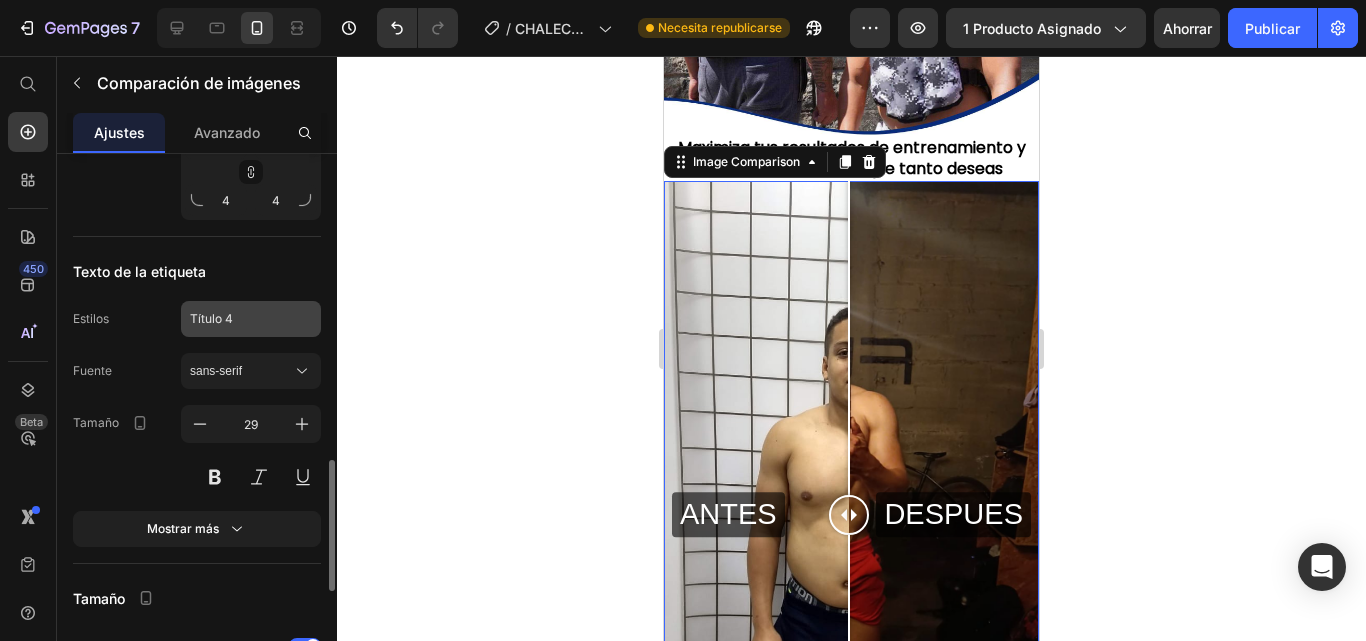 click on "Título 4" at bounding box center [211, 318] 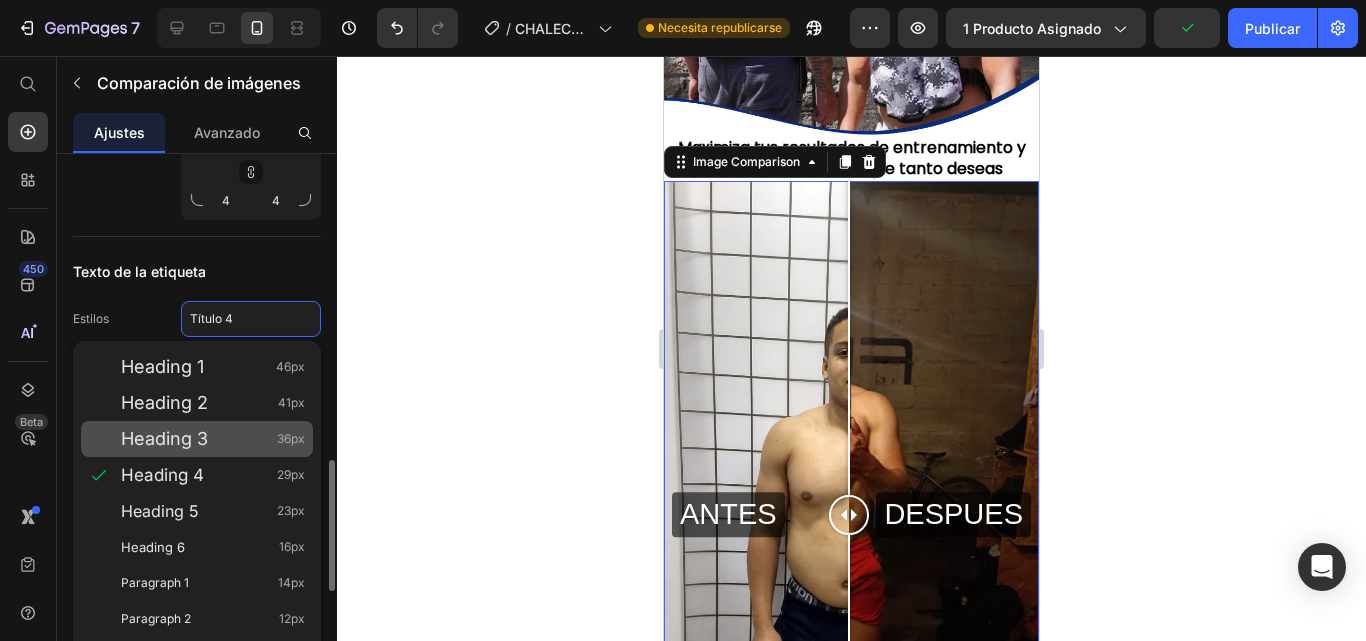 click on "Heading 3" at bounding box center (164, 439) 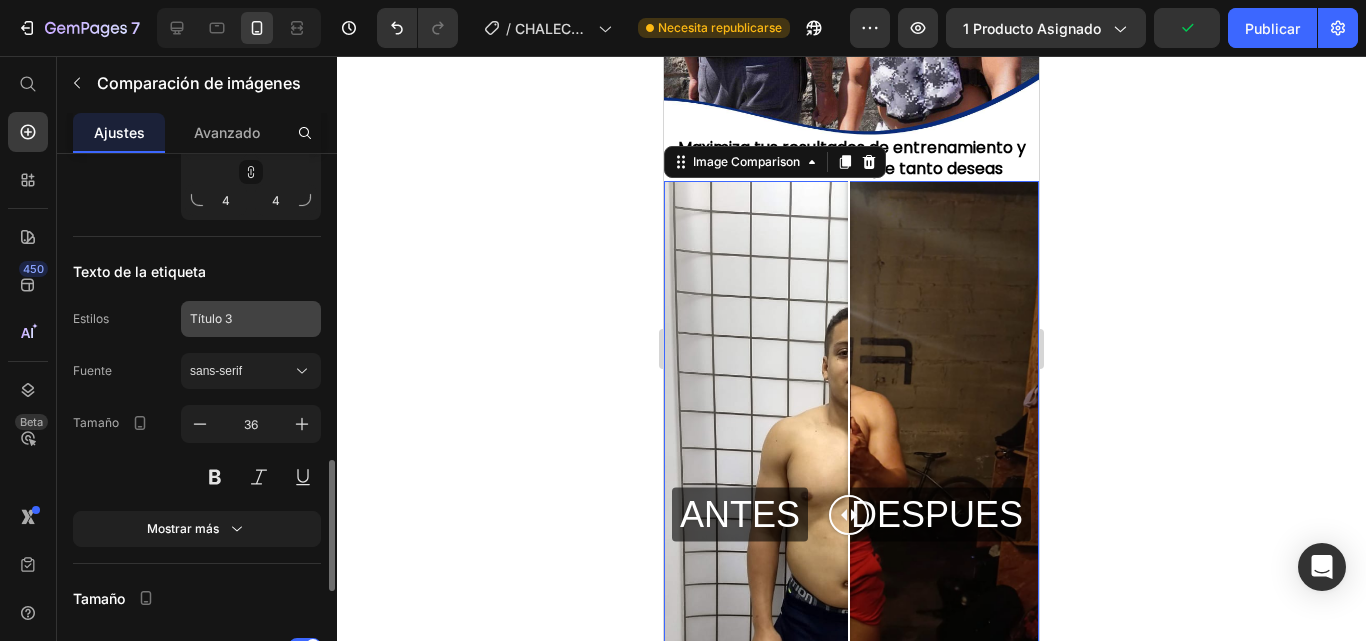 click on "Título 3" at bounding box center (239, 319) 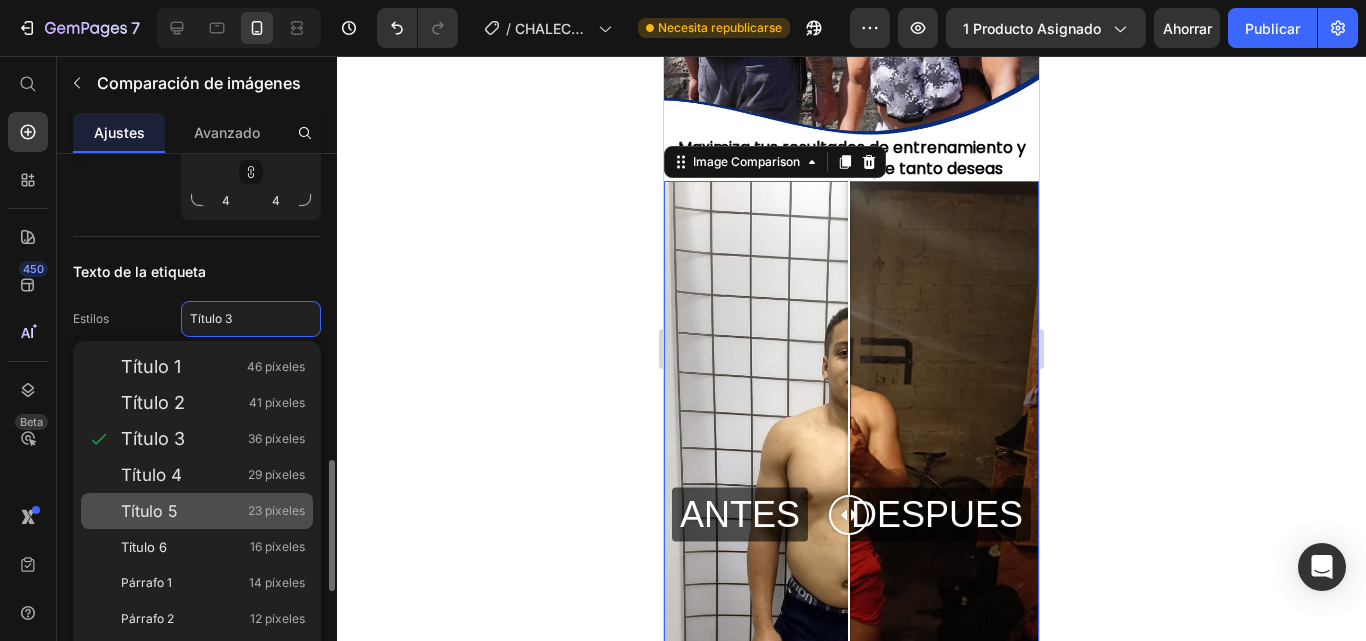 click on "Título 5 23 píxeles" at bounding box center [213, 511] 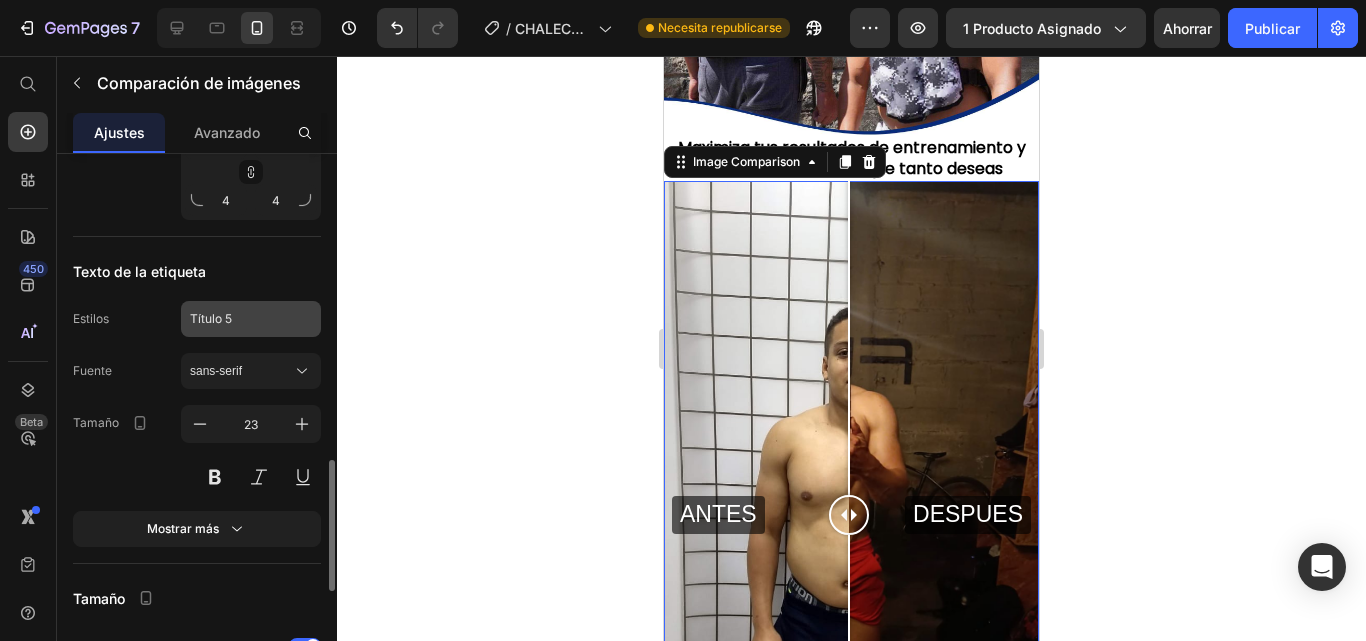 click on "Título 5" at bounding box center (211, 318) 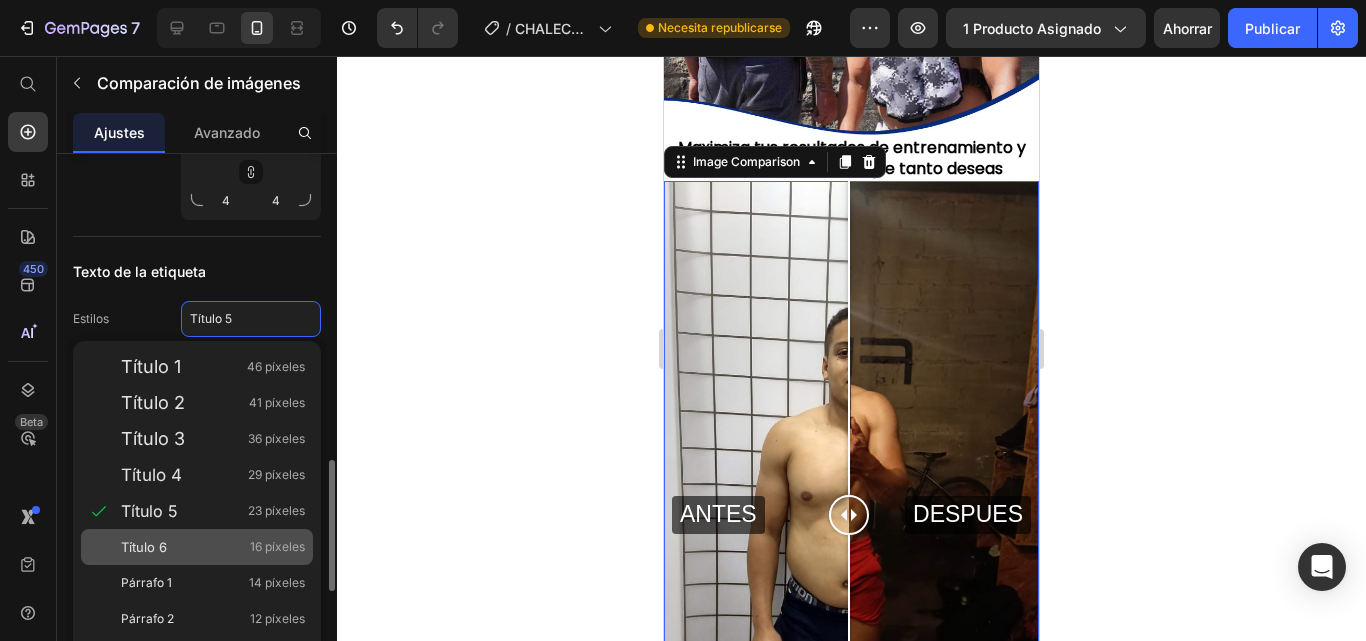 click on "Título 6 16 píxeles" at bounding box center [213, 547] 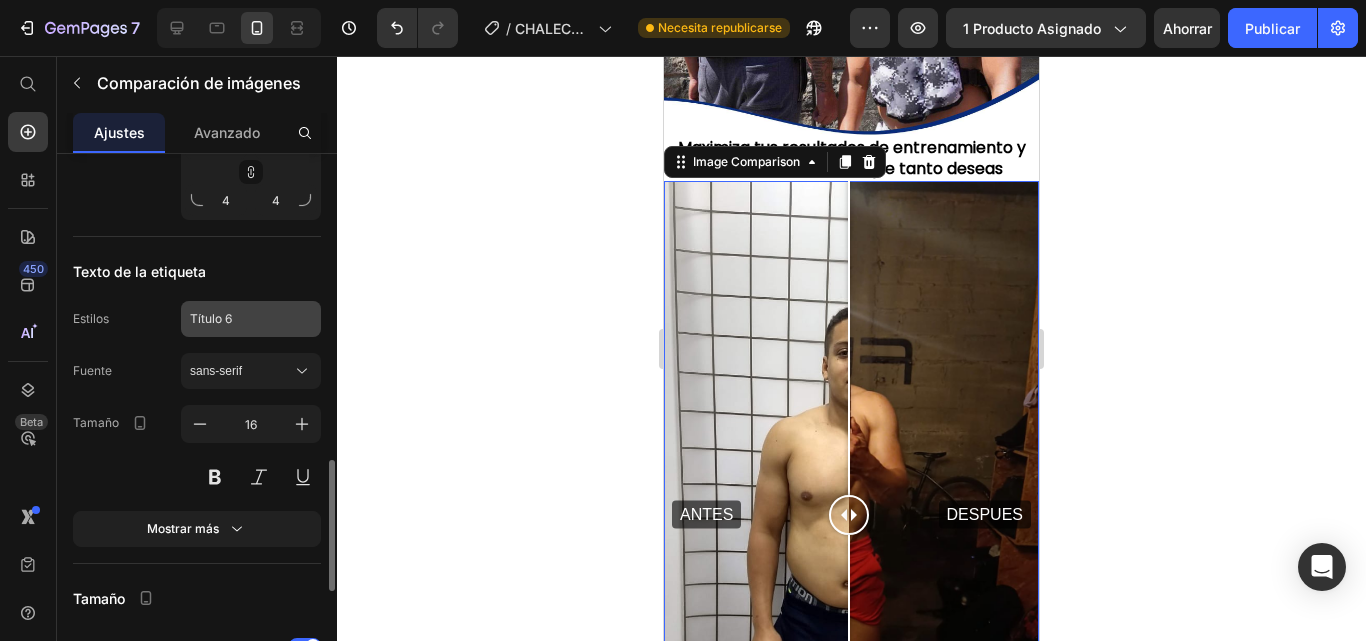 click on "Título 6" at bounding box center [239, 319] 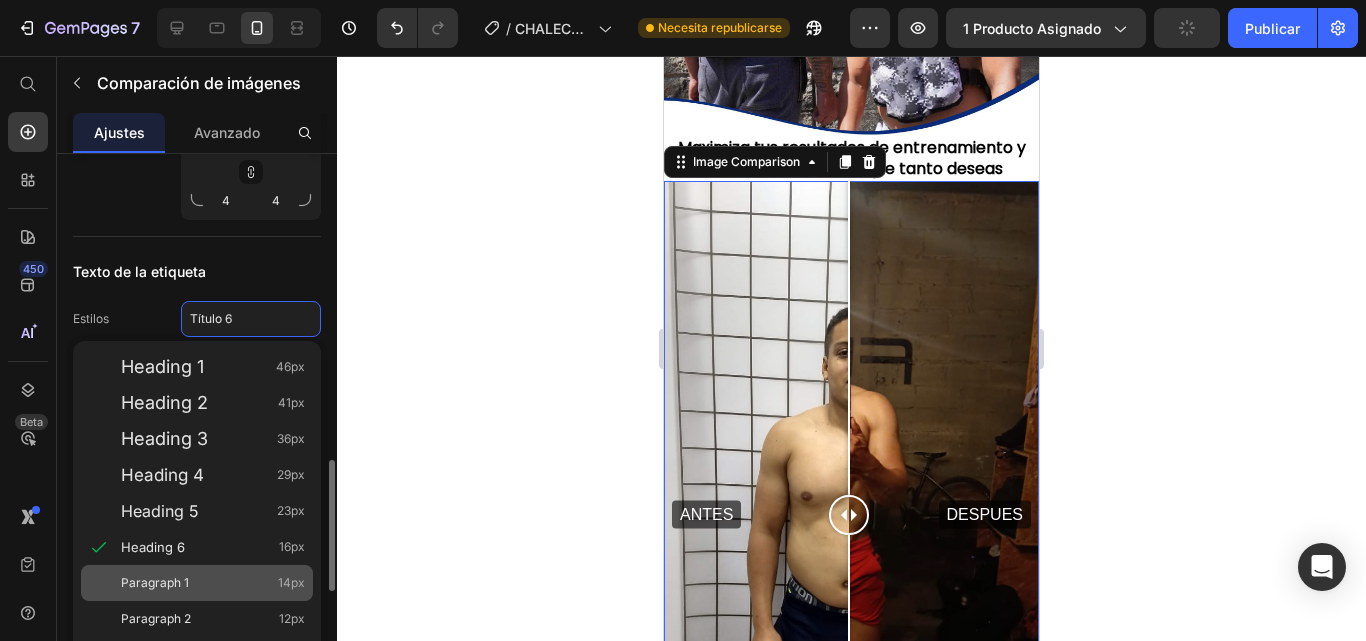 click on "Paragraph 1" at bounding box center [155, 583] 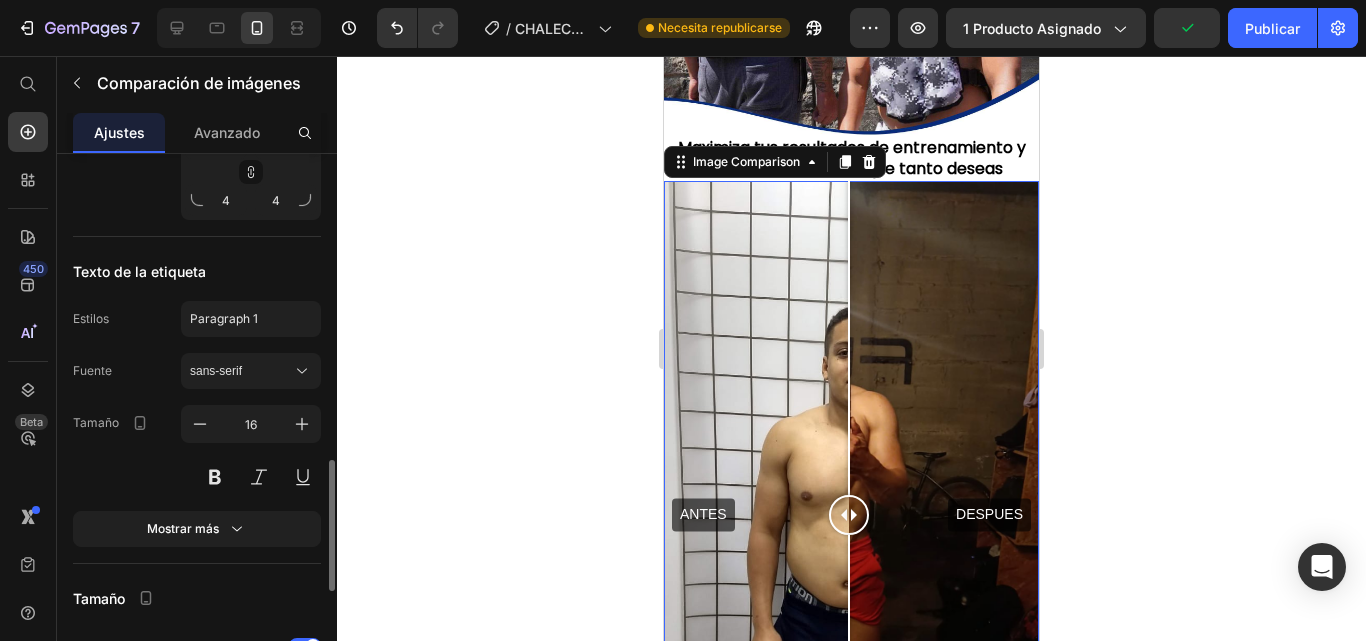 type on "14" 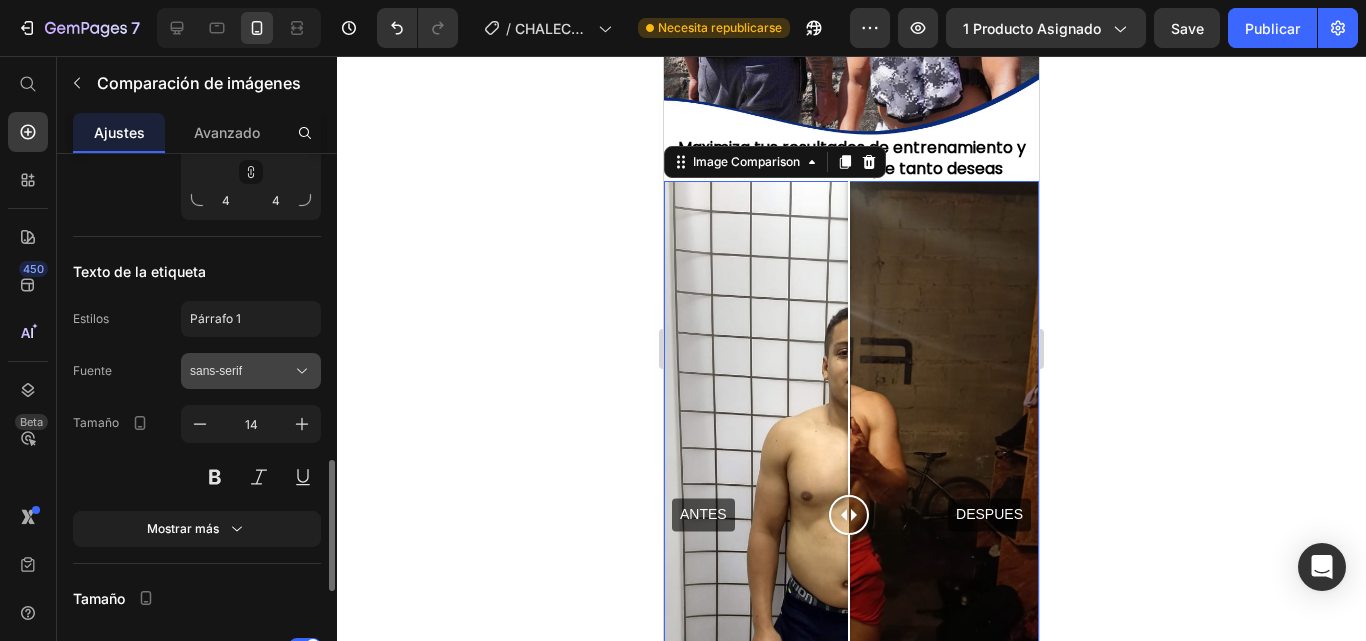 click on "sans-serif" at bounding box center (216, 371) 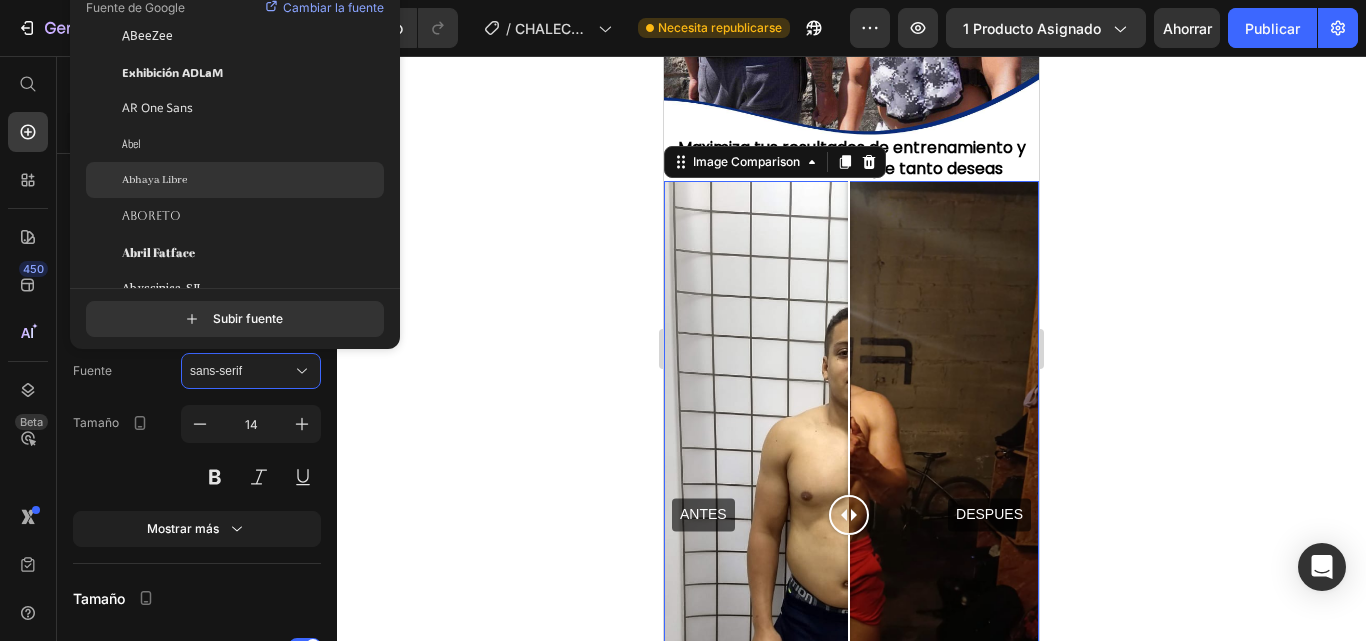 scroll, scrollTop: 100, scrollLeft: 0, axis: vertical 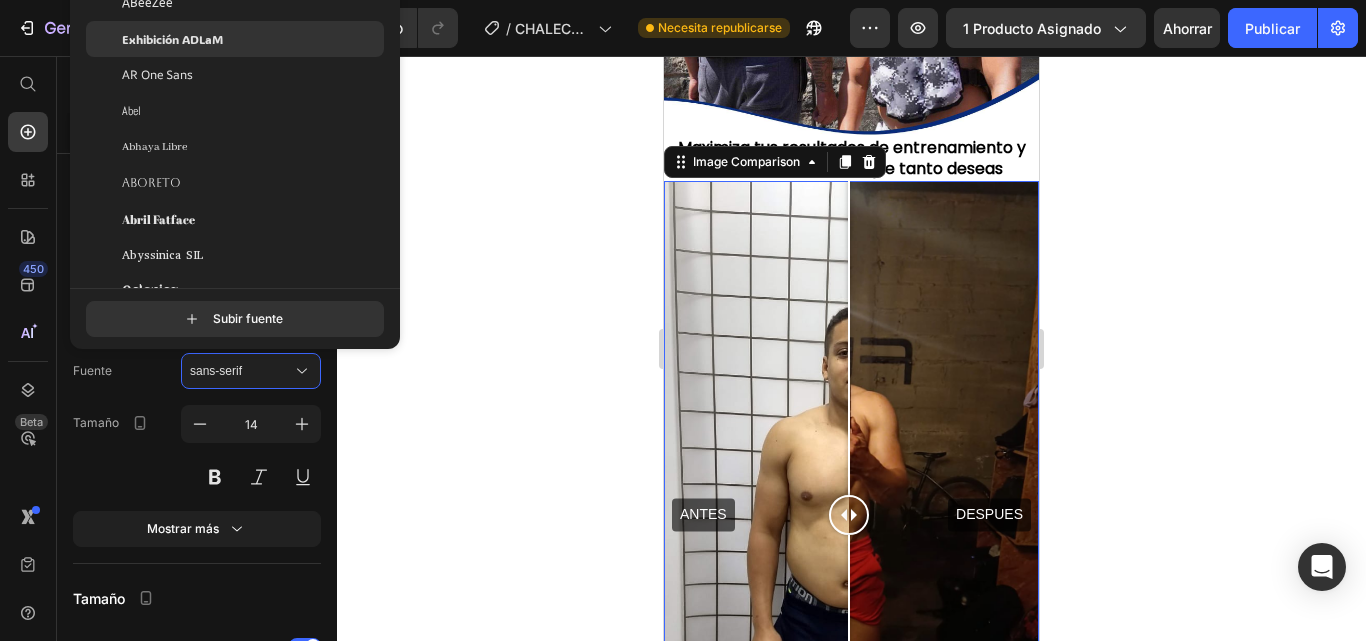 click on "Exhibición ADLaM" at bounding box center (172, 39) 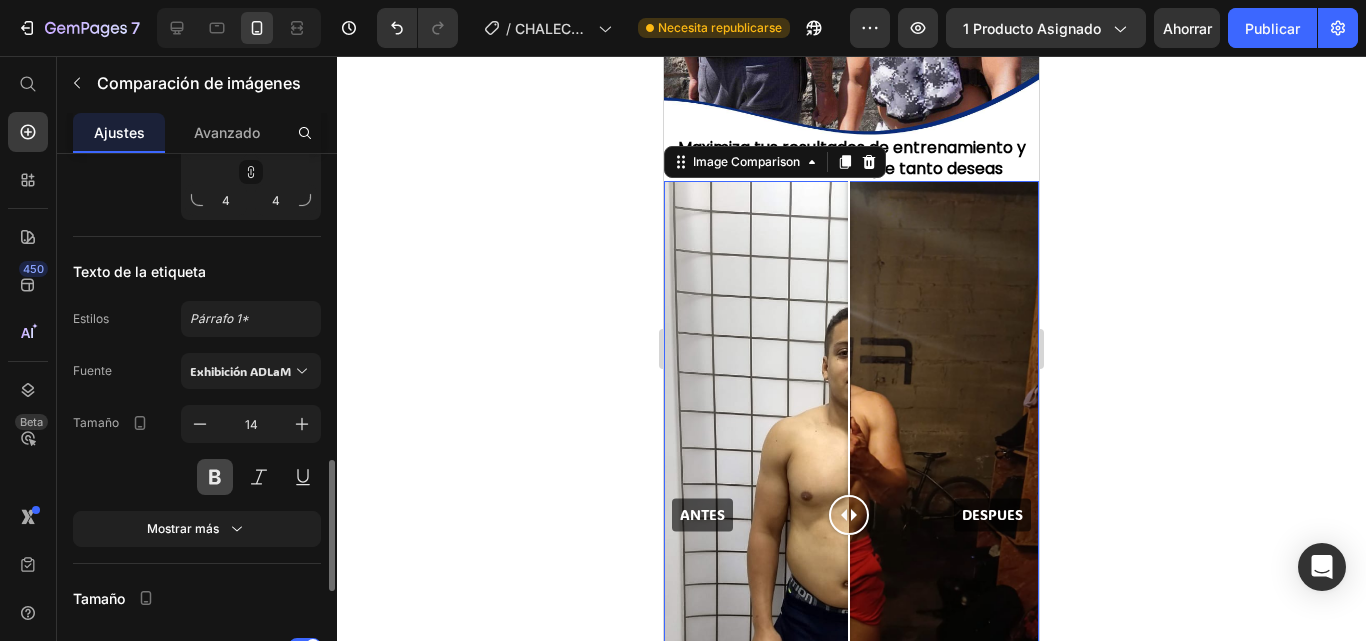 click at bounding box center (215, 477) 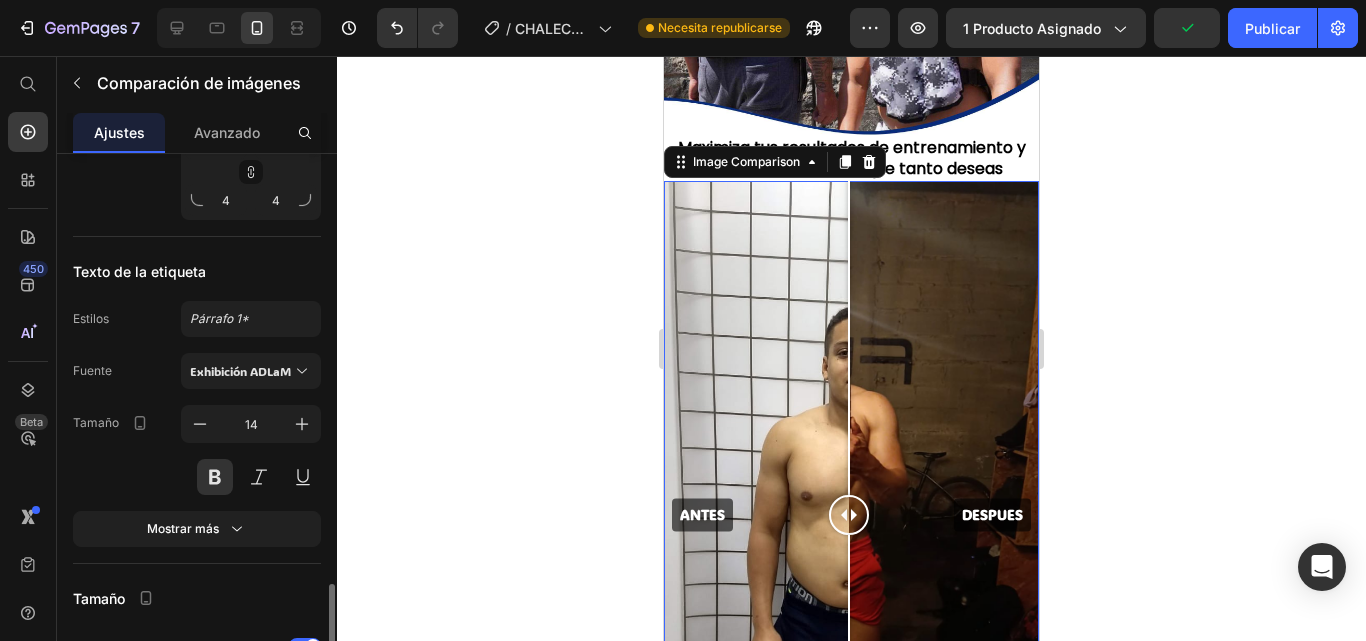 scroll, scrollTop: 1366, scrollLeft: 0, axis: vertical 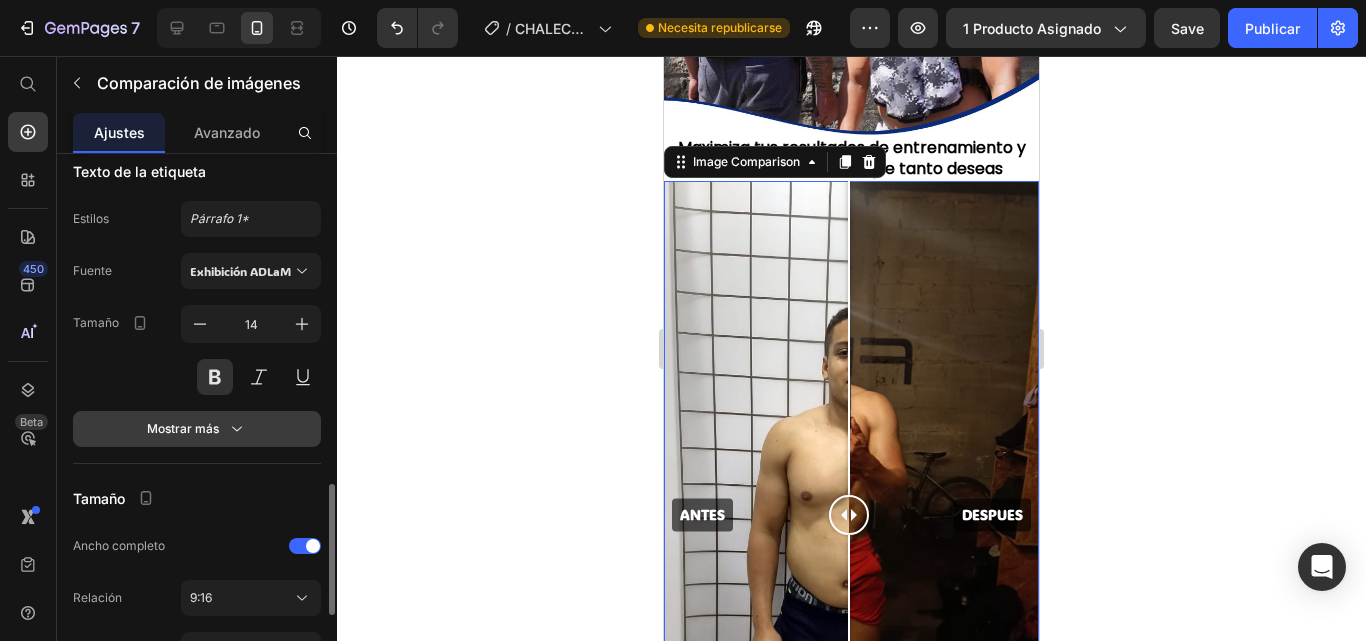 click on "Mostrar más" at bounding box center [197, 429] 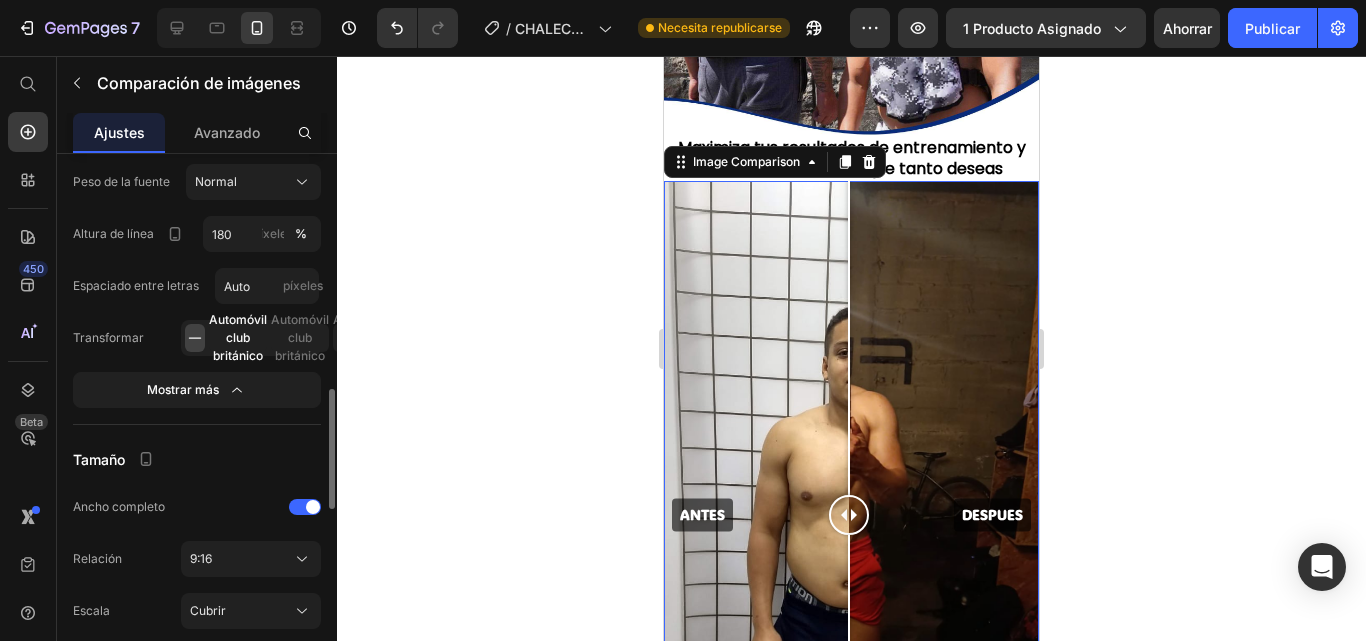 scroll, scrollTop: 1513, scrollLeft: 0, axis: vertical 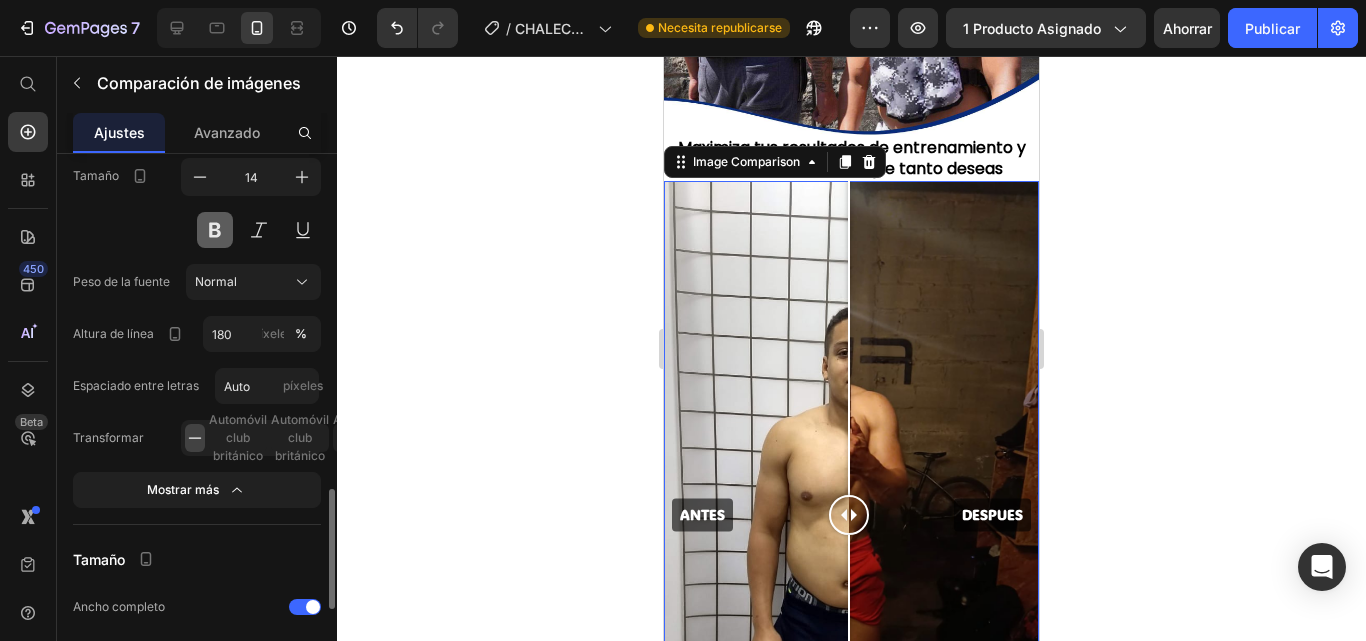 click at bounding box center [215, 230] 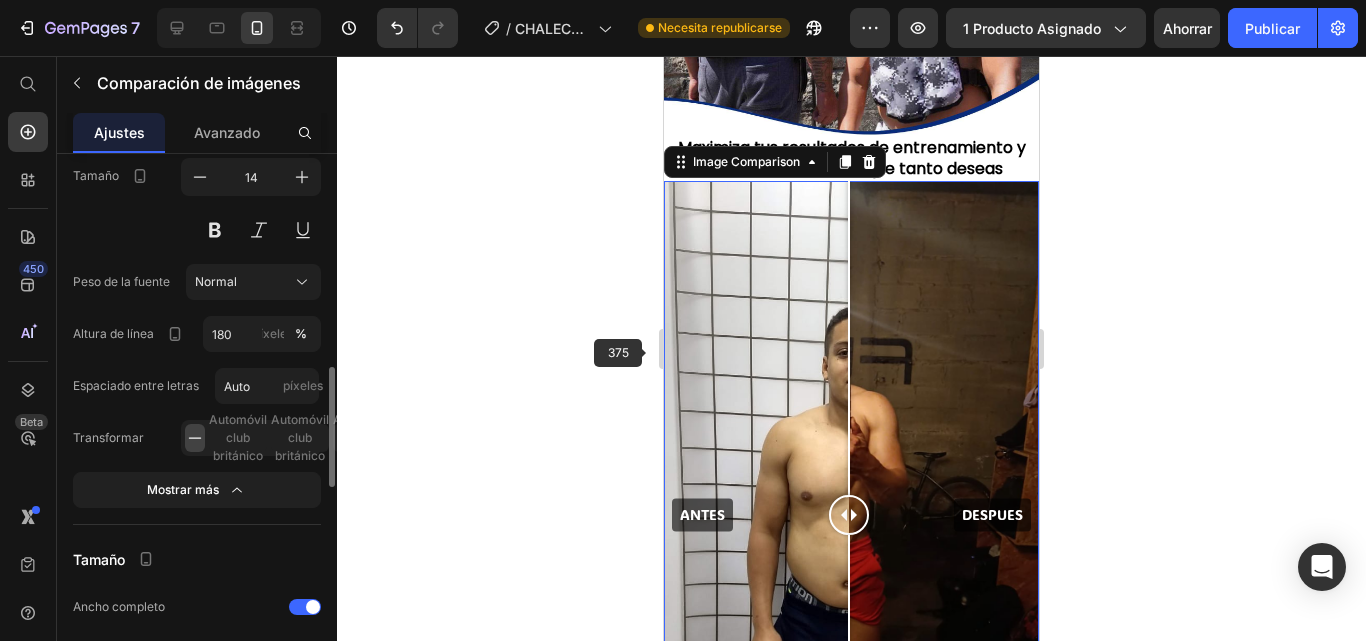 scroll, scrollTop: 1413, scrollLeft: 0, axis: vertical 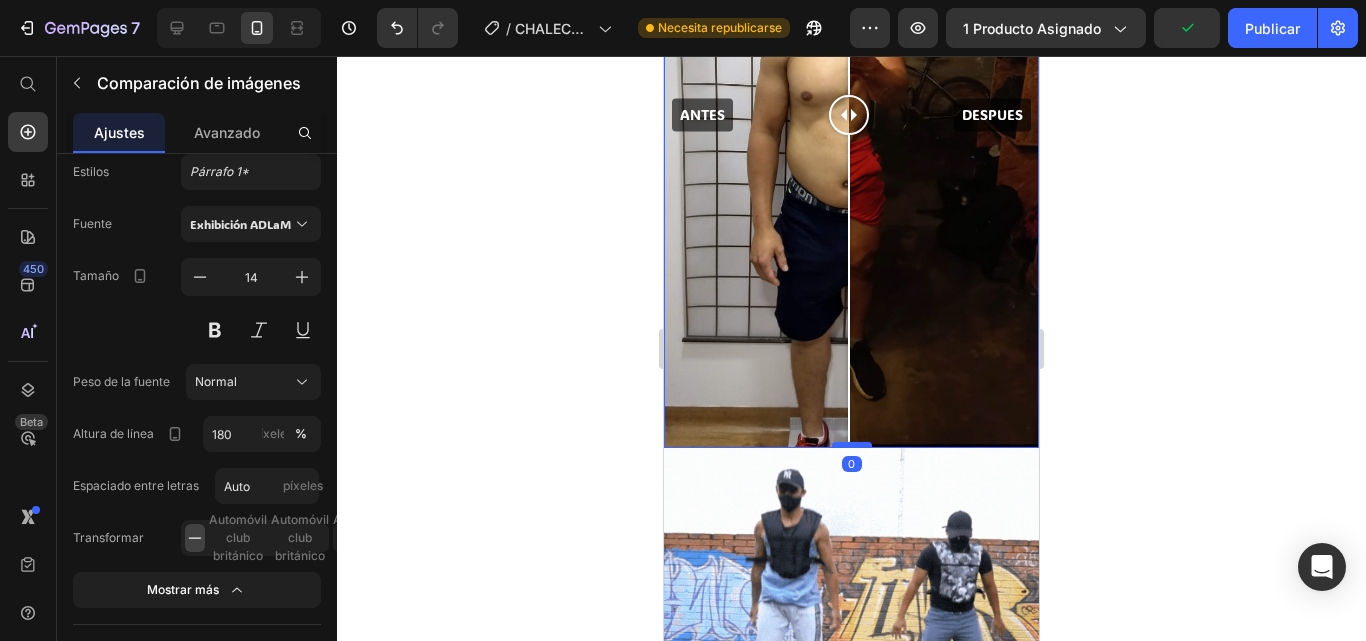 click on "ANTES DESPUES Image Comparison   0" at bounding box center [851, 114] 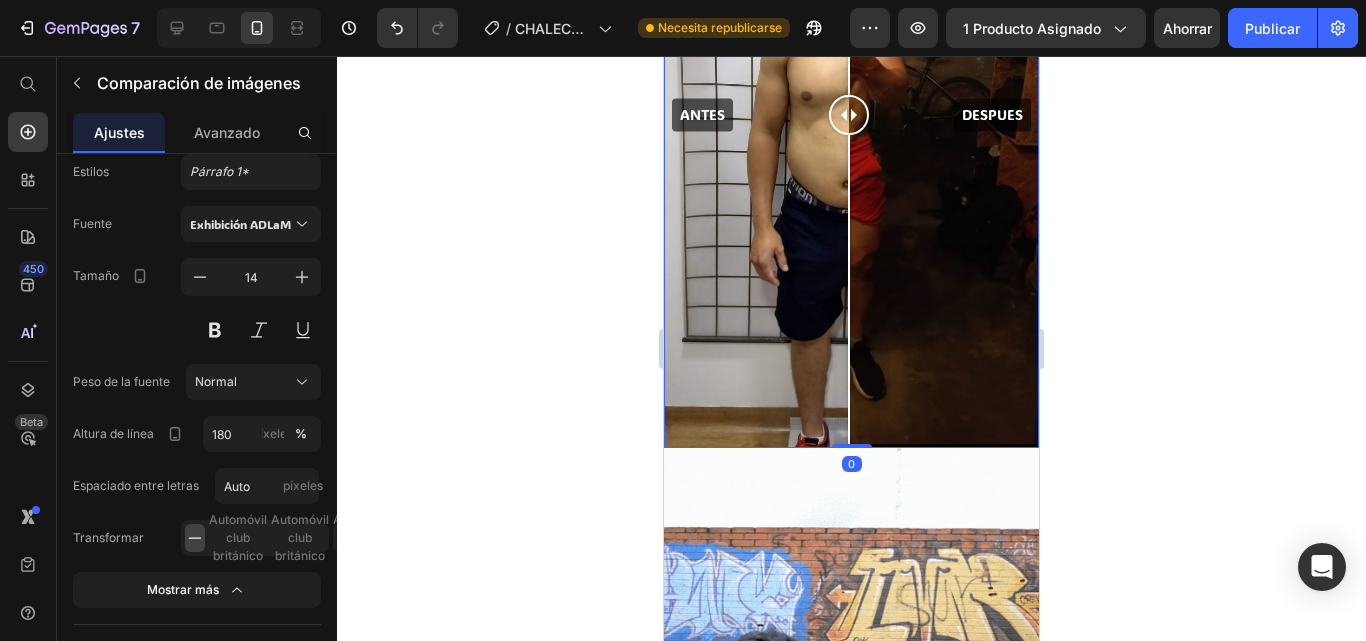 drag, startPoint x: 845, startPoint y: 362, endPoint x: 848, endPoint y: 314, distance: 48.09366 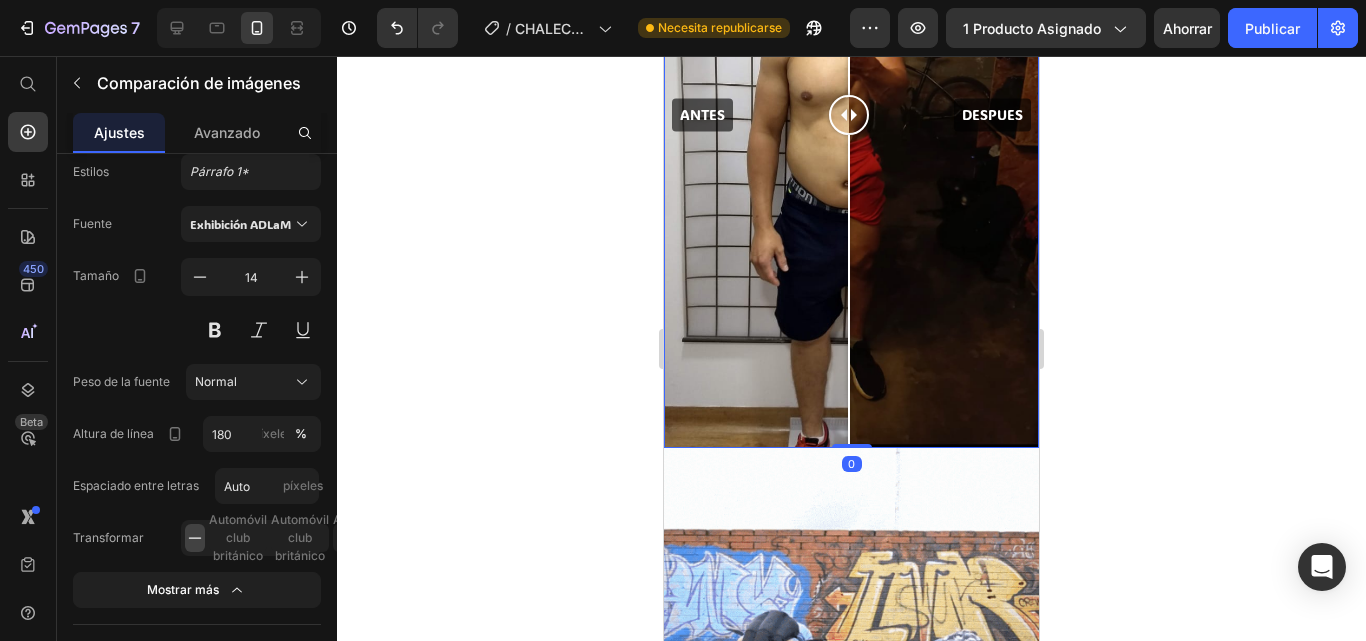 click on "ANTES DESPUES Image Comparison   0" at bounding box center (851, 114) 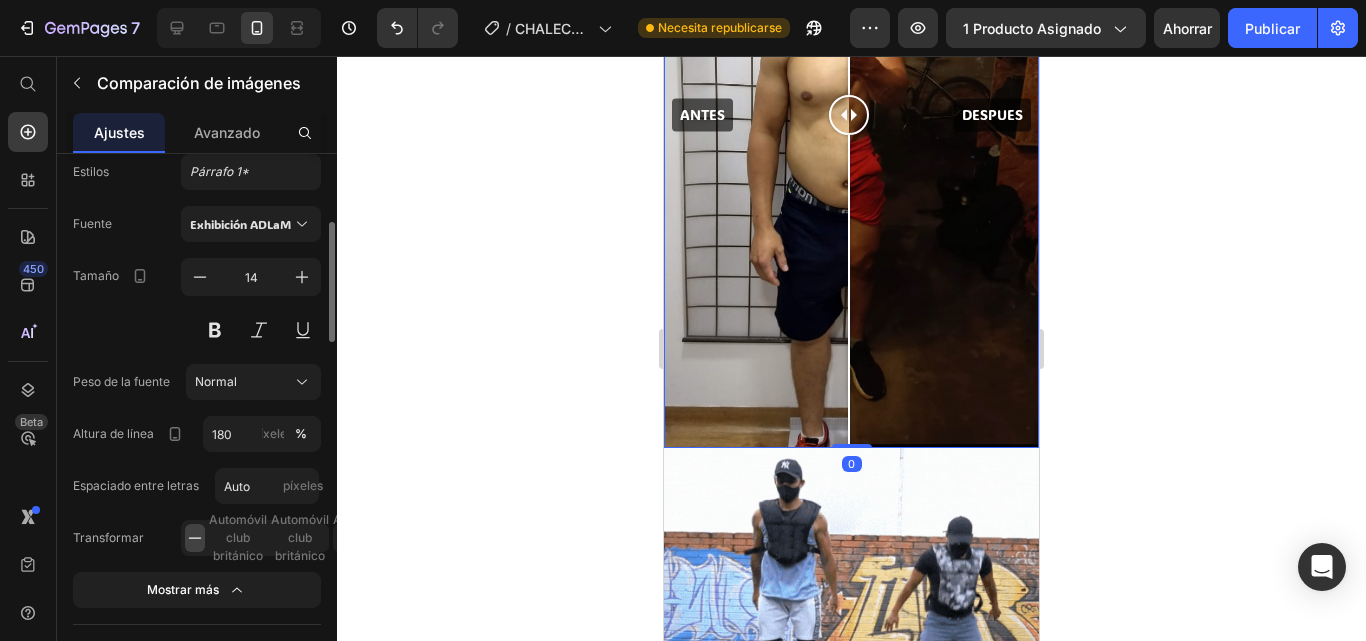 scroll, scrollTop: 1213, scrollLeft: 0, axis: vertical 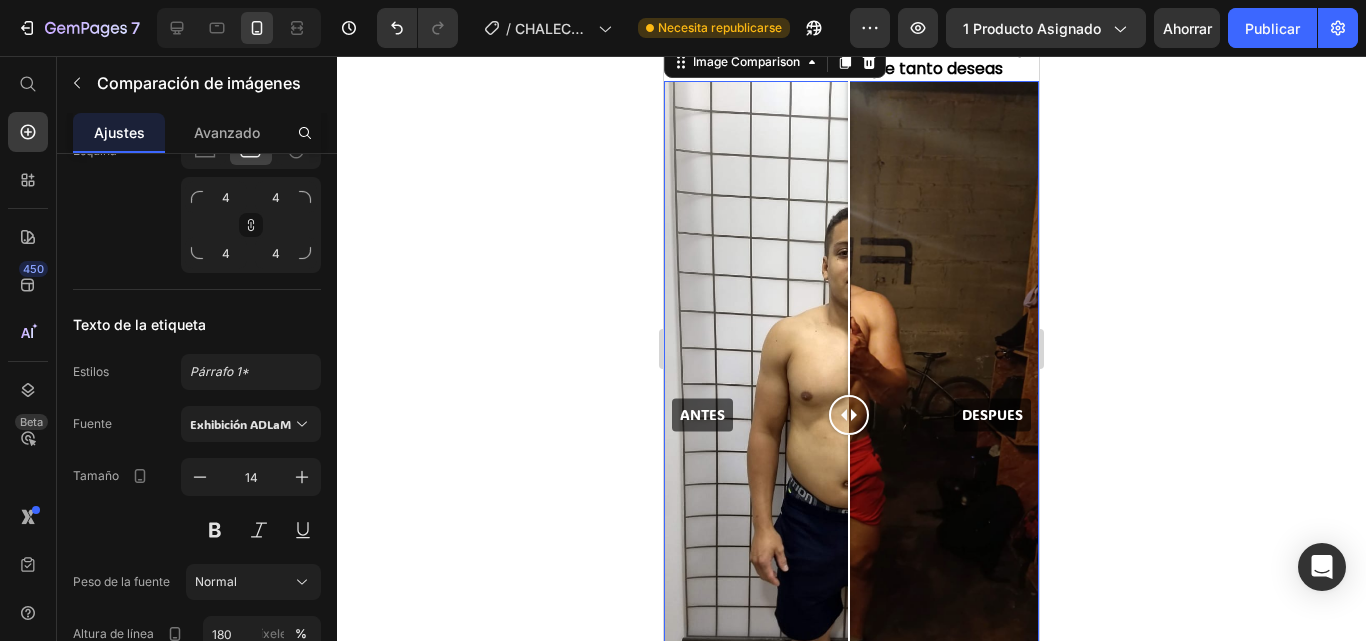 click 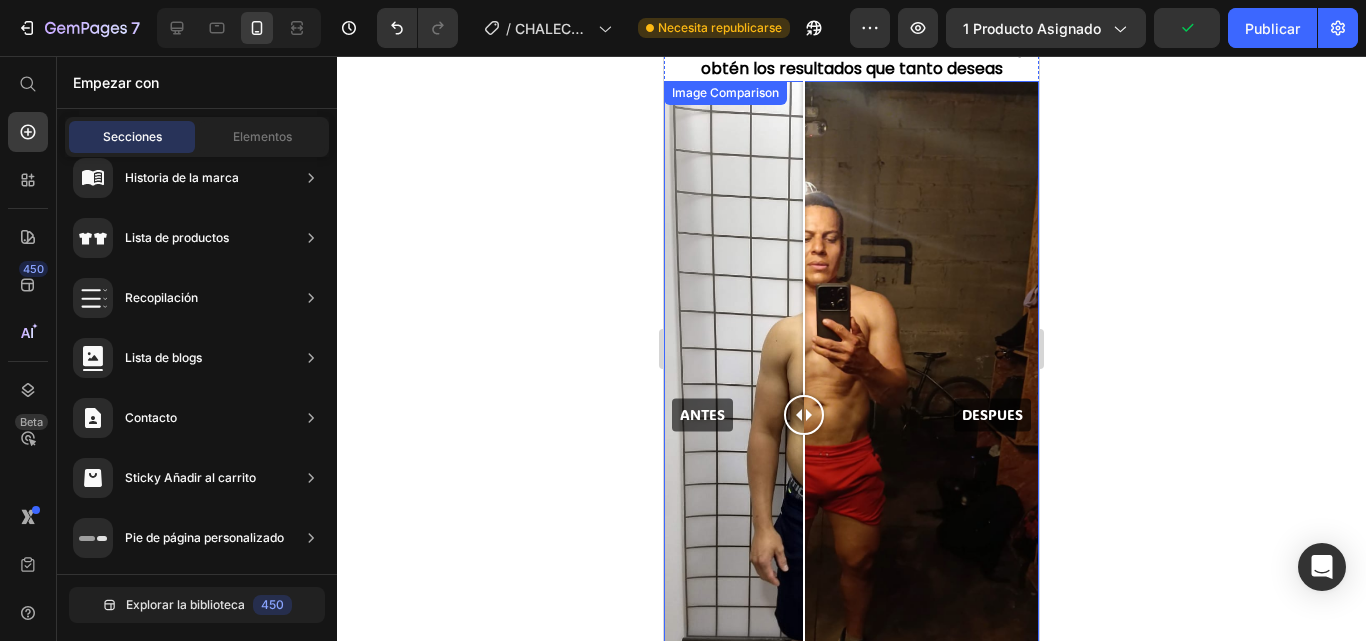 drag, startPoint x: 736, startPoint y: 347, endPoint x: 825, endPoint y: 373, distance: 92.72001 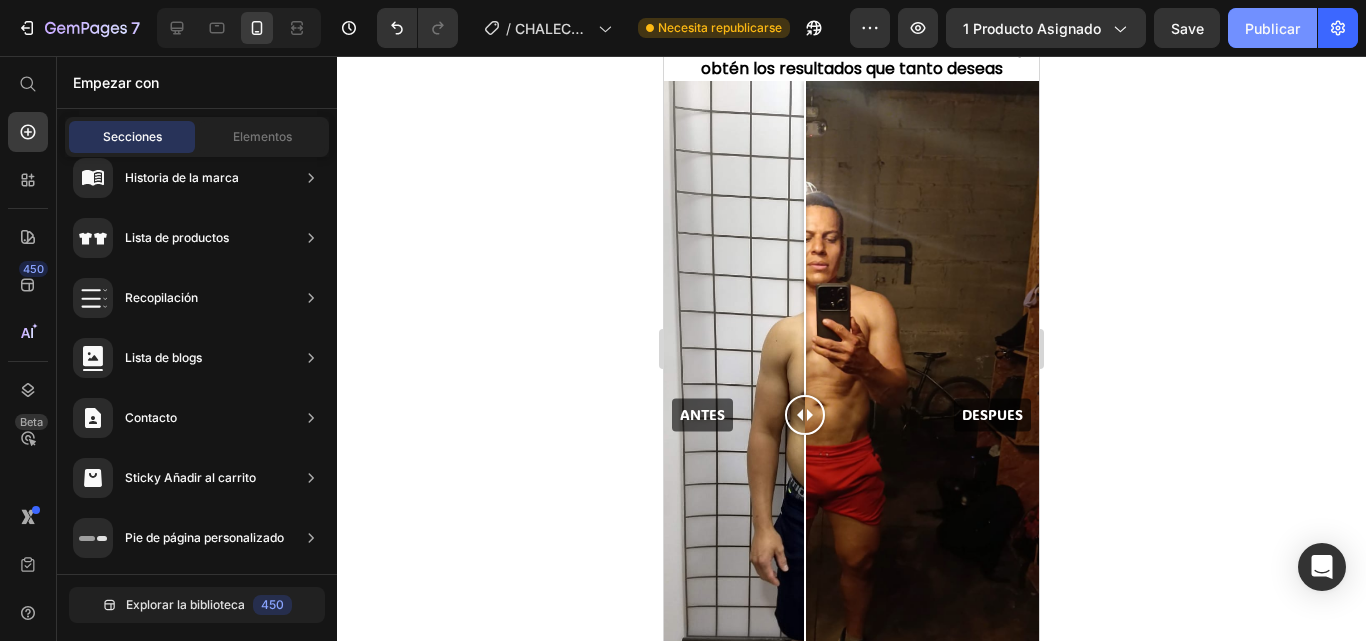 click on "Publicar" at bounding box center [1272, 28] 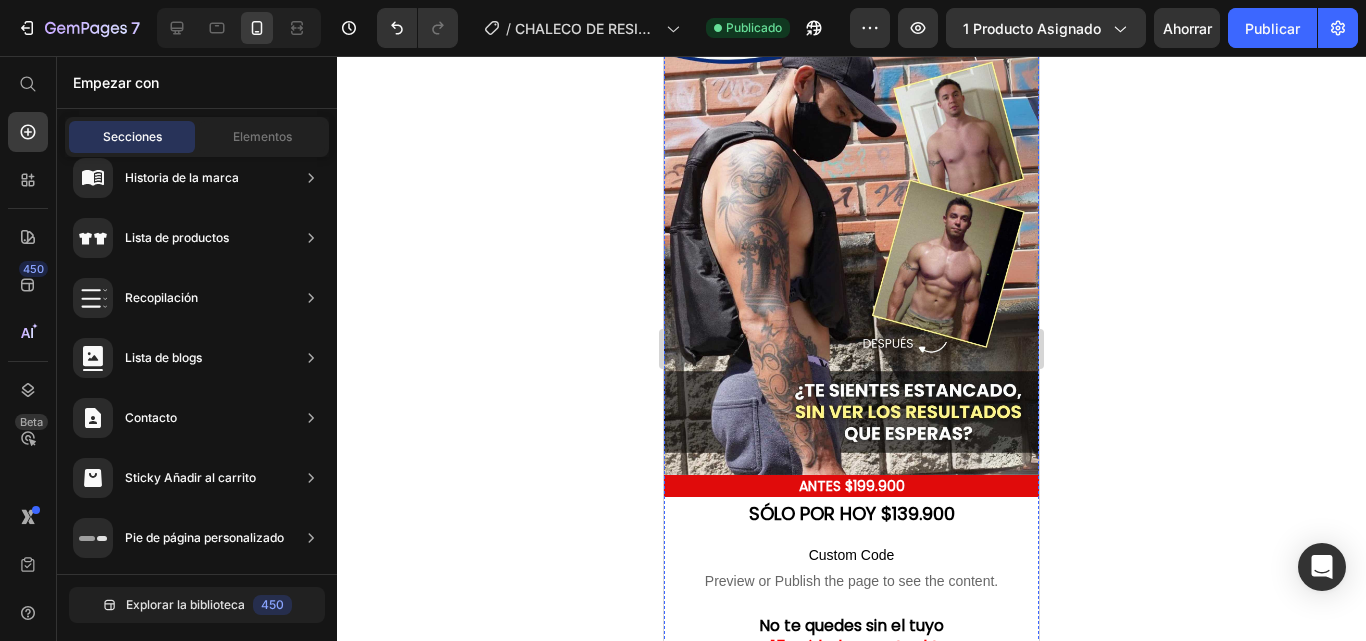scroll, scrollTop: 0, scrollLeft: 0, axis: both 